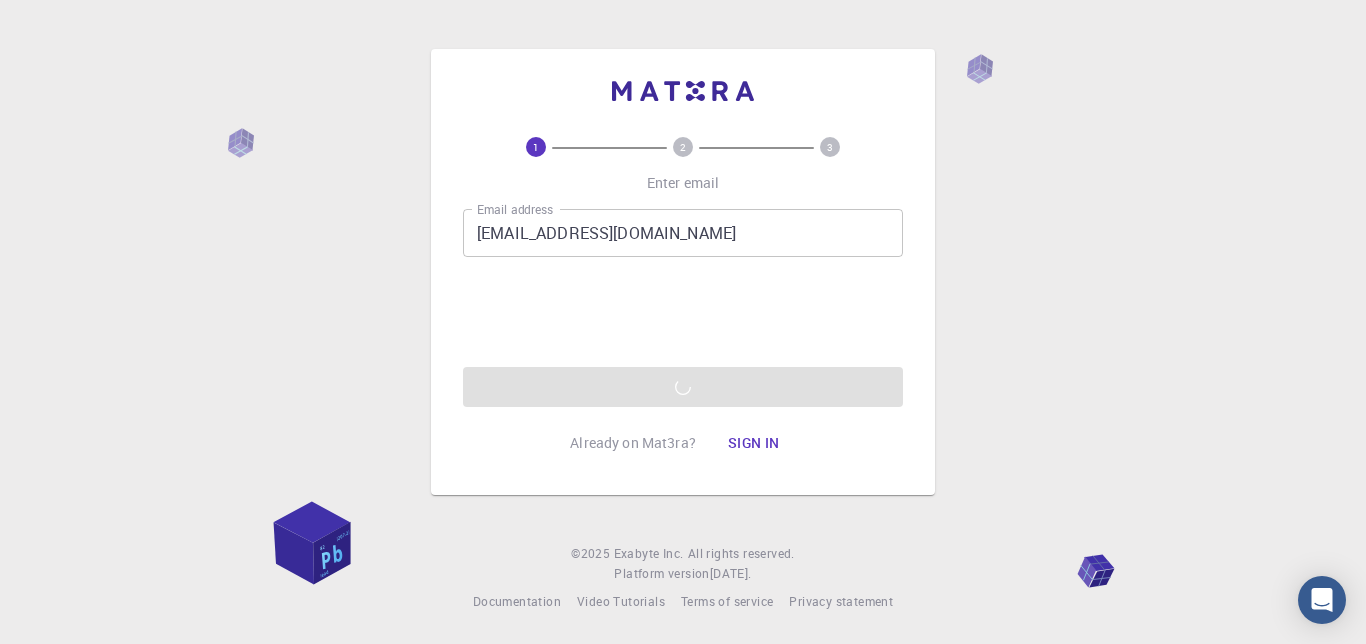 scroll, scrollTop: 0, scrollLeft: 0, axis: both 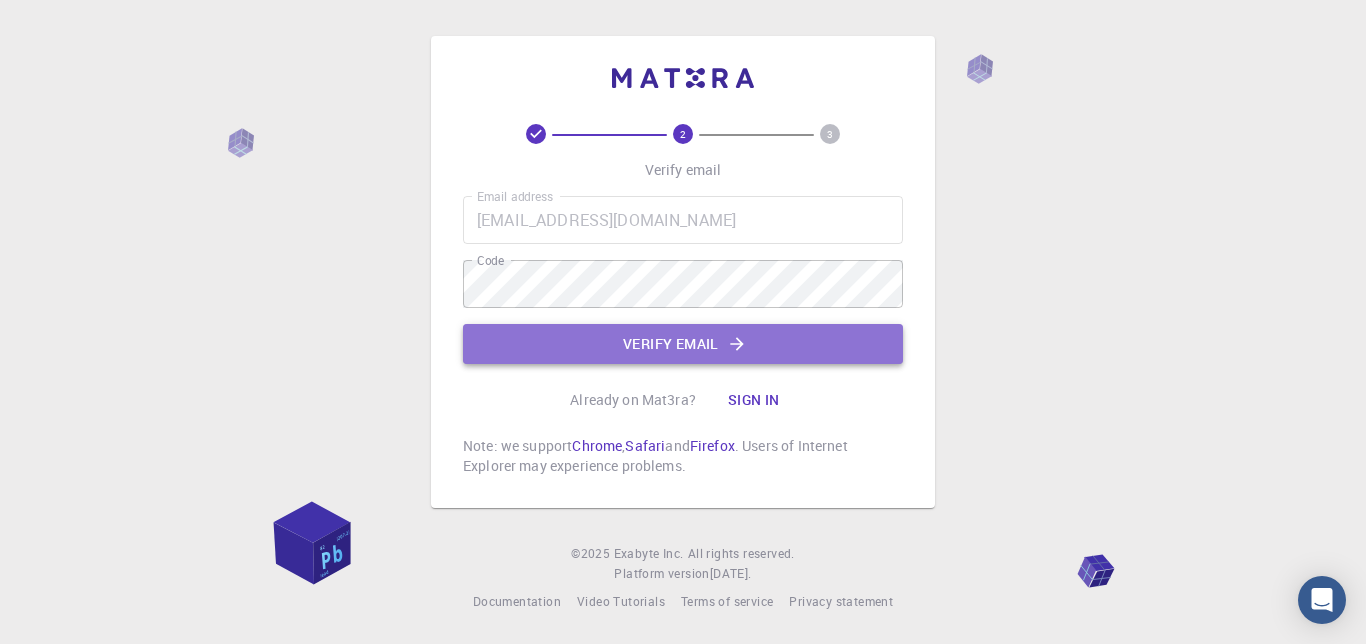 click on "Verify email" 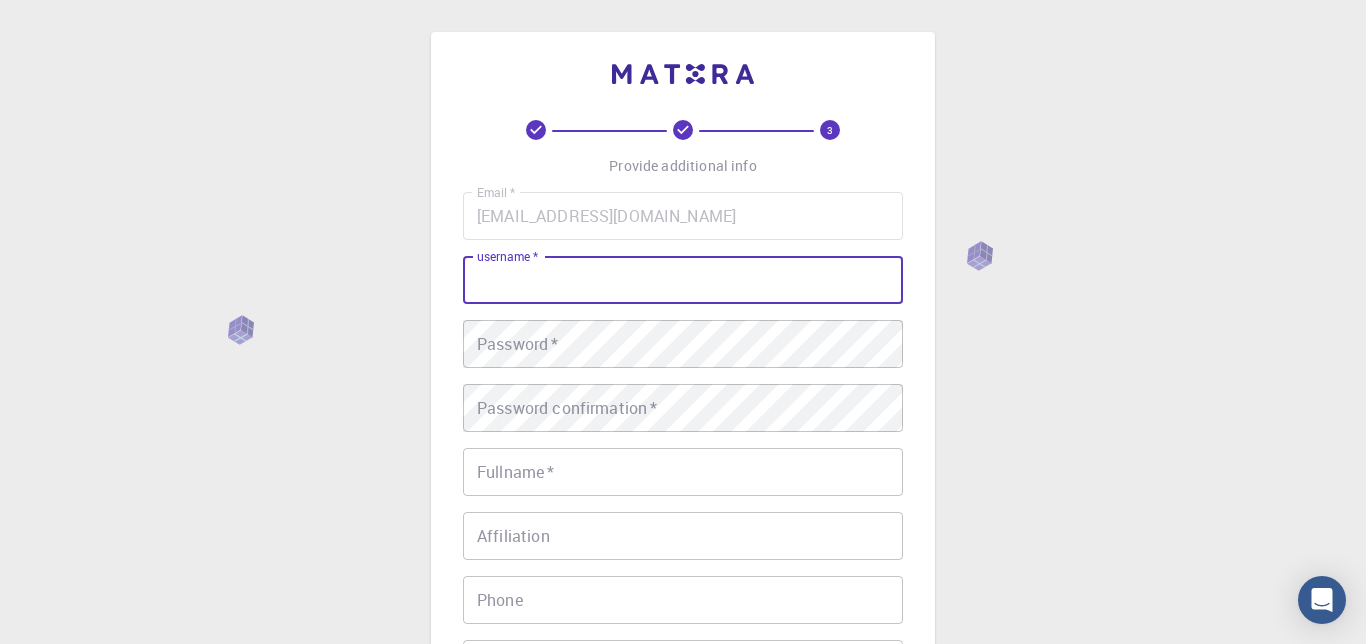 click on "username   *" at bounding box center (683, 280) 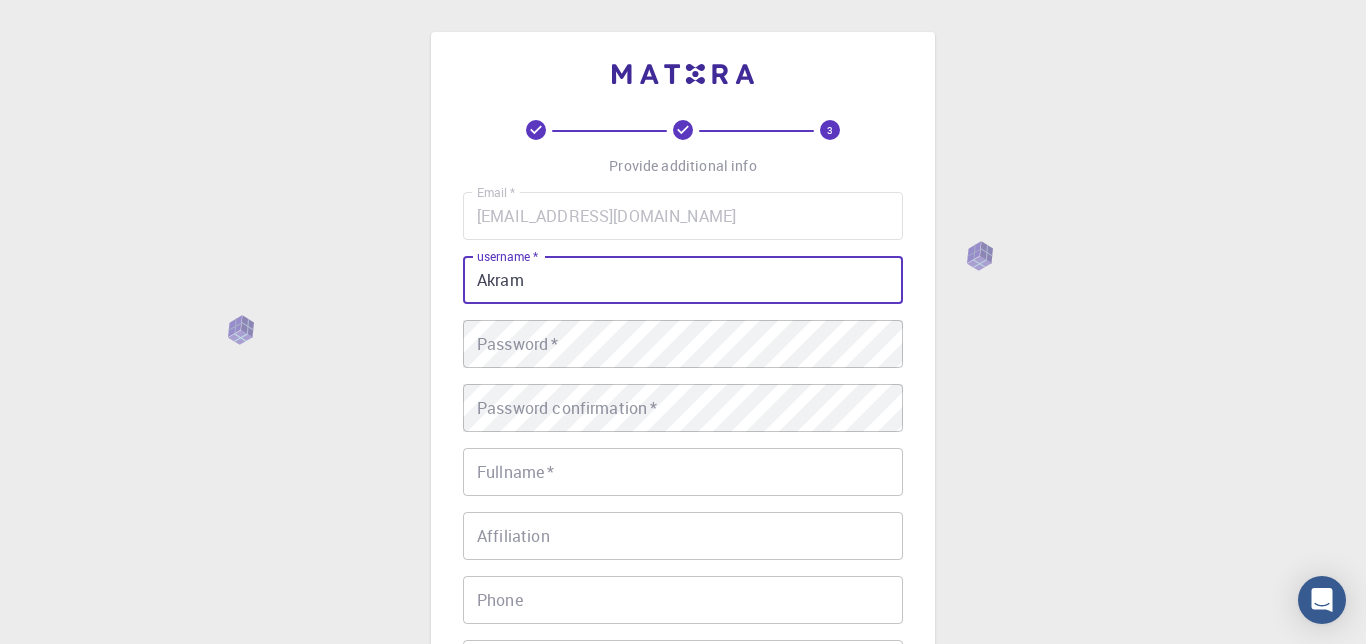 type on "Akram" 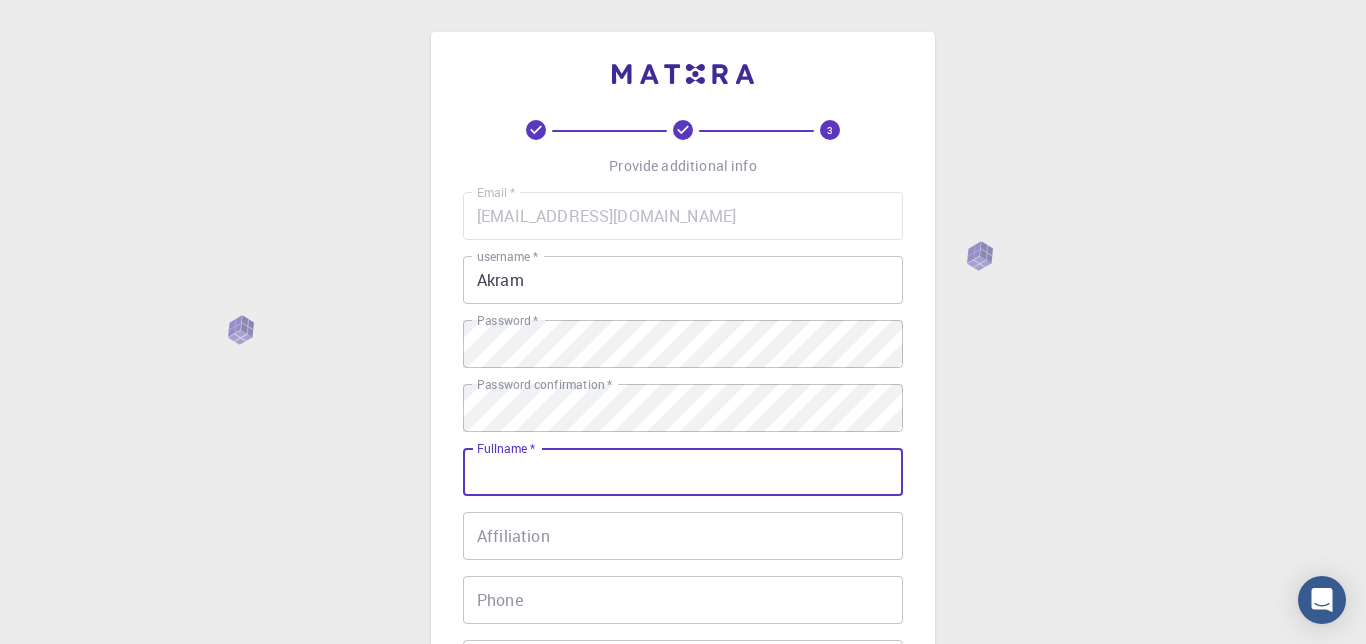 click on "Fullname   *" at bounding box center [683, 472] 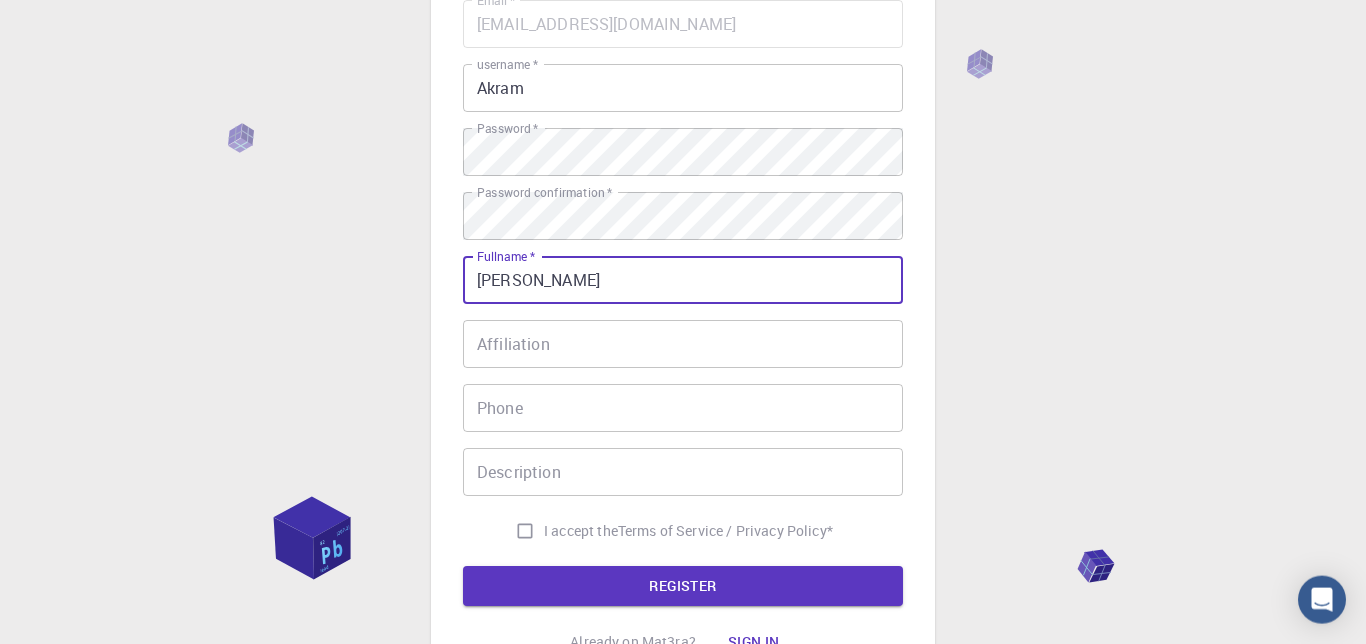 scroll, scrollTop: 268, scrollLeft: 0, axis: vertical 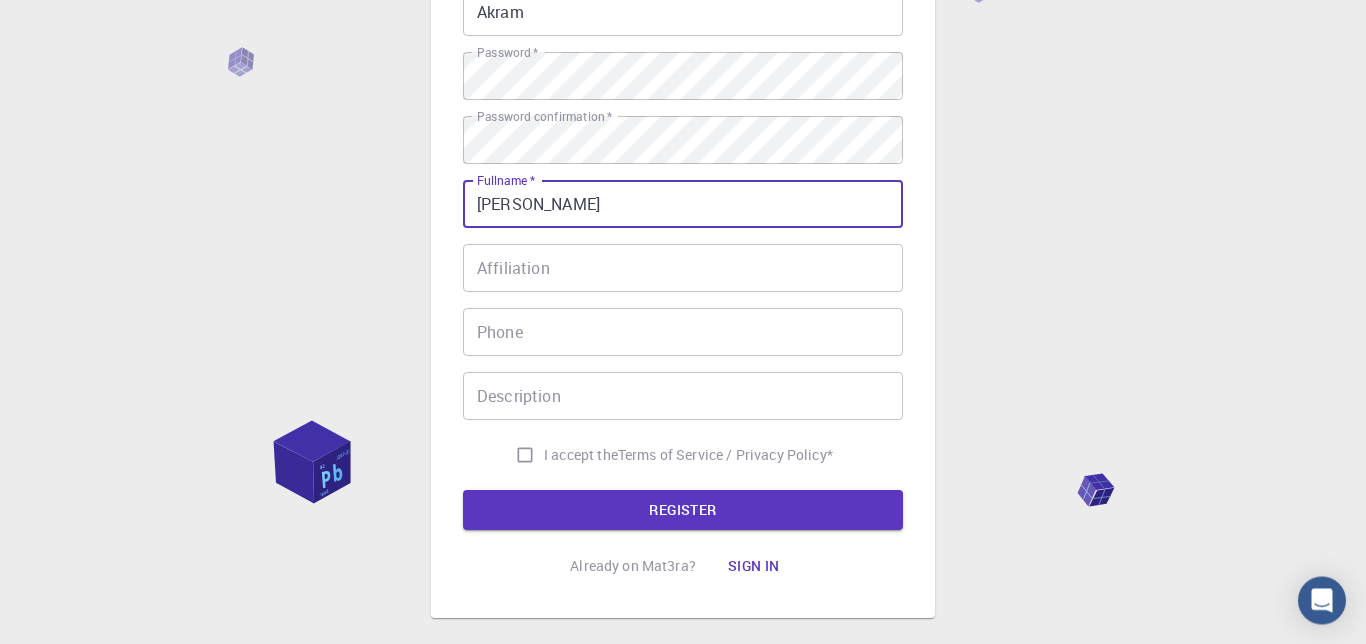 type on "[PERSON_NAME]" 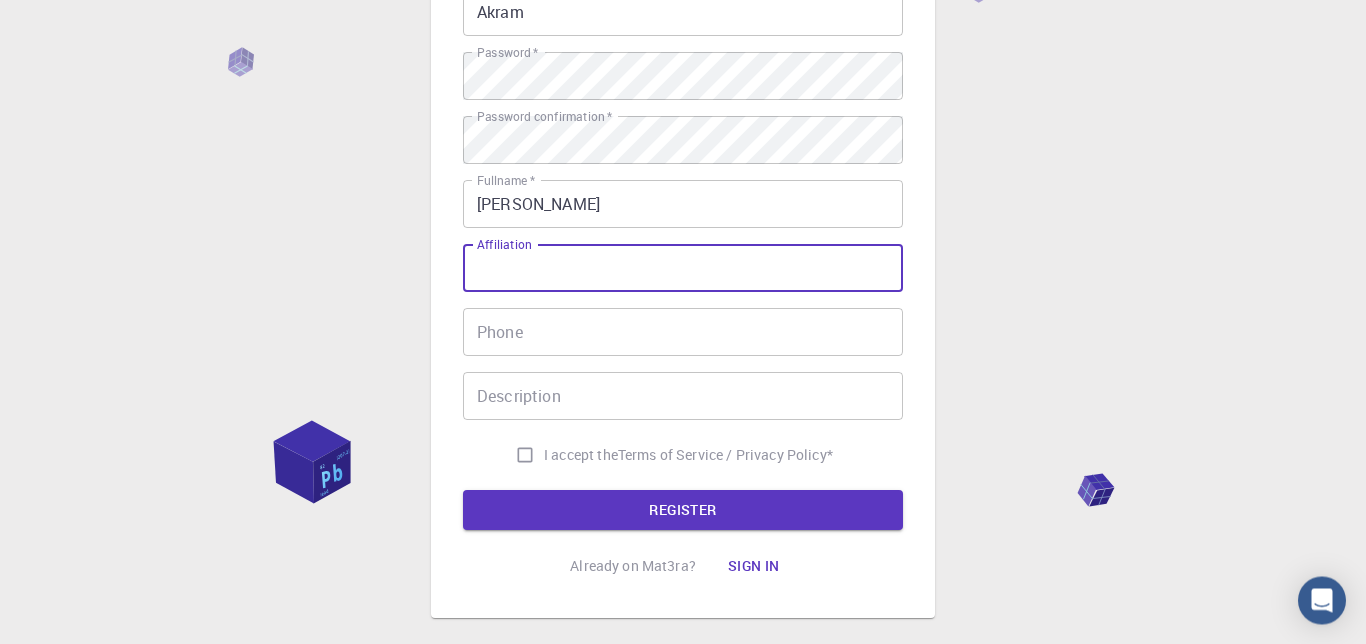 click on "Affiliation" at bounding box center [683, 268] 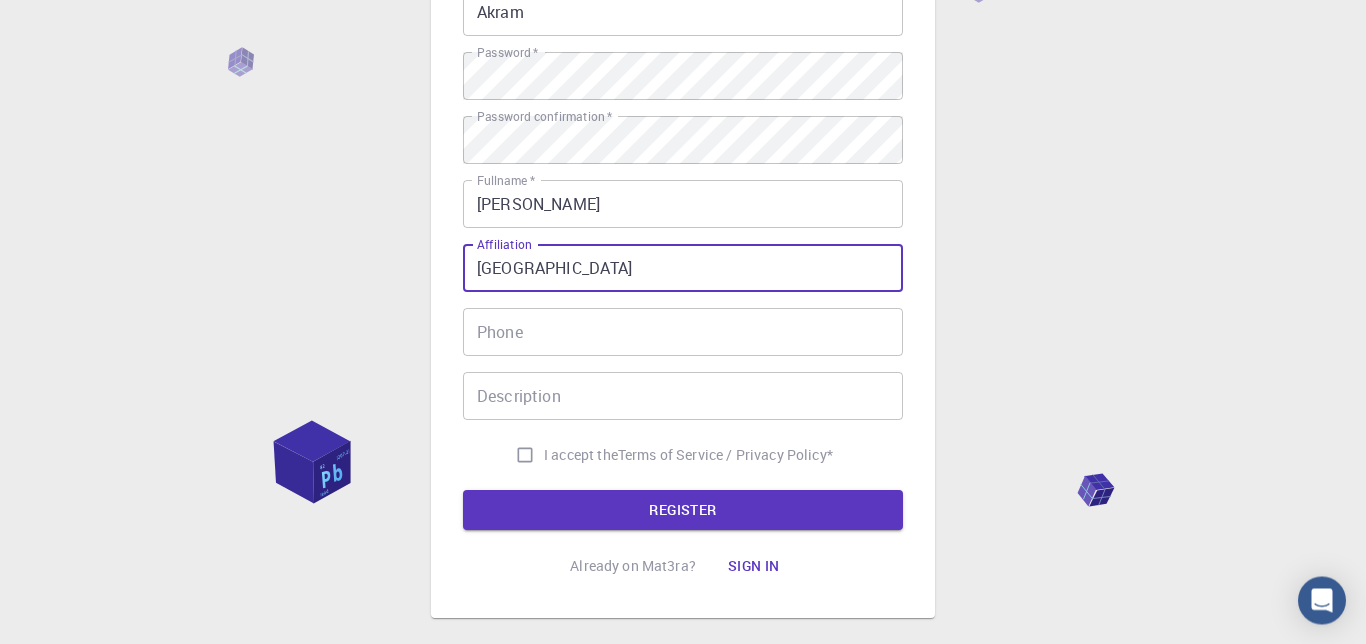 type on "Alhikmah university" 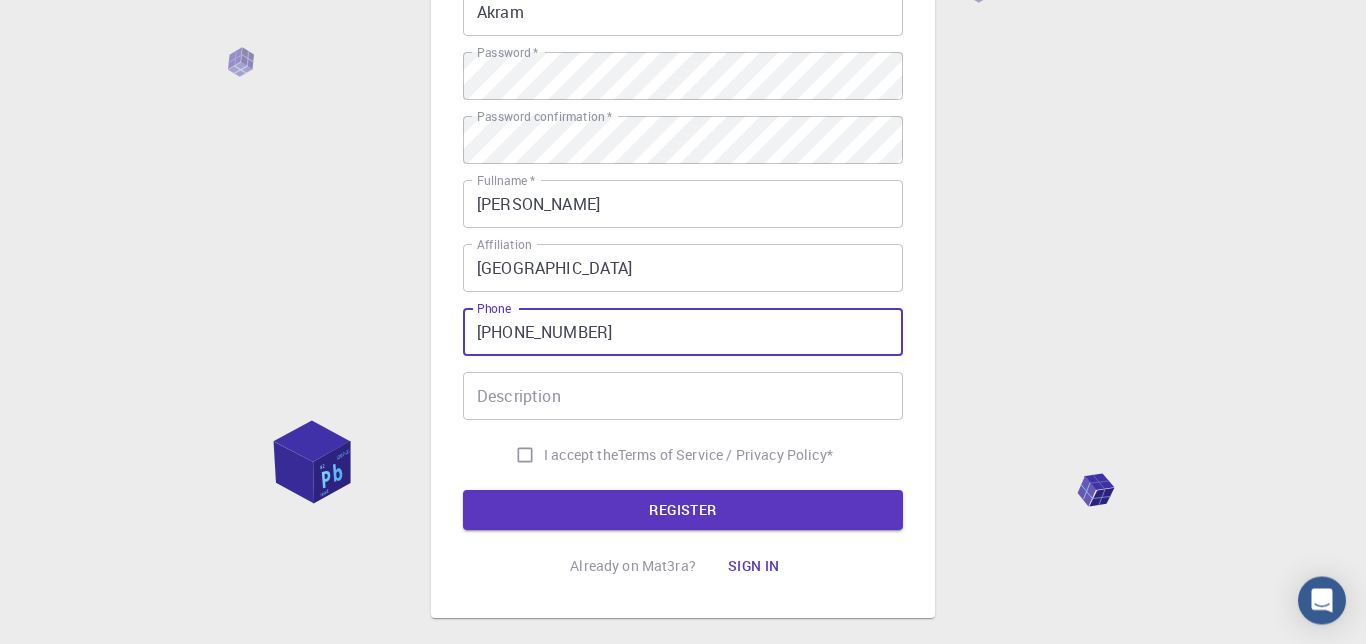 type on "+234 81 439 637 96" 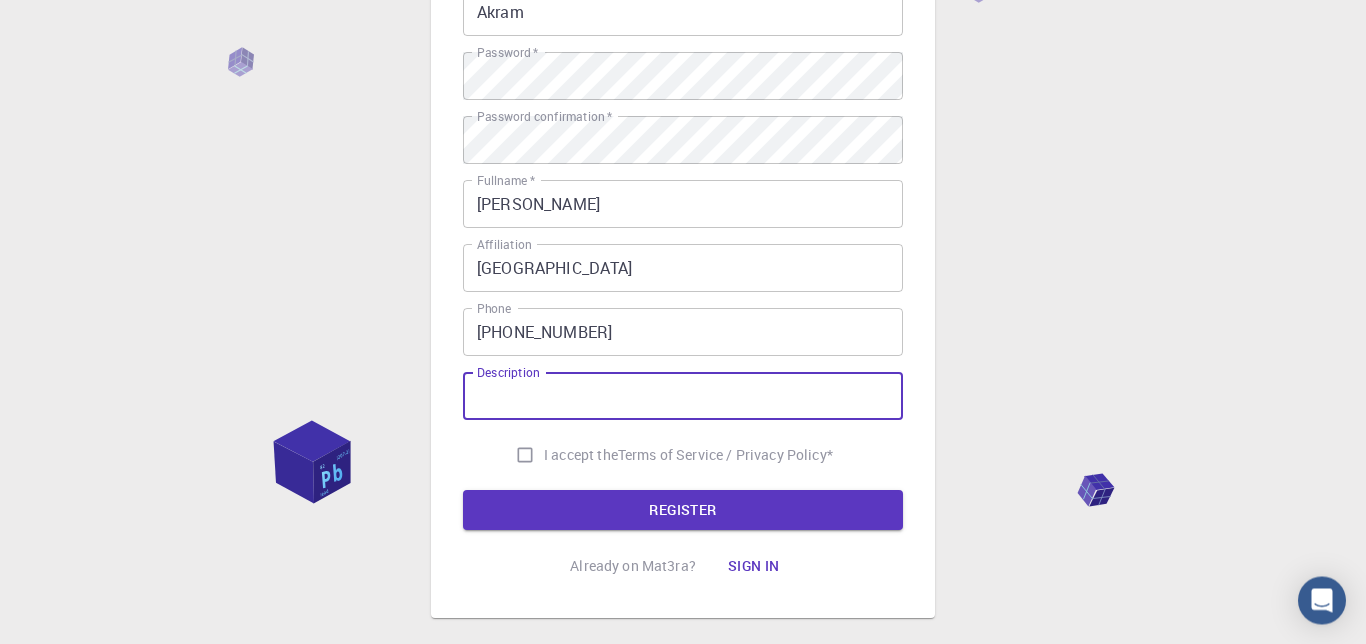 click on "Description" at bounding box center [683, 396] 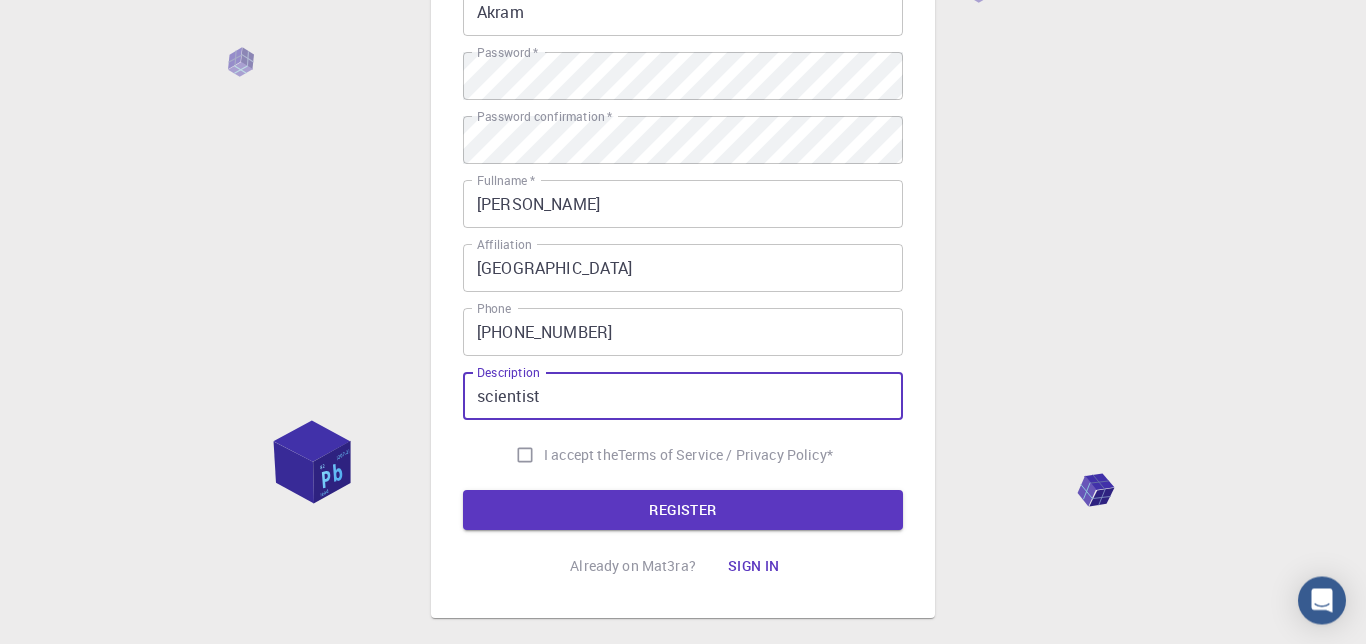 type on "scientist" 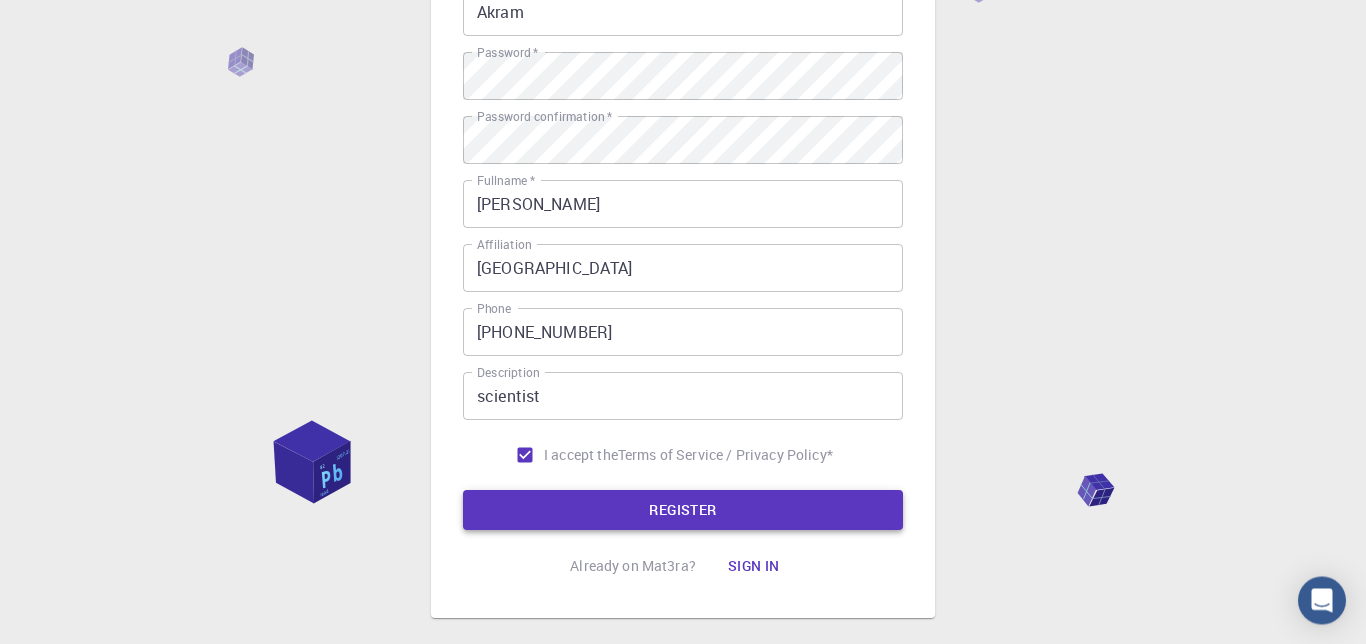 click on "REGISTER" at bounding box center [683, 510] 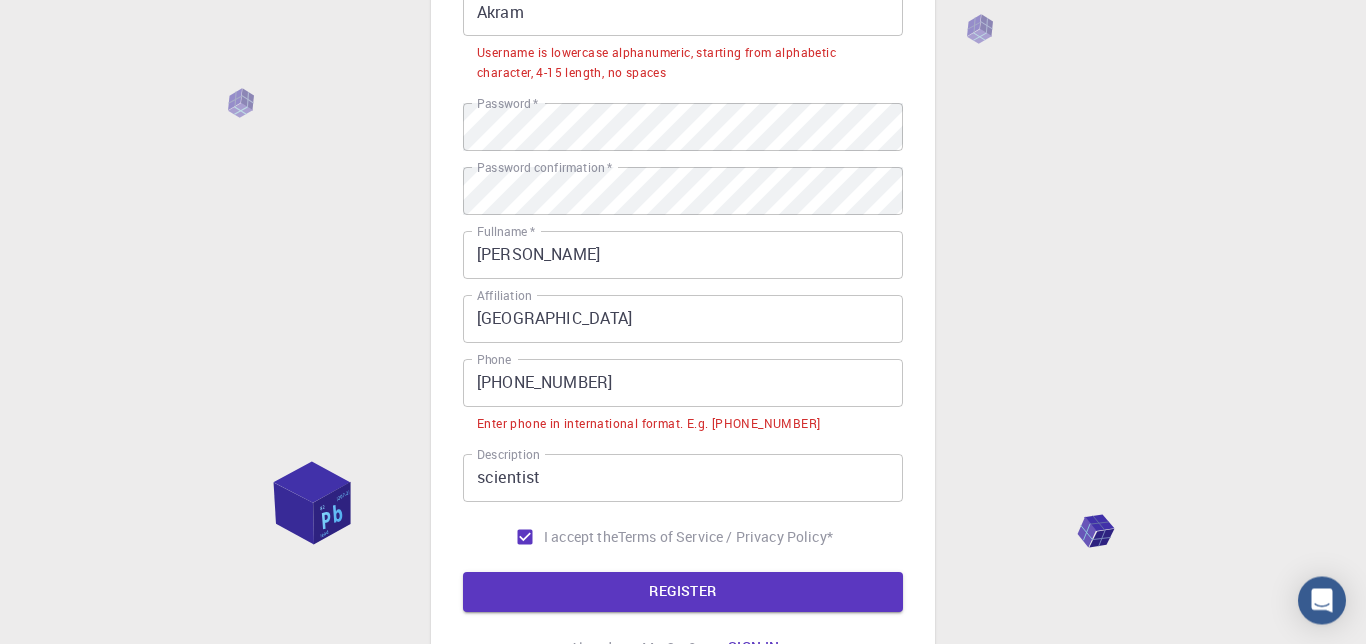 click on "Enter phone in international format. E.g. +12345678901" at bounding box center (683, 422) 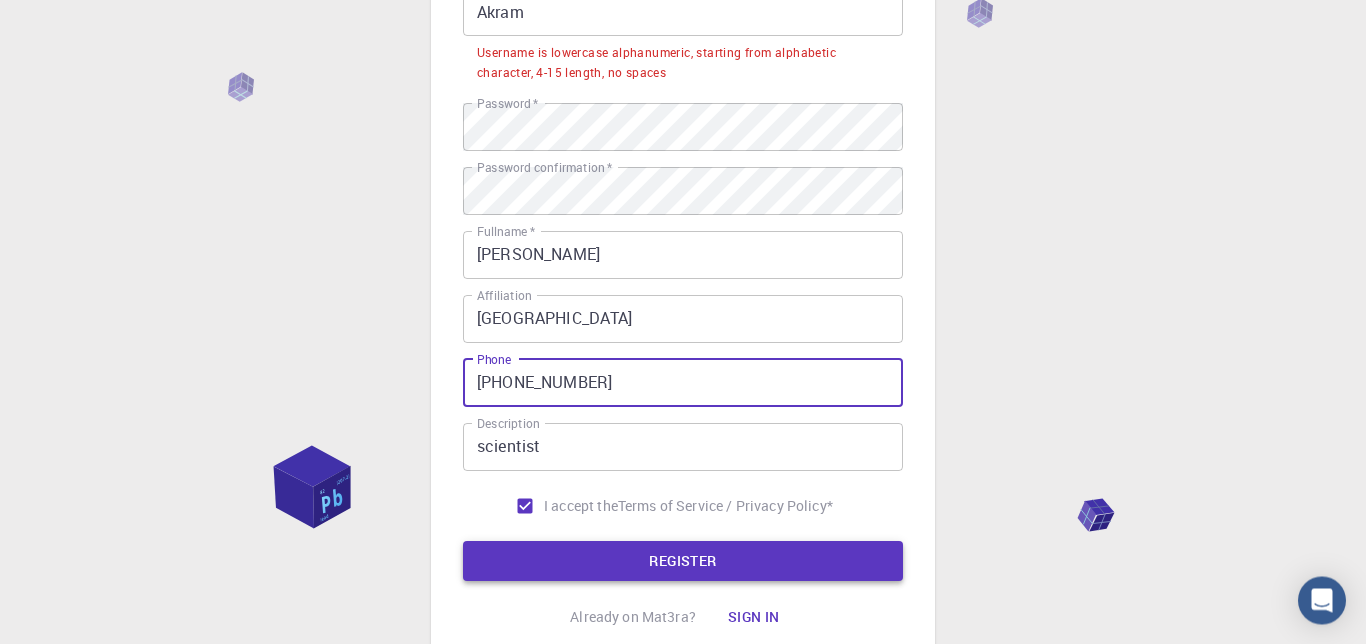 type on "+2348143963796" 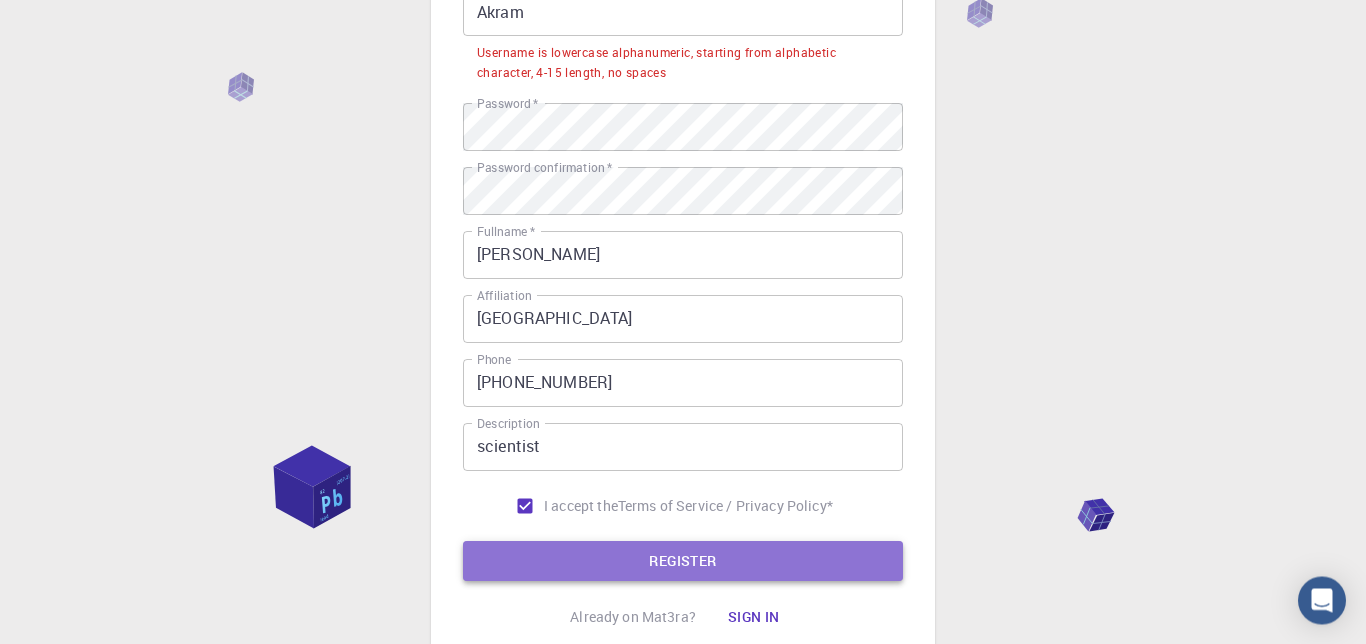 click on "REGISTER" at bounding box center (683, 561) 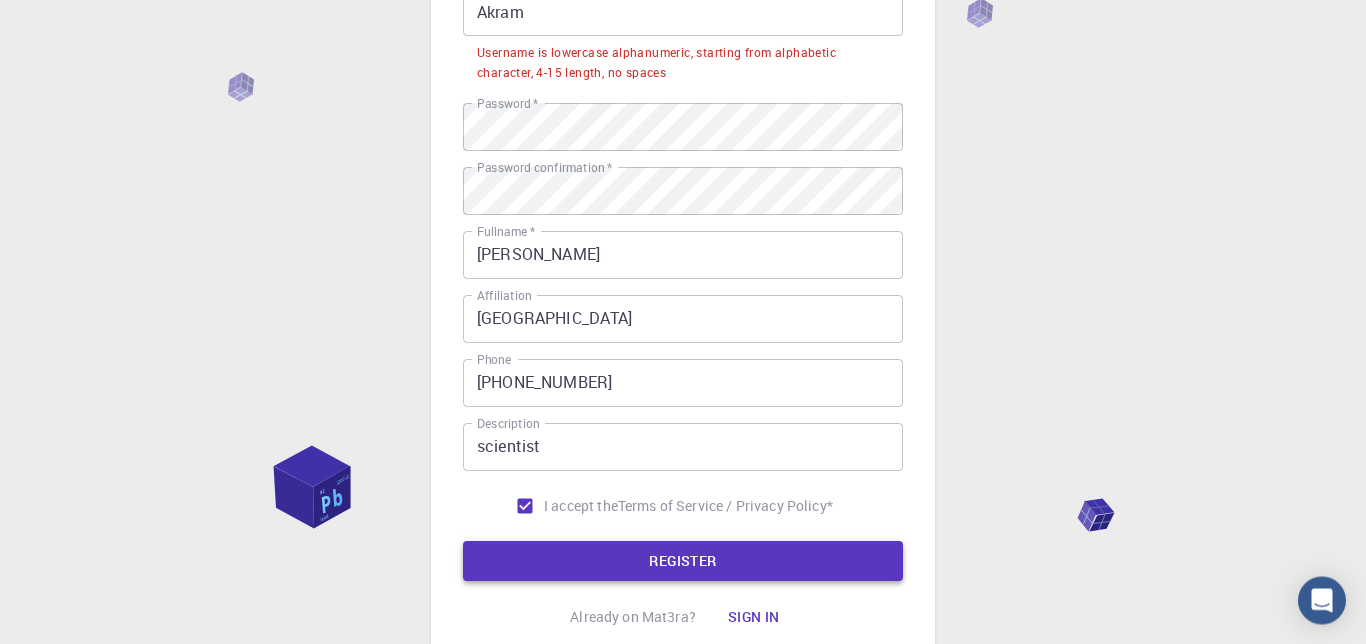 click on "REGISTER" at bounding box center [683, 561] 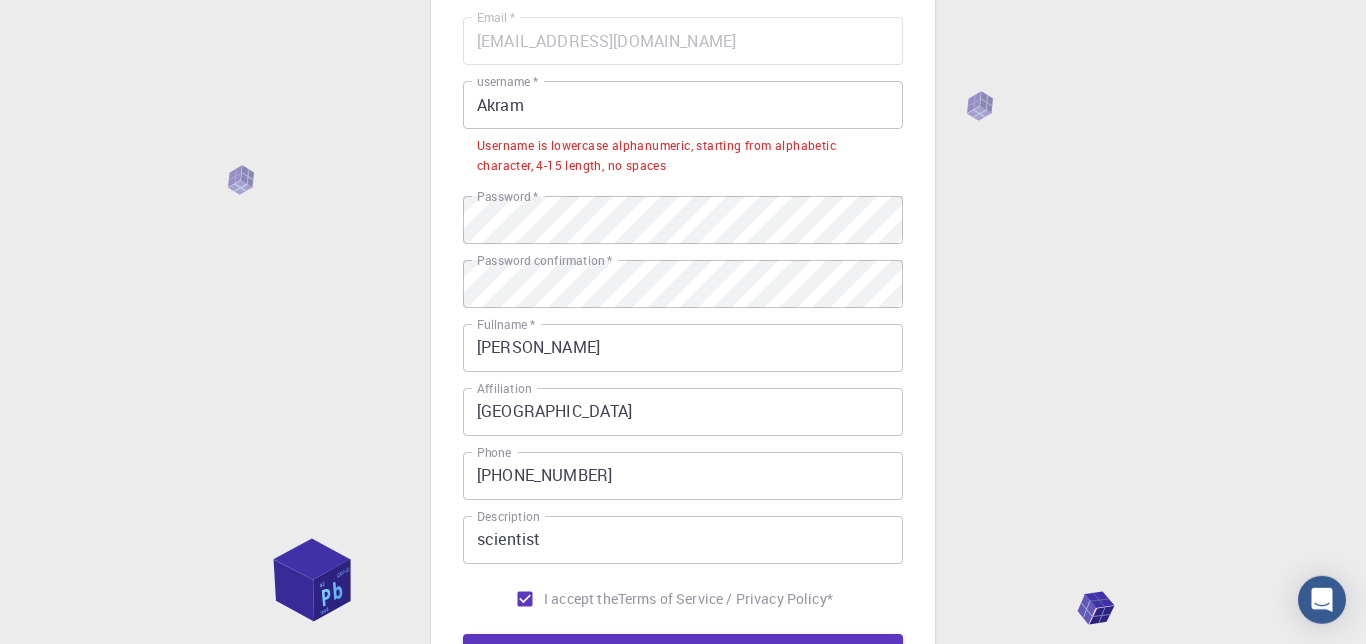 scroll, scrollTop: 173, scrollLeft: 0, axis: vertical 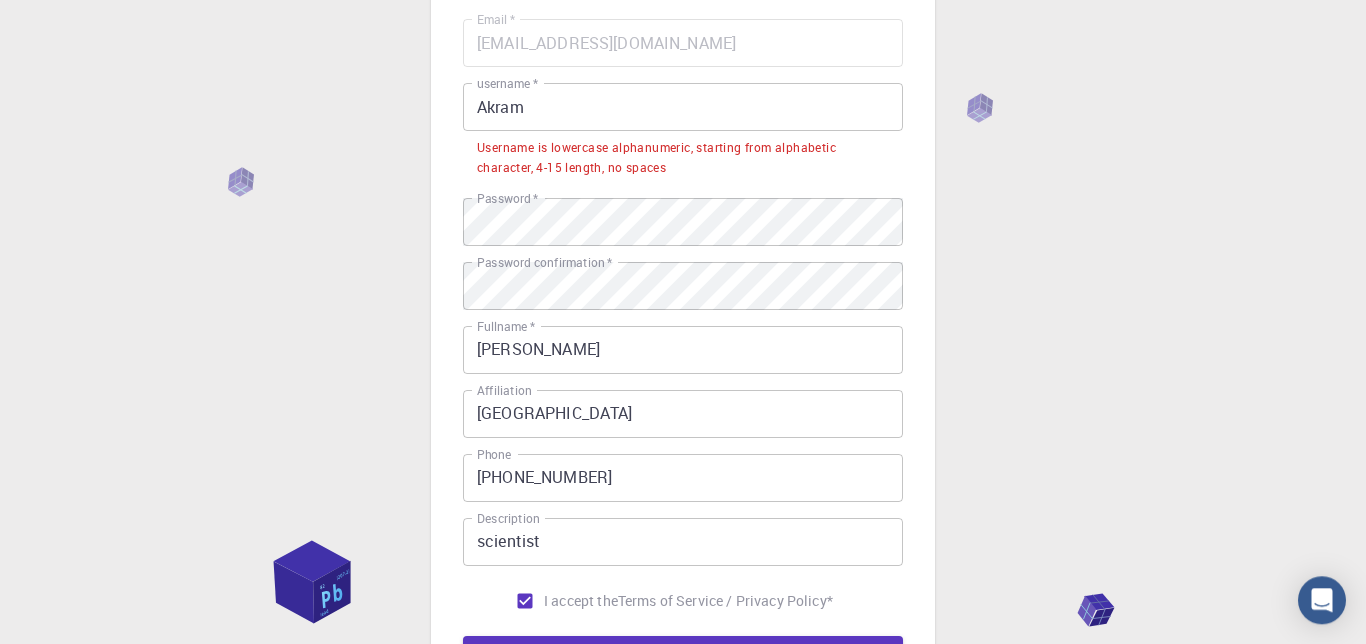 click on "Akram" at bounding box center (683, 107) 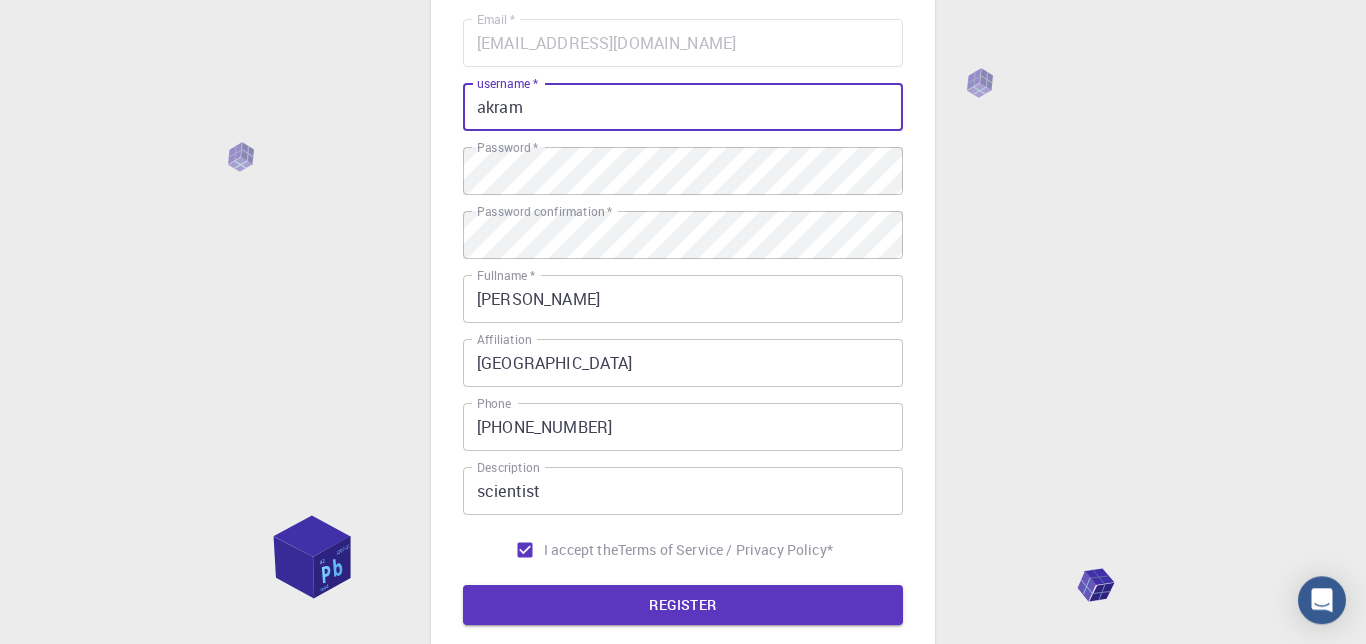 click on "akram" at bounding box center (683, 107) 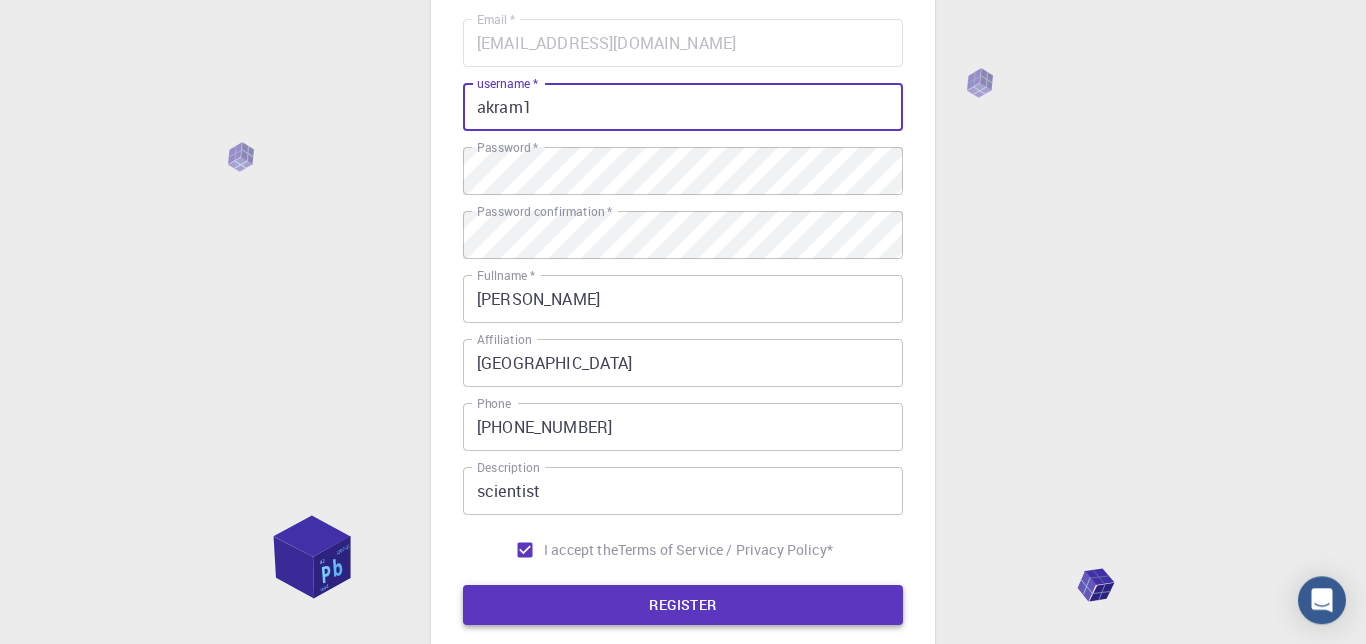 type on "akram1" 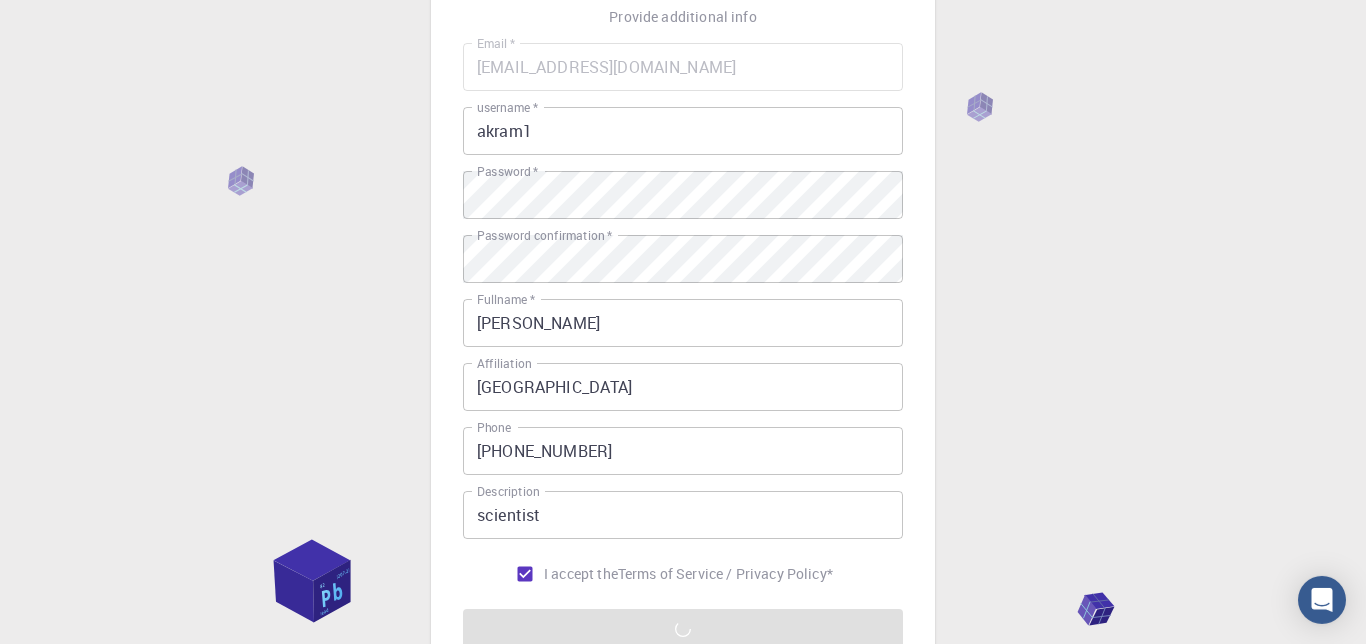 scroll, scrollTop: 298, scrollLeft: 0, axis: vertical 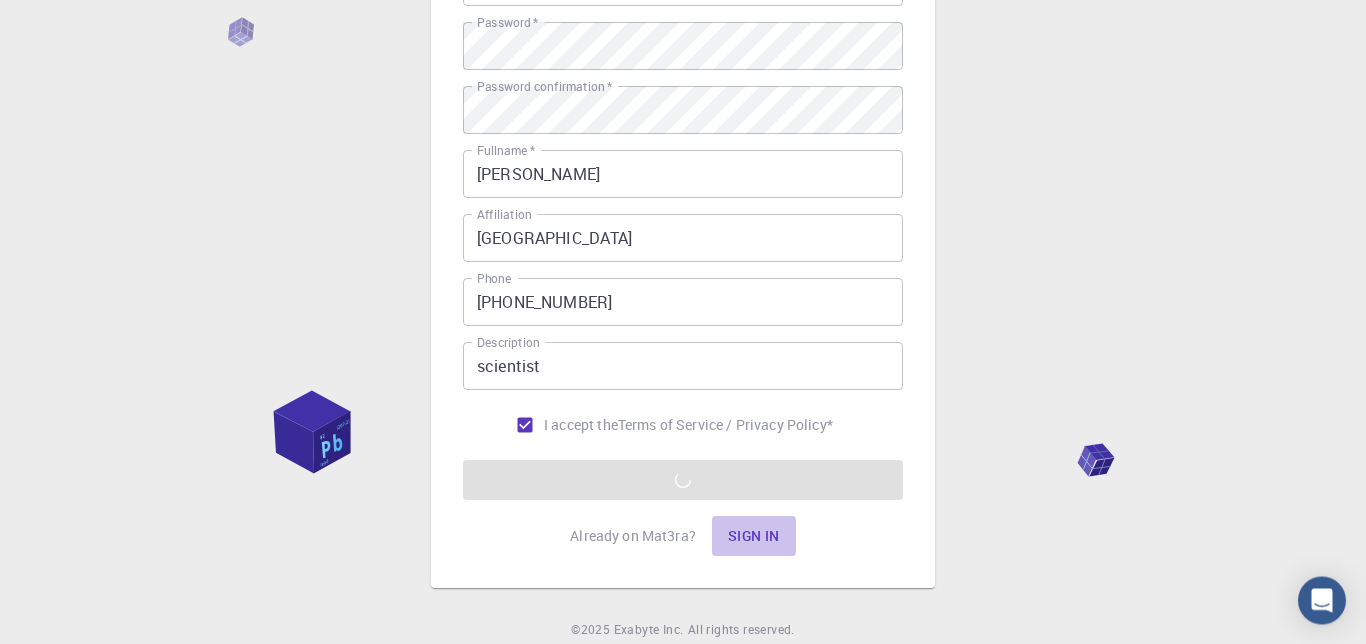 click on "Sign in" at bounding box center (754, 536) 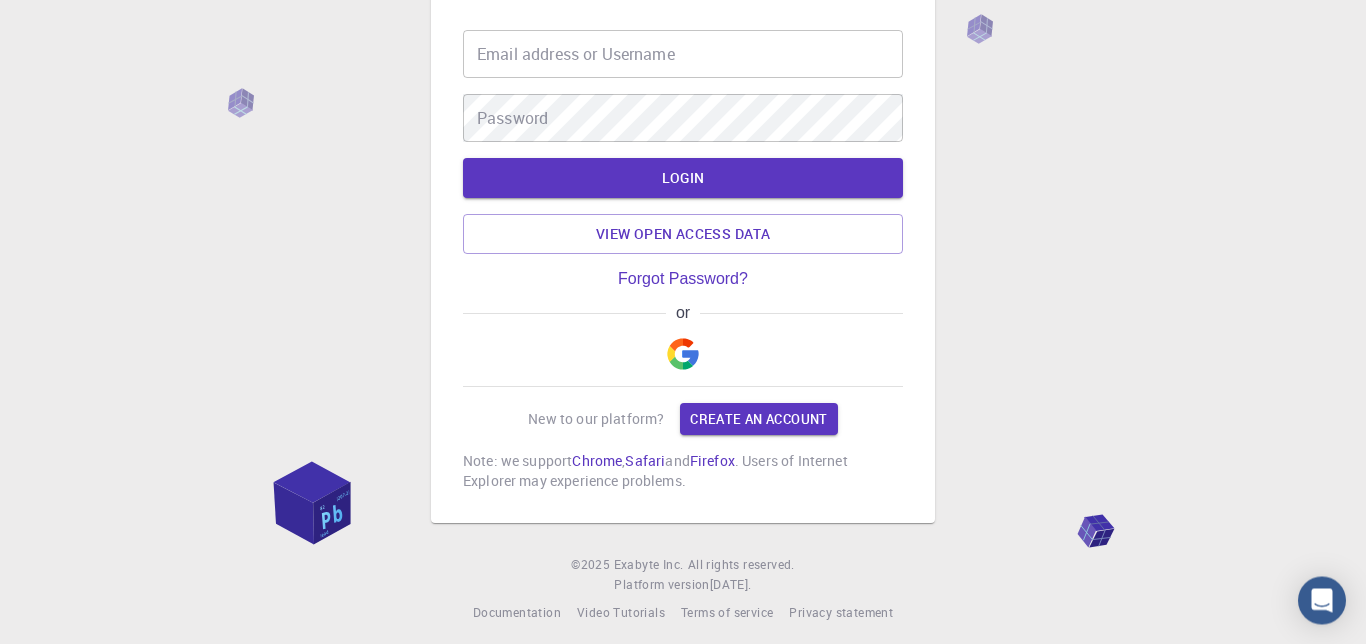 type on "akram1" 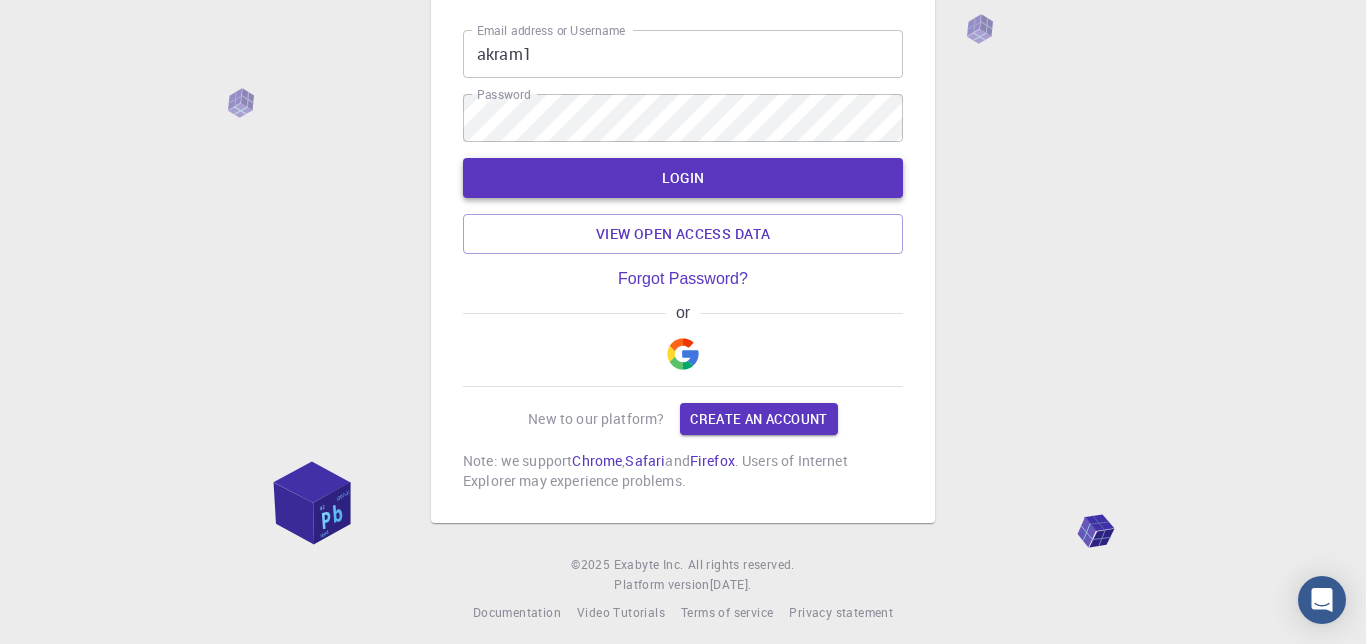 click on "LOGIN" at bounding box center [683, 178] 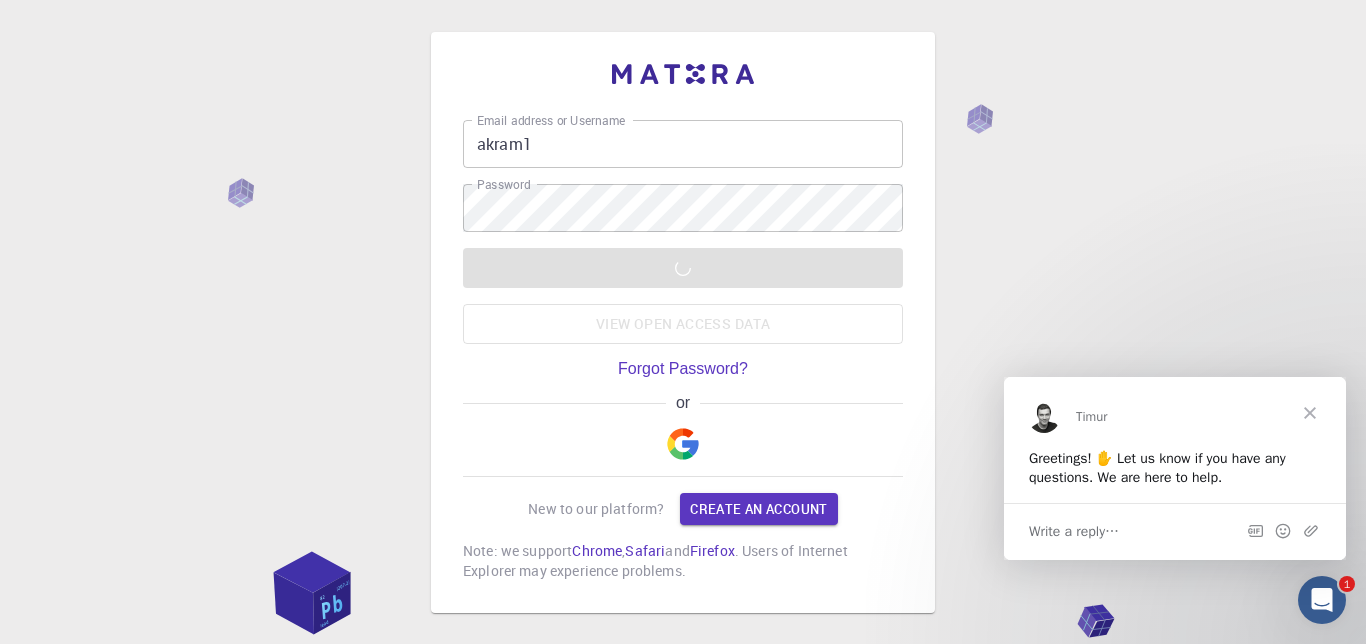 scroll, scrollTop: 0, scrollLeft: 0, axis: both 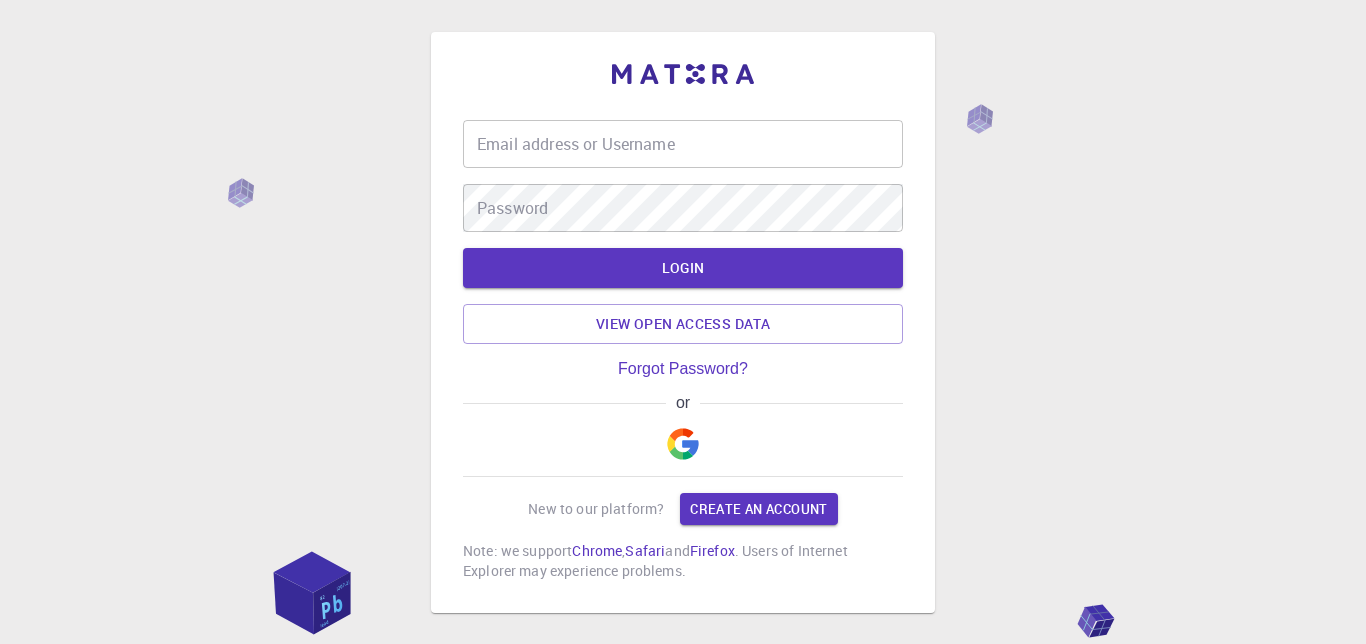 type on "akram1" 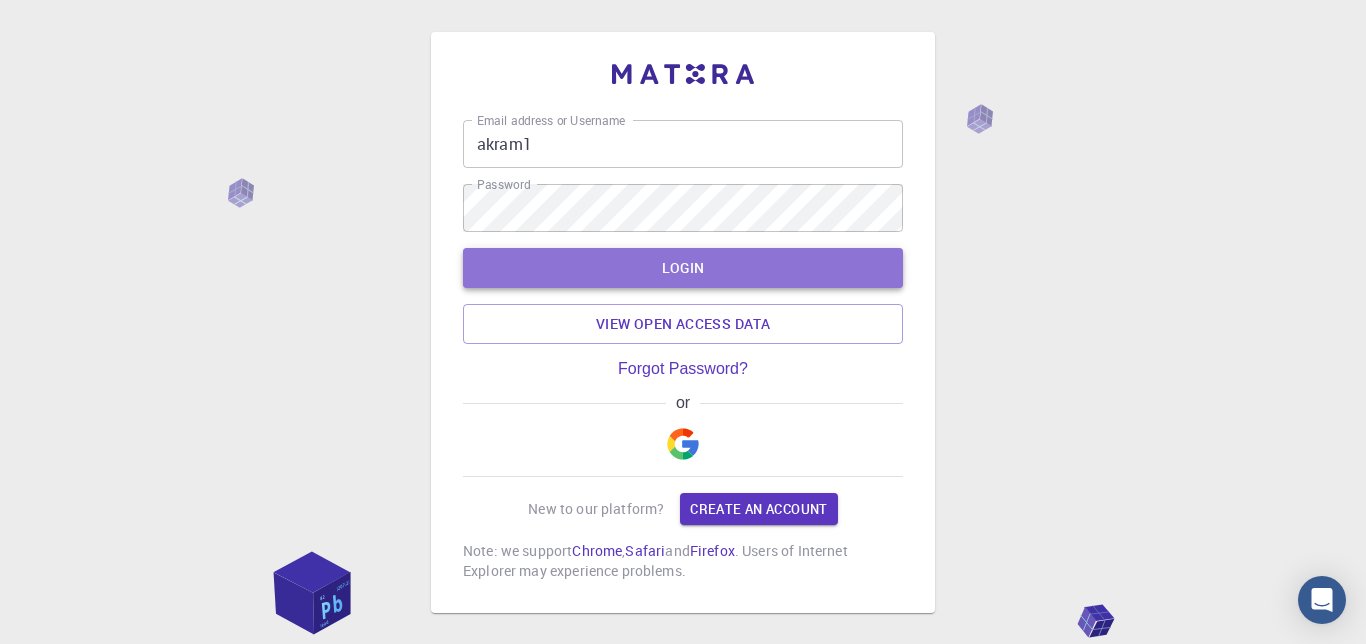 click on "LOGIN" at bounding box center (683, 268) 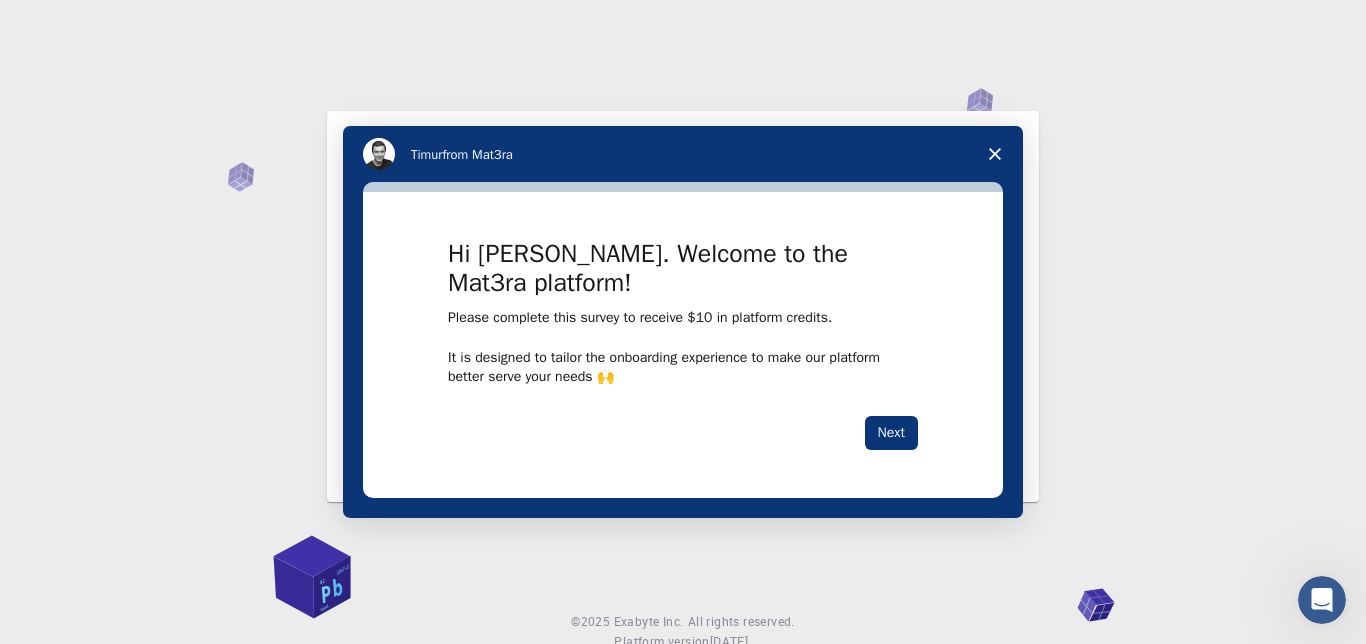 scroll, scrollTop: 0, scrollLeft: 0, axis: both 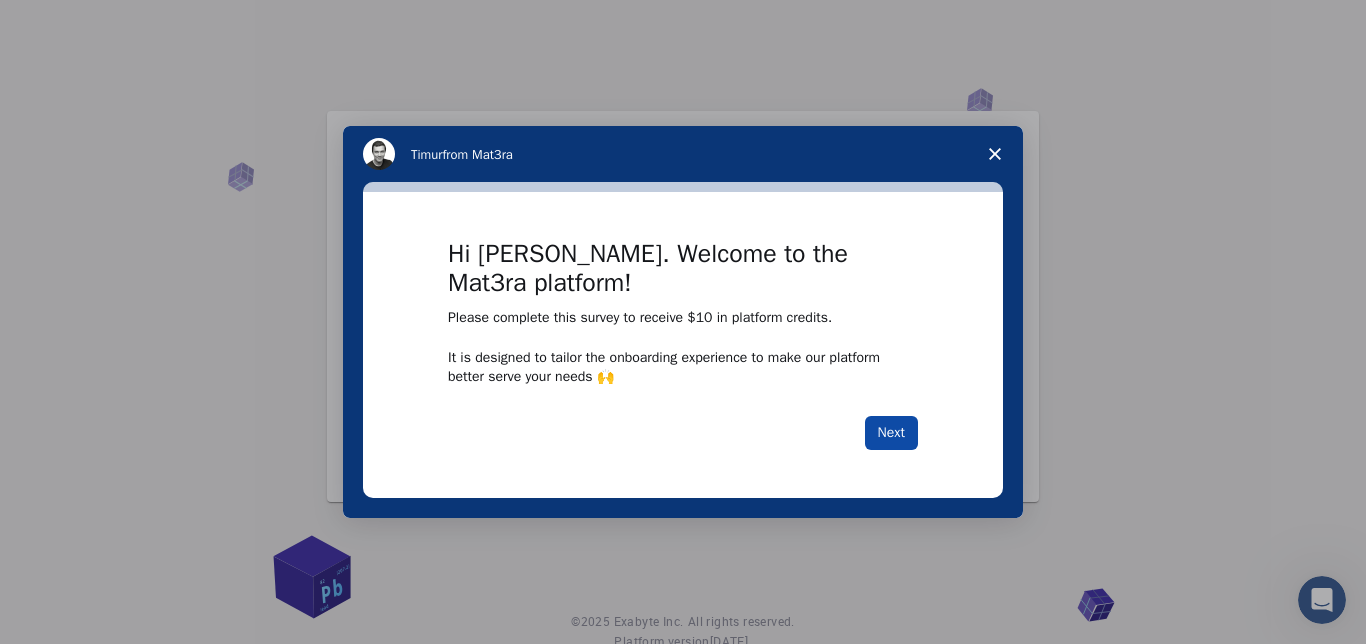 click on "Next" at bounding box center [891, 433] 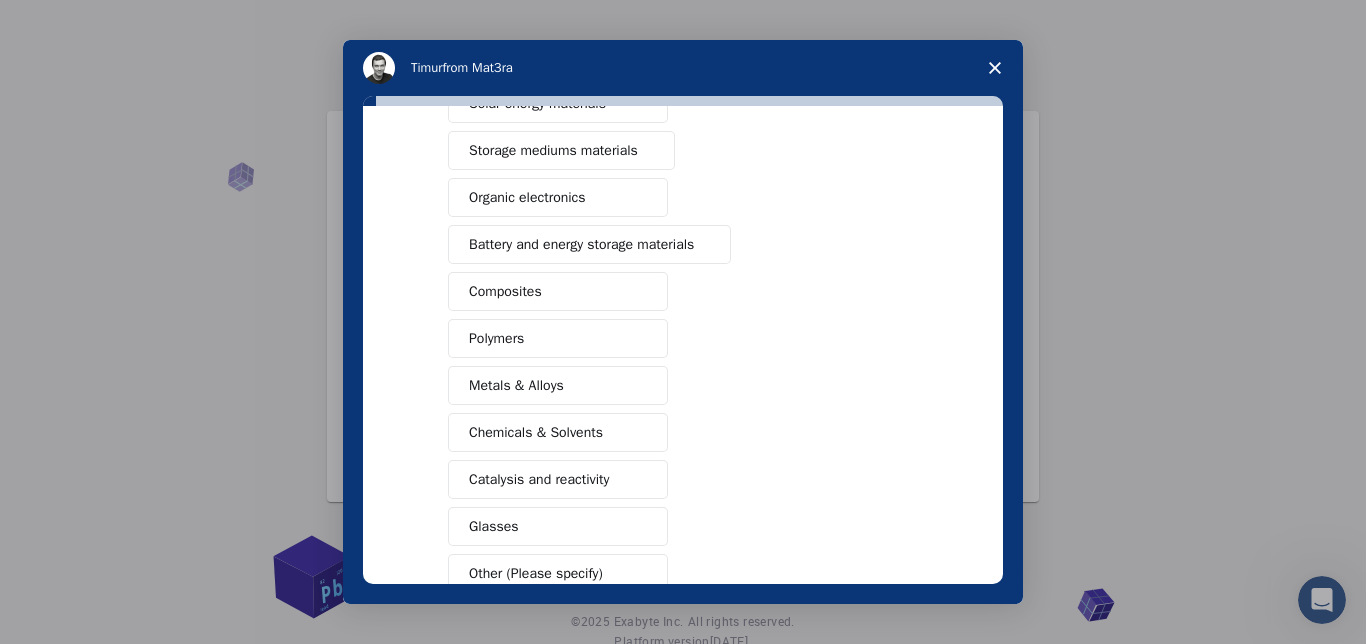scroll, scrollTop: 196, scrollLeft: 0, axis: vertical 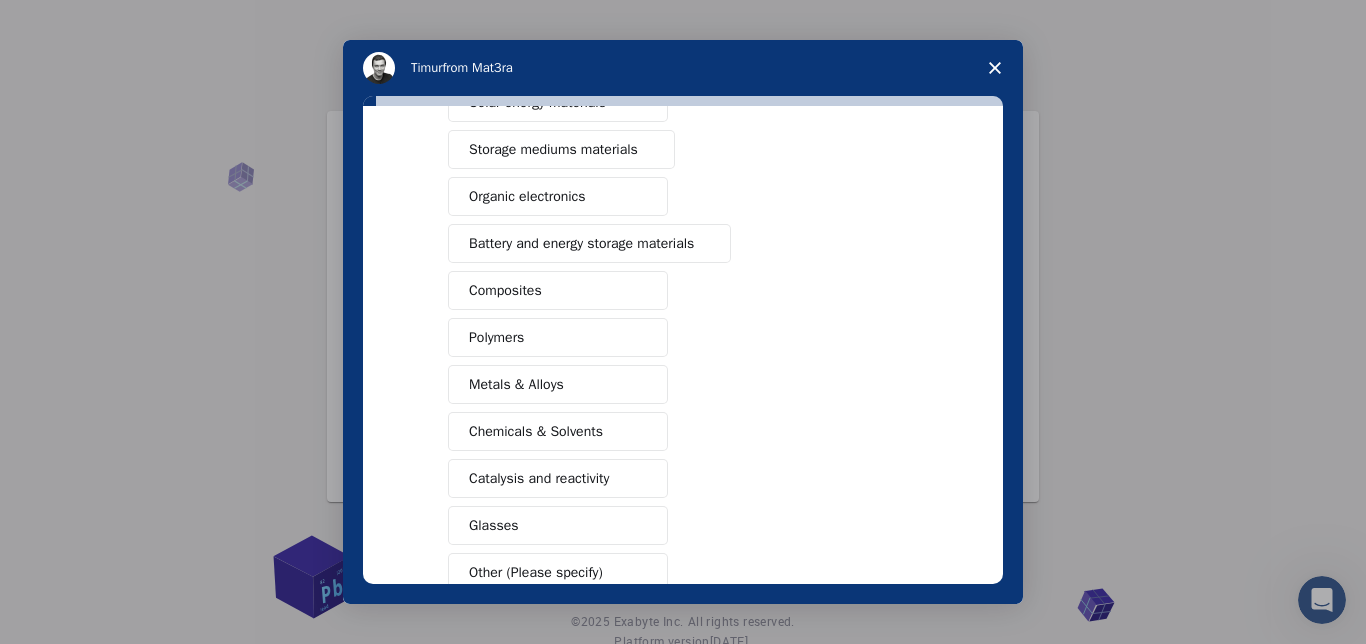 click on "Composites" at bounding box center (558, 290) 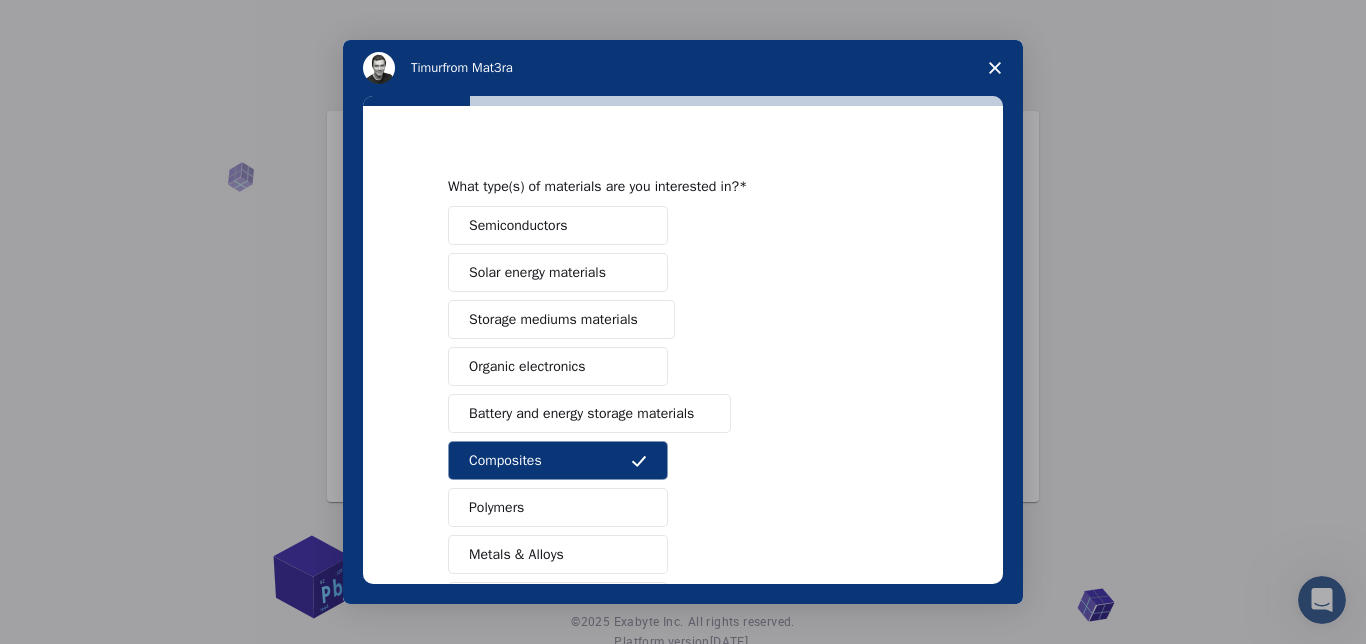 scroll, scrollTop: 0, scrollLeft: 0, axis: both 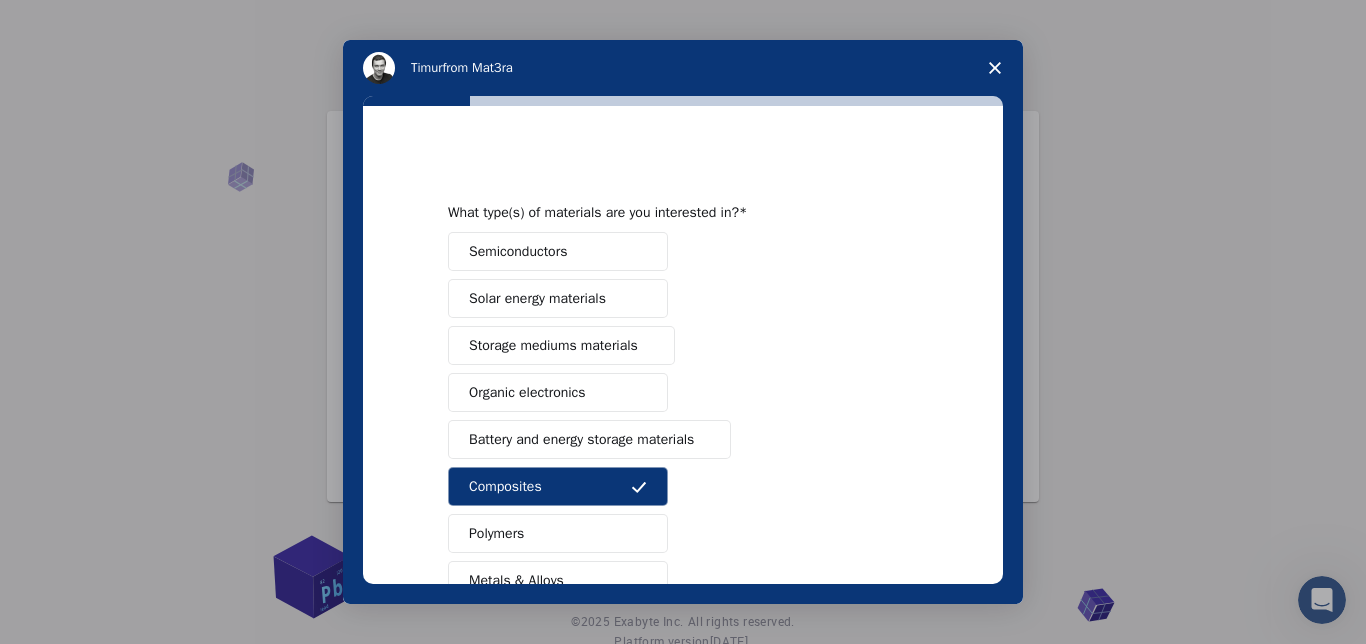 click on "Semiconductors" at bounding box center (558, 251) 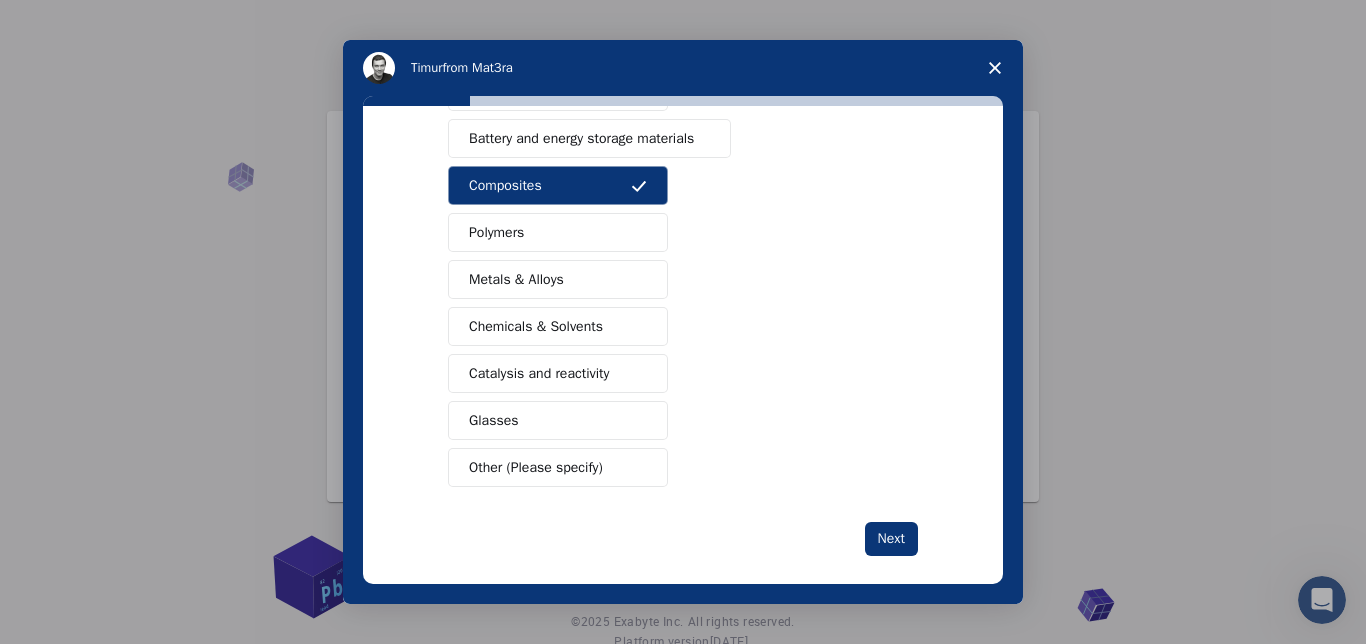 scroll, scrollTop: 321, scrollLeft: 0, axis: vertical 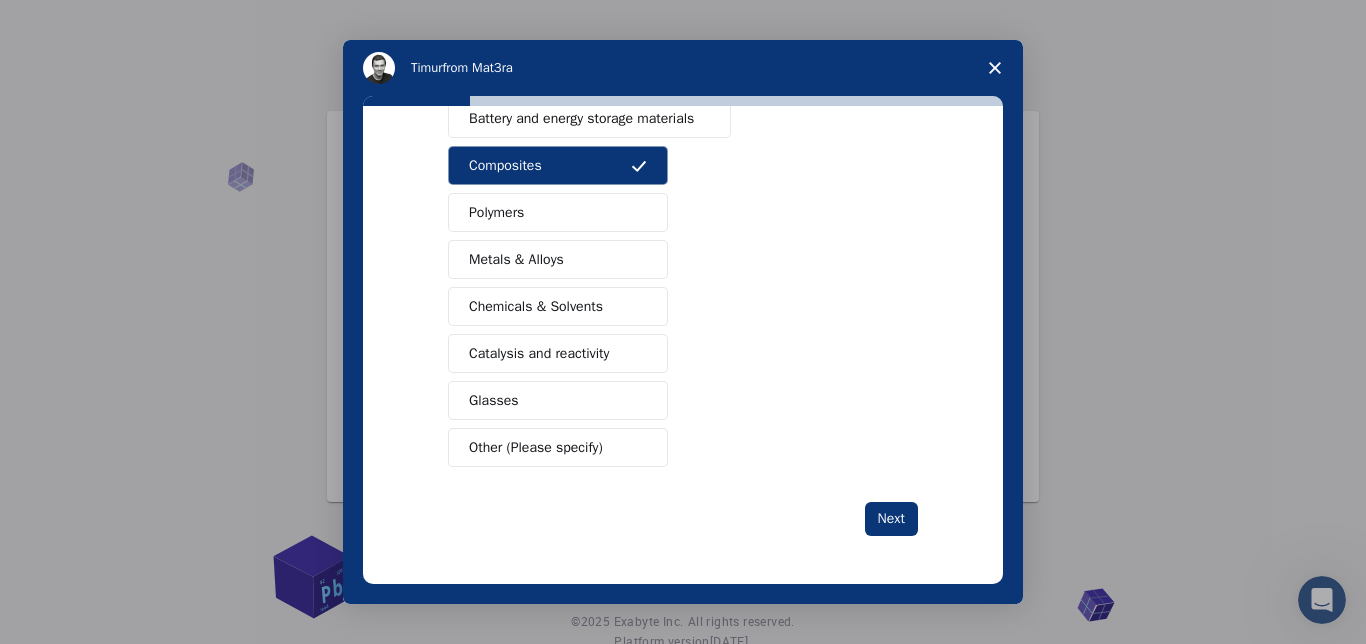 click on "Other (Please specify)" at bounding box center [558, 447] 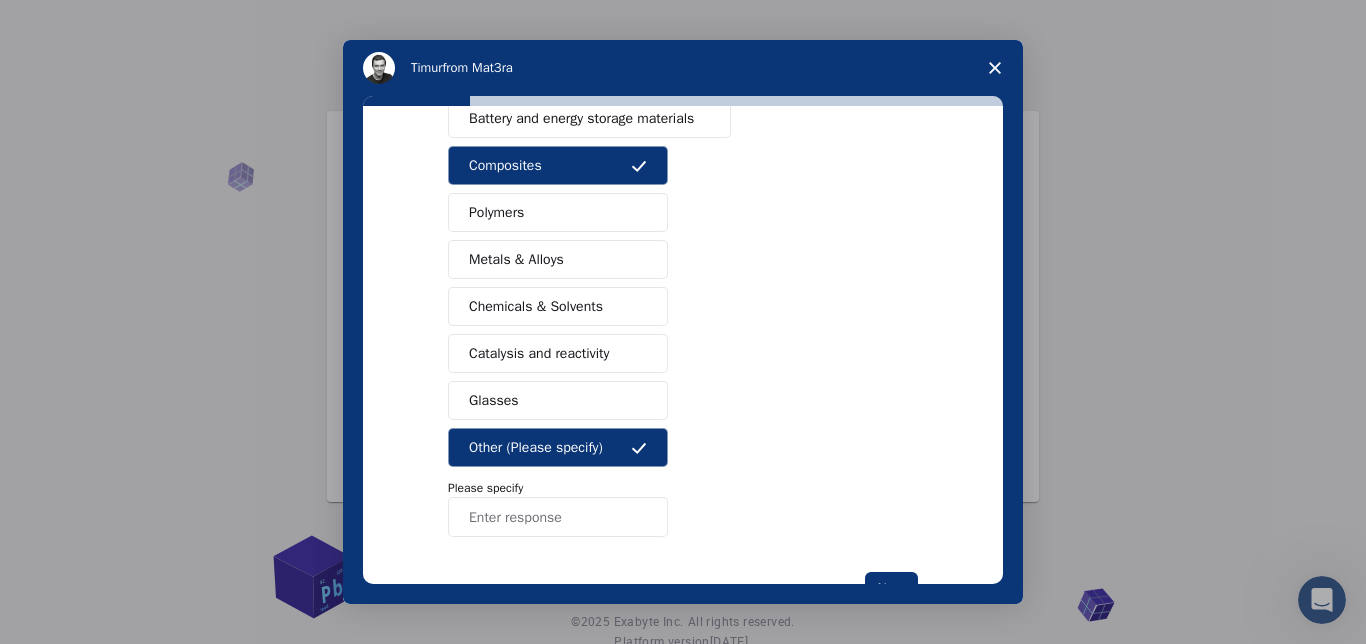 click at bounding box center [558, 517] 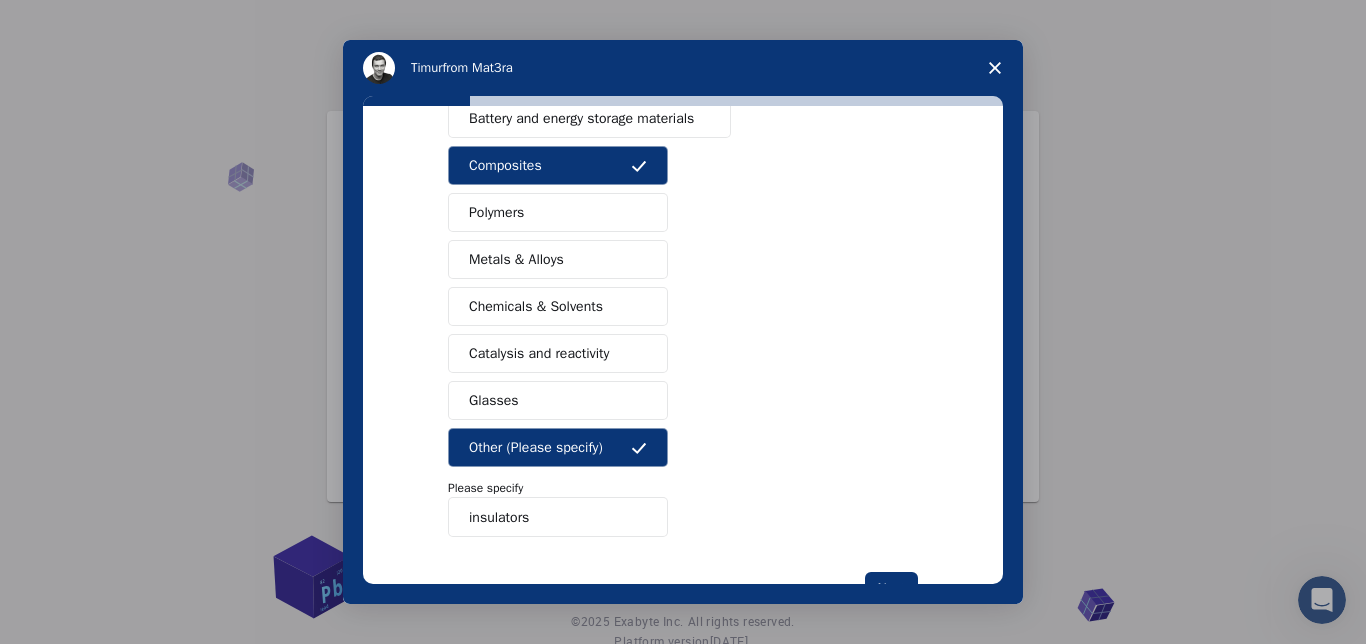 scroll, scrollTop: 391, scrollLeft: 0, axis: vertical 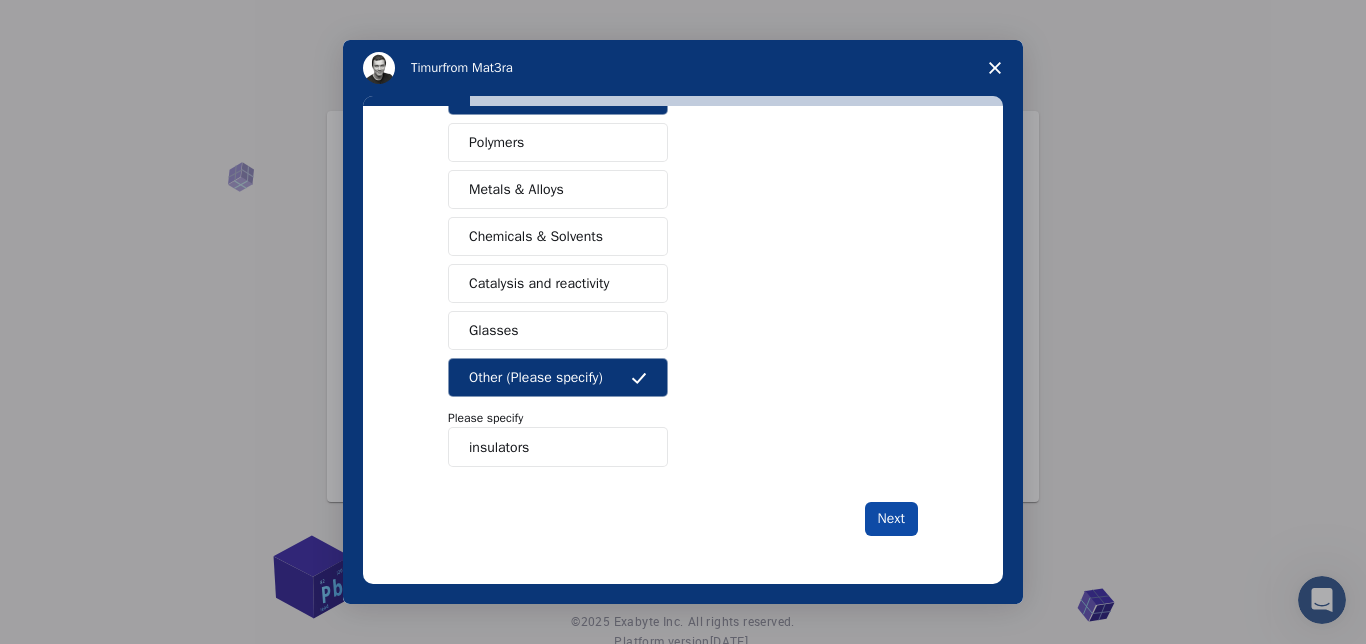 type on "insulators" 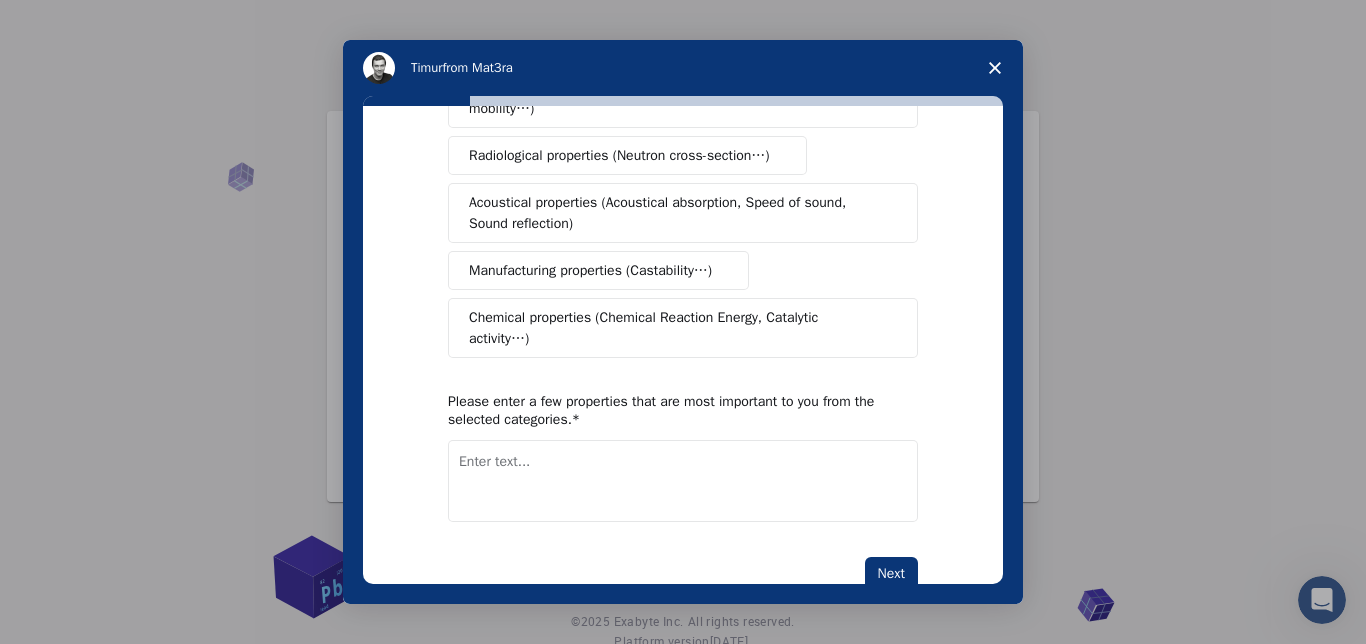 scroll, scrollTop: 0, scrollLeft: 0, axis: both 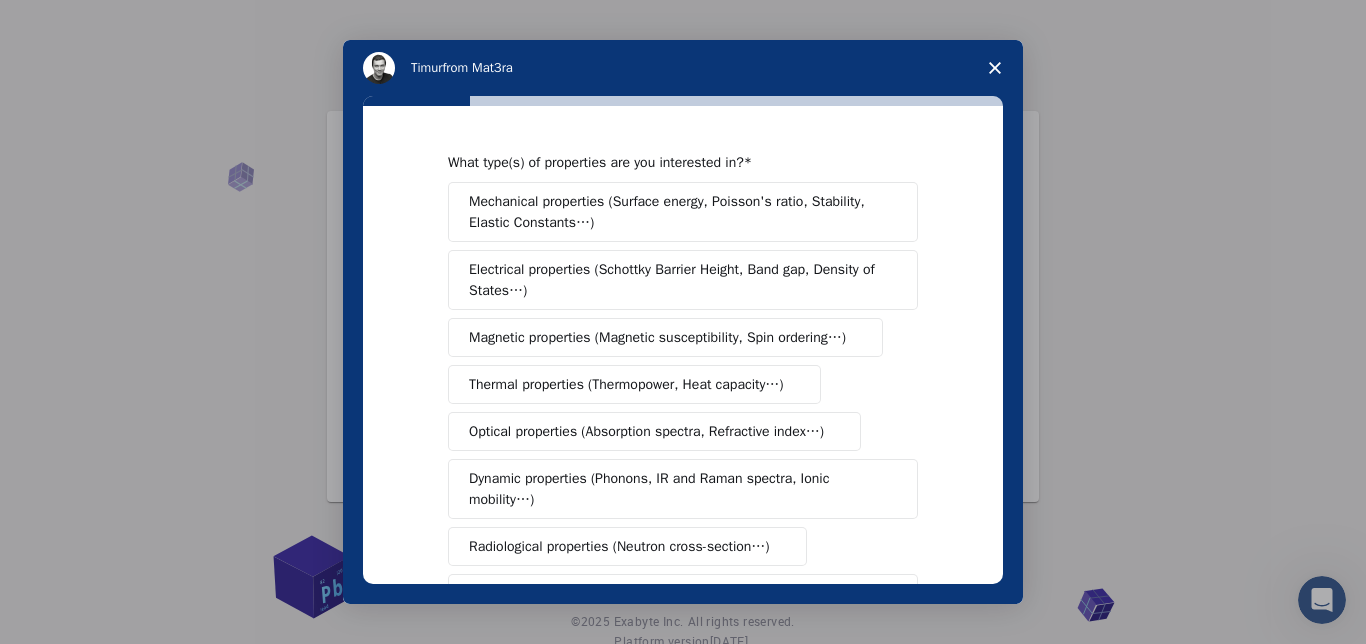 click on "Electrical properties (Schottky Barrier Height, Band gap, Density of States…)" at bounding box center [676, 280] 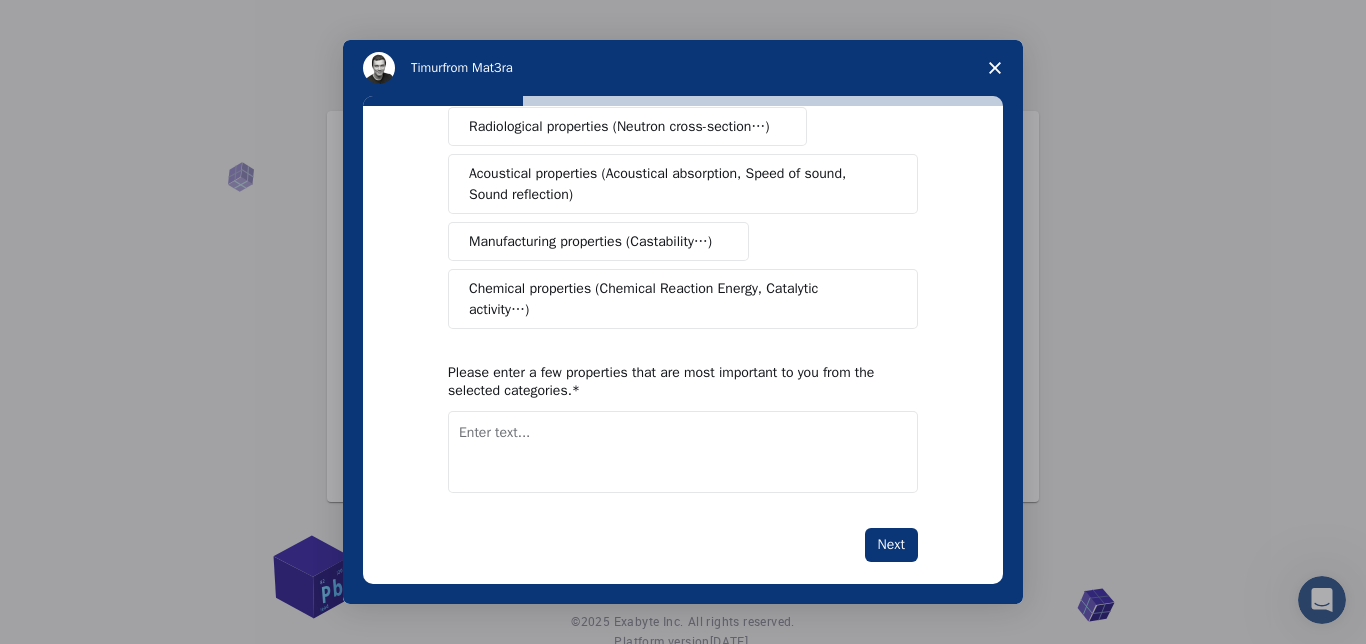 scroll, scrollTop: 446, scrollLeft: 0, axis: vertical 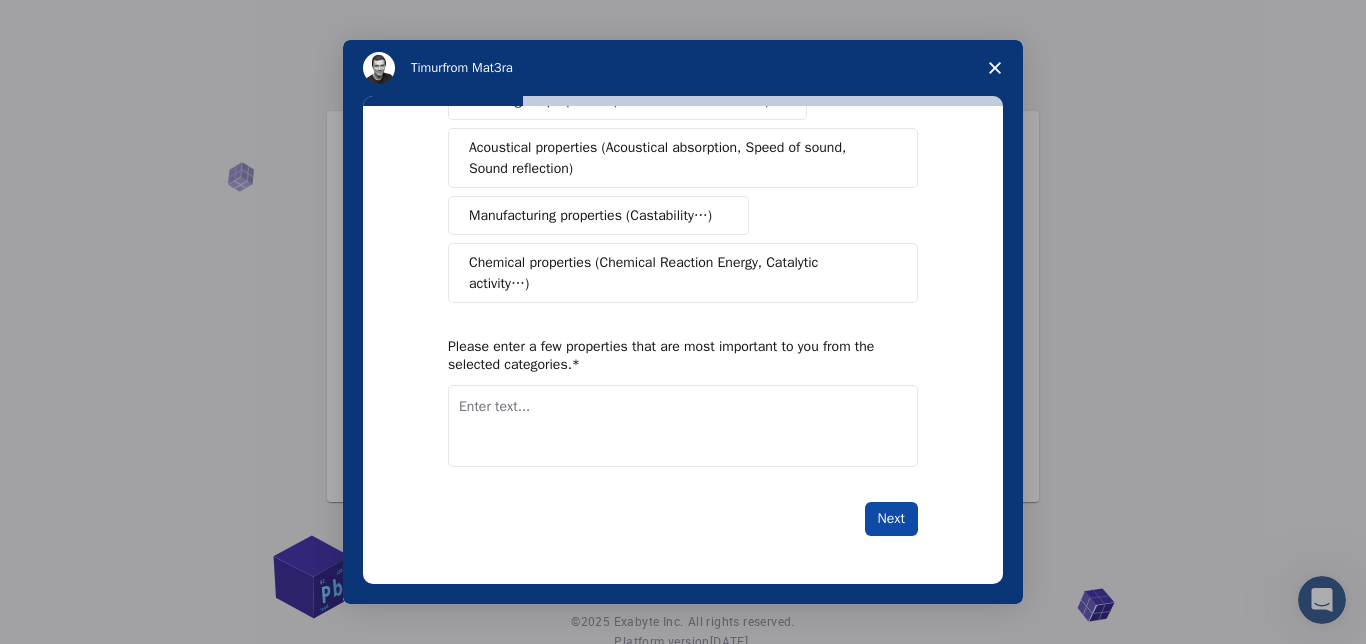 click on "Next" at bounding box center (891, 519) 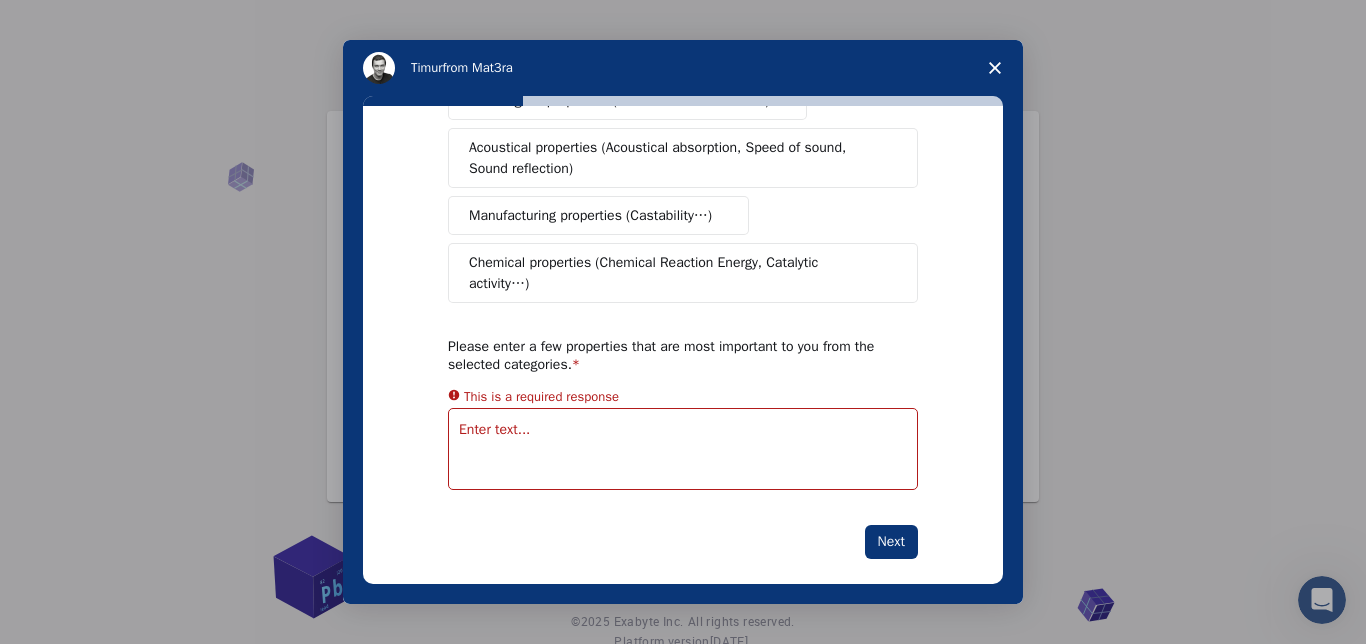 click at bounding box center [683, 449] 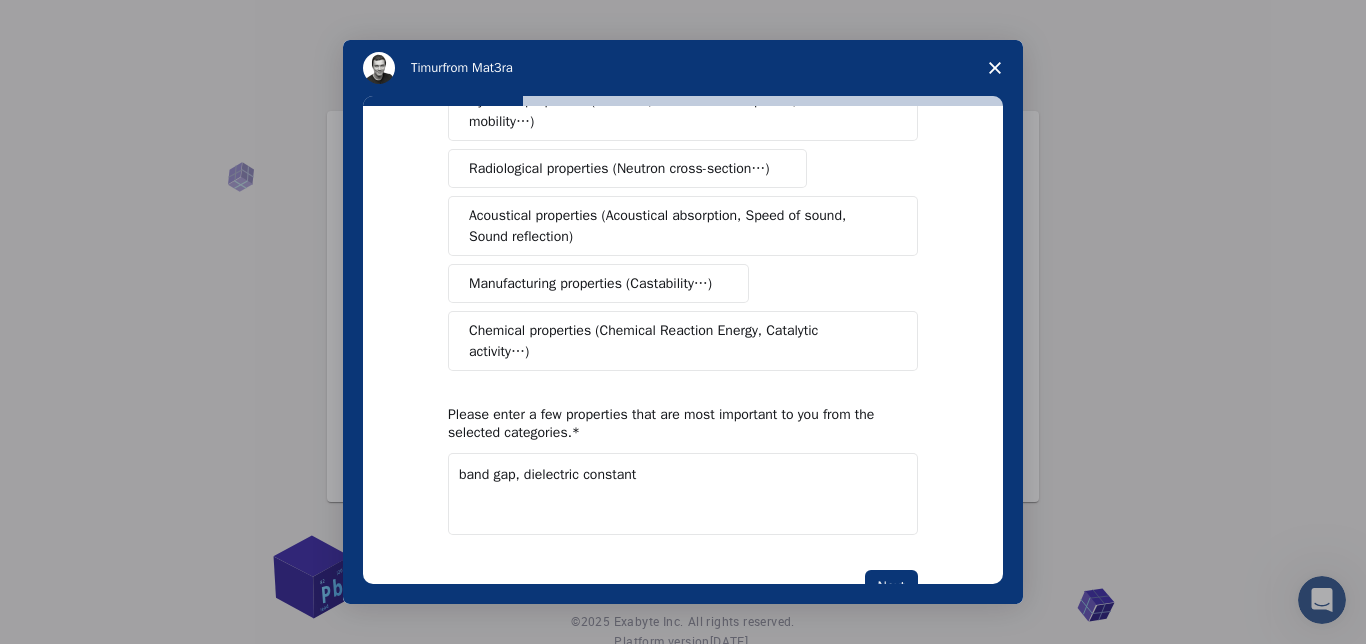 scroll, scrollTop: 446, scrollLeft: 0, axis: vertical 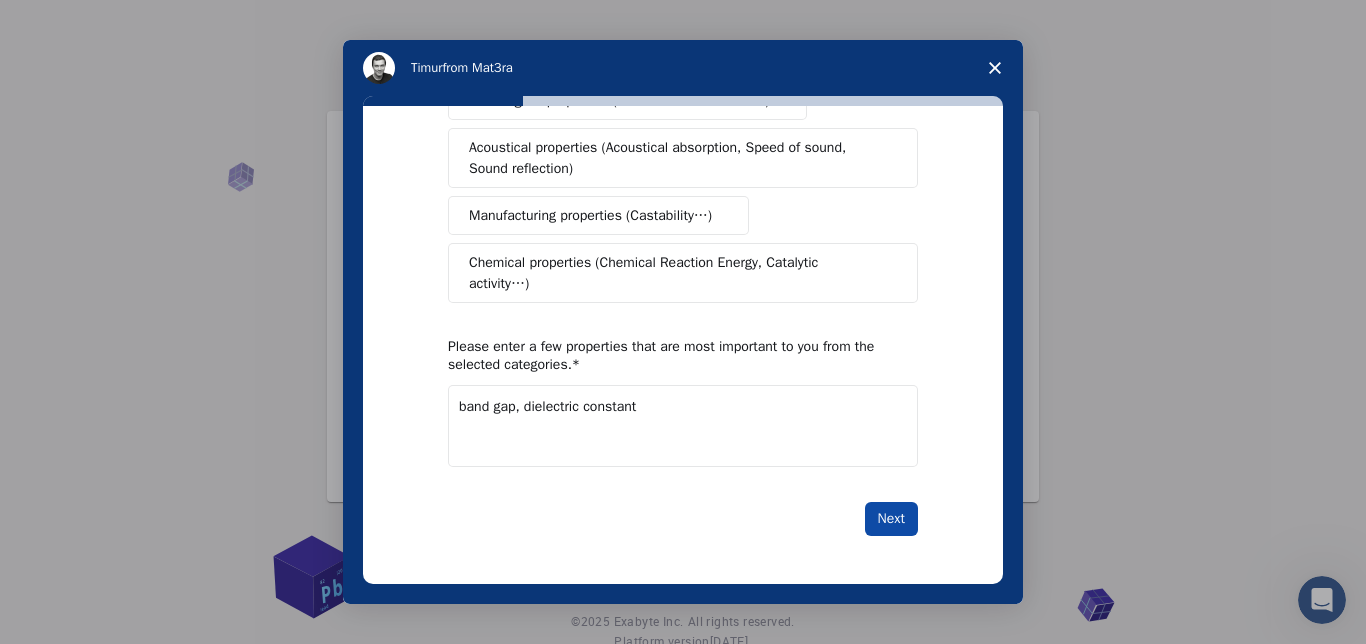 type on "band gap, dielectric constant" 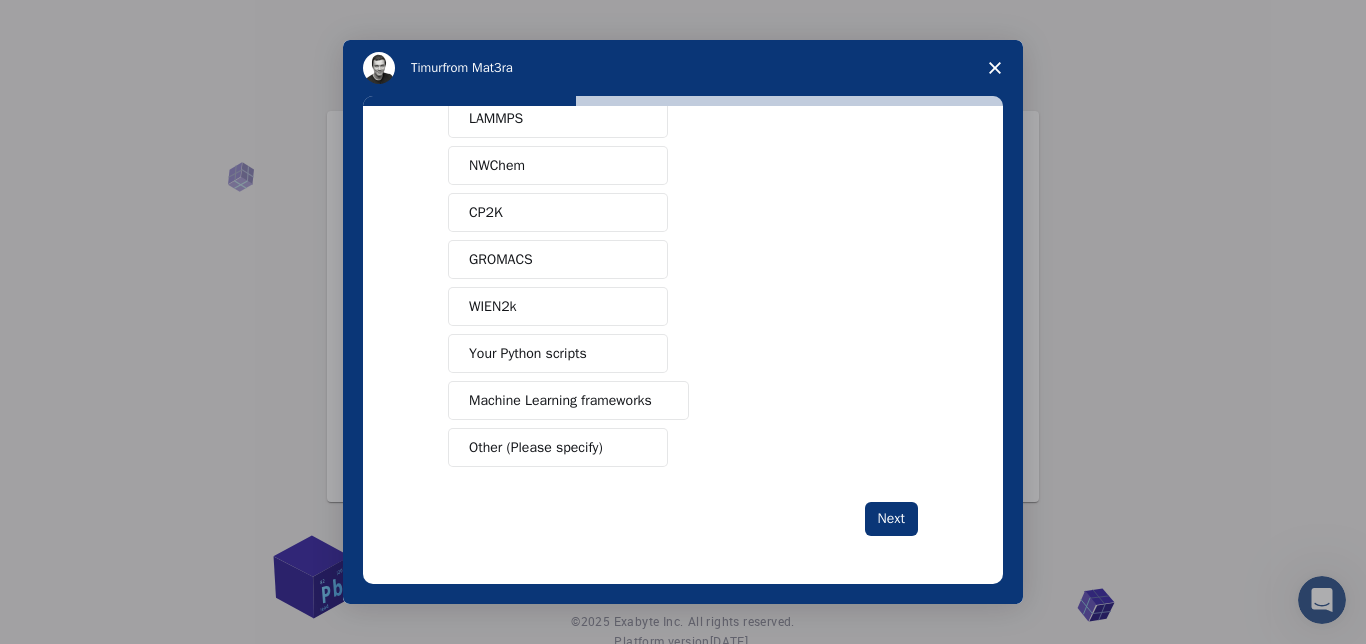 scroll, scrollTop: 0, scrollLeft: 0, axis: both 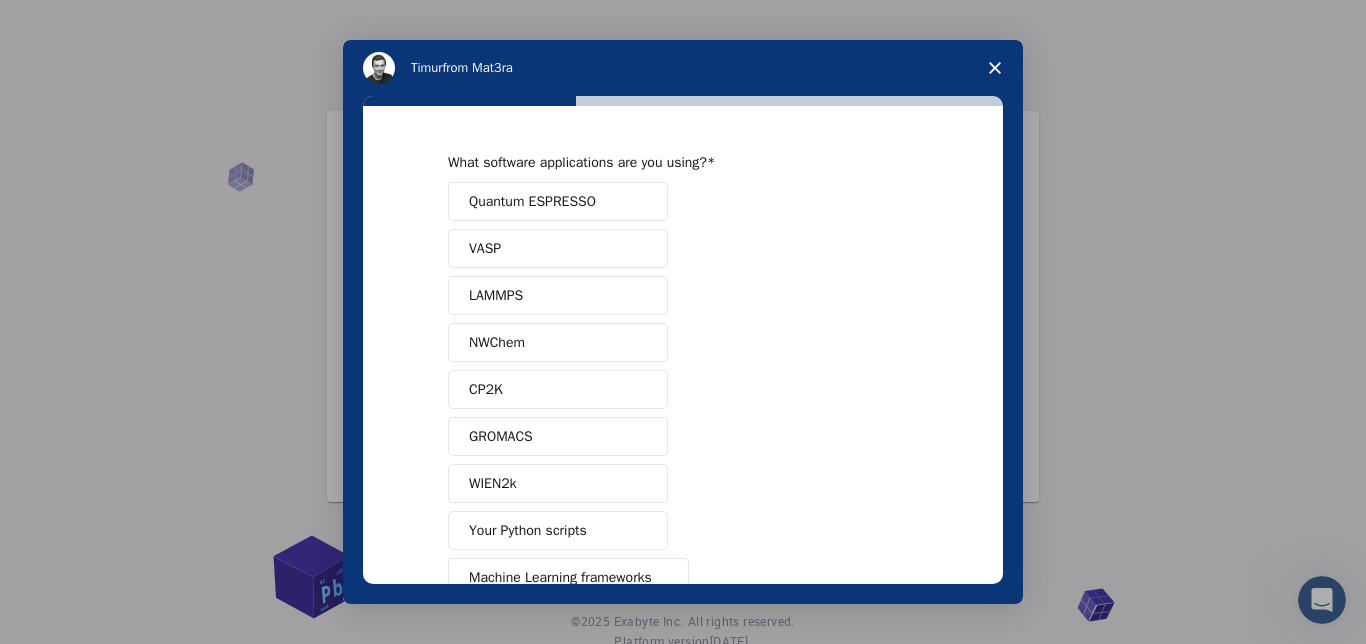 click on "Quantum ESPRESSO" at bounding box center (558, 201) 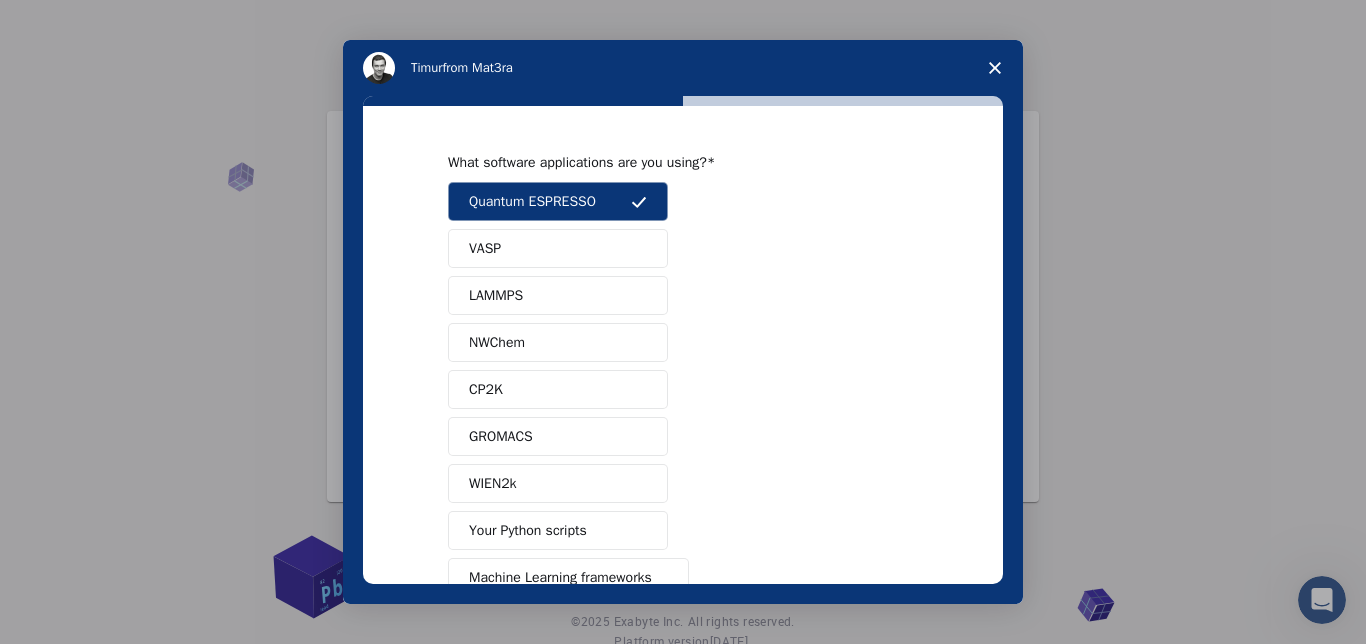 scroll, scrollTop: 177, scrollLeft: 0, axis: vertical 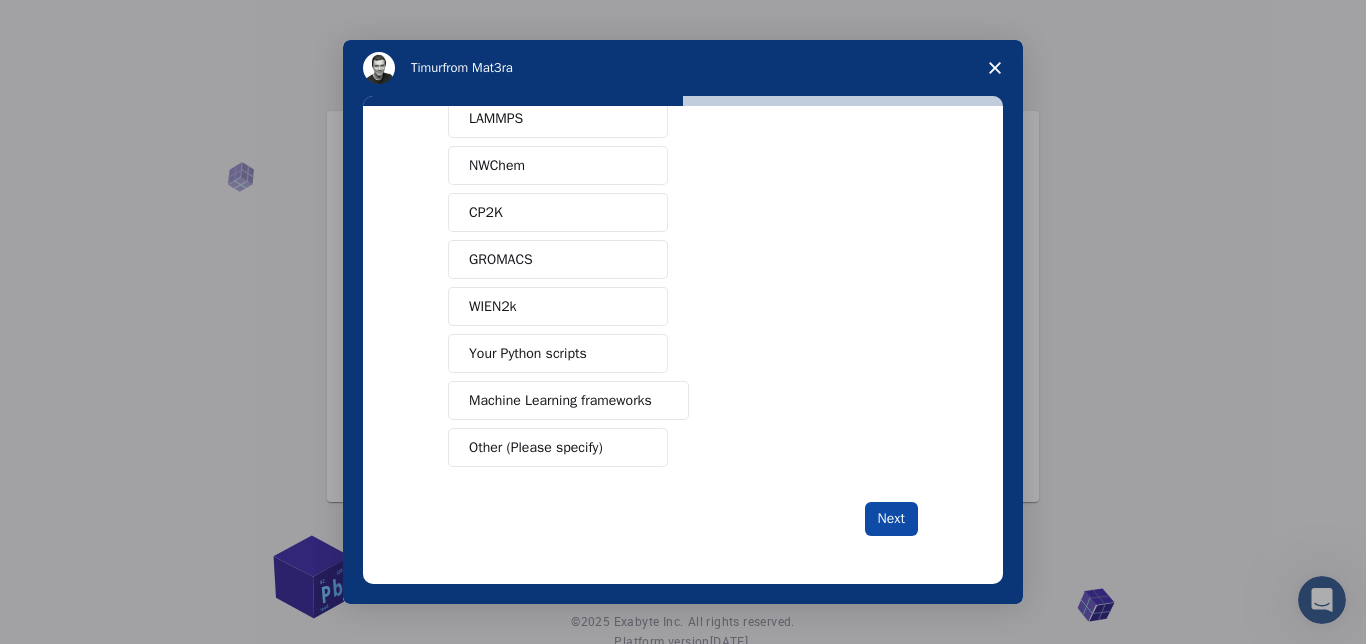 click on "Next" at bounding box center [891, 519] 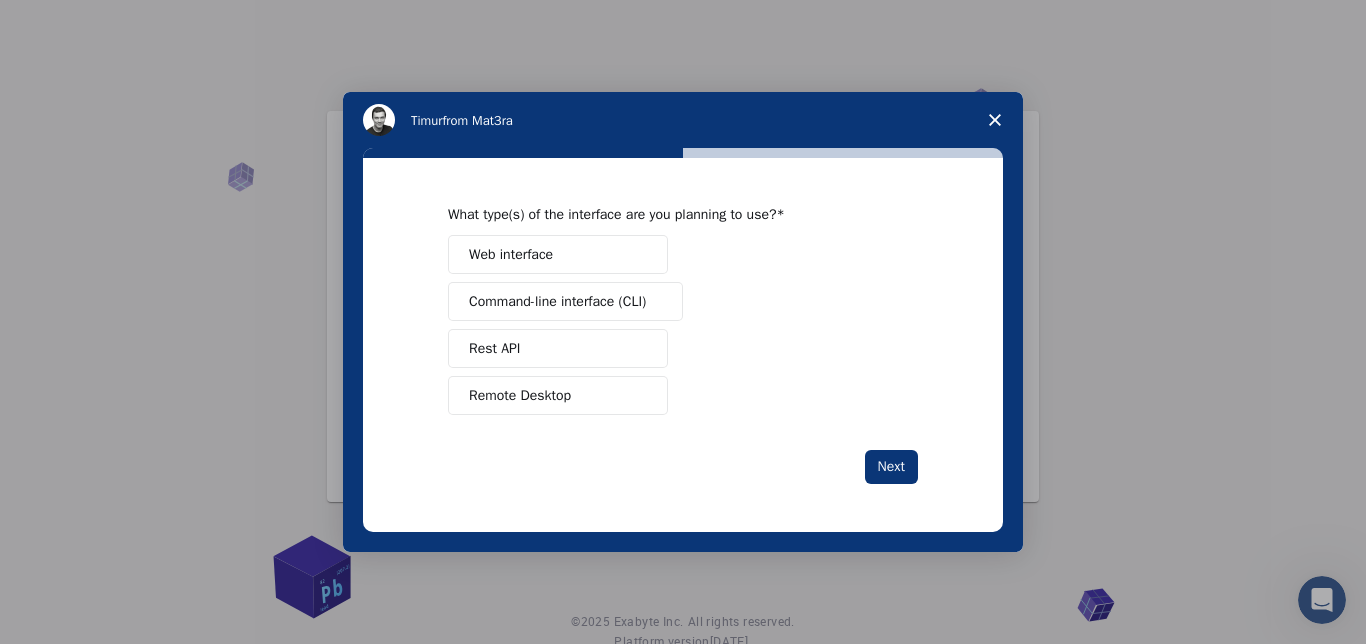scroll, scrollTop: 0, scrollLeft: 0, axis: both 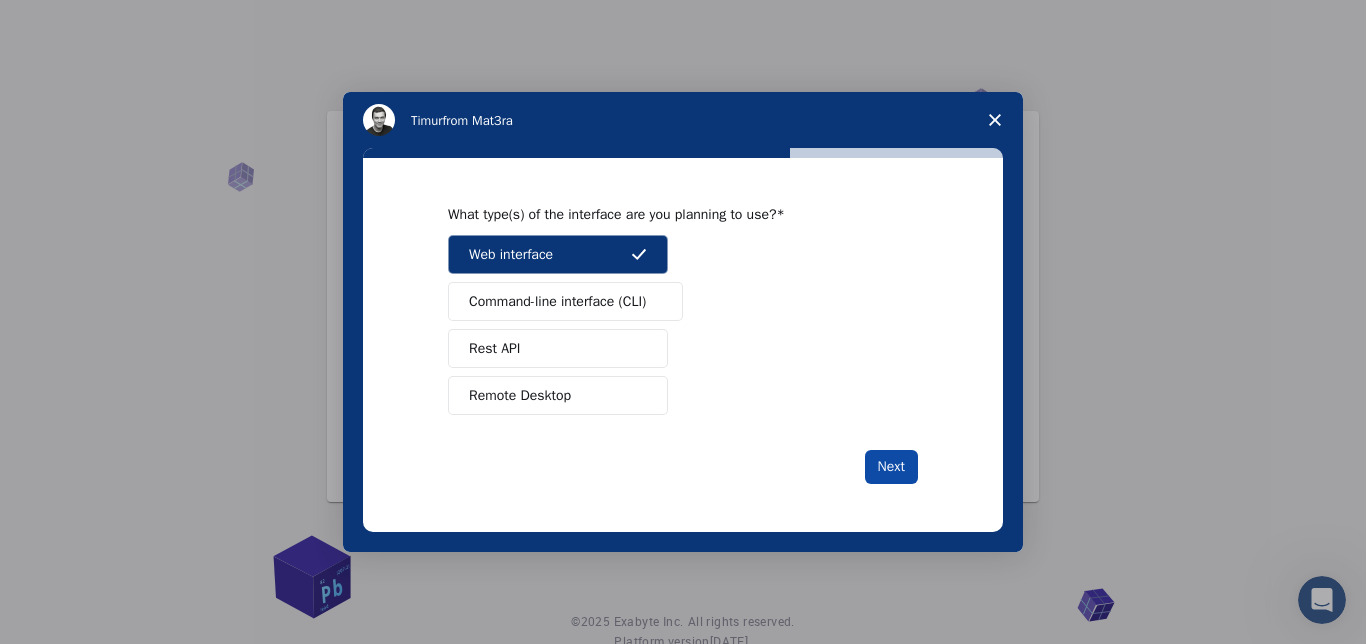 click on "Next" at bounding box center [891, 467] 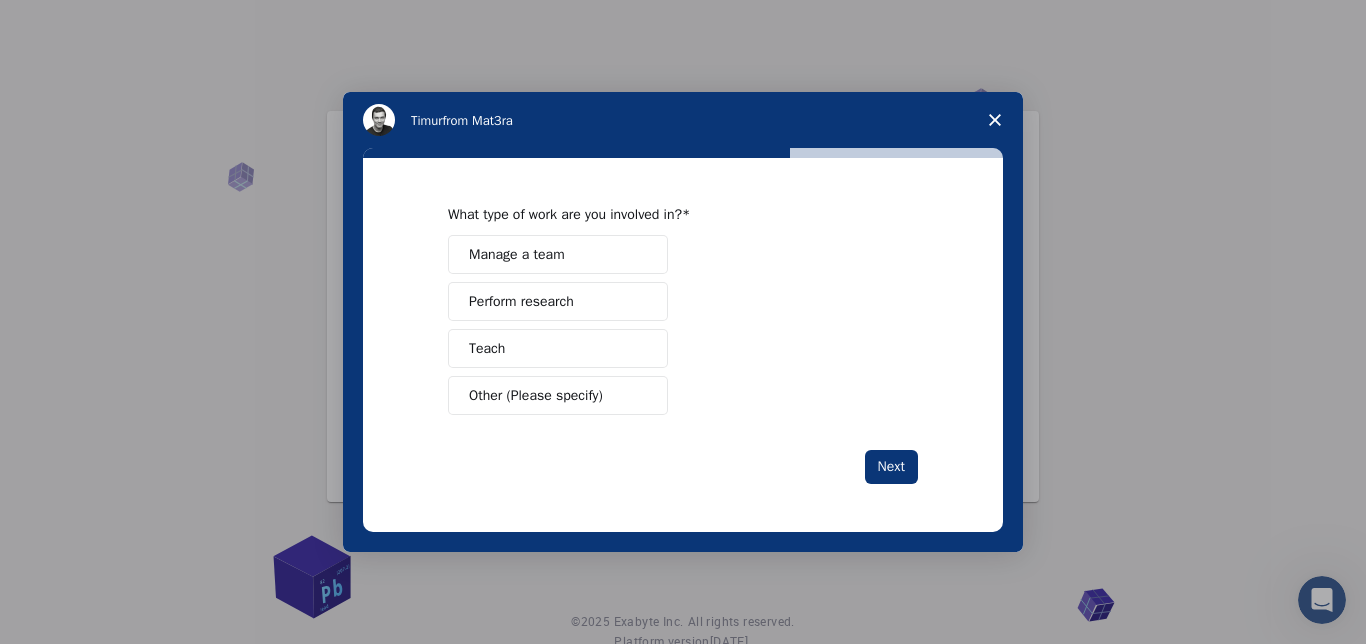 click on "Perform research" at bounding box center [558, 301] 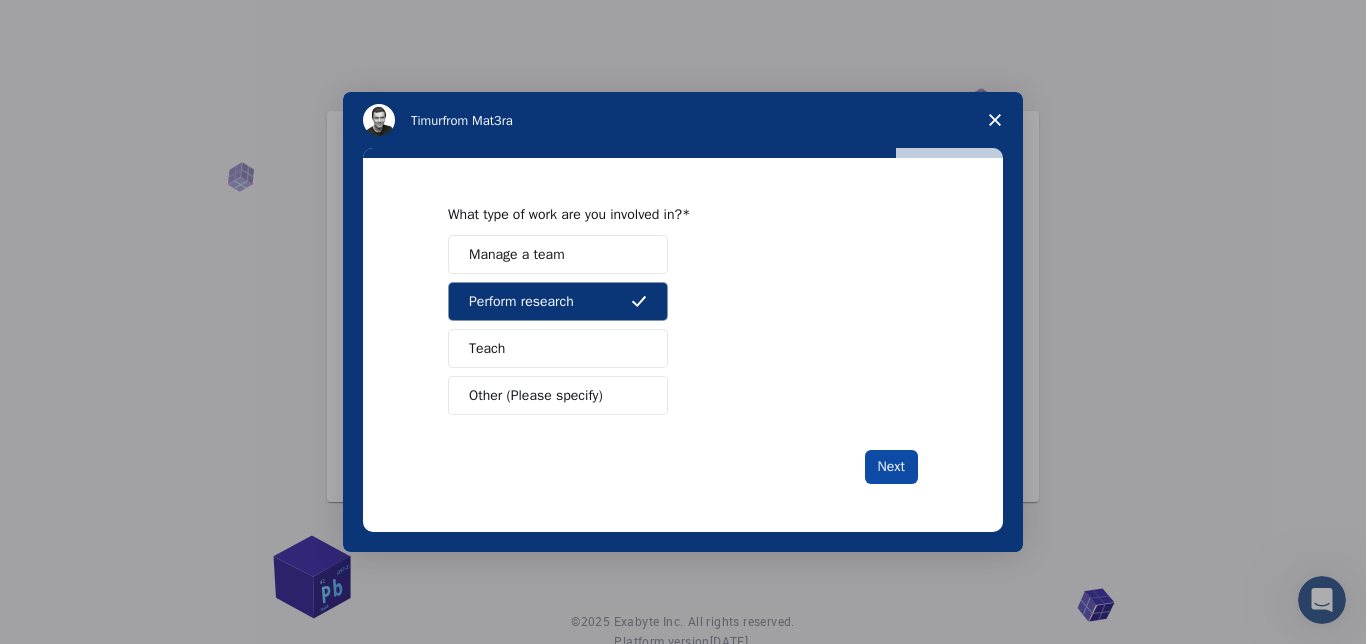 click on "Next" at bounding box center (891, 467) 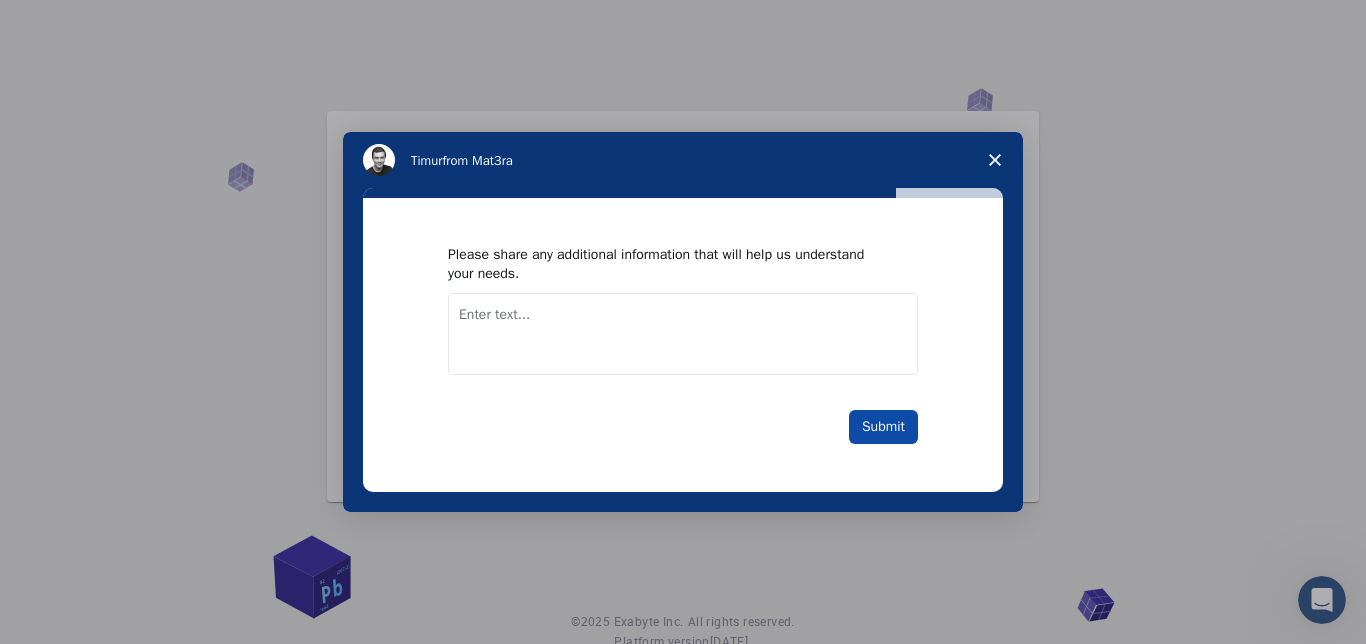 click on "Submit" at bounding box center (883, 427) 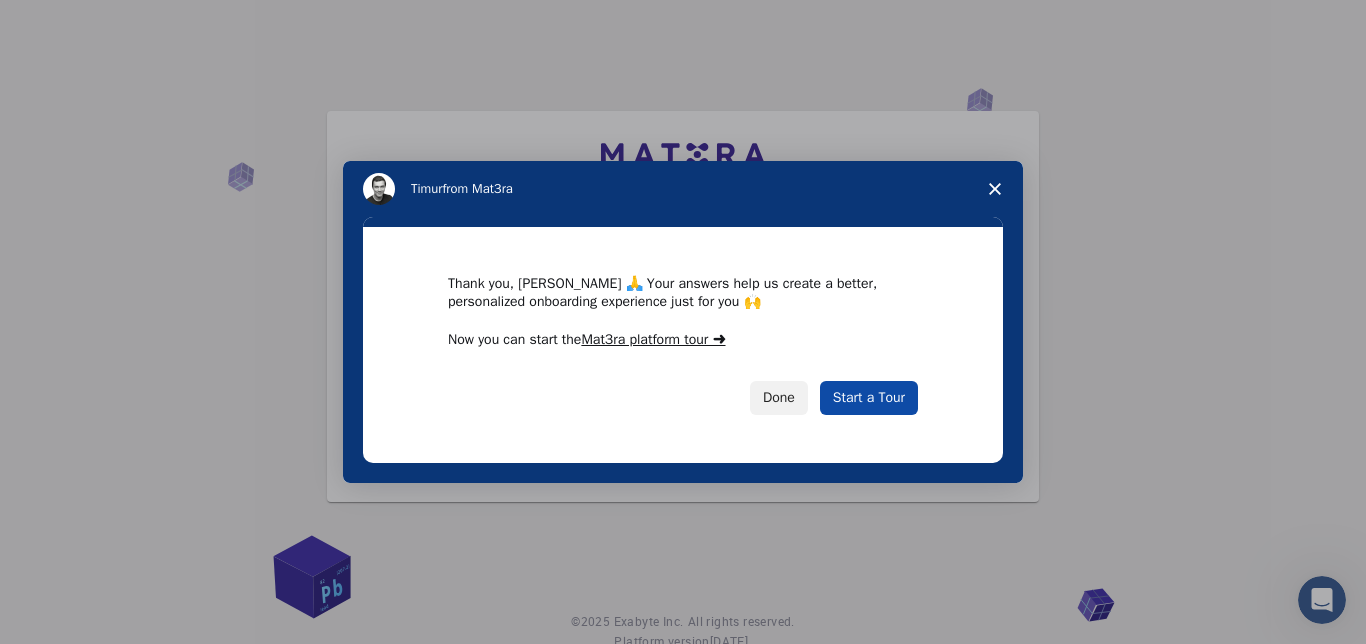 click on "Start a Tour" at bounding box center [869, 398] 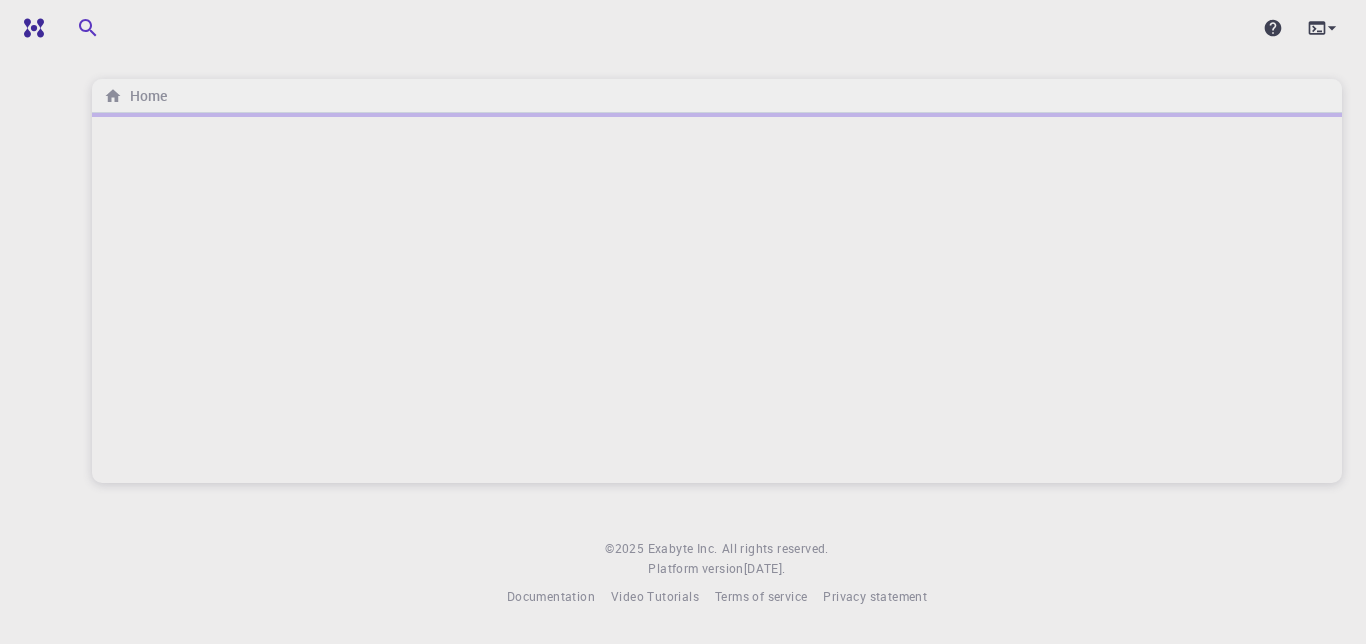 scroll, scrollTop: 0, scrollLeft: 0, axis: both 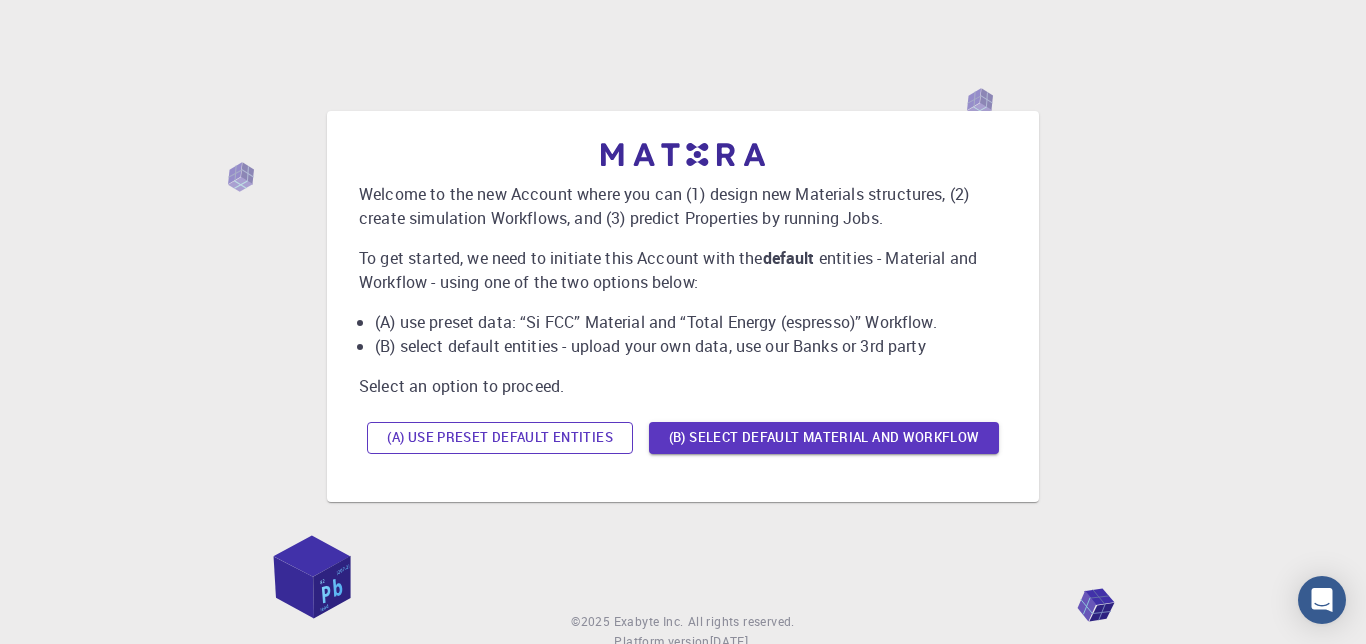click on "(A) Use preset default entities" at bounding box center [500, 438] 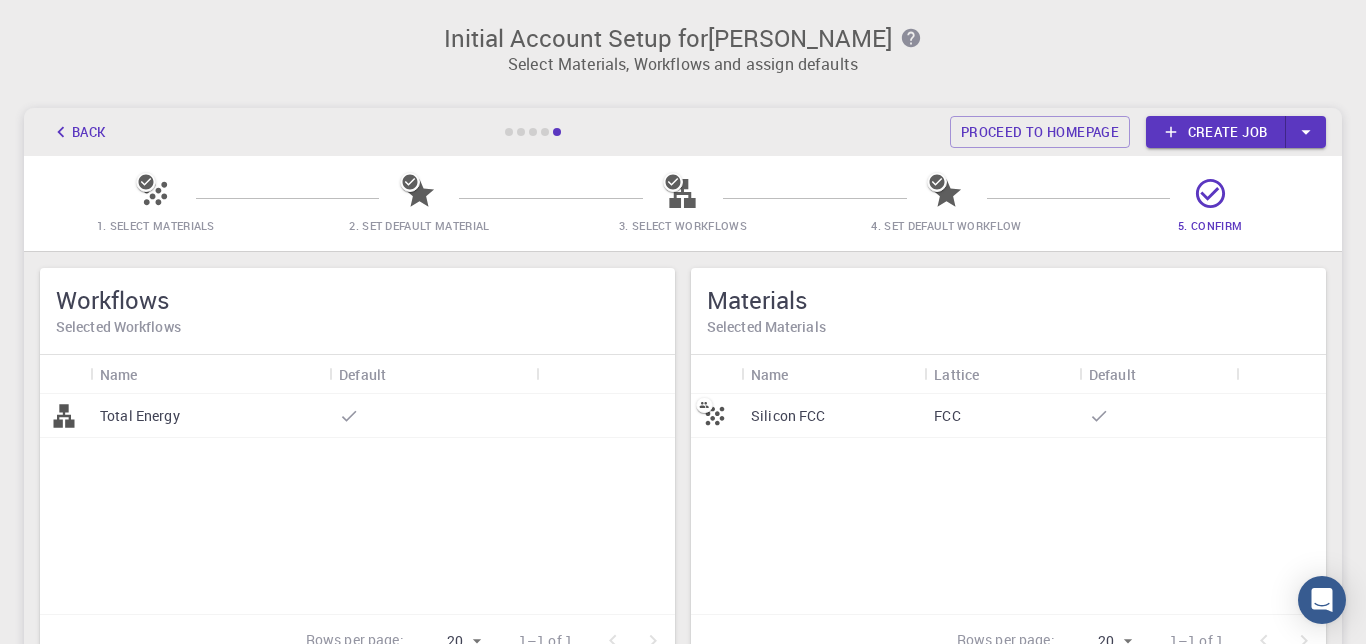 click on "Create job" at bounding box center (1216, 132) 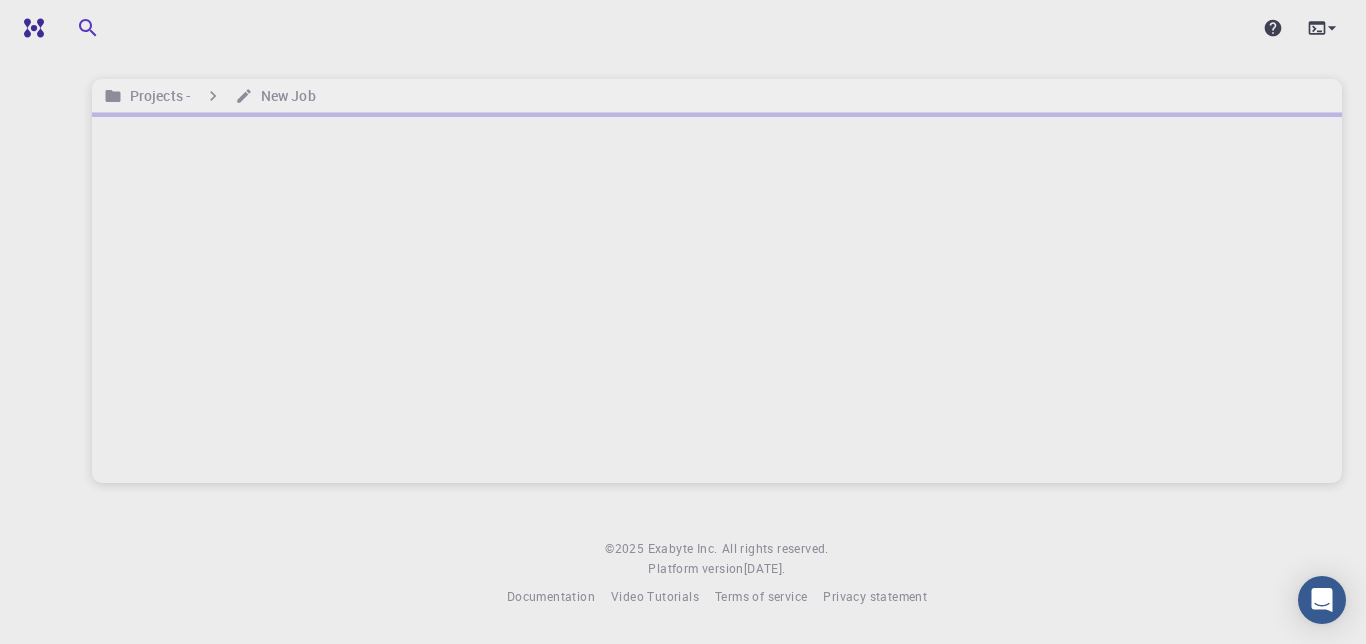scroll, scrollTop: 0, scrollLeft: 0, axis: both 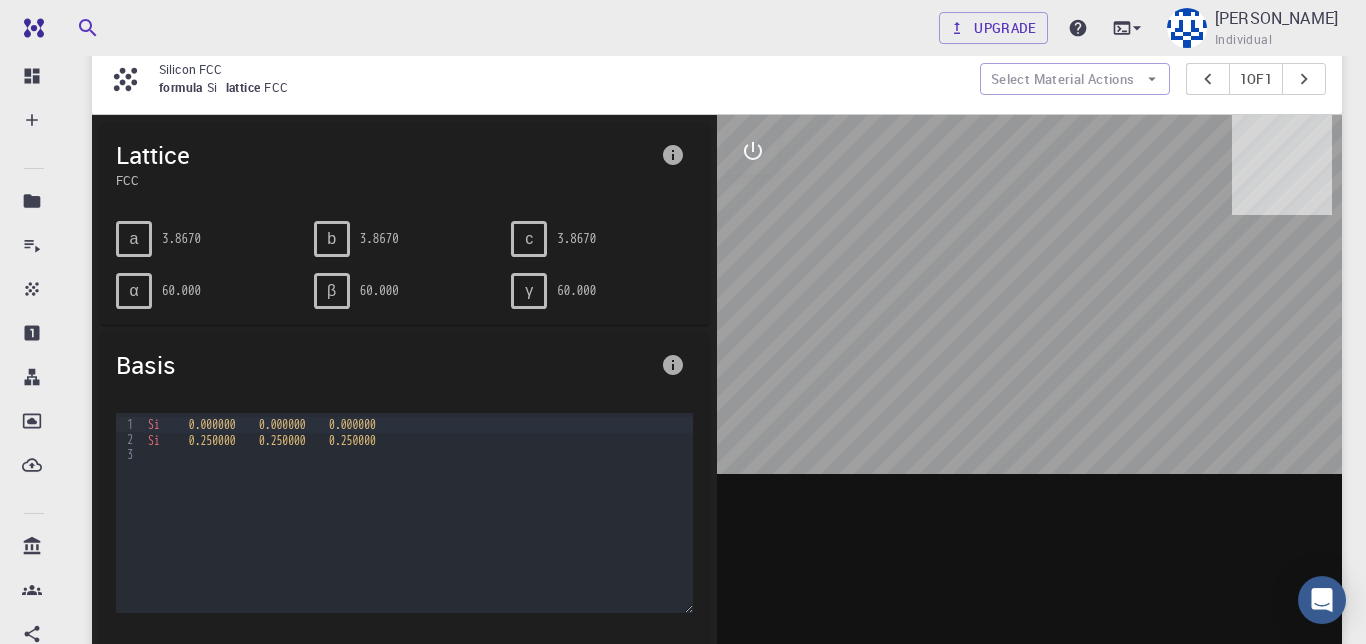 click on "Lattice FCC" at bounding box center [404, 164] 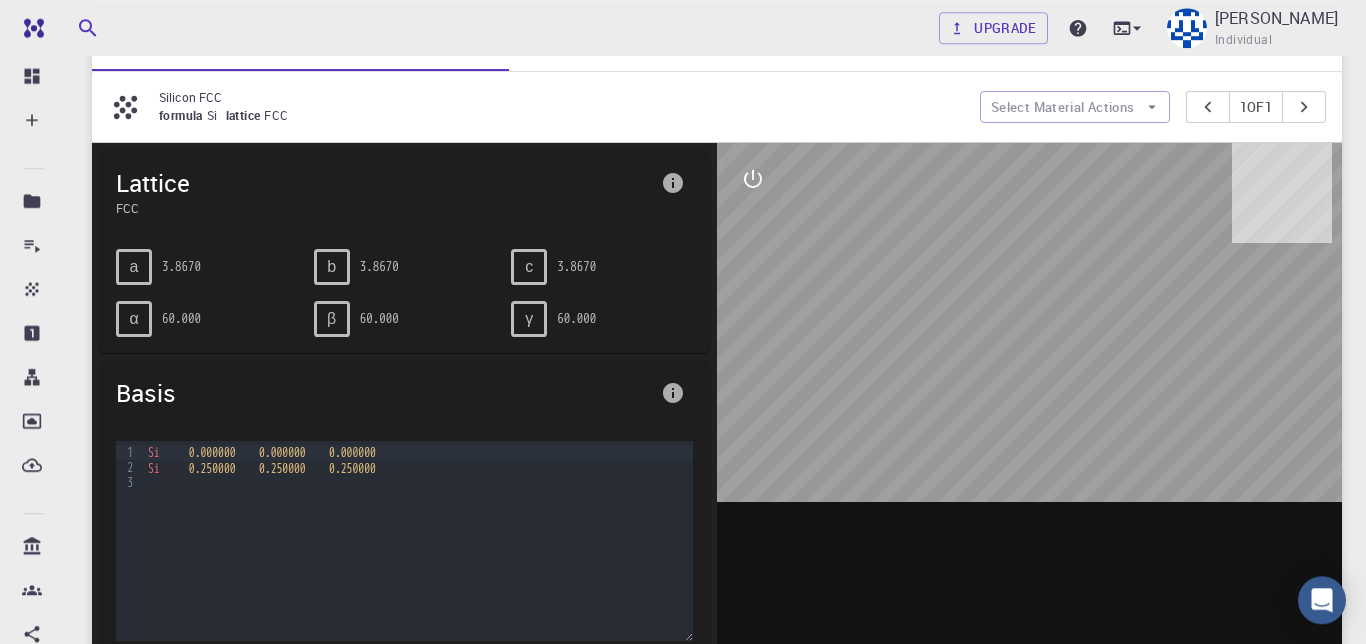 scroll, scrollTop: 0, scrollLeft: 0, axis: both 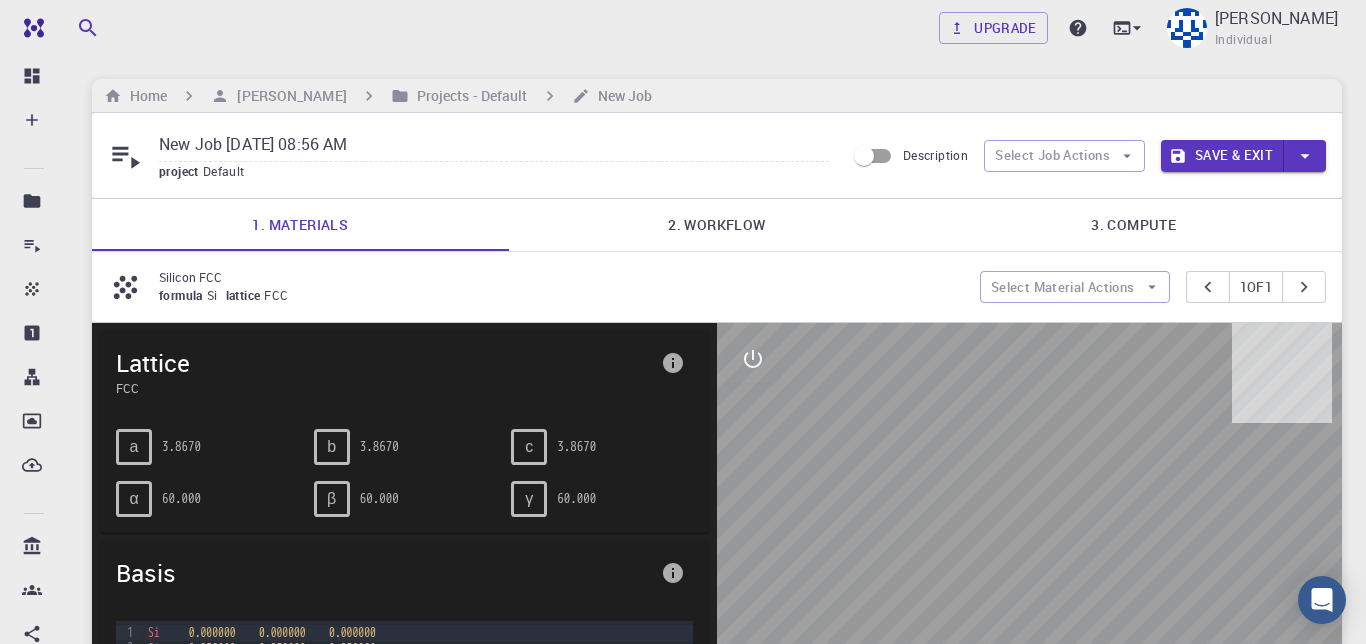 click on "2. Workflow" at bounding box center [717, 225] 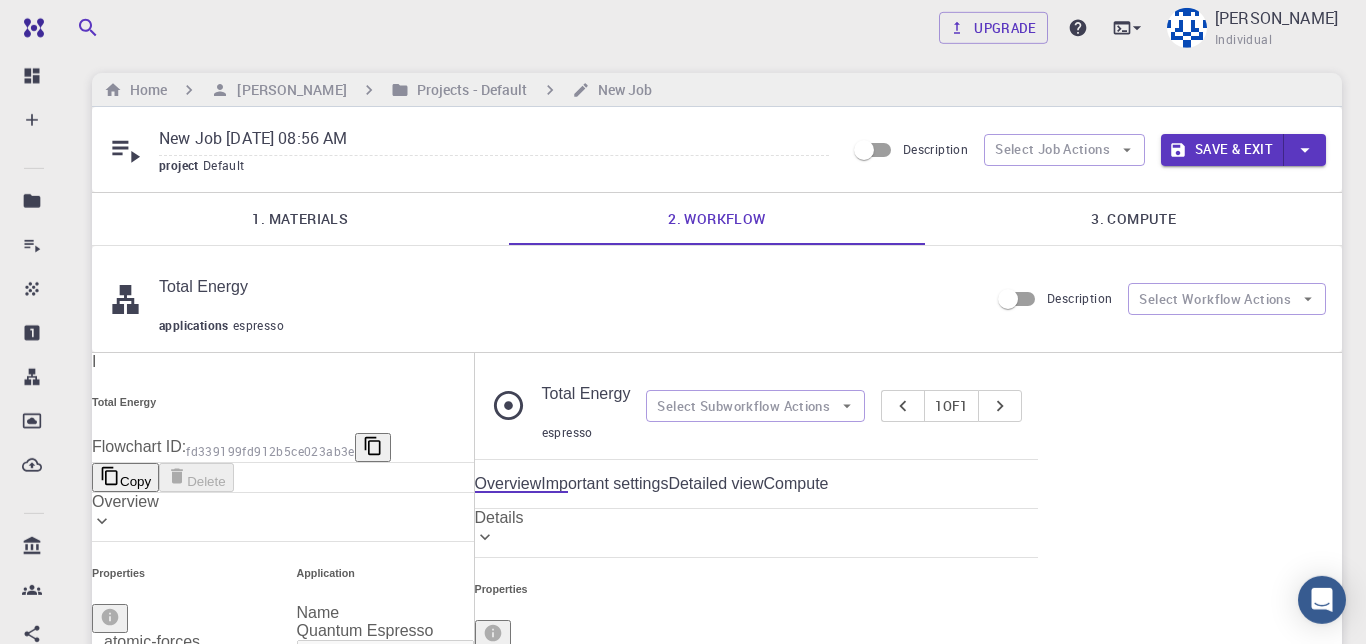 scroll, scrollTop: 0, scrollLeft: 0, axis: both 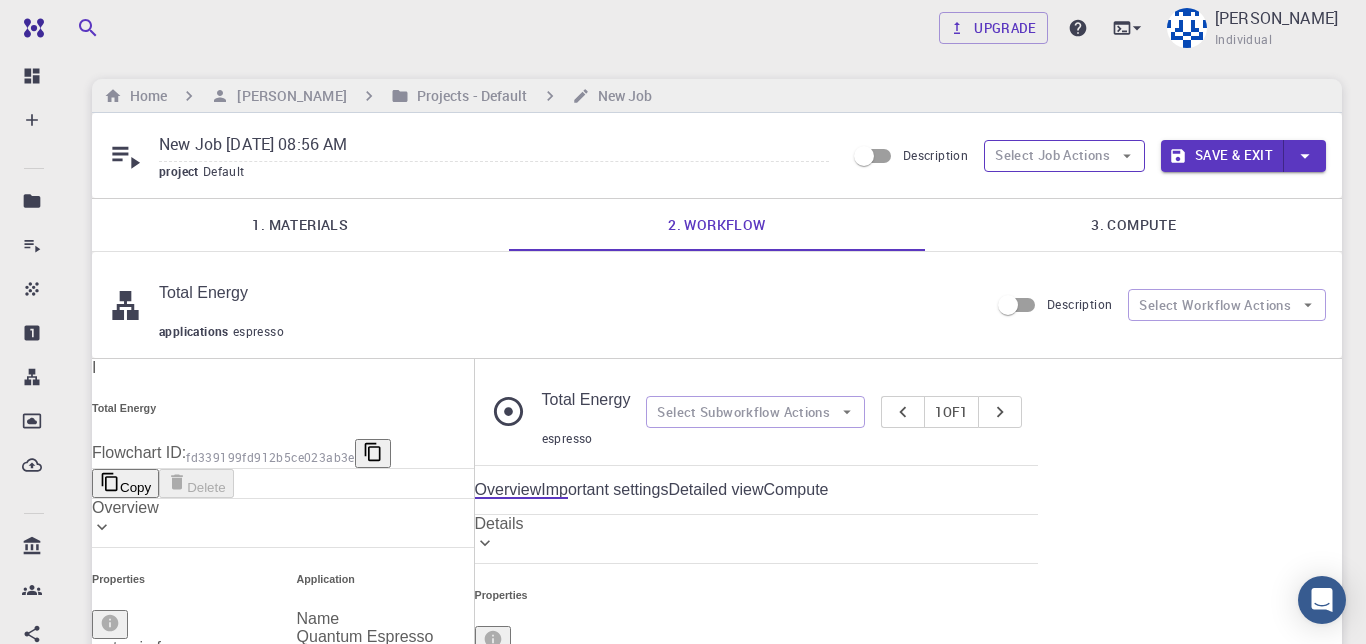 click on "Select Job Actions" at bounding box center (1064, 156) 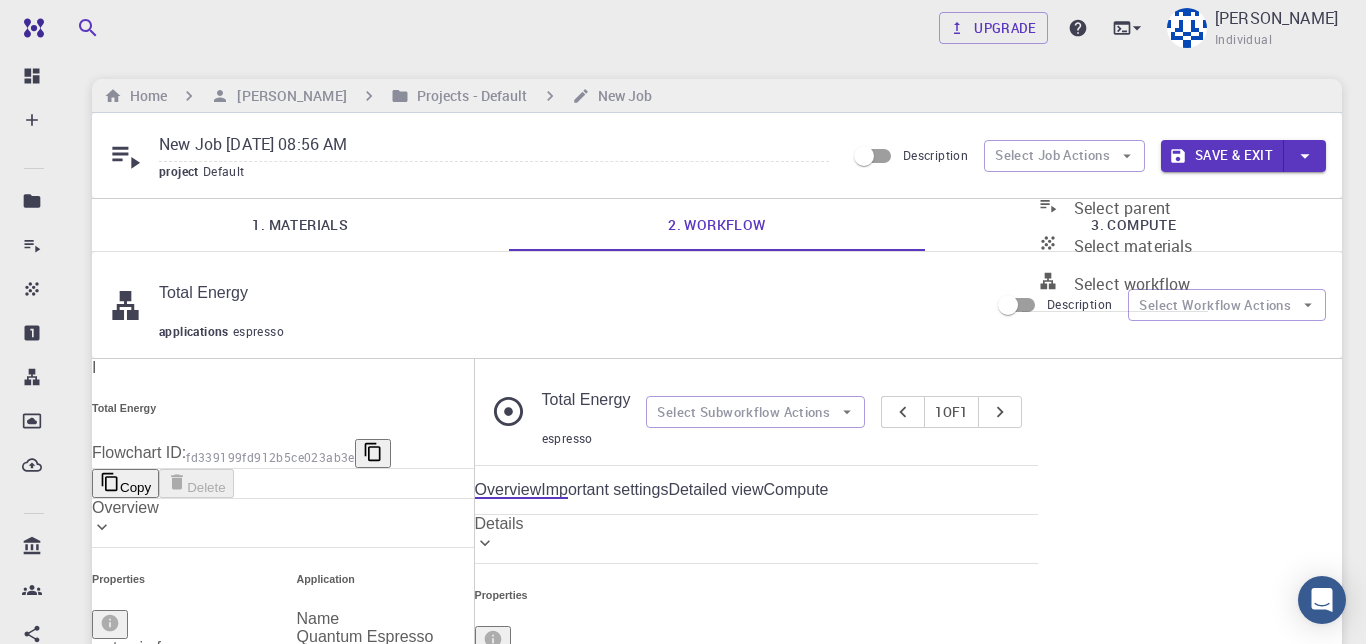 click on "Select parent" at bounding box center [1115, 208] 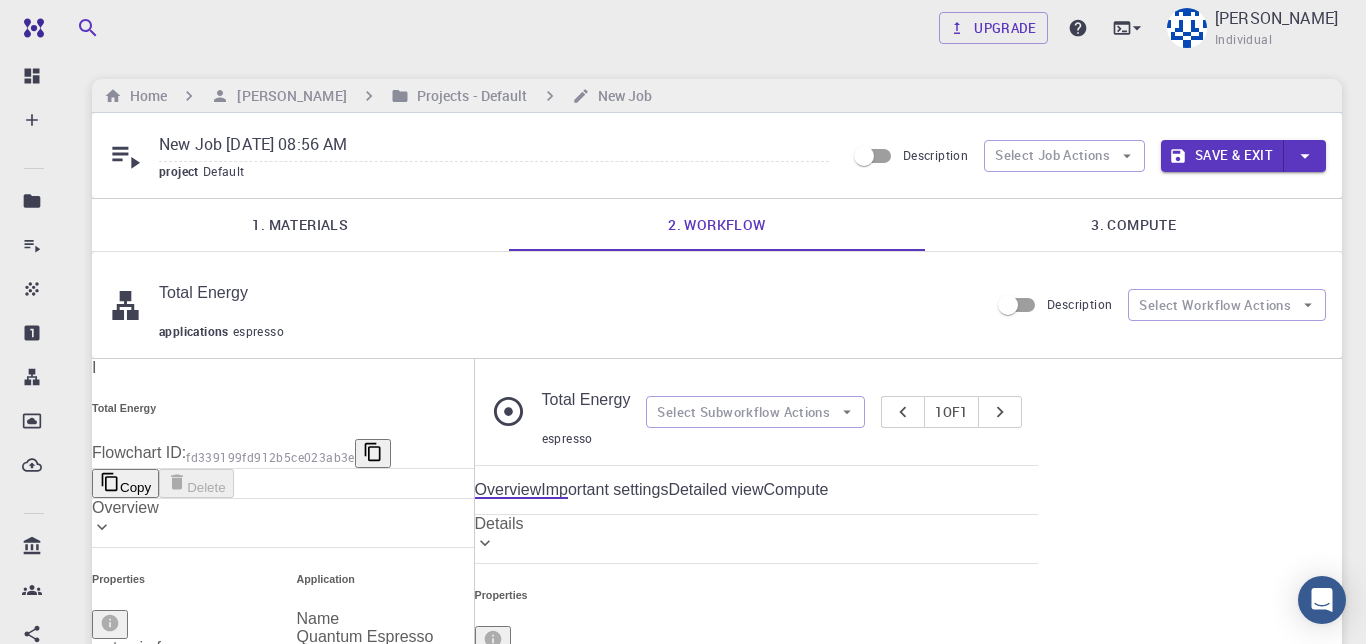 scroll, scrollTop: 26, scrollLeft: 0, axis: vertical 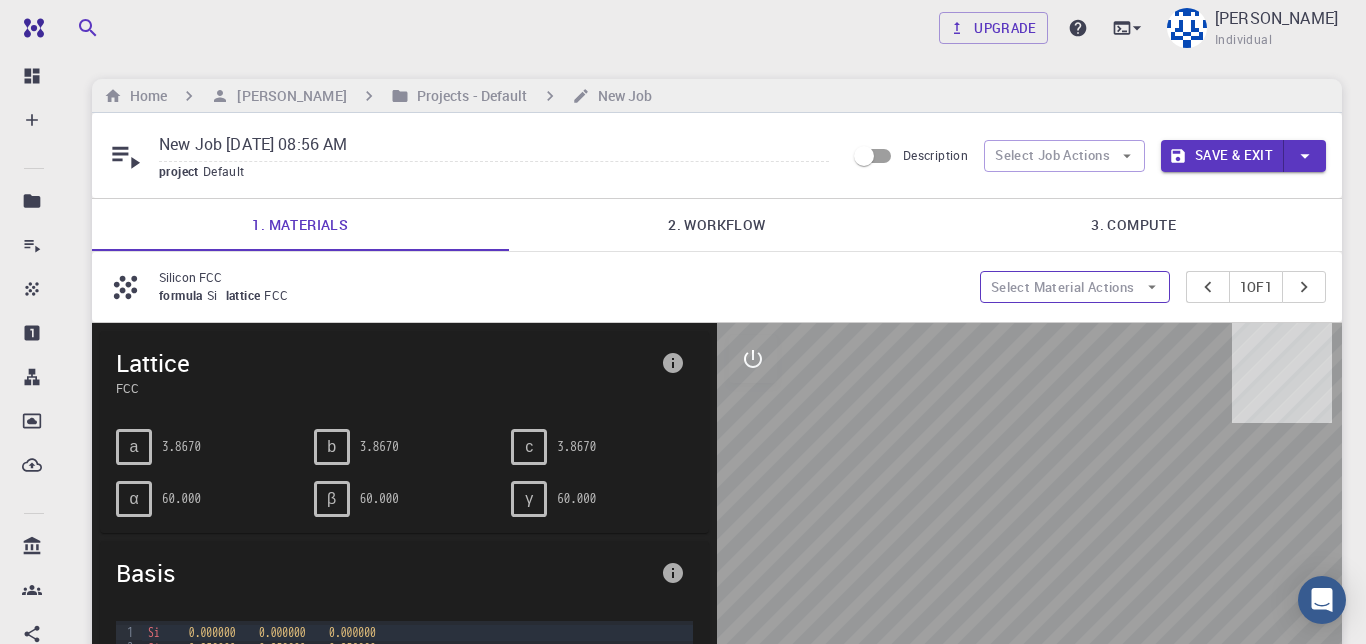 click on "Select Material Actions" at bounding box center [1075, 287] 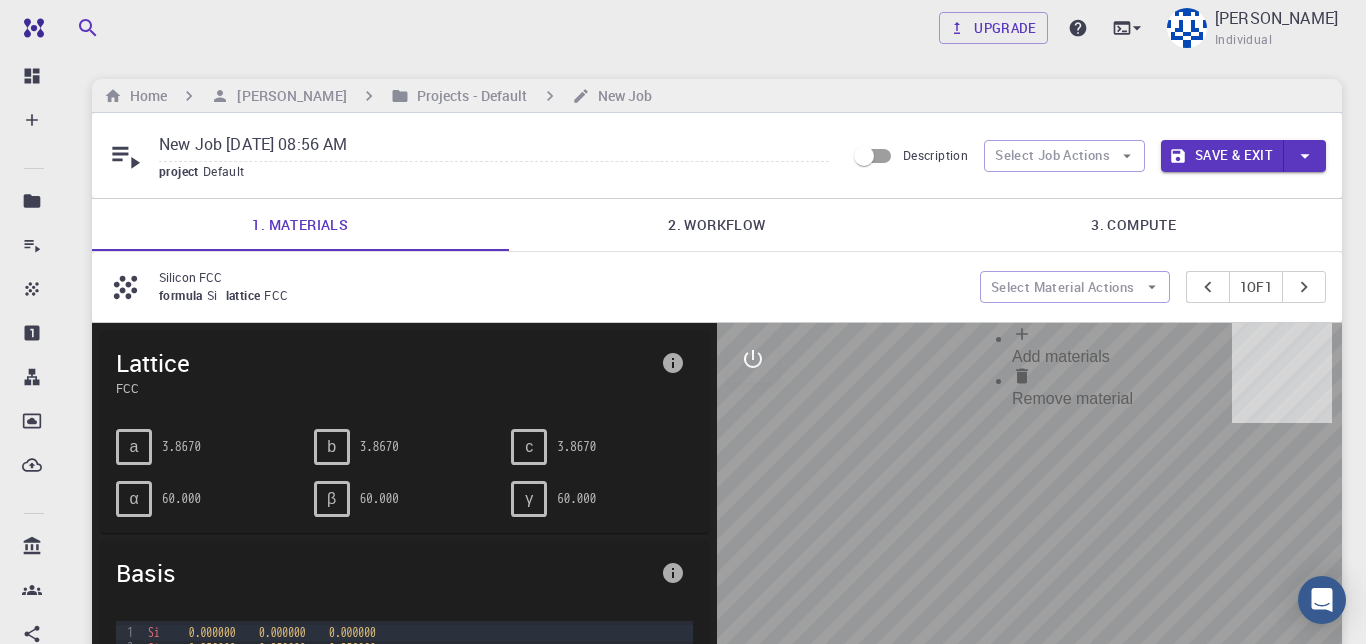 click at bounding box center (1072, 336) 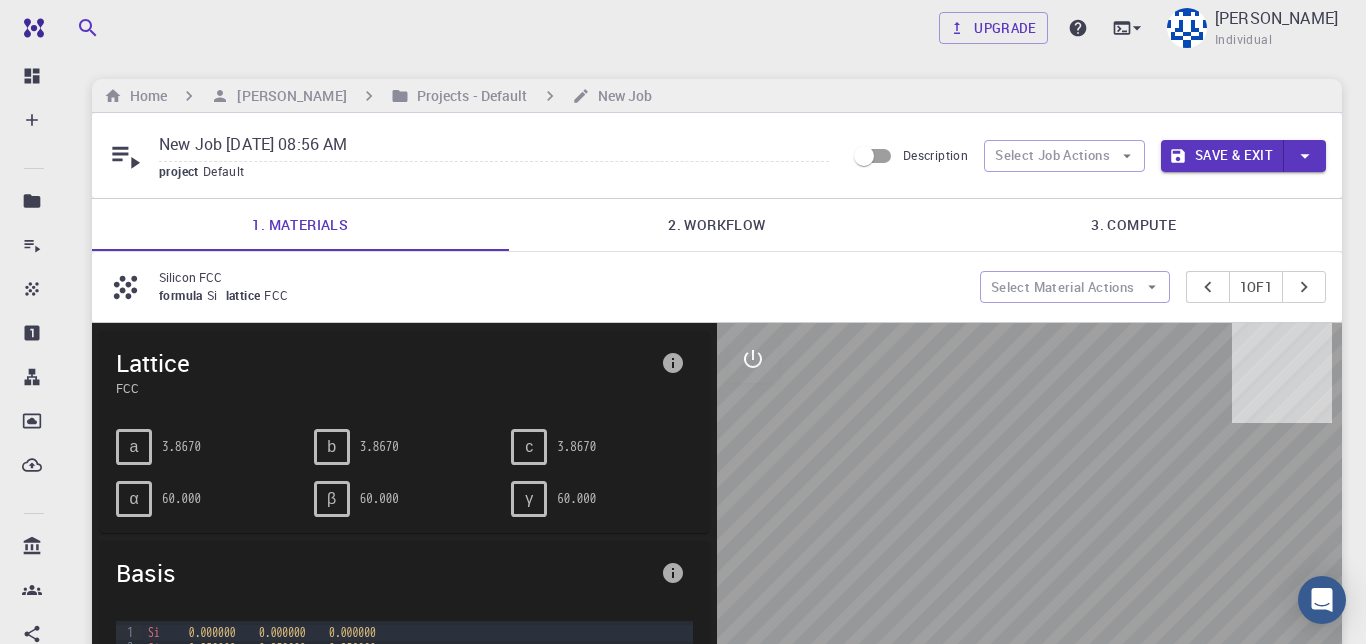 click at bounding box center [106, 1321] 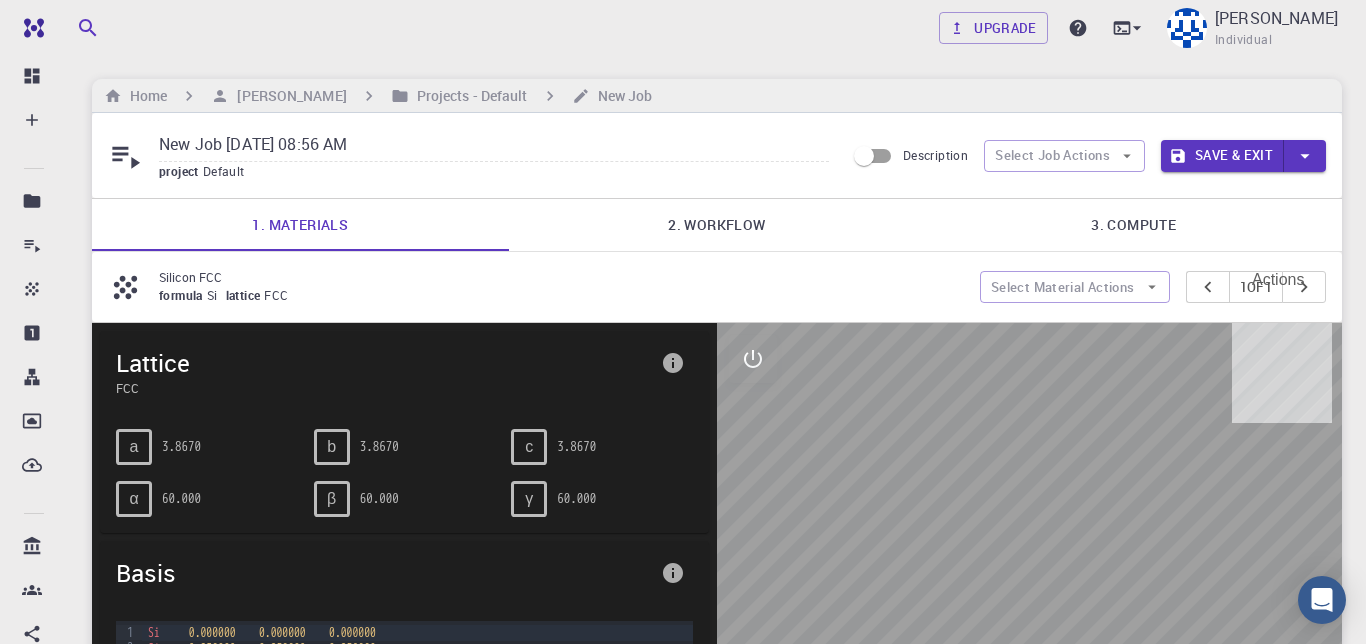 click on "Actions" at bounding box center [42, 1574] 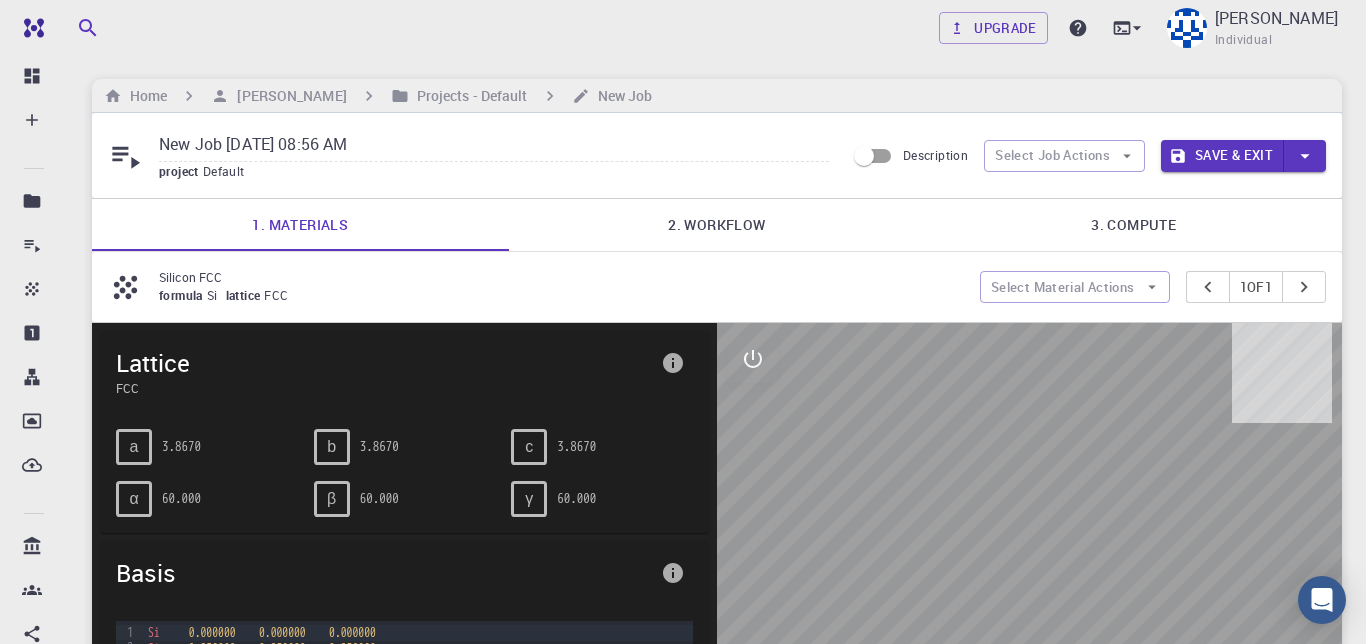 click at bounding box center (42, 1613) 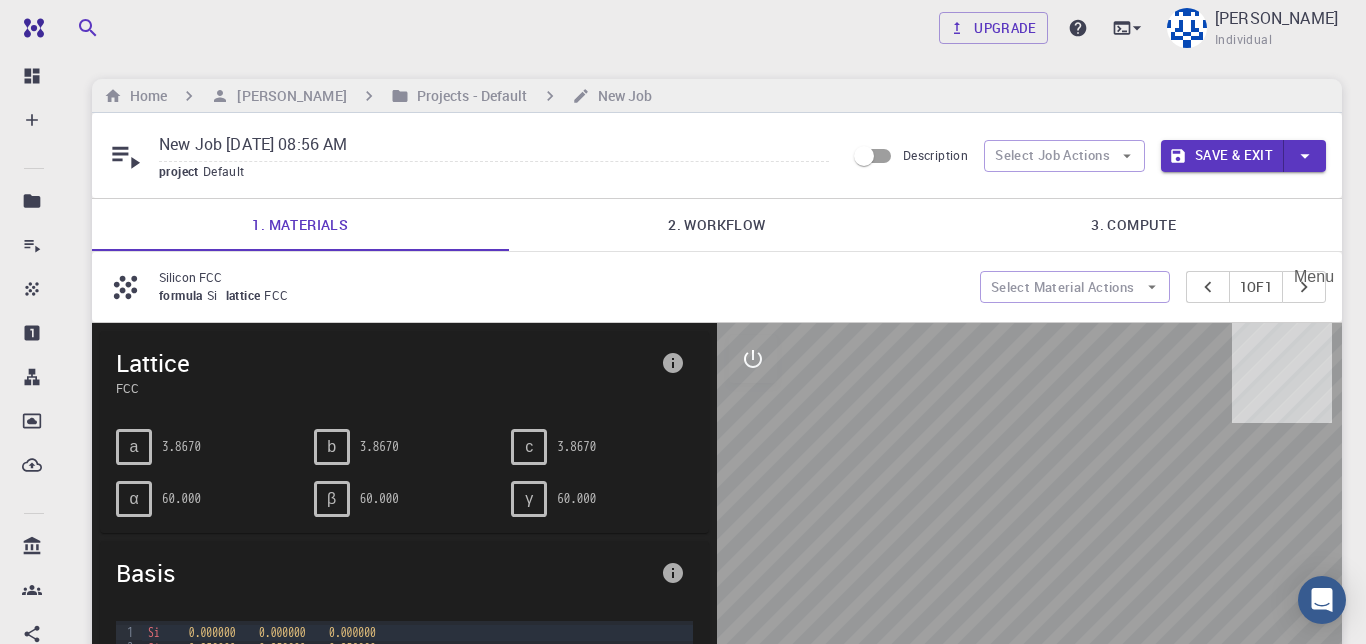 click 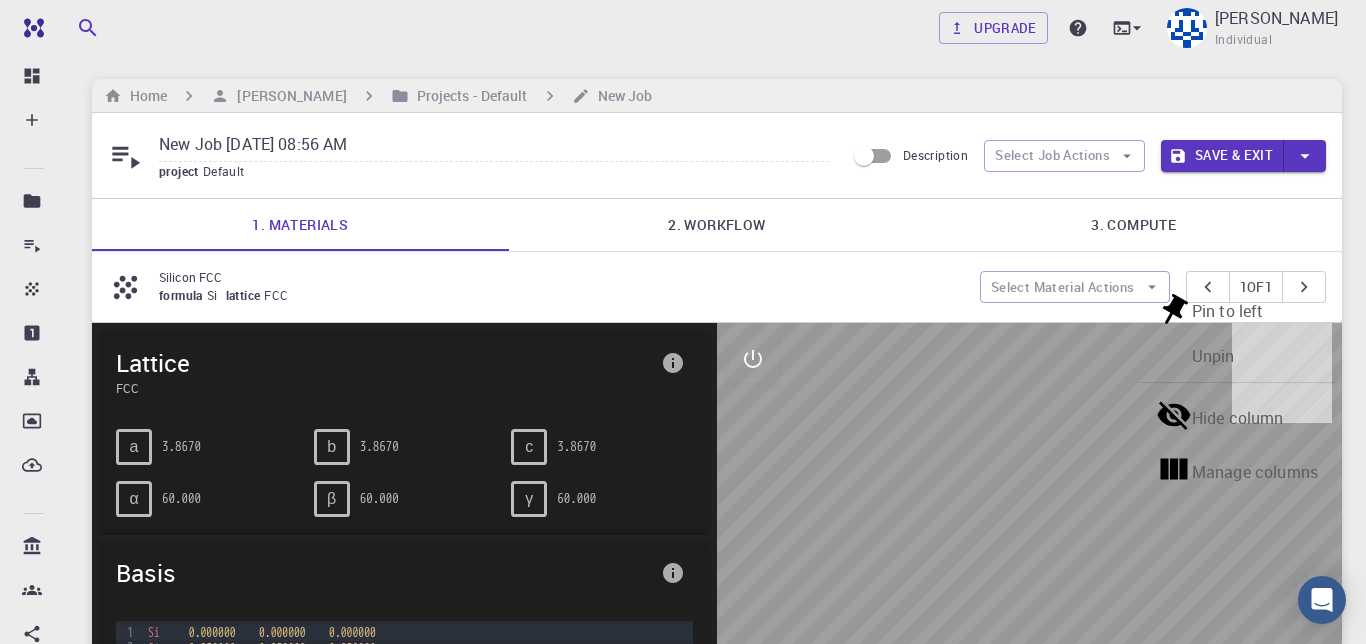 click 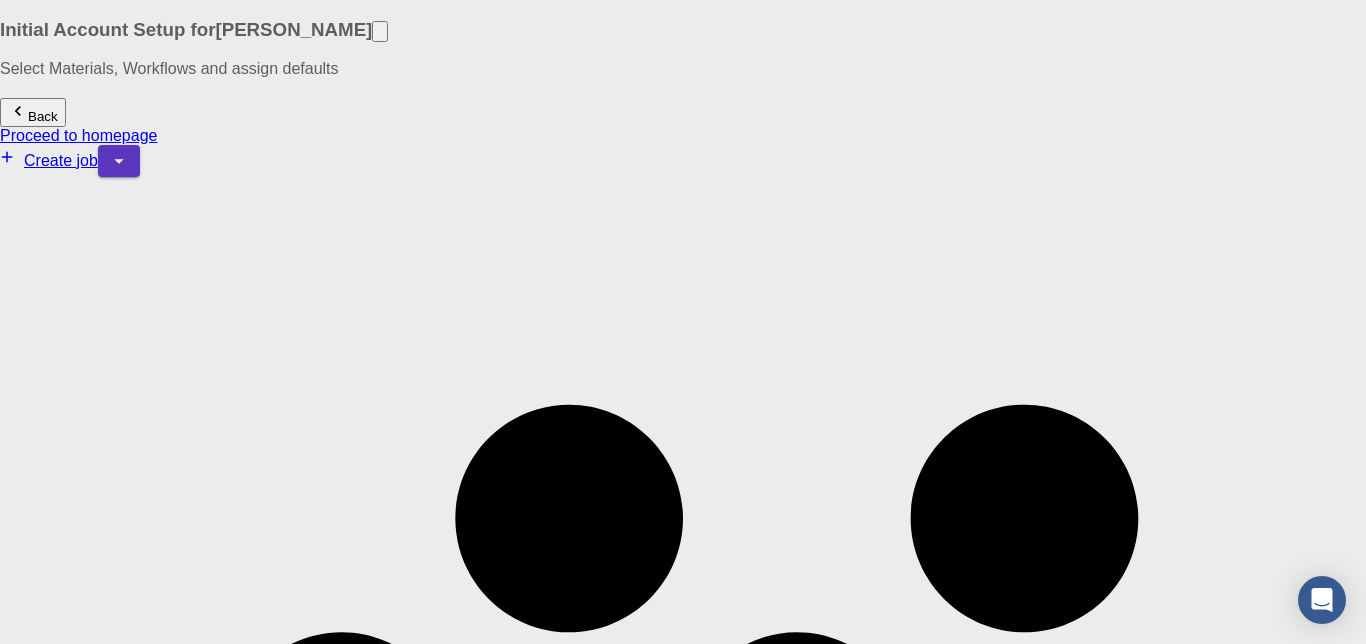 click 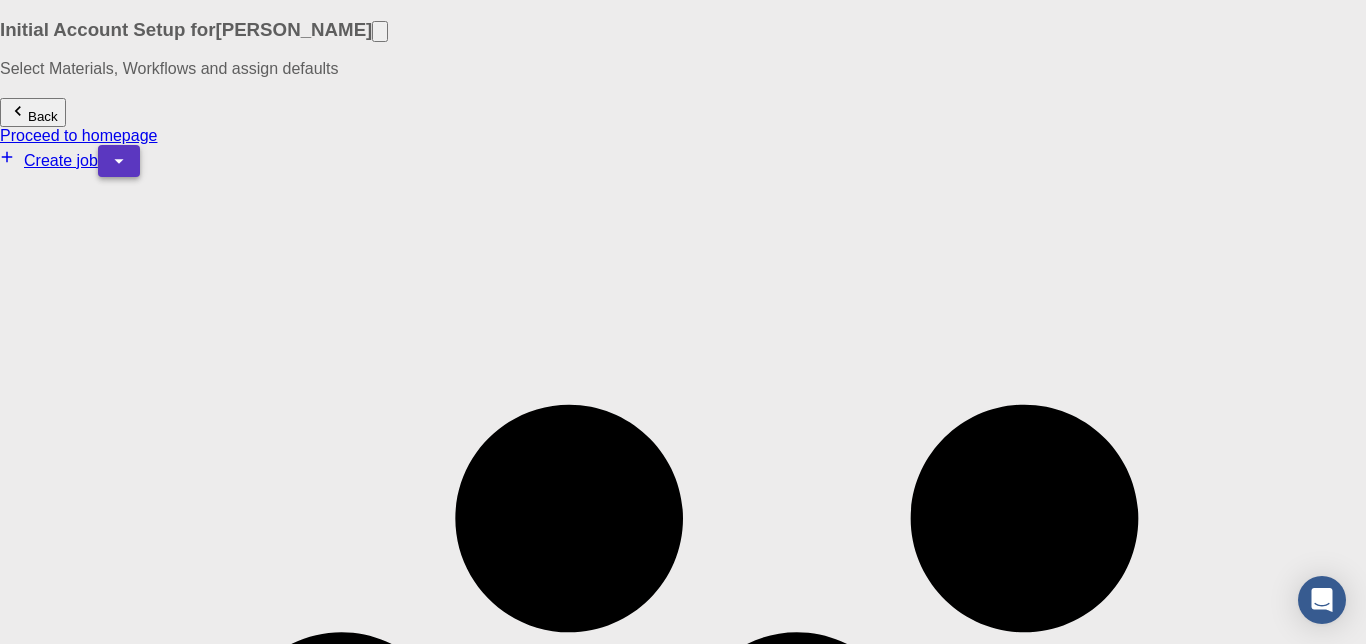 click at bounding box center [119, 161] 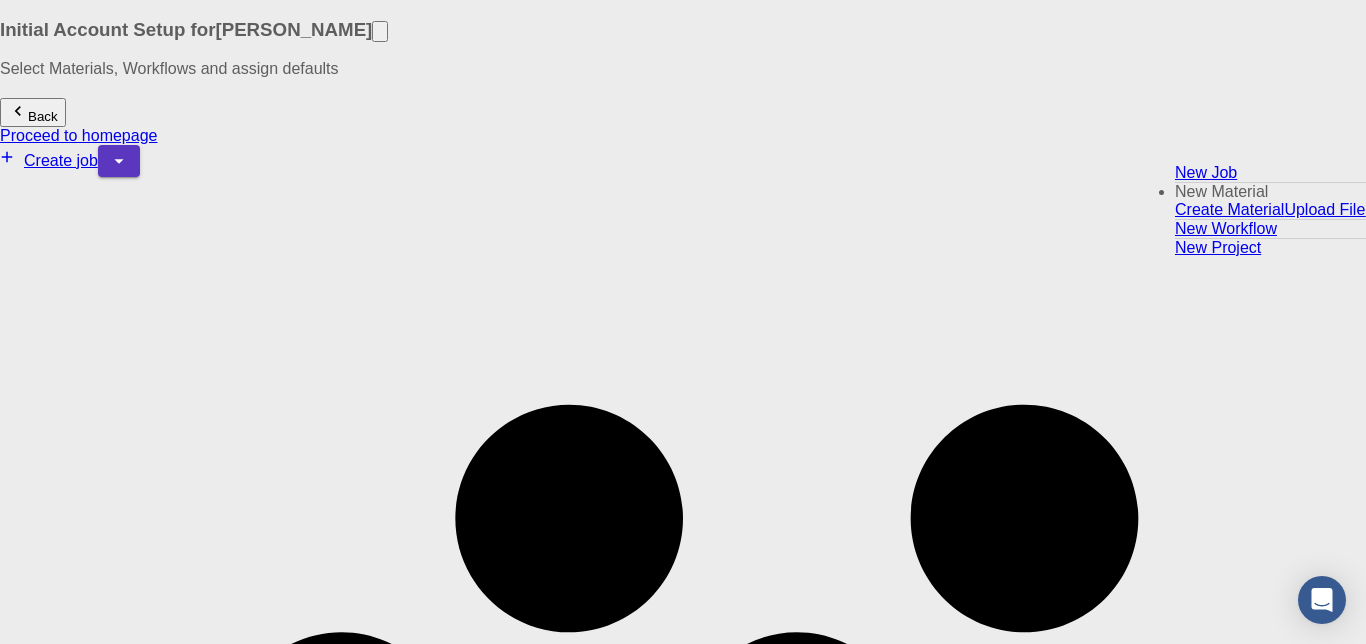 click on "Upload File" at bounding box center [1324, 209] 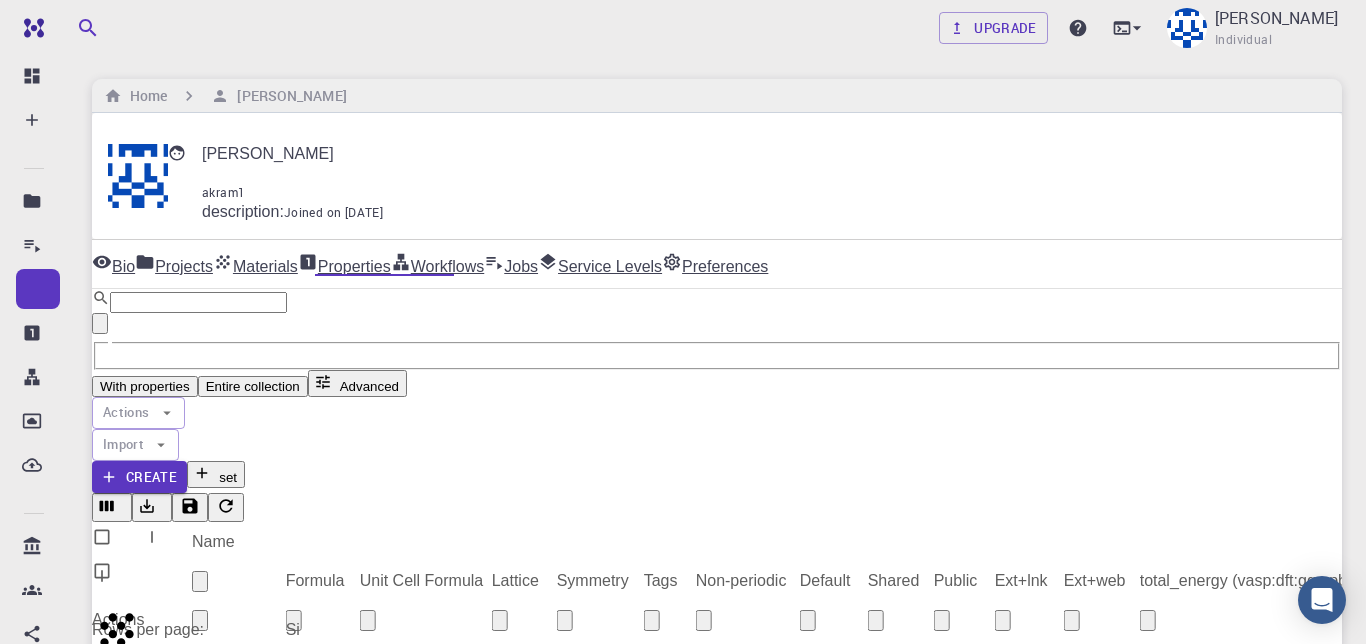 scroll, scrollTop: 26, scrollLeft: 0, axis: vertical 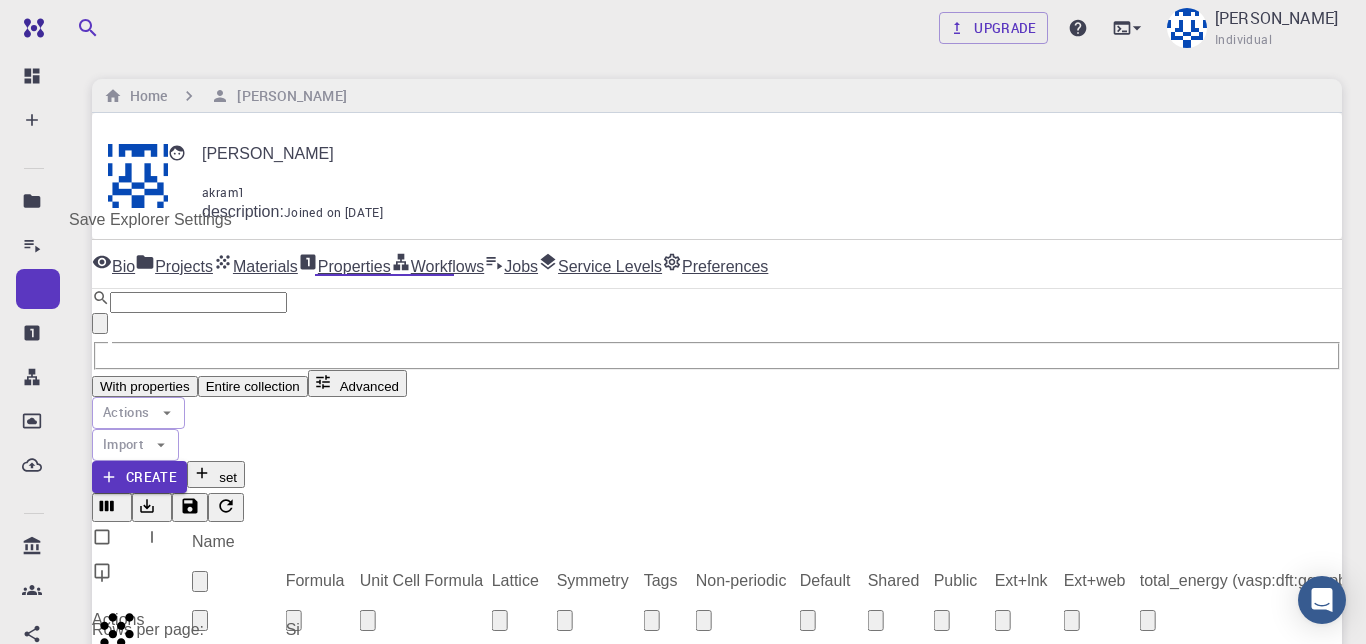 click 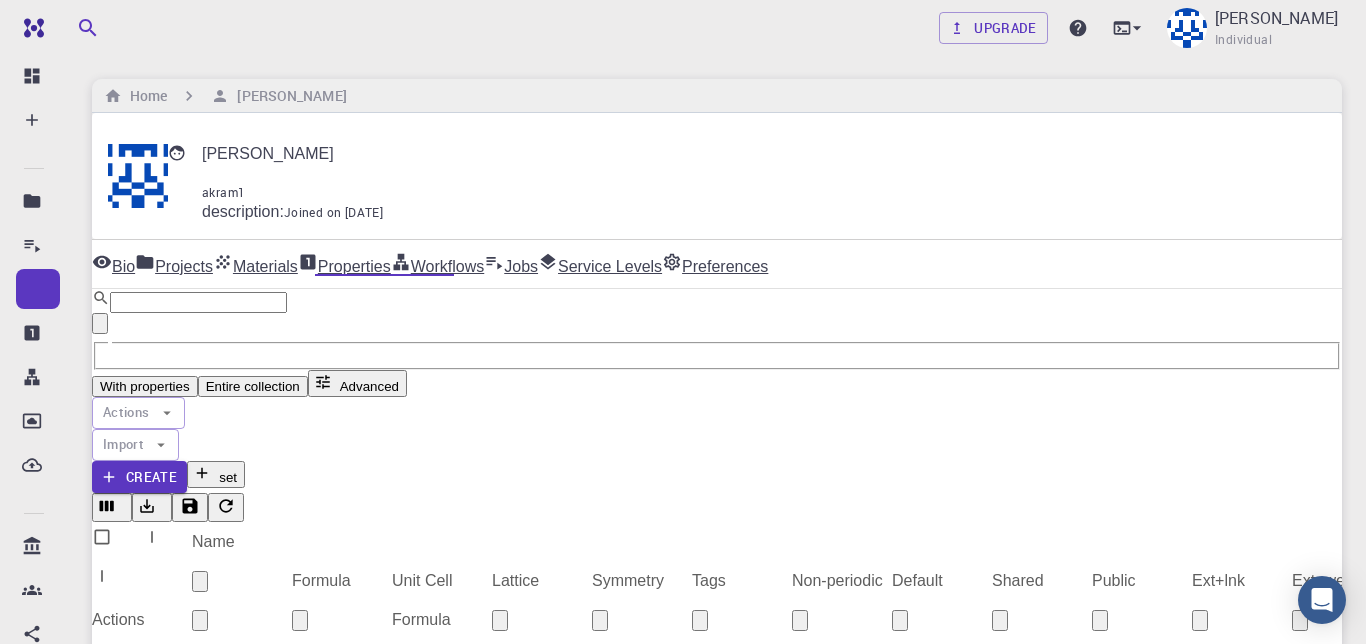 click at bounding box center (683, 2713) 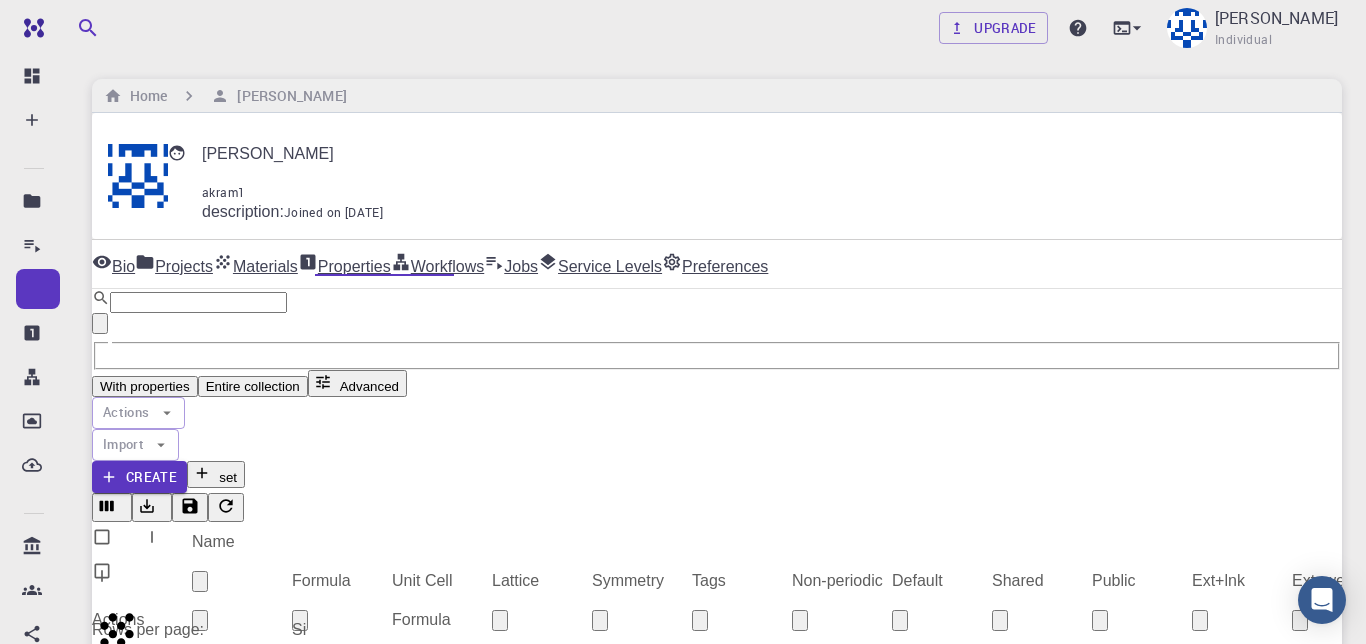 click on "mp-9515.json json 1.11 KB [DATE] 09:07 AM" at bounding box center [683, 2563] 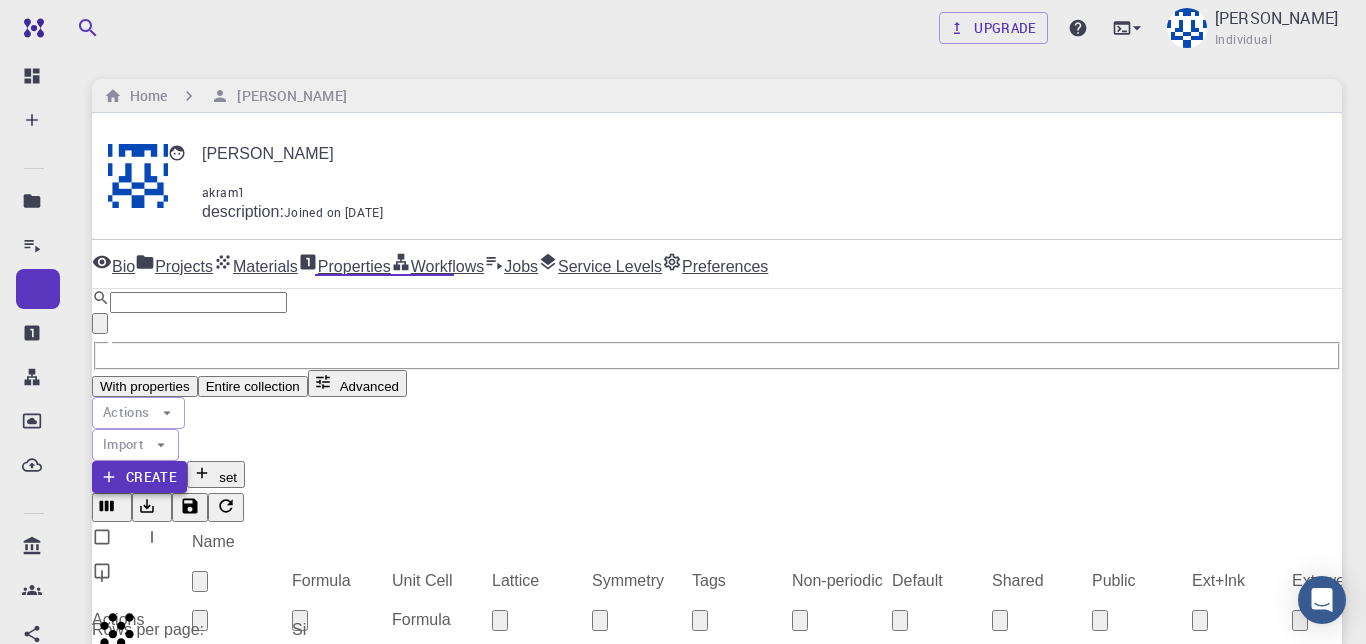 click on "Create" at bounding box center (139, 477) 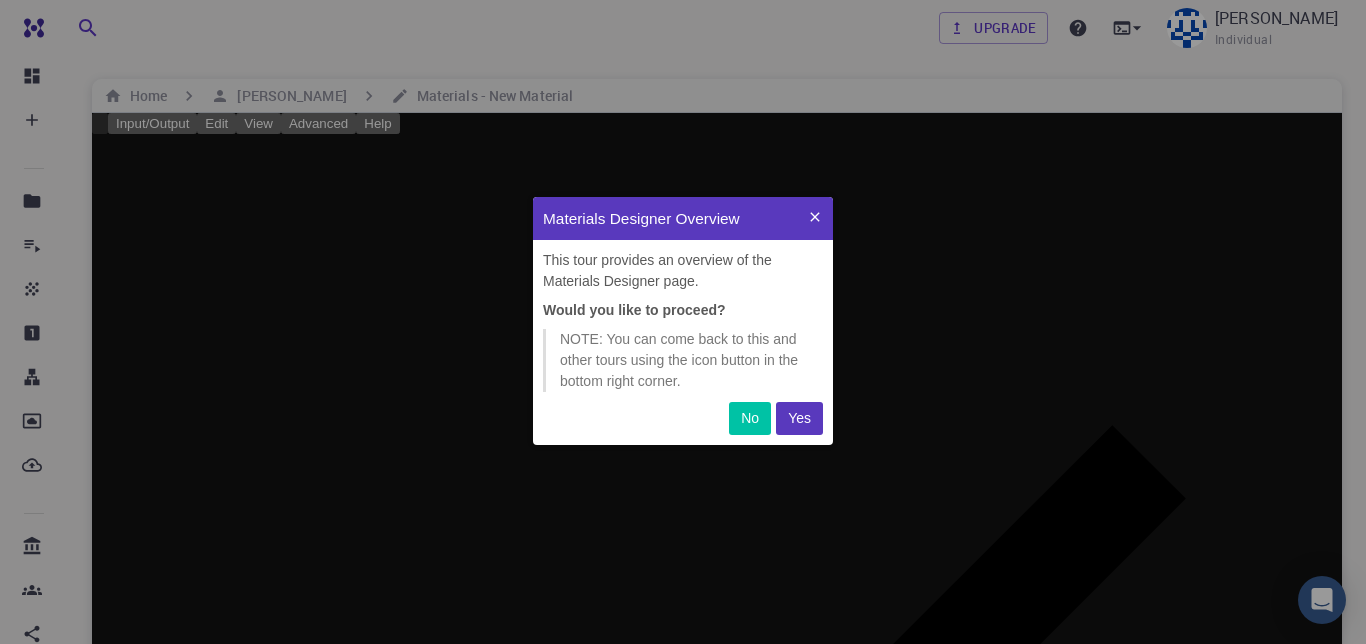 scroll, scrollTop: 0, scrollLeft: 0, axis: both 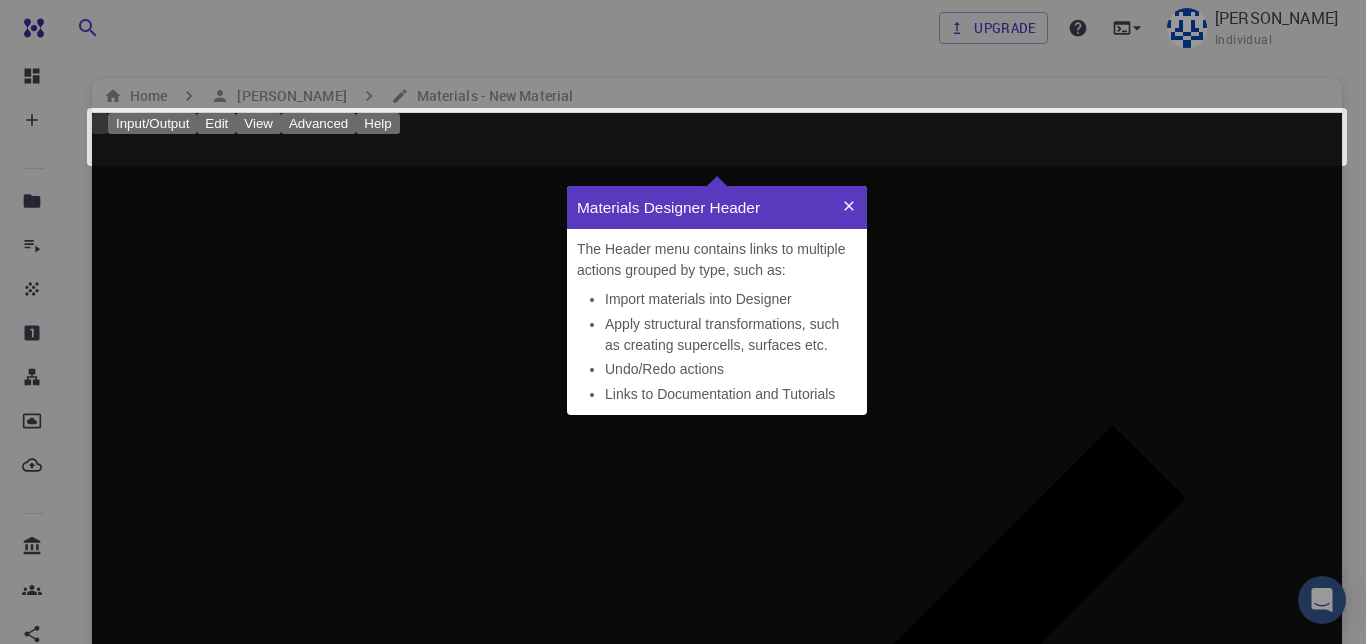 click at bounding box center (849, 207) 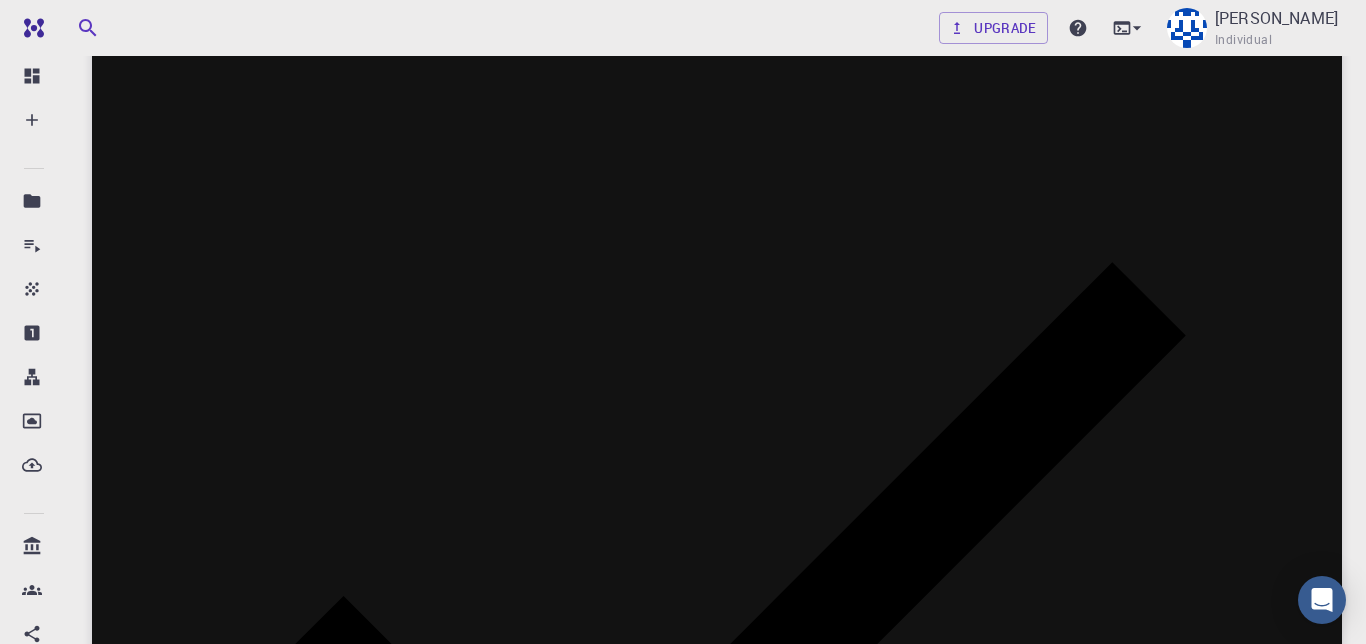 scroll, scrollTop: 0, scrollLeft: 0, axis: both 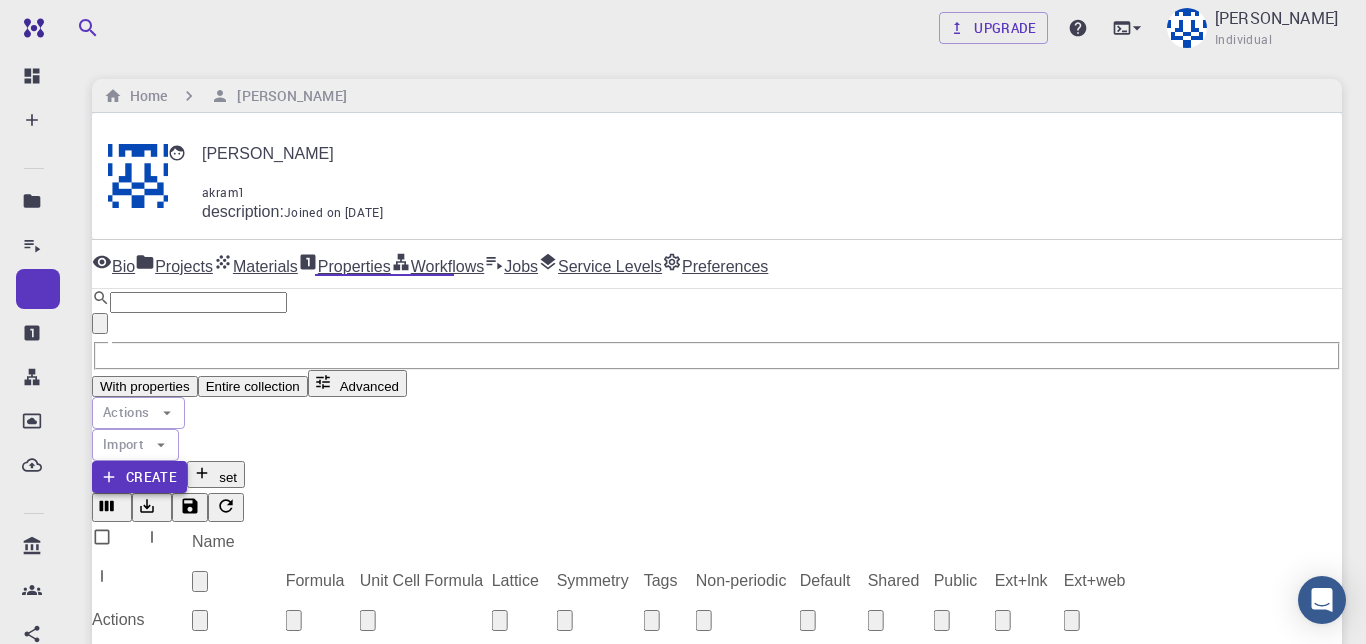 click on "Create" at bounding box center [139, 477] 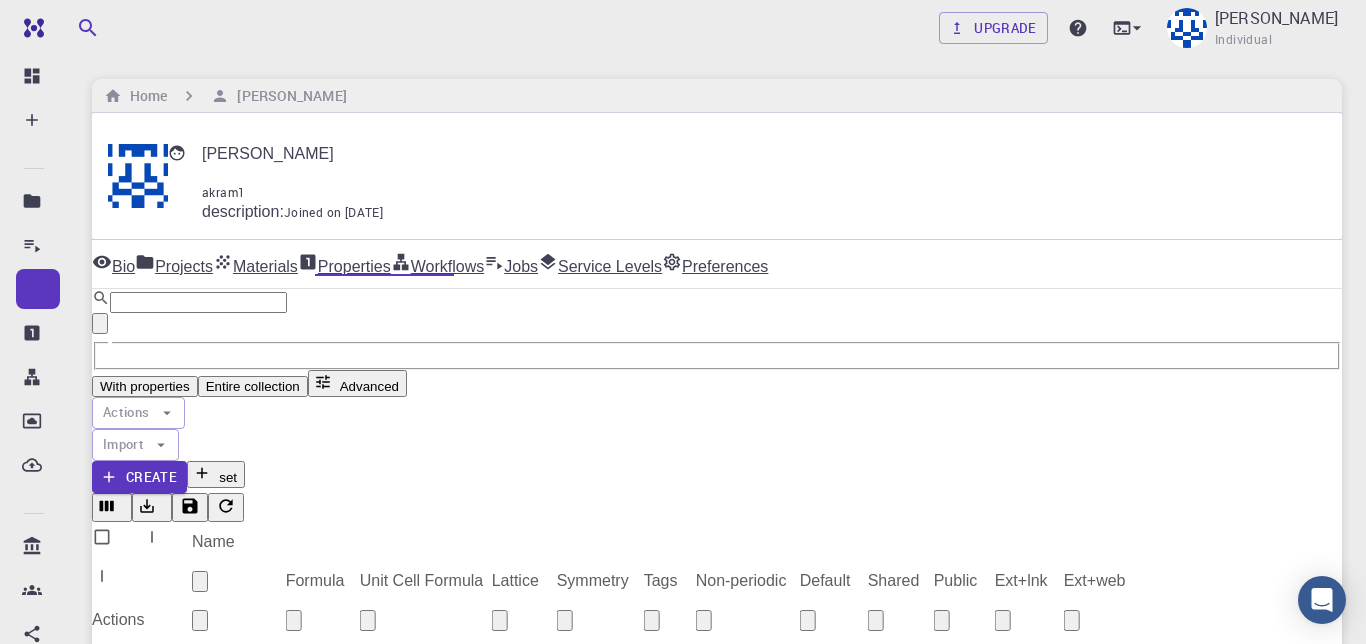 click on "Properties" at bounding box center [344, 264] 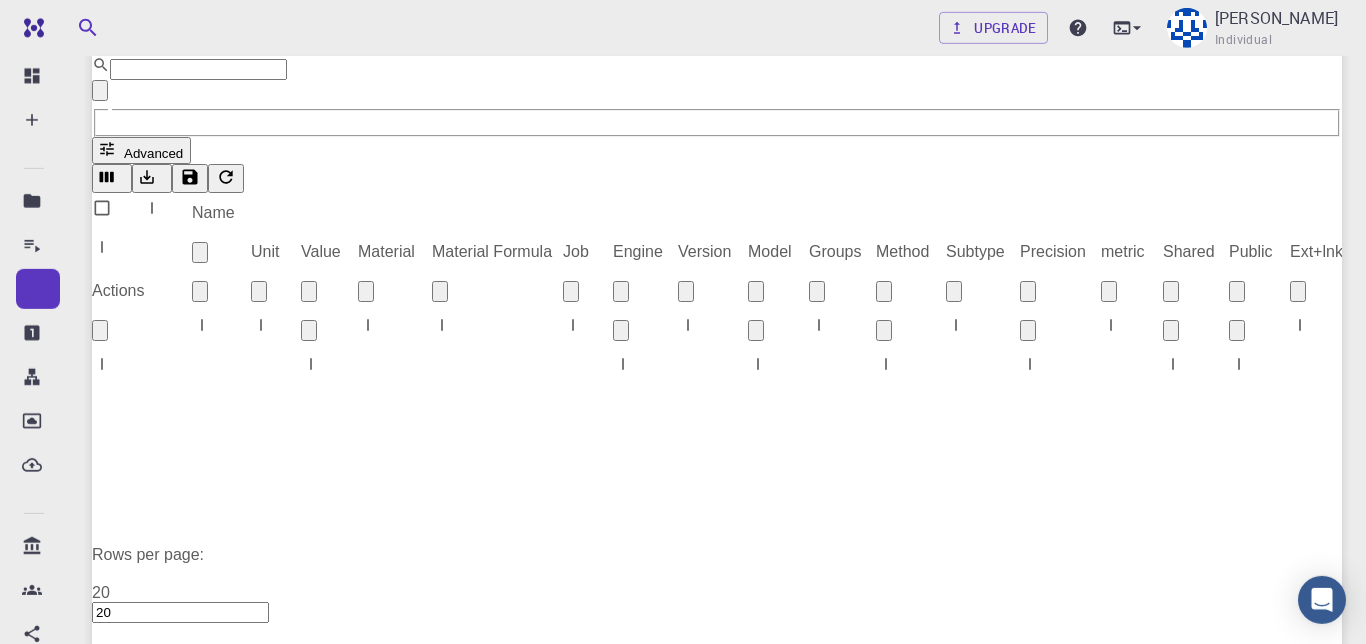 scroll, scrollTop: 0, scrollLeft: 0, axis: both 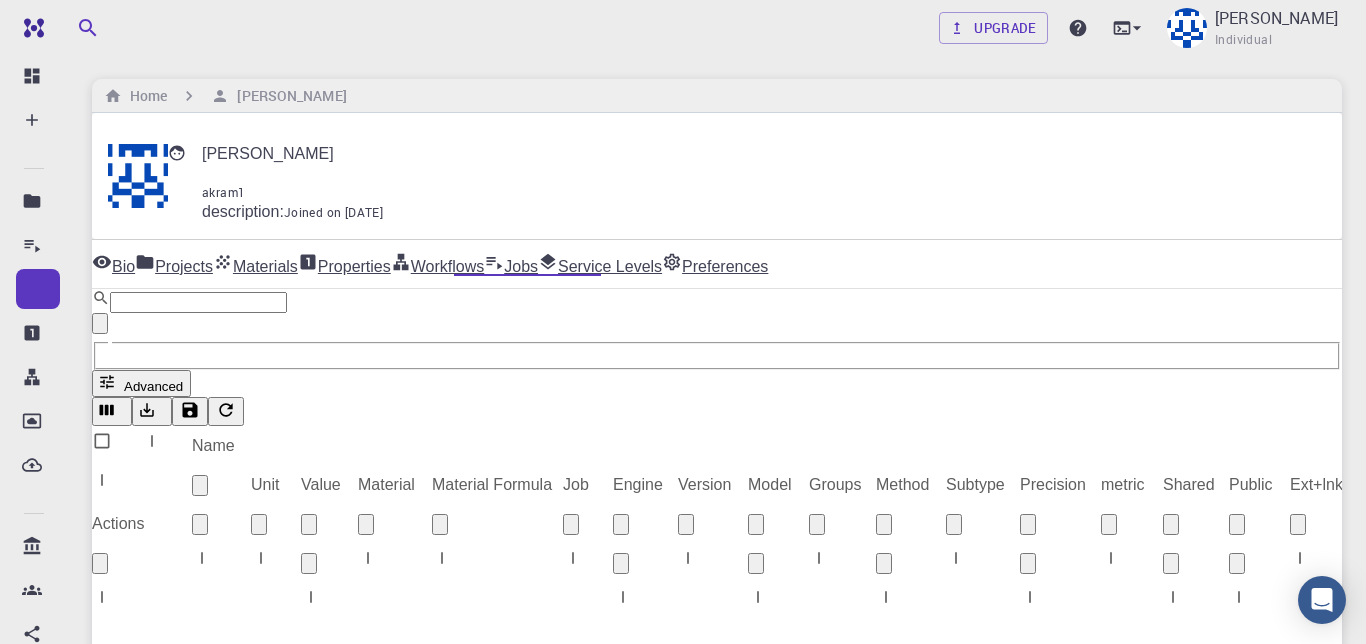click on "Materials" at bounding box center [255, 264] 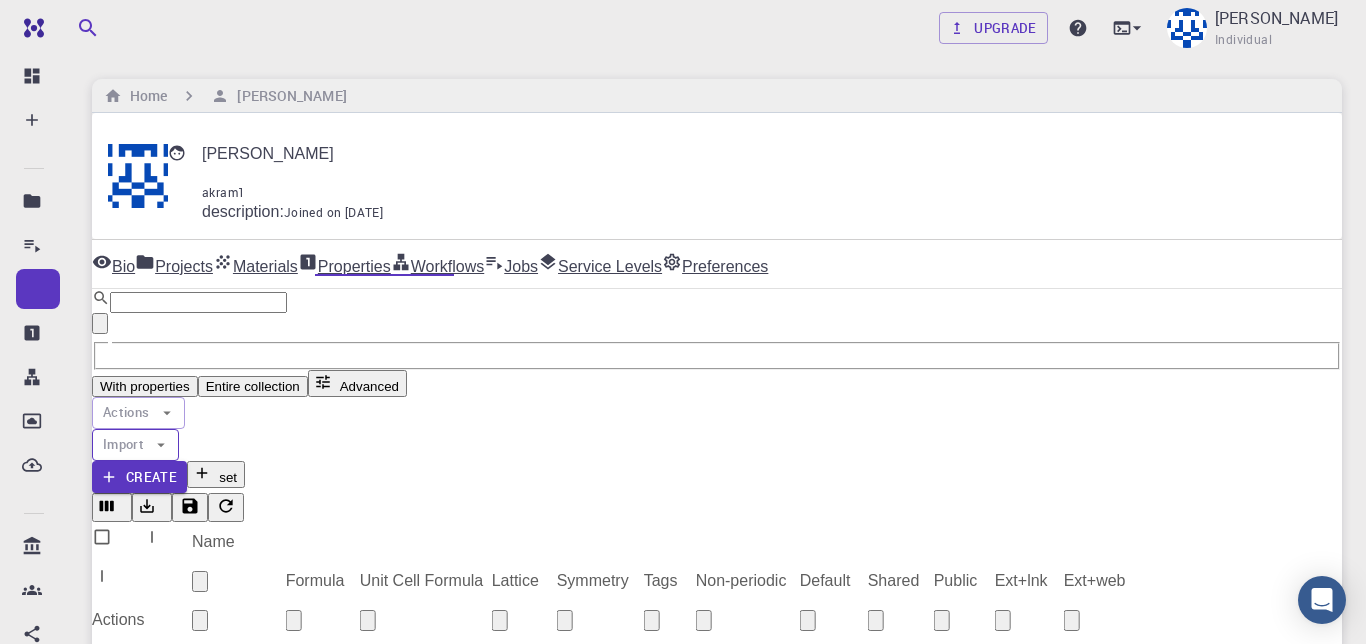 click on "Import" at bounding box center (135, 445) 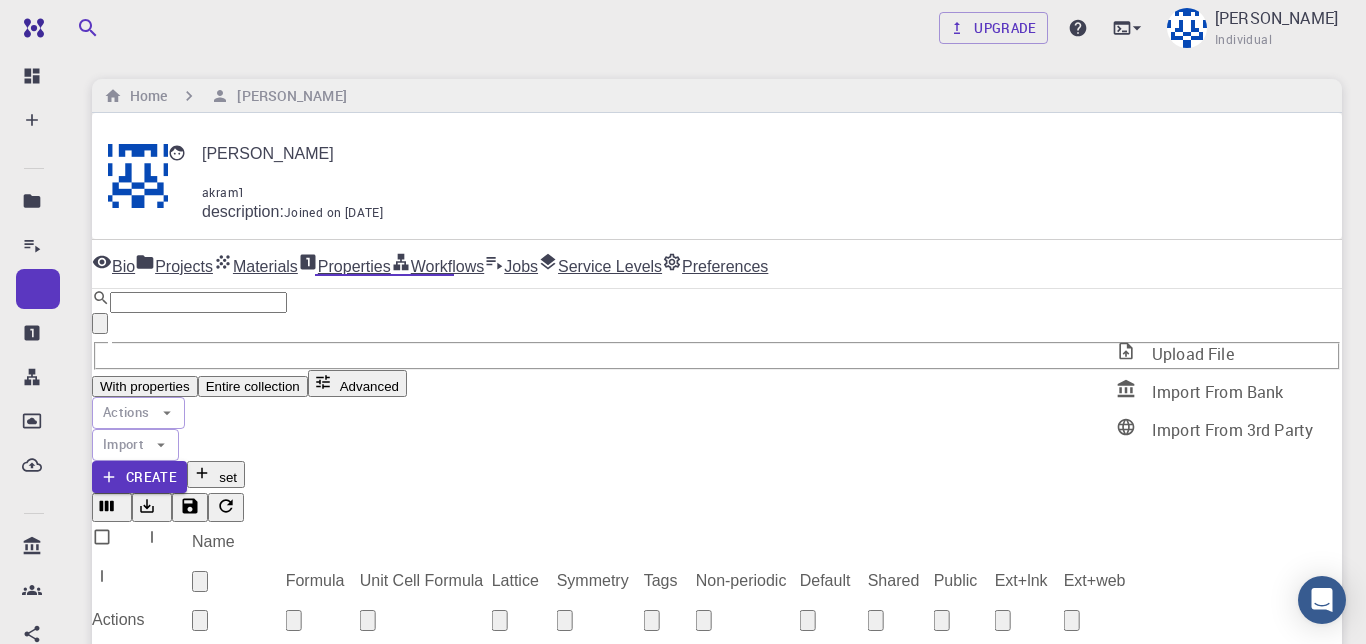 click on "Upload File" at bounding box center [1193, 354] 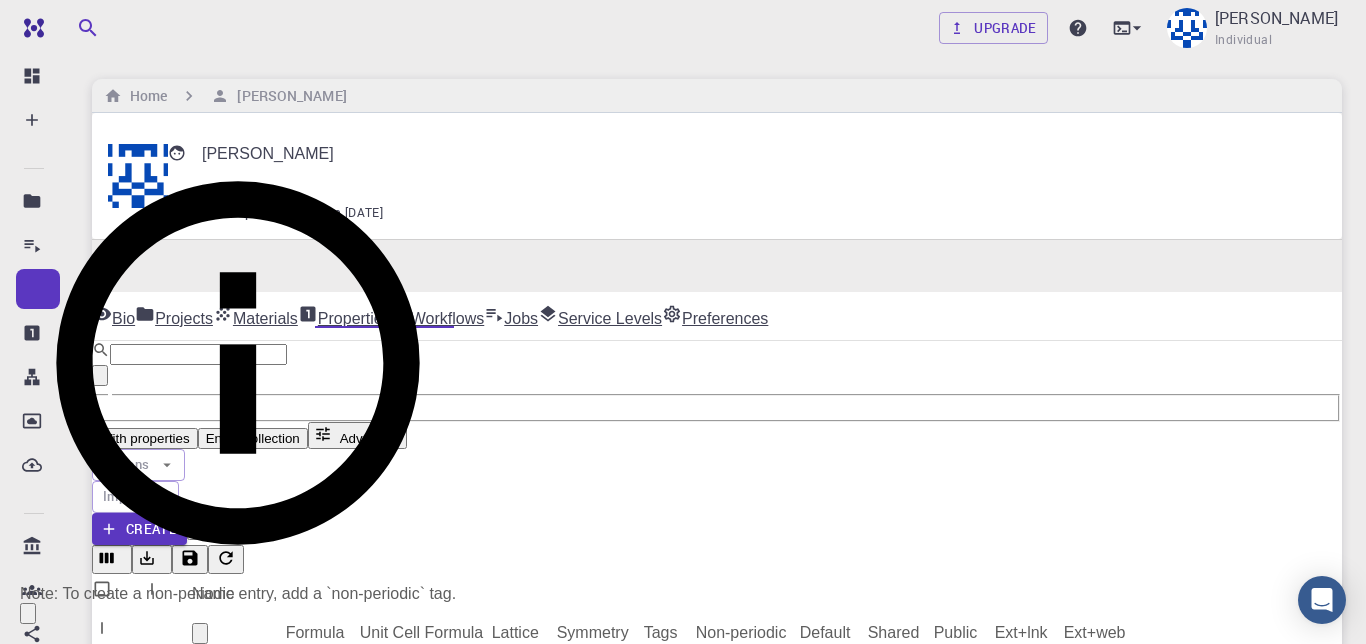 scroll, scrollTop: 266, scrollLeft: 0, axis: vertical 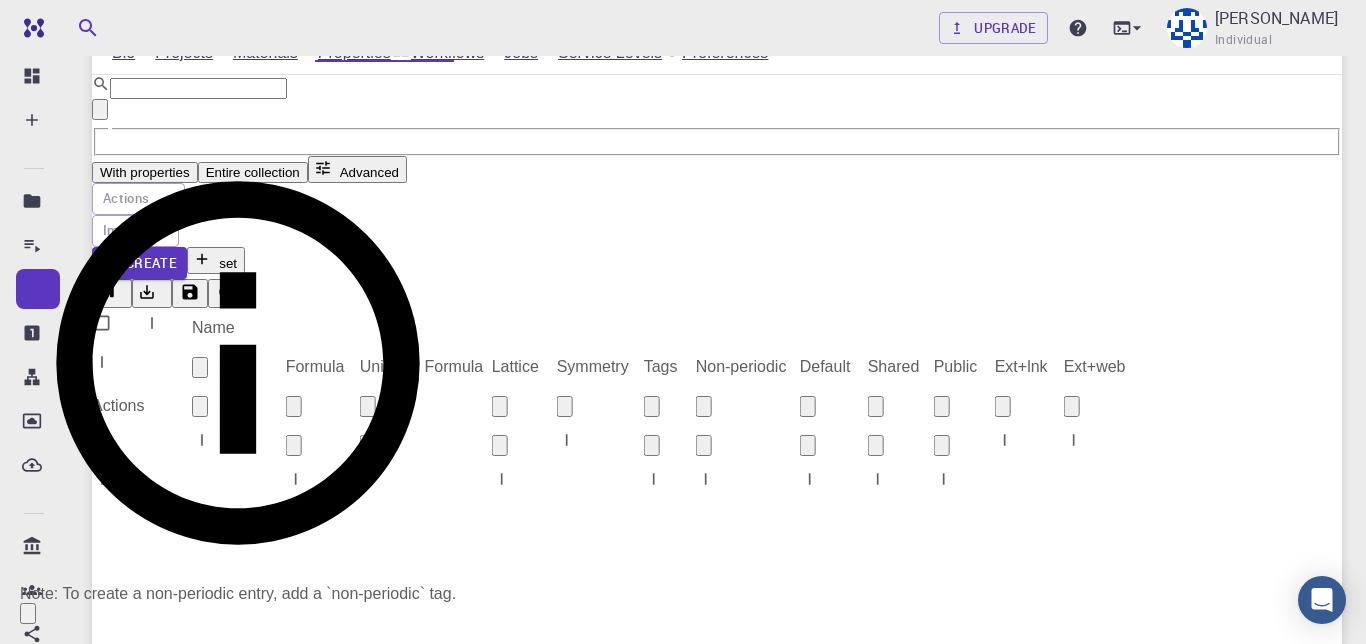 click on "Select files" at bounding box center (130, 2395) 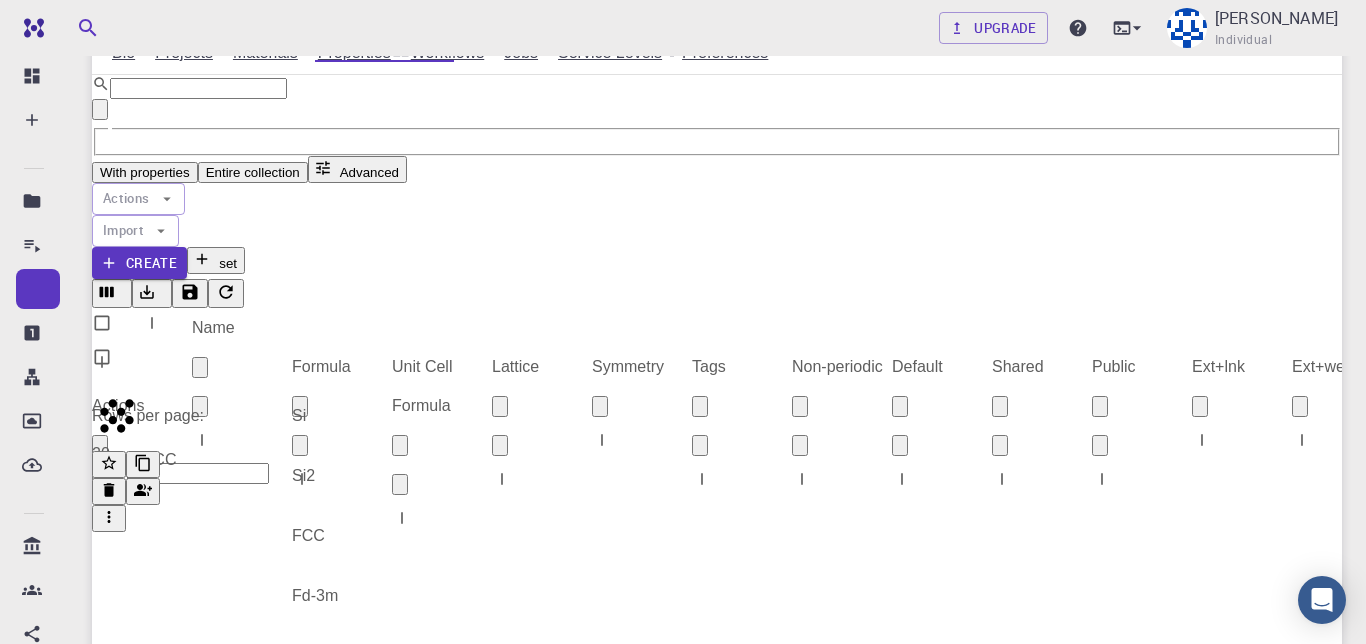 click at bounding box center [17, 2324] 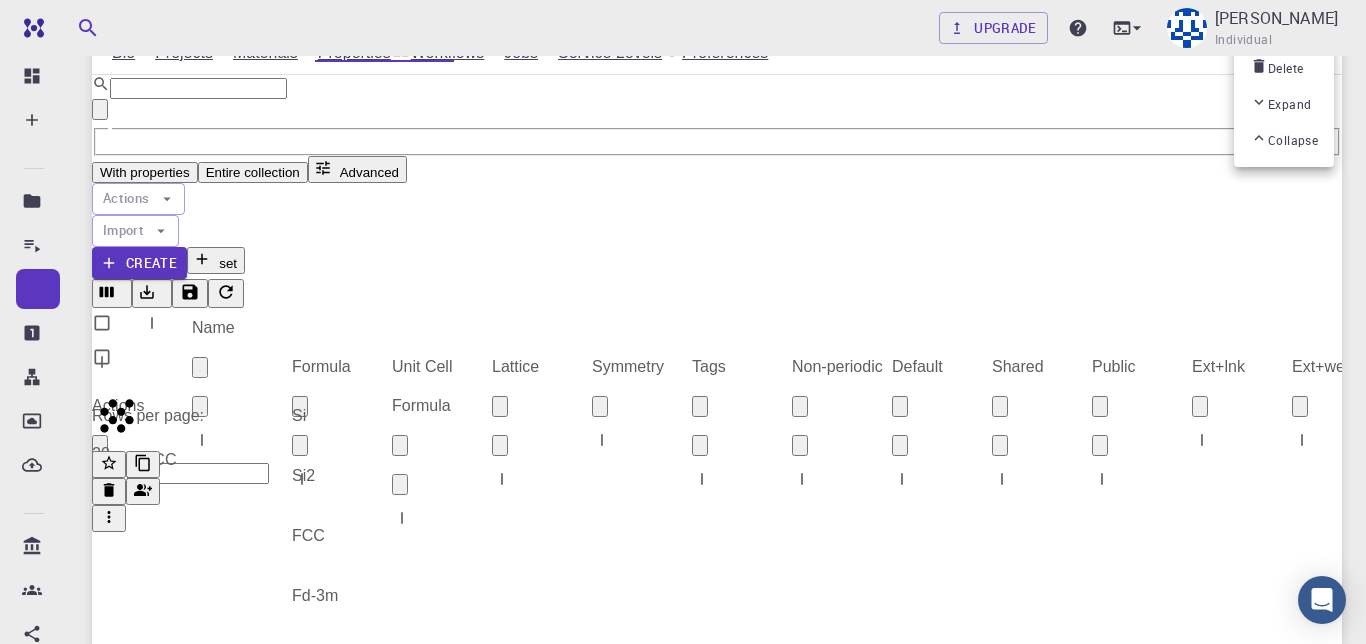 click at bounding box center (683, 322) 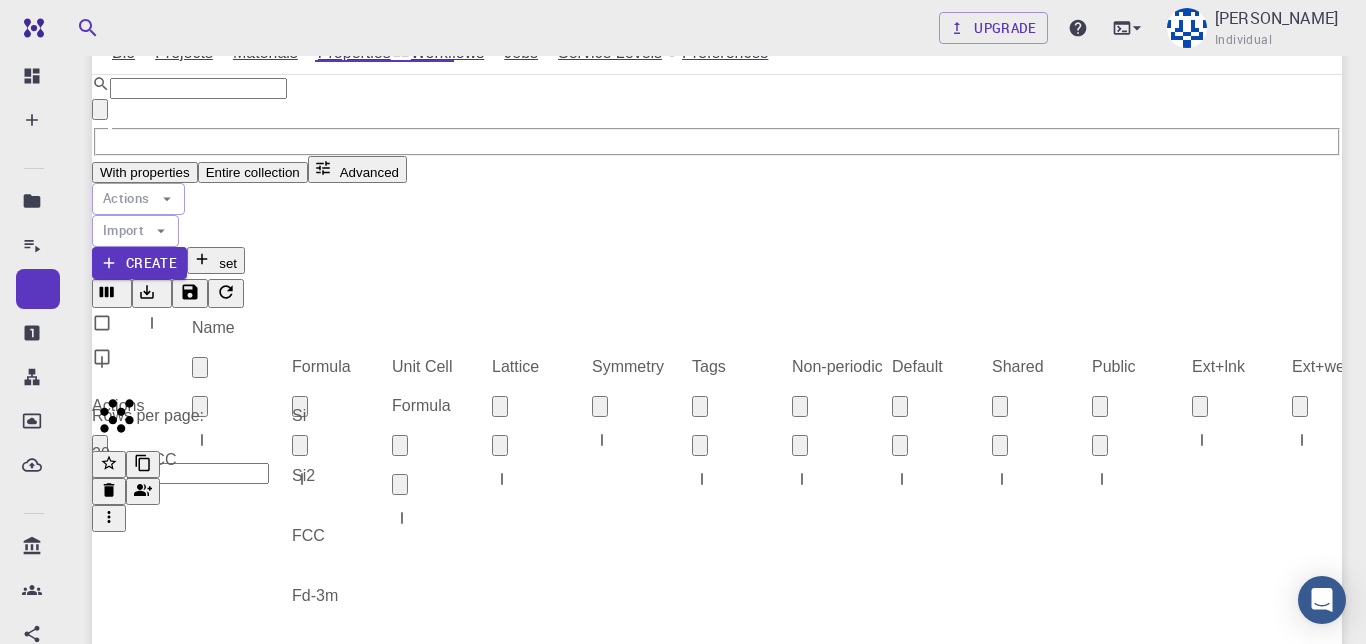 click 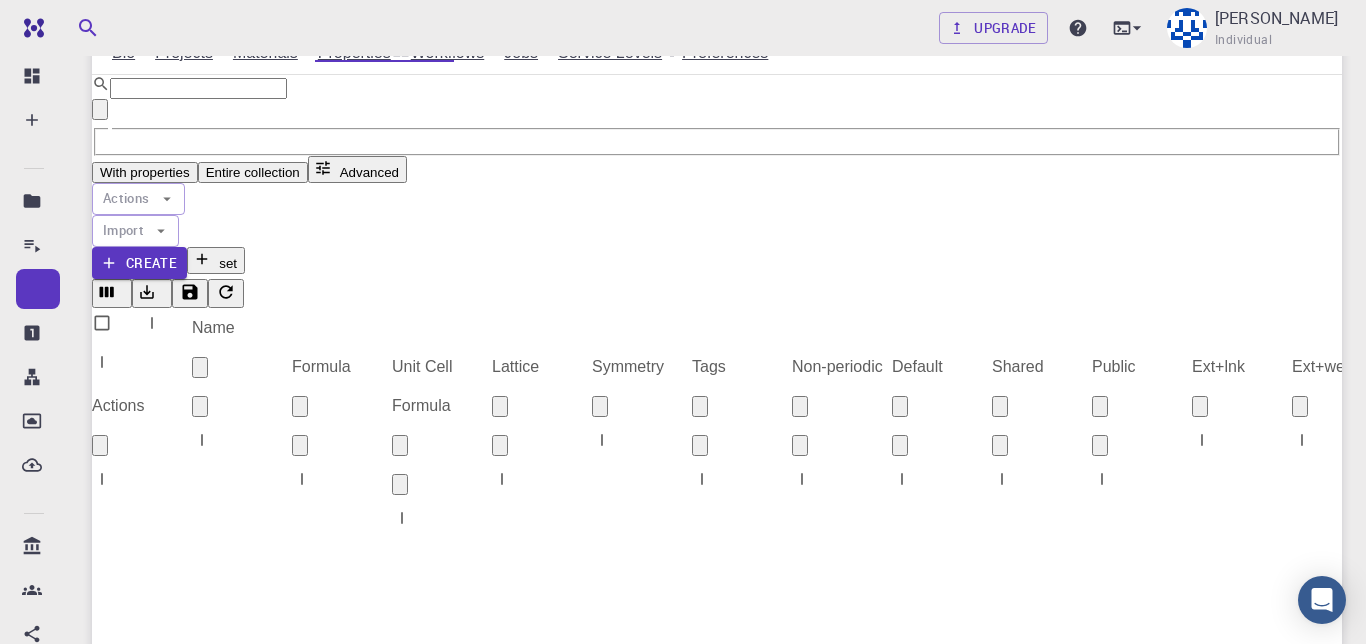 scroll, scrollTop: 265, scrollLeft: 0, axis: vertical 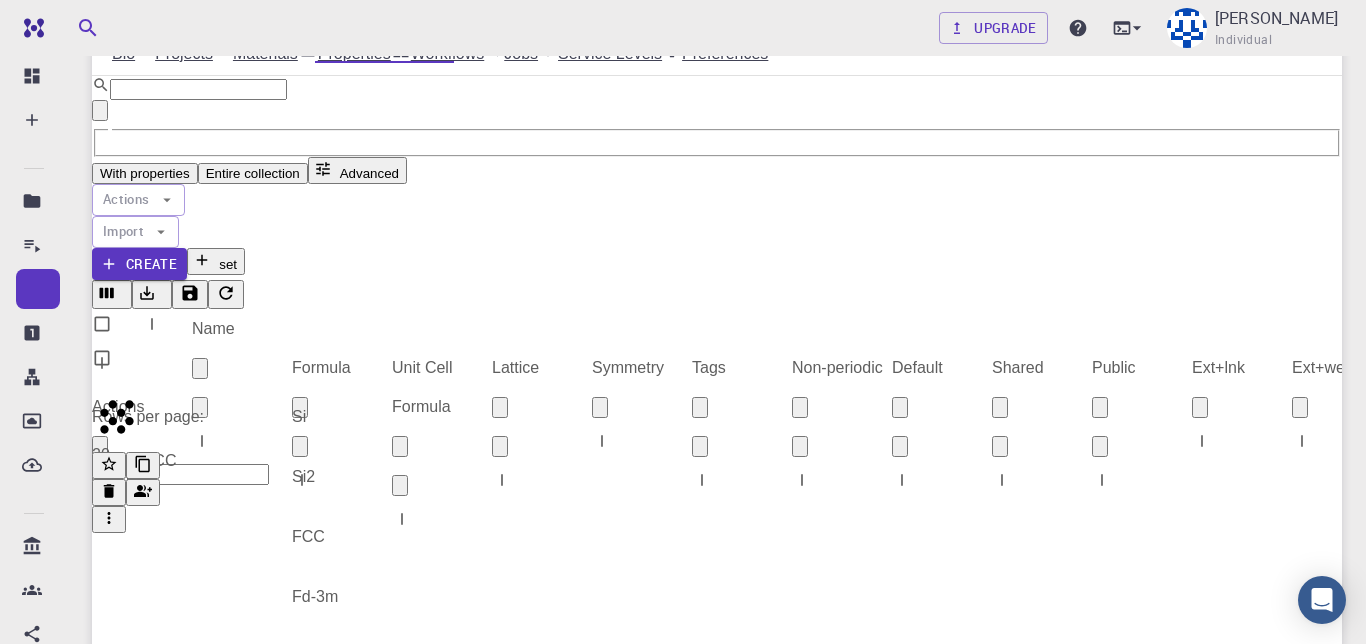 click on "Projects" at bounding box center [174, 51] 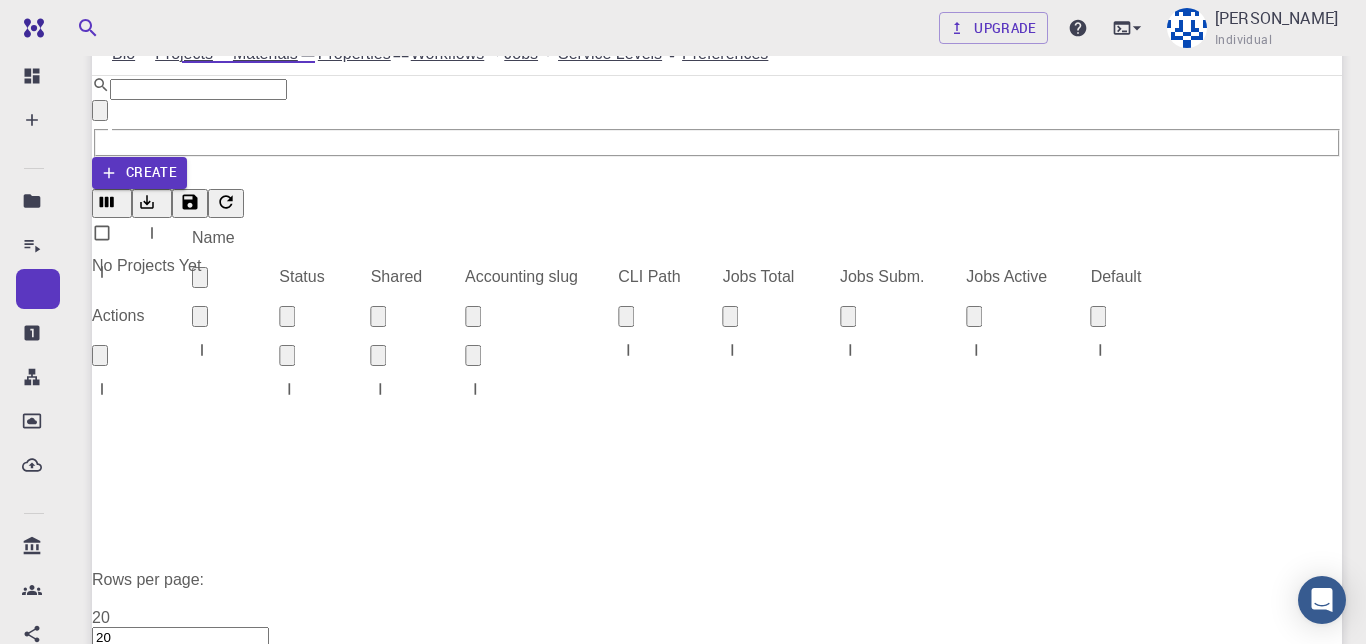 click 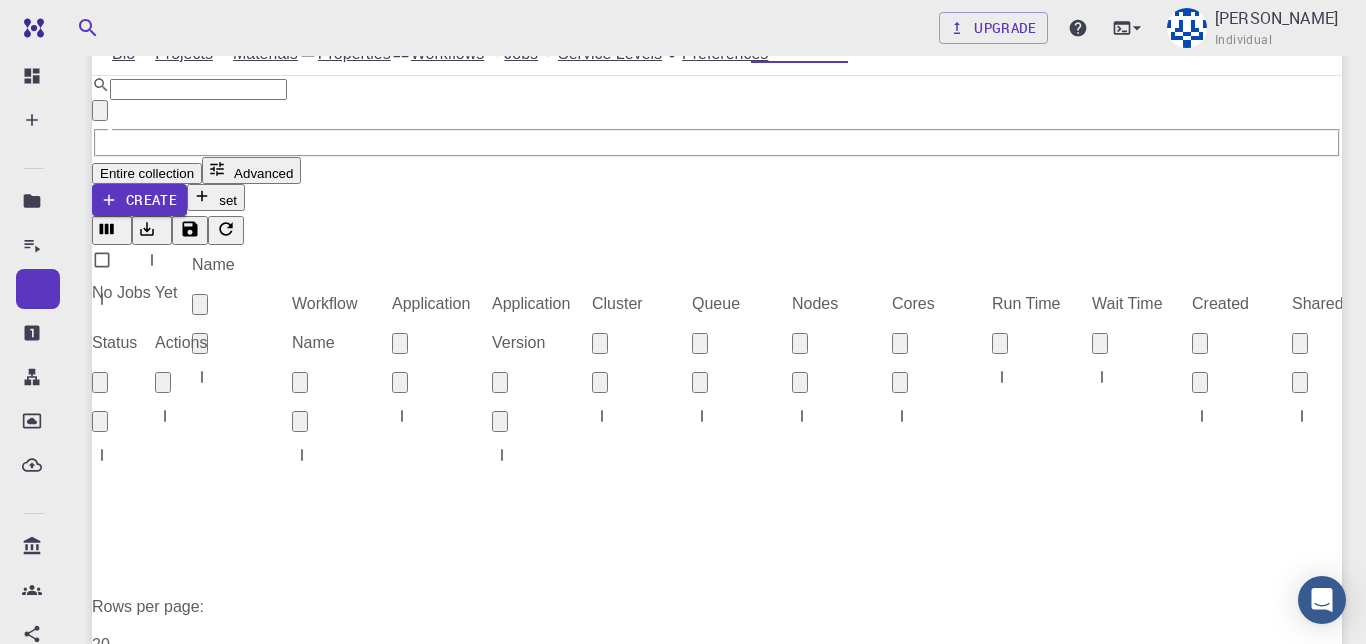click on "Materials" at bounding box center (255, 51) 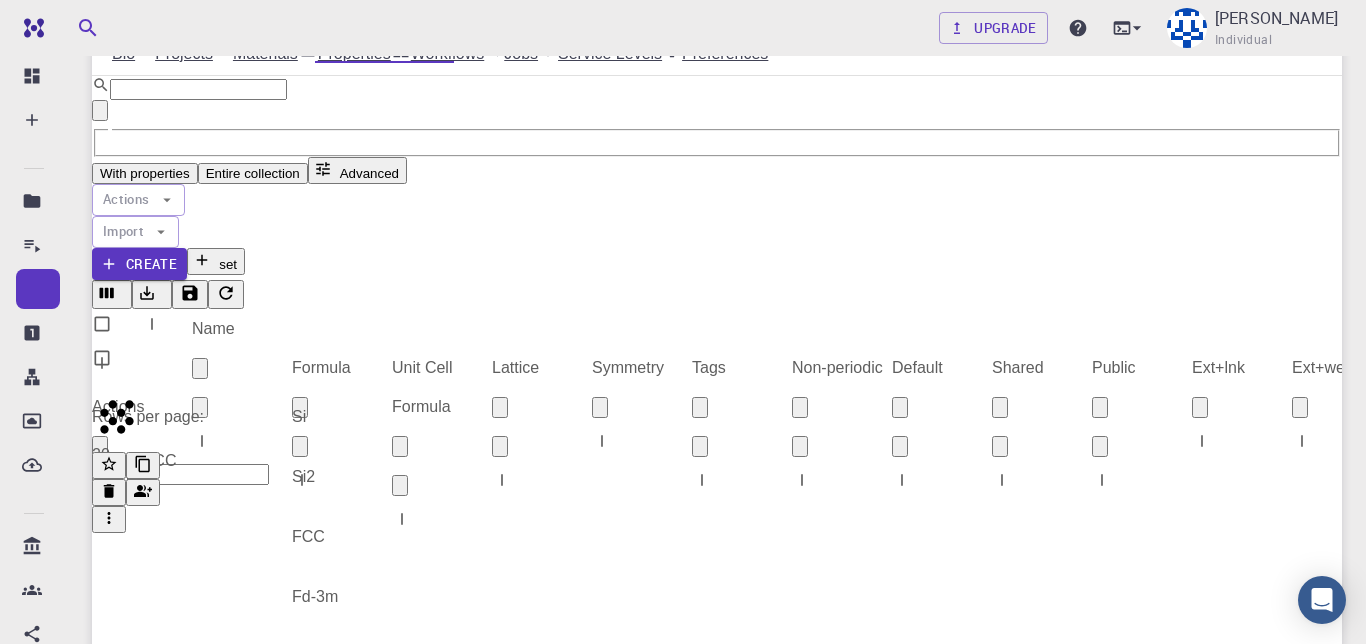 click at bounding box center (792, 370) 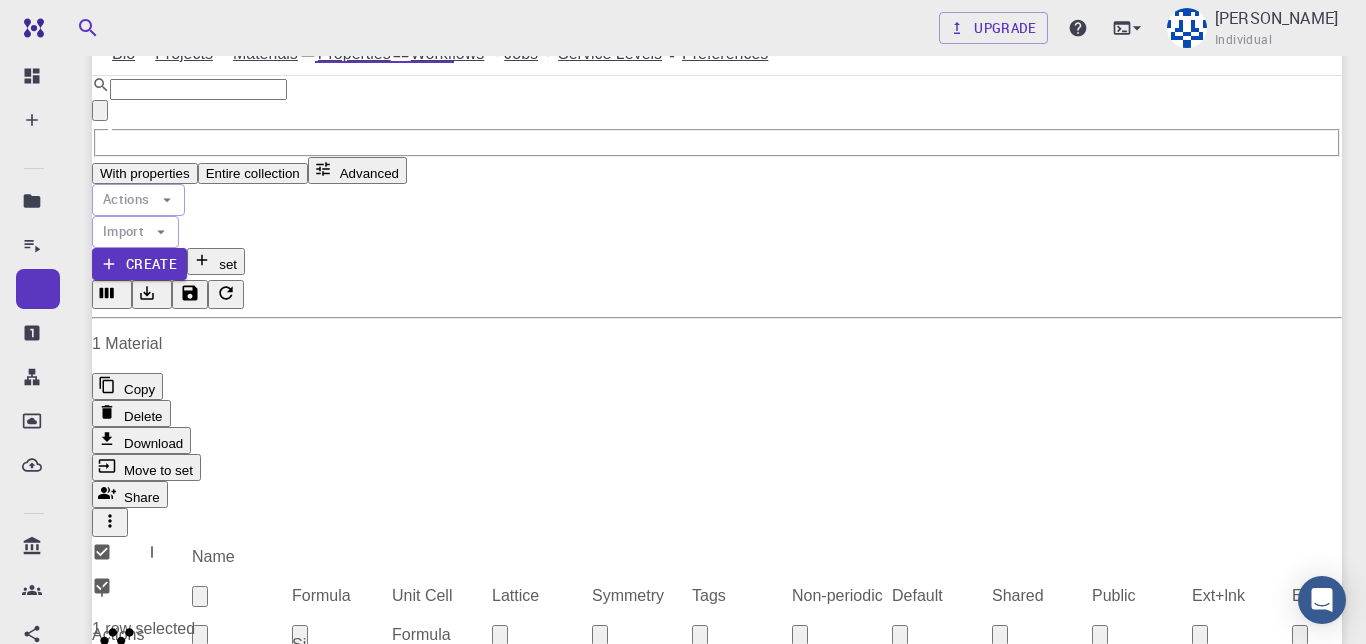 click at bounding box center (109, 747) 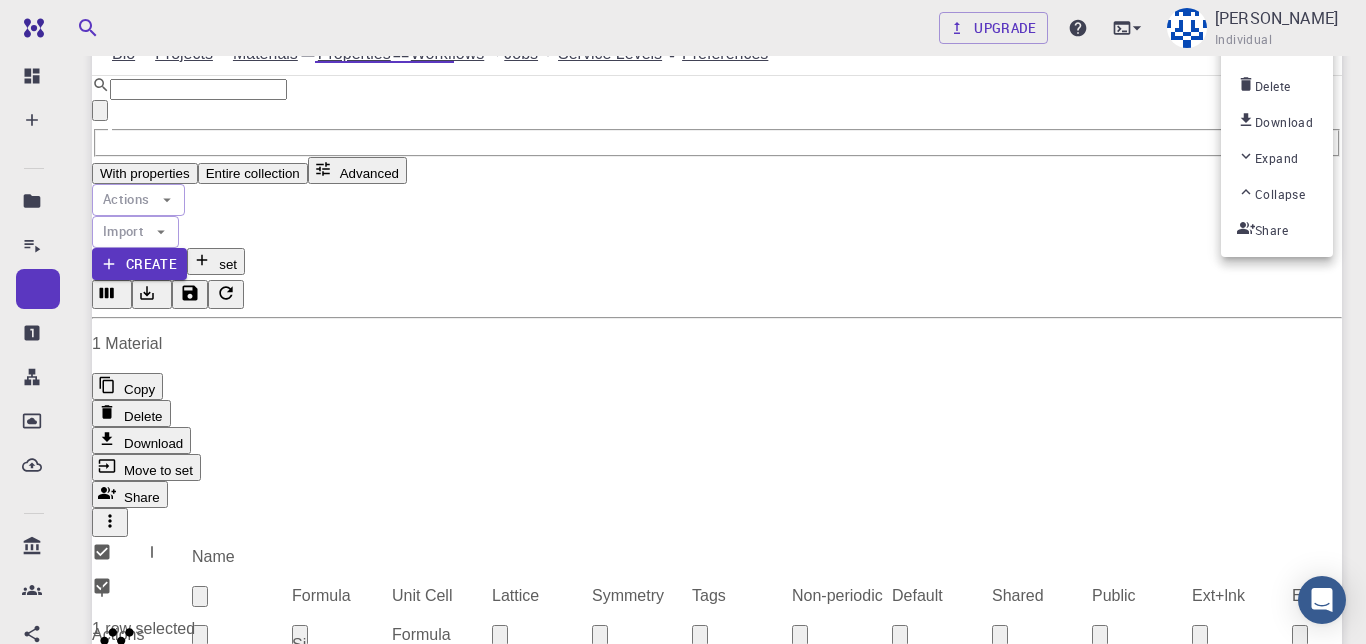 click on "Delete" at bounding box center [1277, 87] 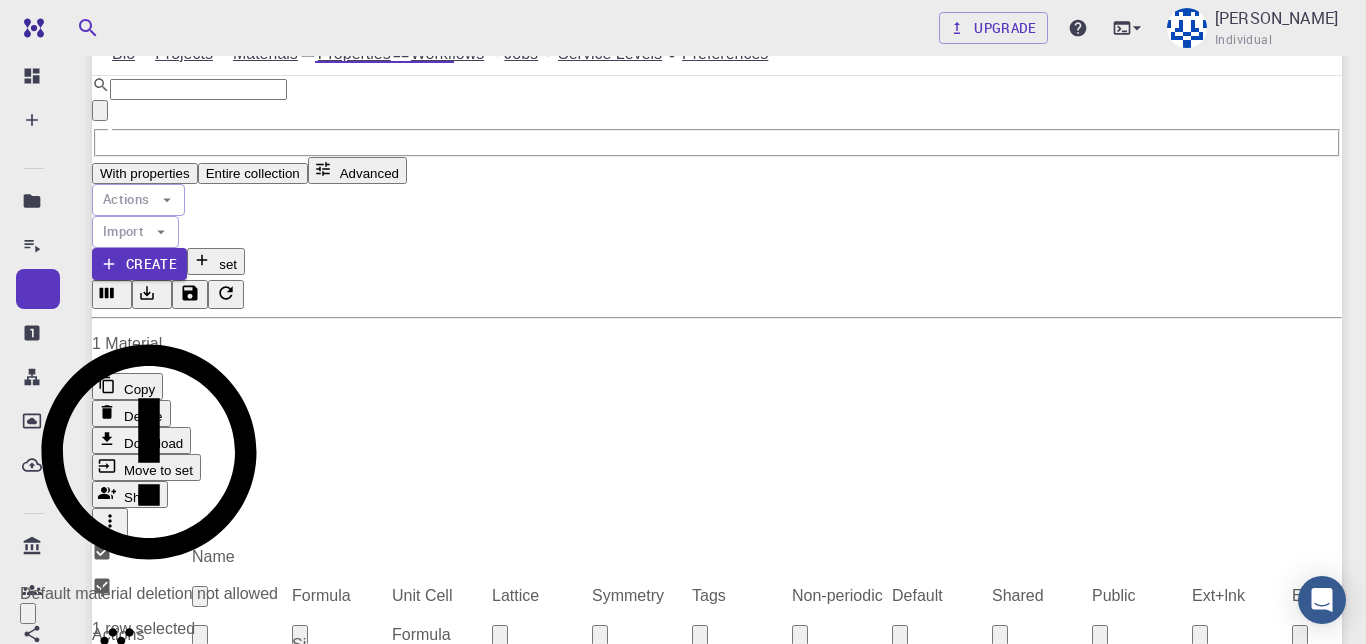 click on "Silicon FCC Si Si2 FCC Fd-3m" at bounding box center [792, 598] 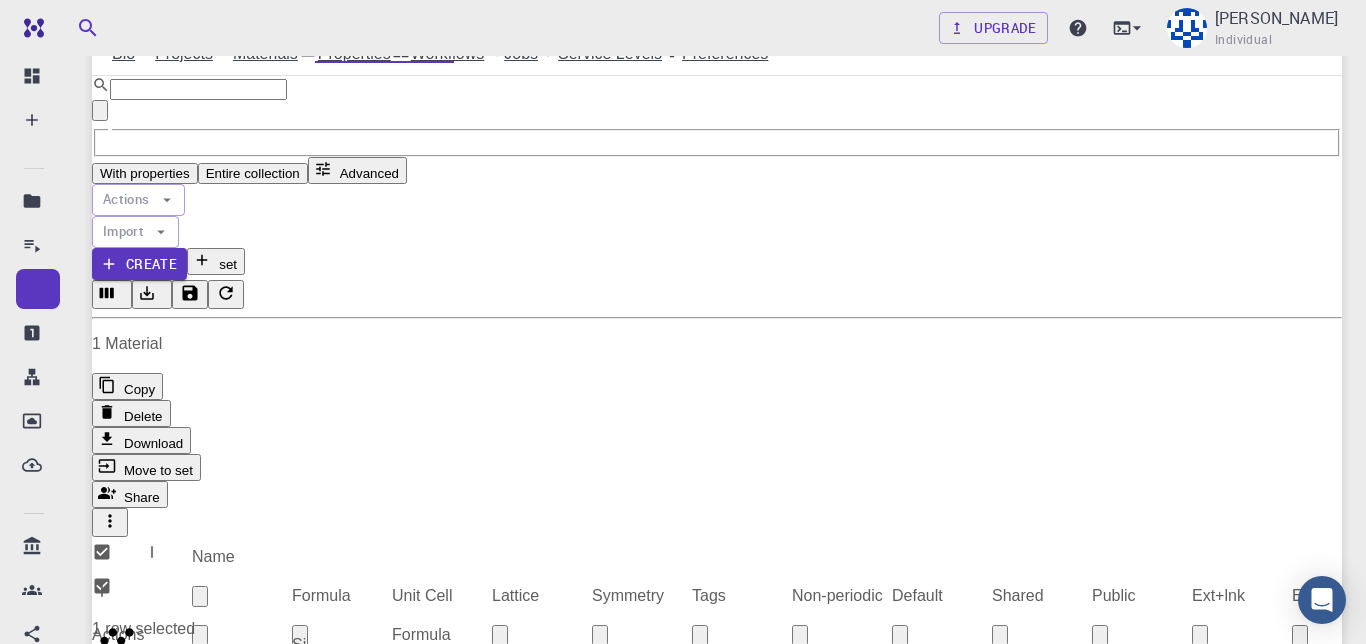 click at bounding box center (792, 598) 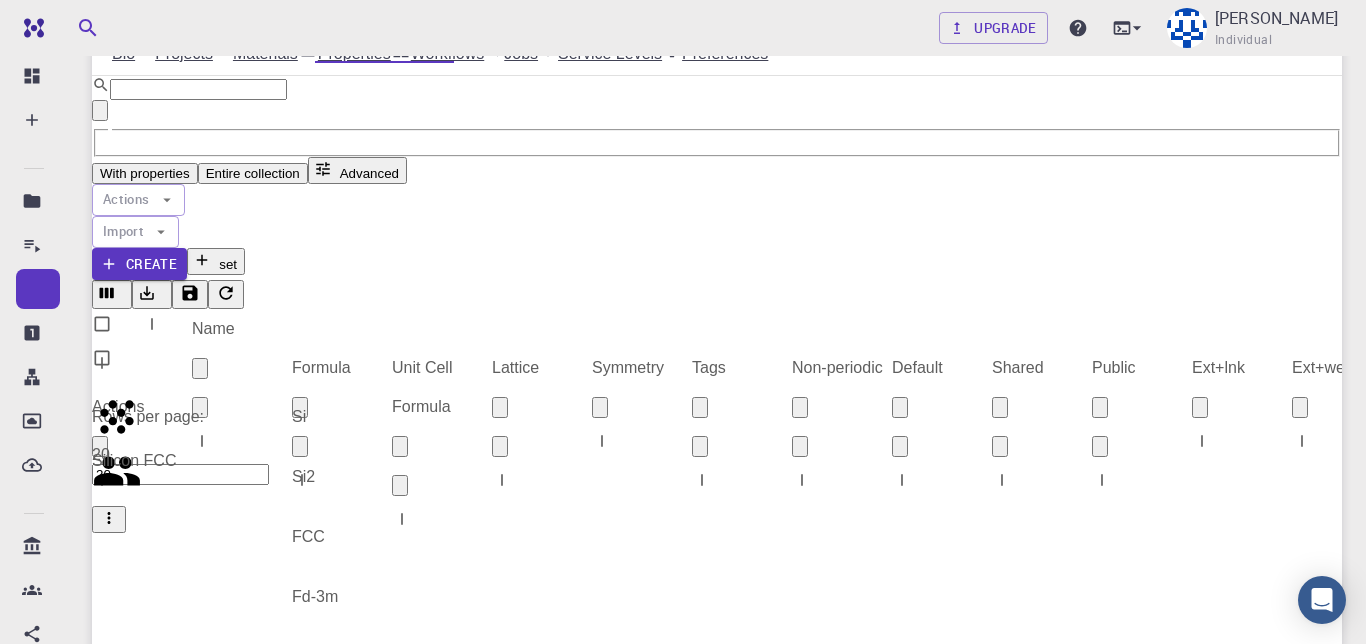 checkbox on "false" 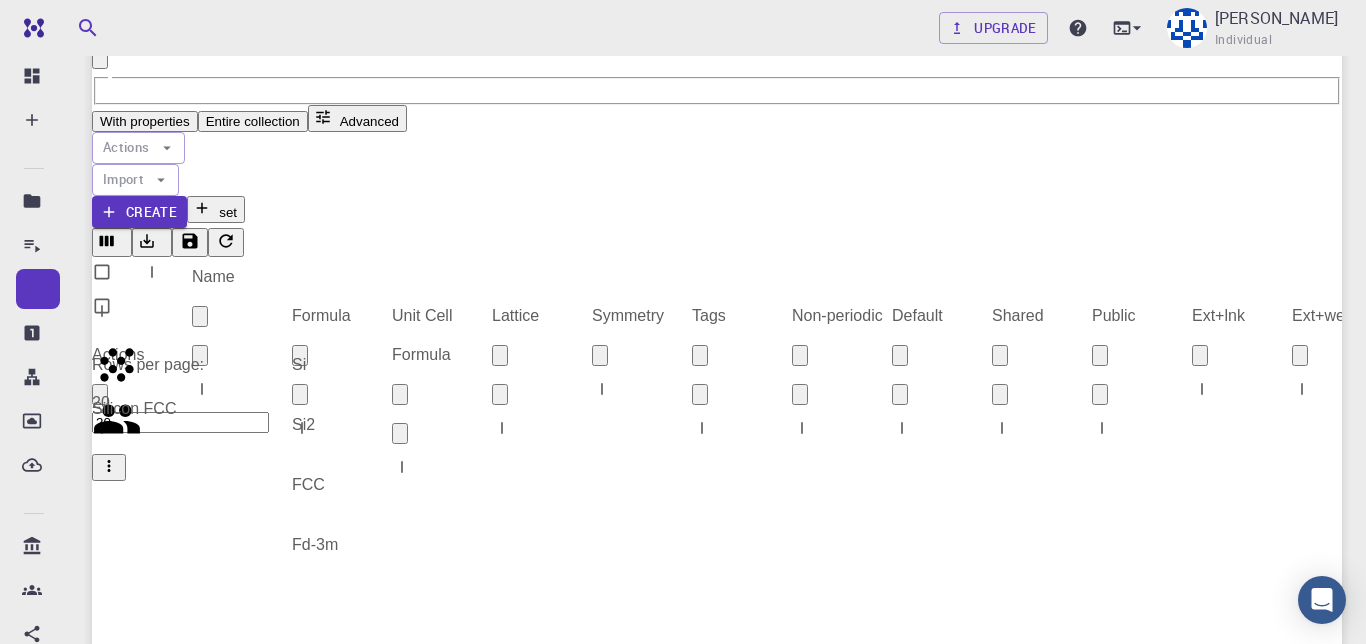scroll, scrollTop: 0, scrollLeft: 0, axis: both 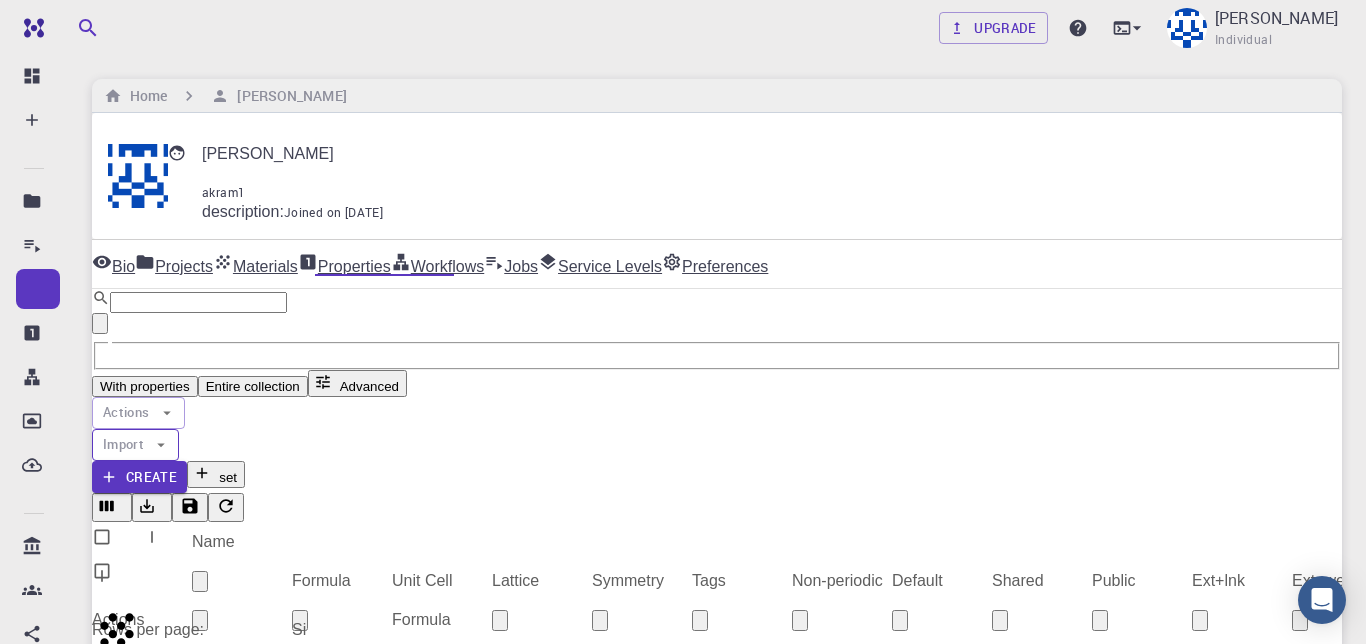 click on "Import" at bounding box center [135, 445] 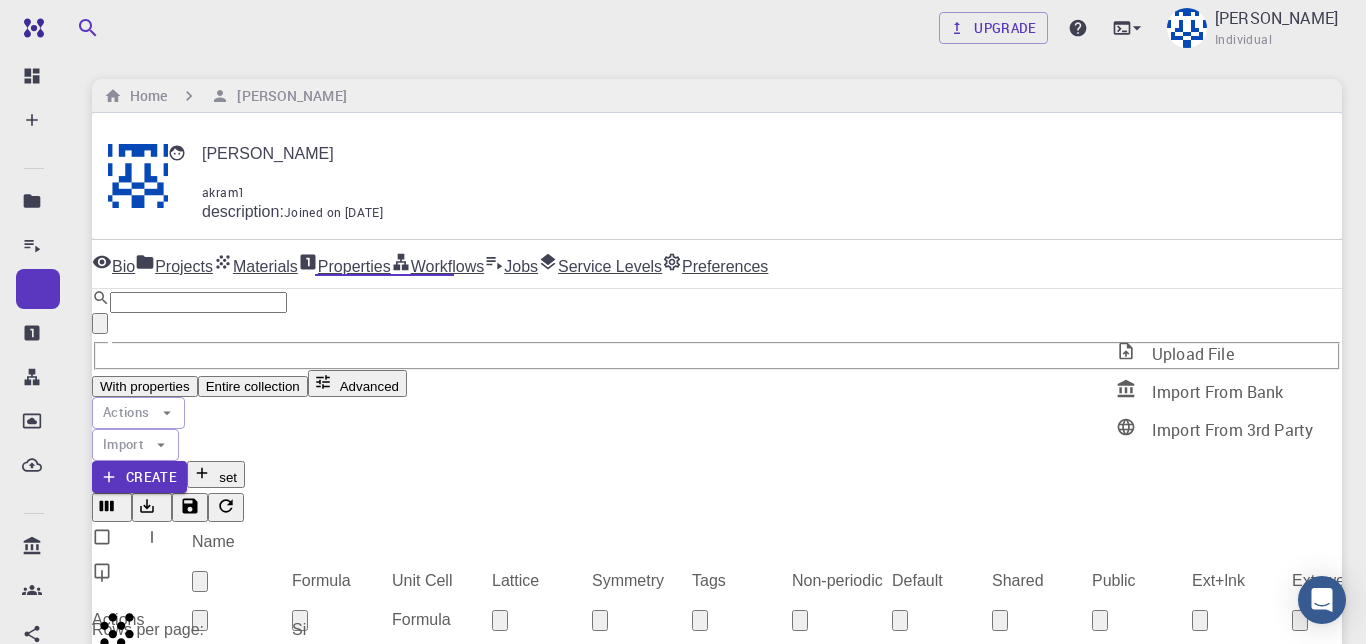 click on "Upload File" at bounding box center (1193, 354) 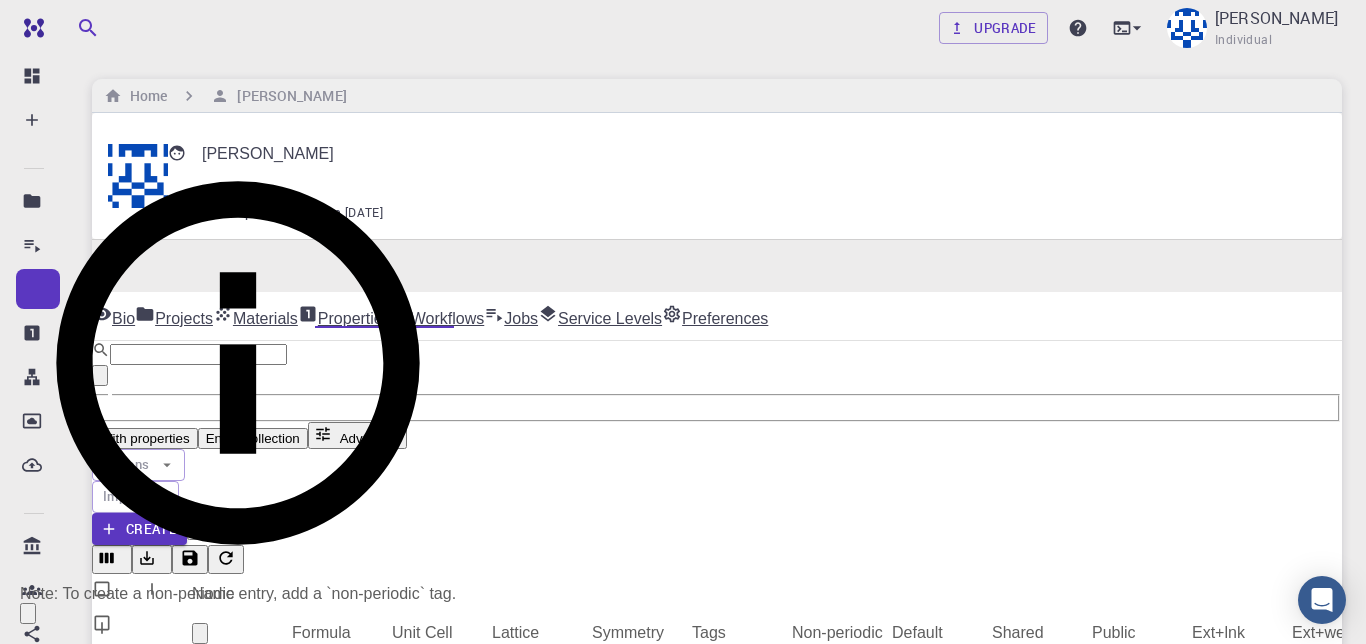 scroll, scrollTop: 266, scrollLeft: 0, axis: vertical 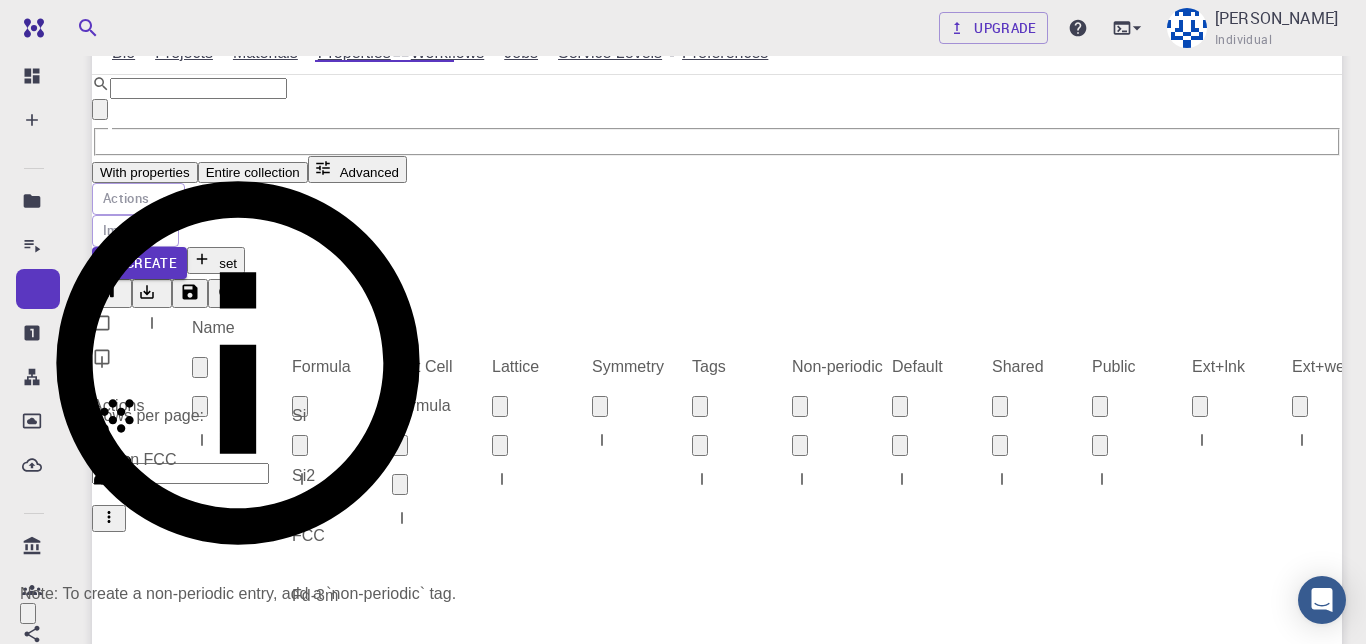 click on "Select files" at bounding box center [130, 2098] 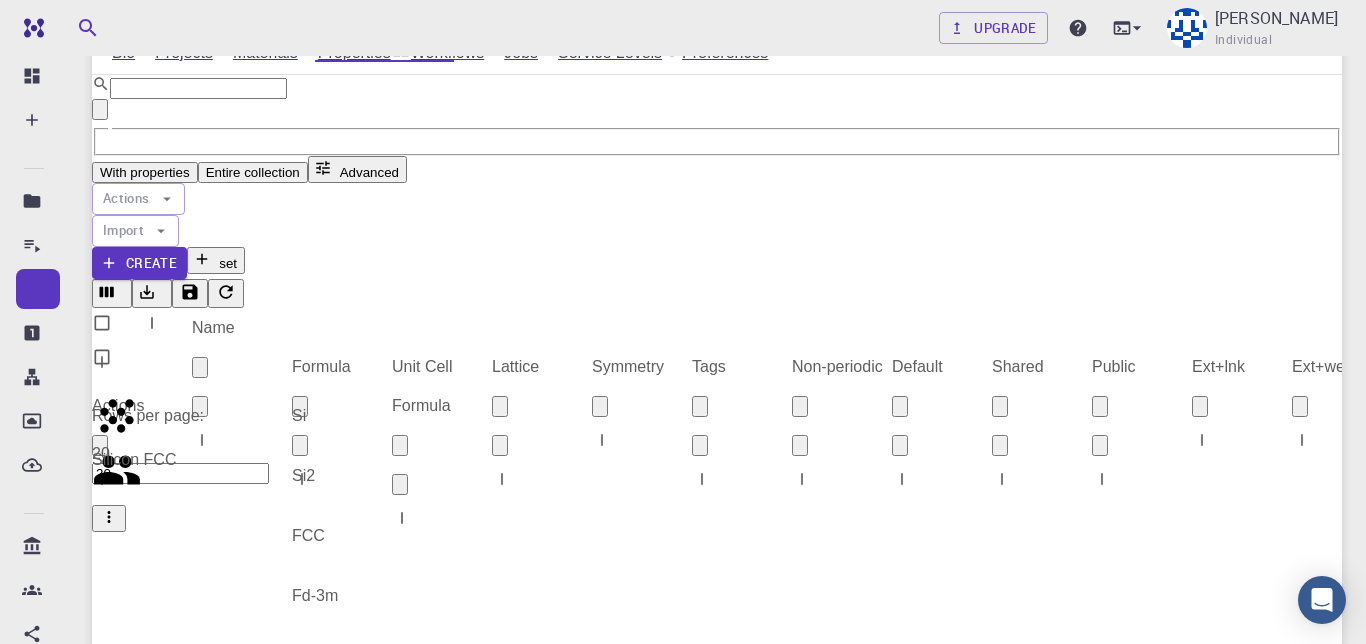 click at bounding box center (683, 2202) 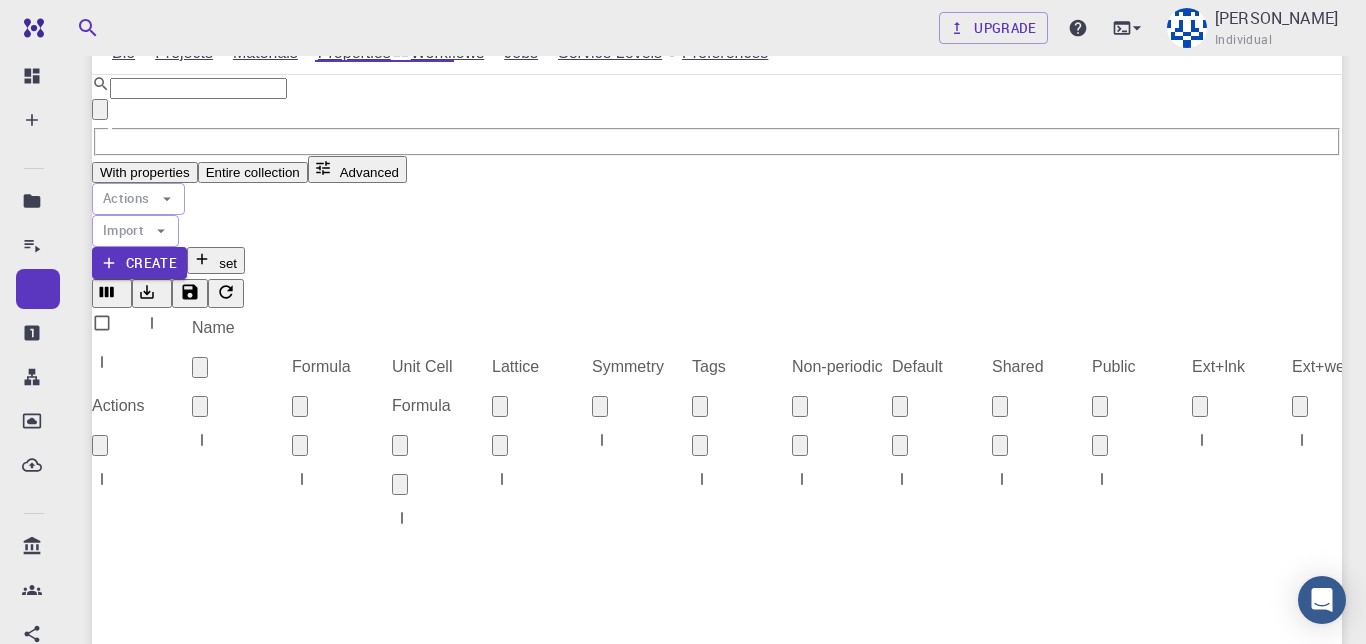 scroll, scrollTop: 265, scrollLeft: 0, axis: vertical 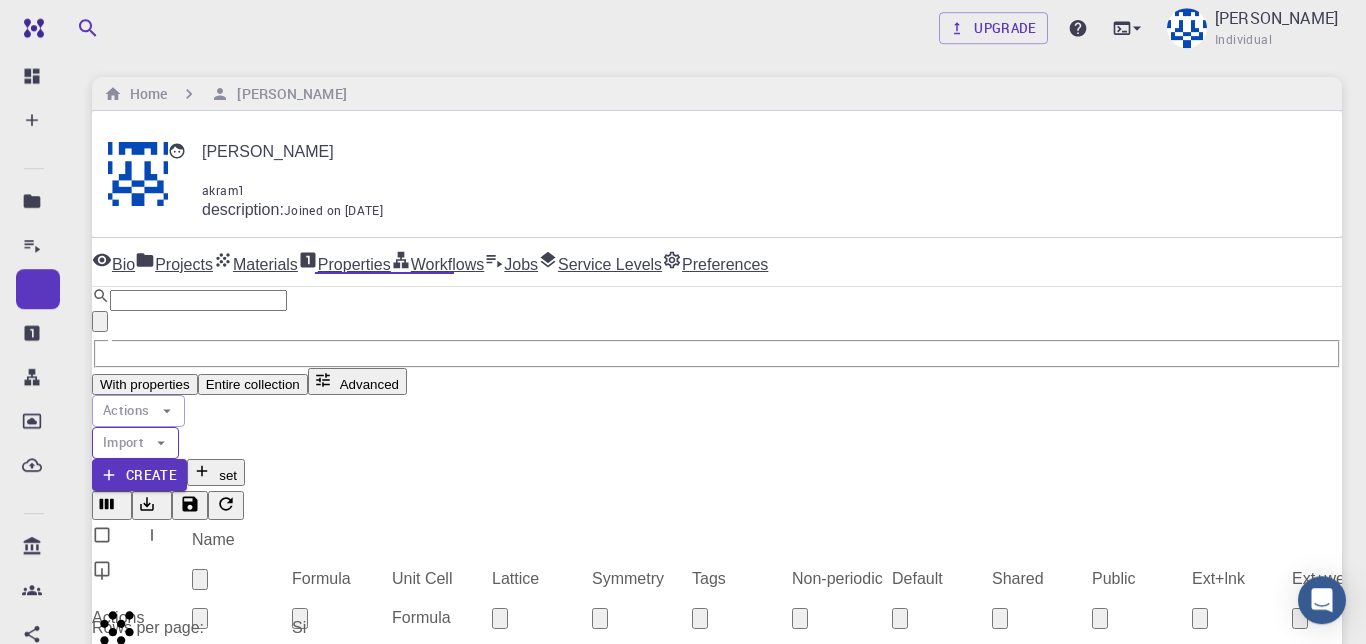 click on "Import" at bounding box center [135, 443] 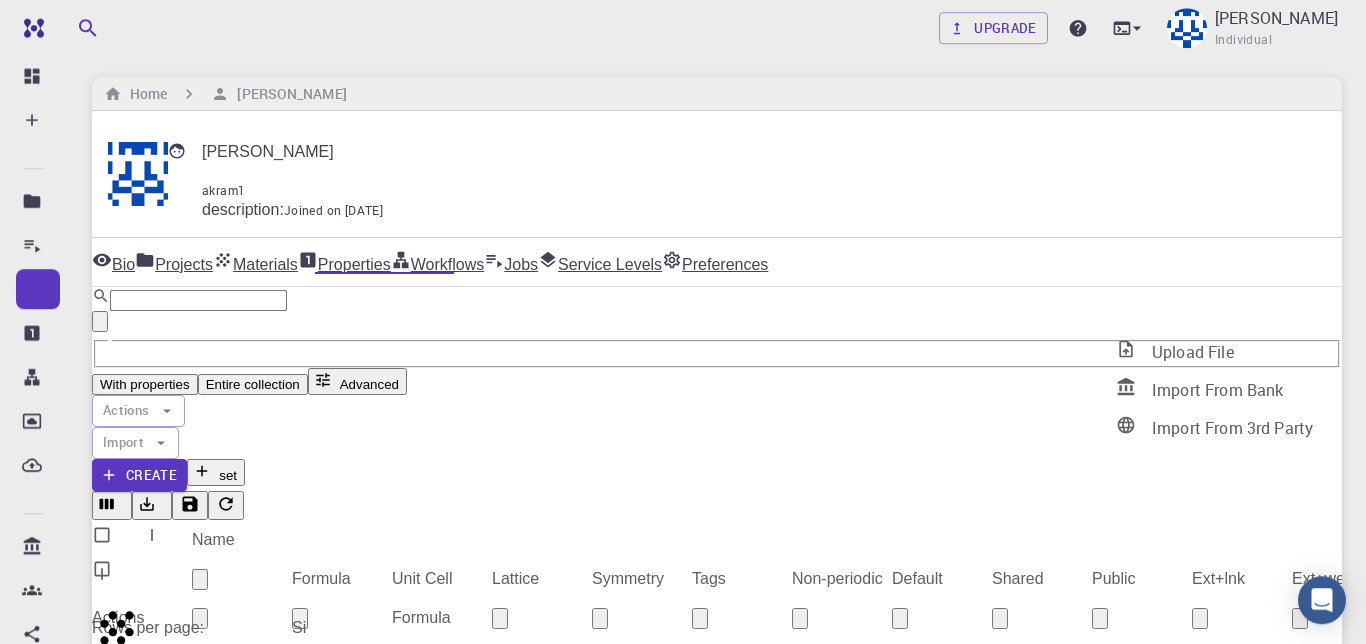 click on "Upload File" at bounding box center (1193, 352) 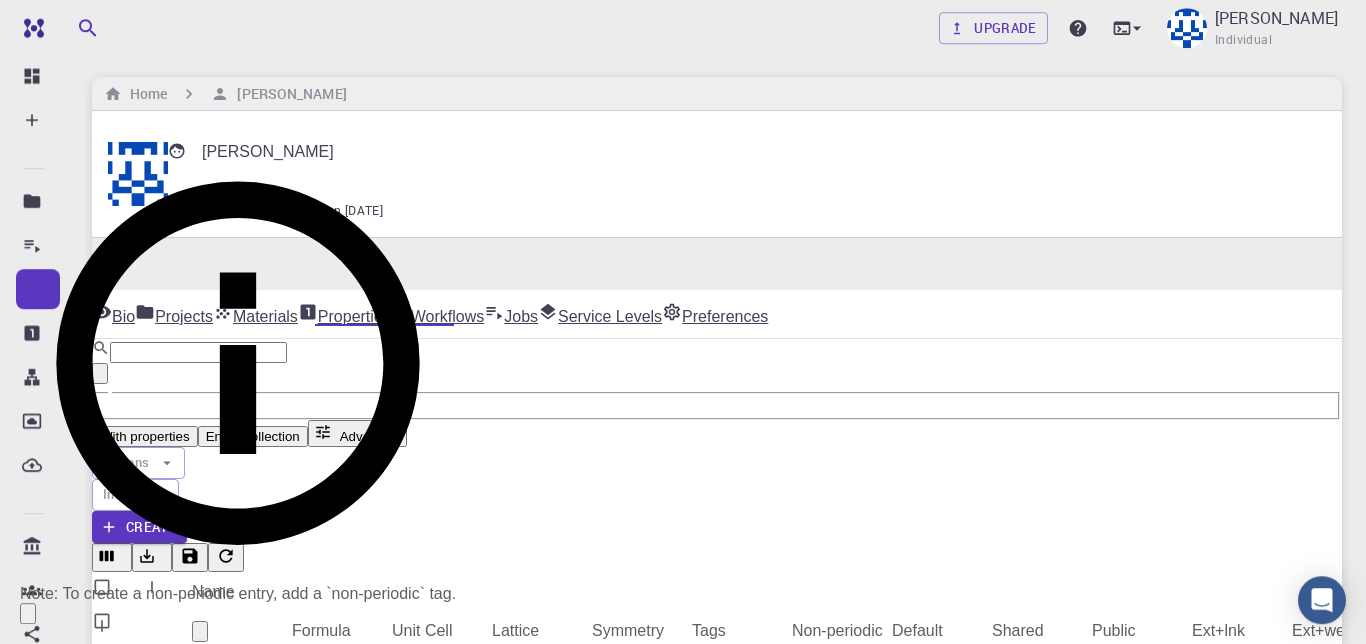 scroll, scrollTop: 266, scrollLeft: 0, axis: vertical 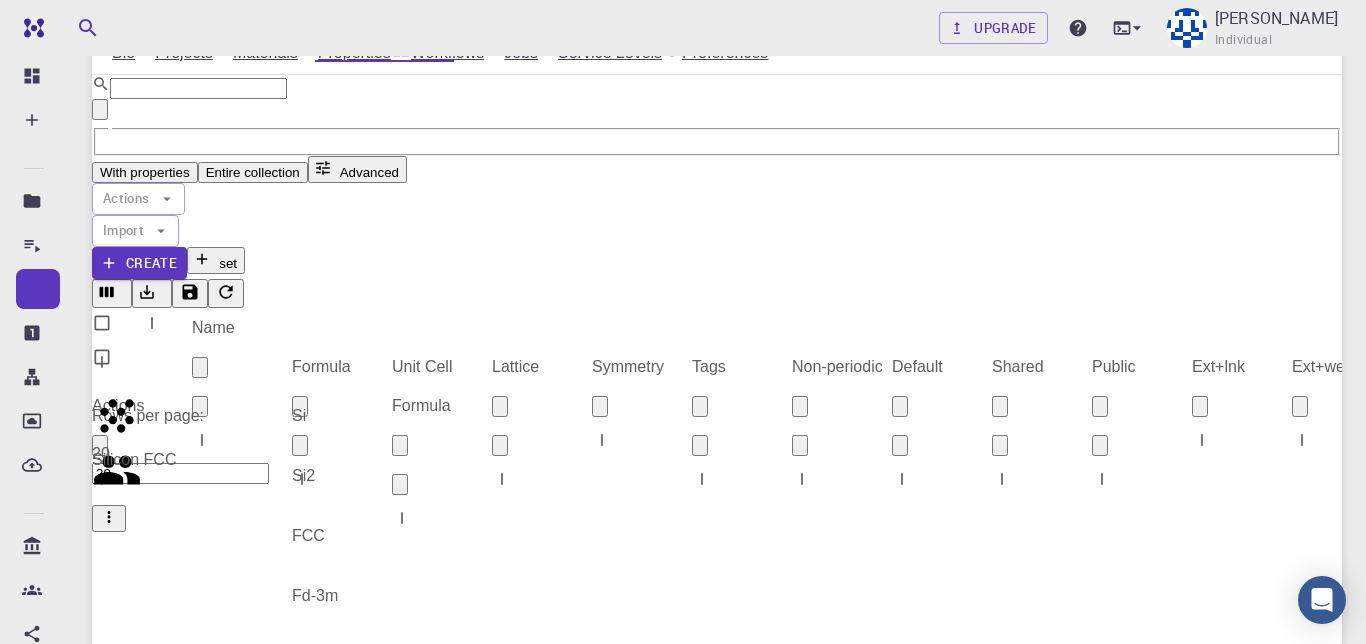 click on "Select files" at bounding box center (130, 2098) 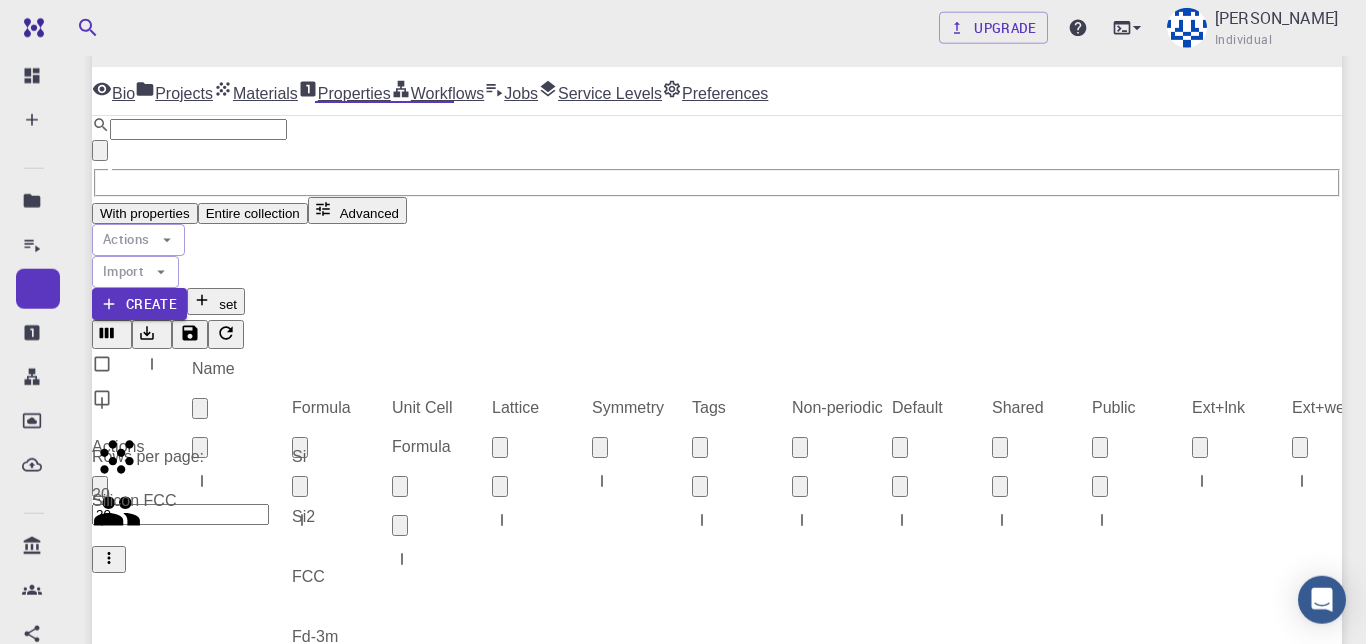 scroll, scrollTop: 0, scrollLeft: 0, axis: both 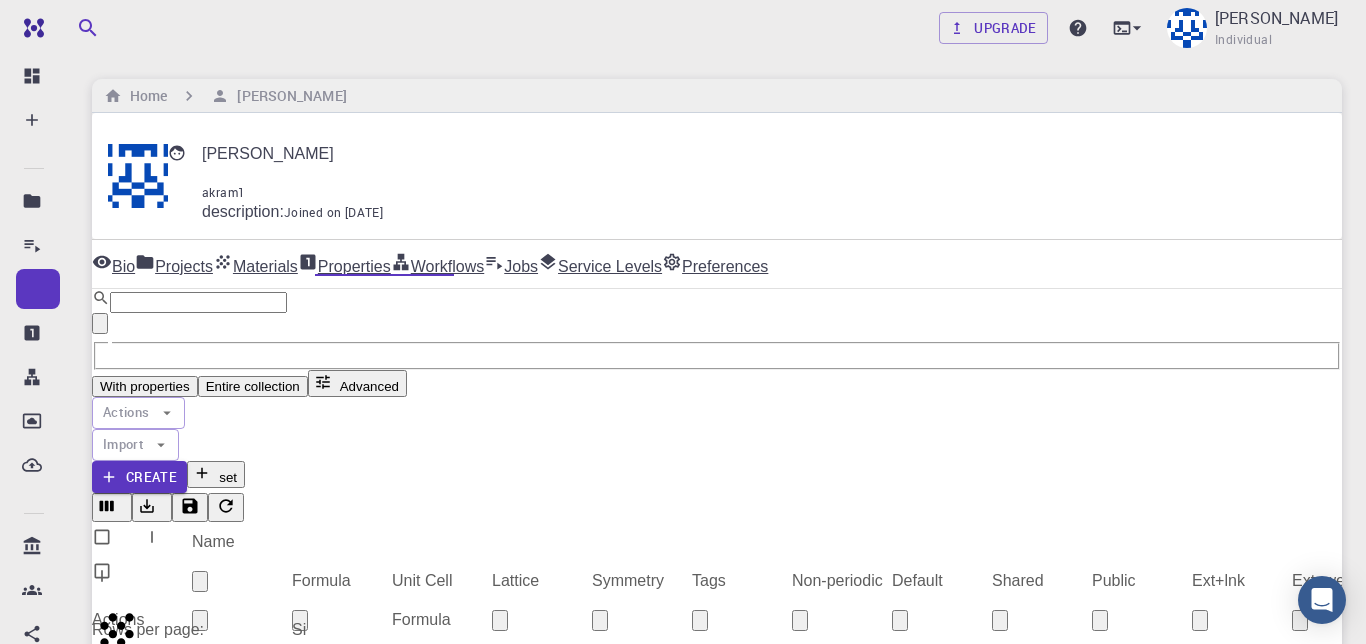 click on "mp-9515.json" at bounding box center [50, 2520] 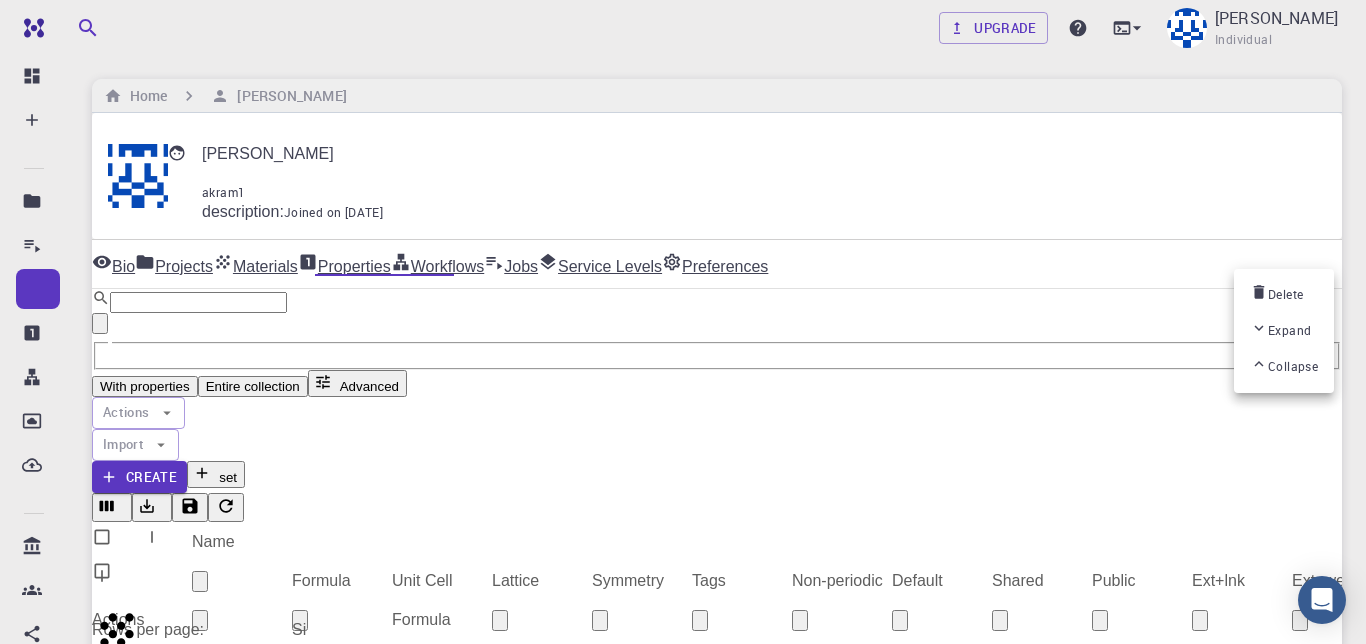 click at bounding box center (683, 322) 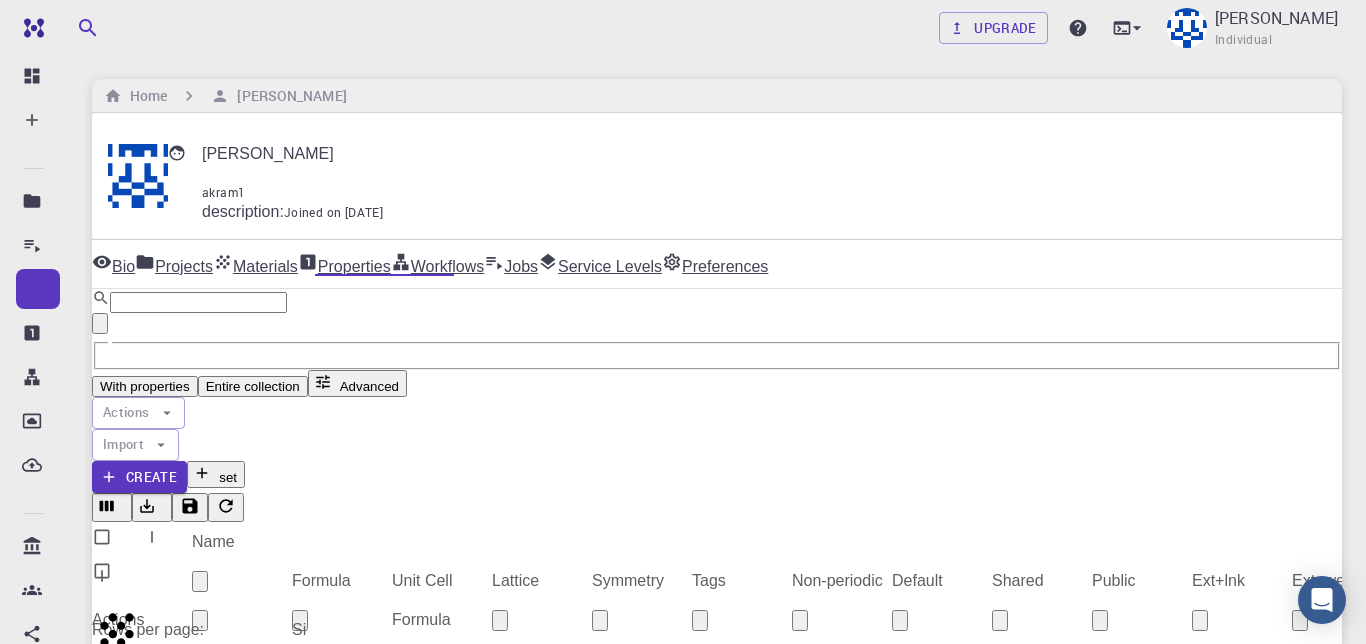 click on "Upload Materials    (POSCAR v5, CIF) ​ Import Select files Name Extension Size Updated Tags Is Valid Uploaded Status Actions mp-9515.json json 1.11 KB [DATE] 09:07 AM Rows per page: 20 20 1–1 of 1" at bounding box center [683, 3087] 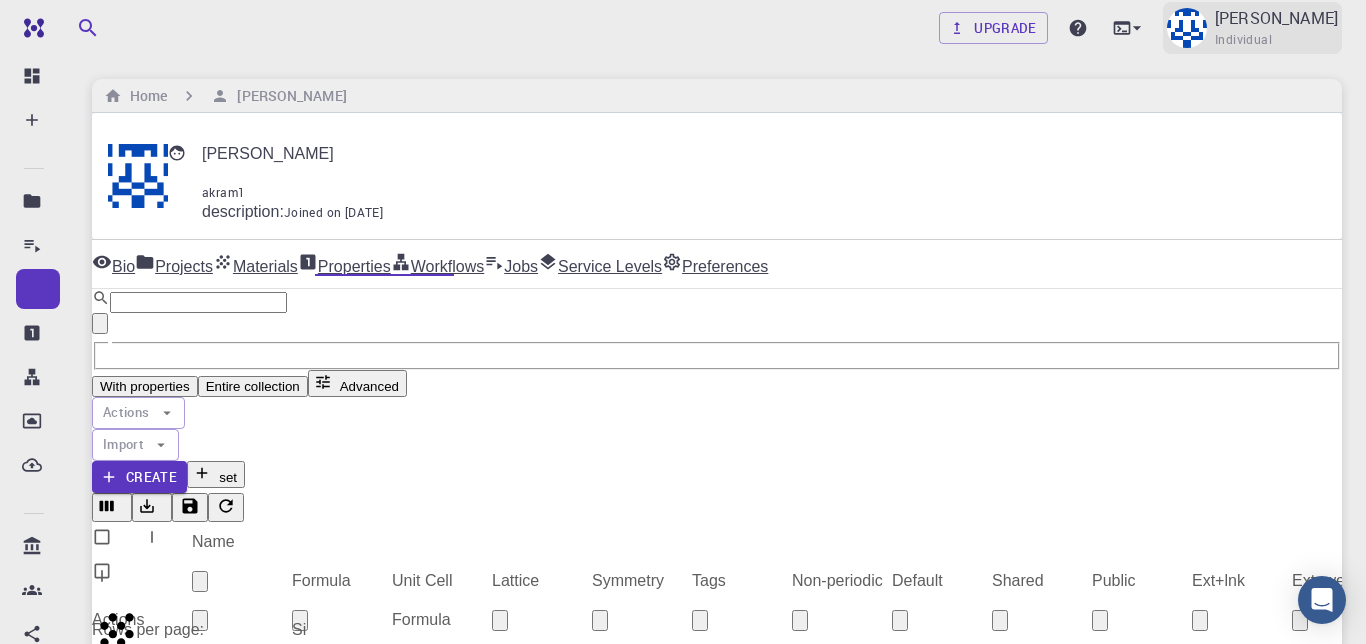 click on "[PERSON_NAME] Individual" at bounding box center (1276, 28) 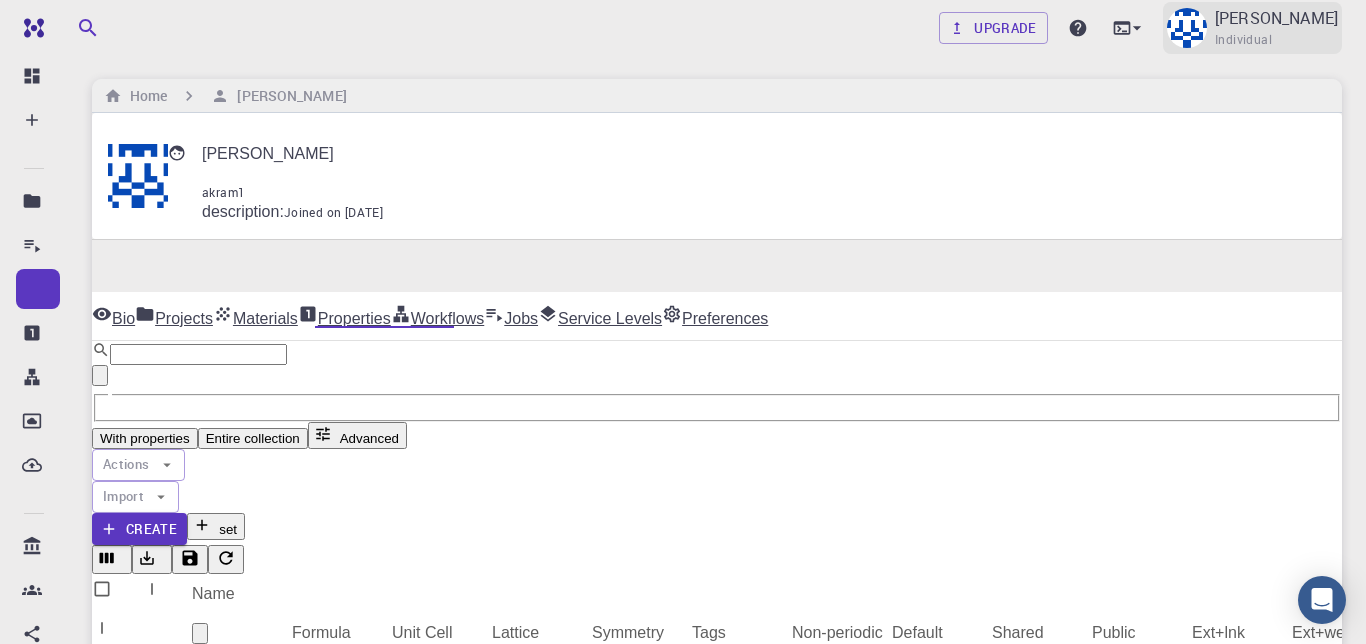 scroll, scrollTop: 266, scrollLeft: 0, axis: vertical 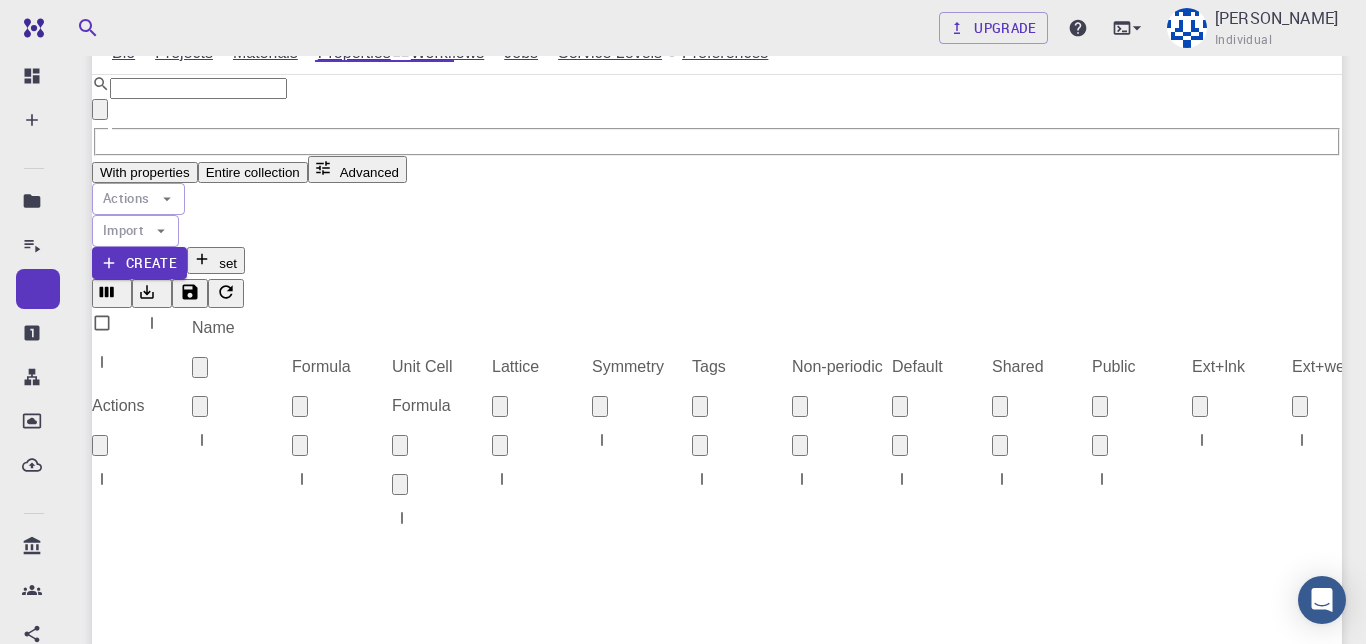 click at bounding box center [683, 322] 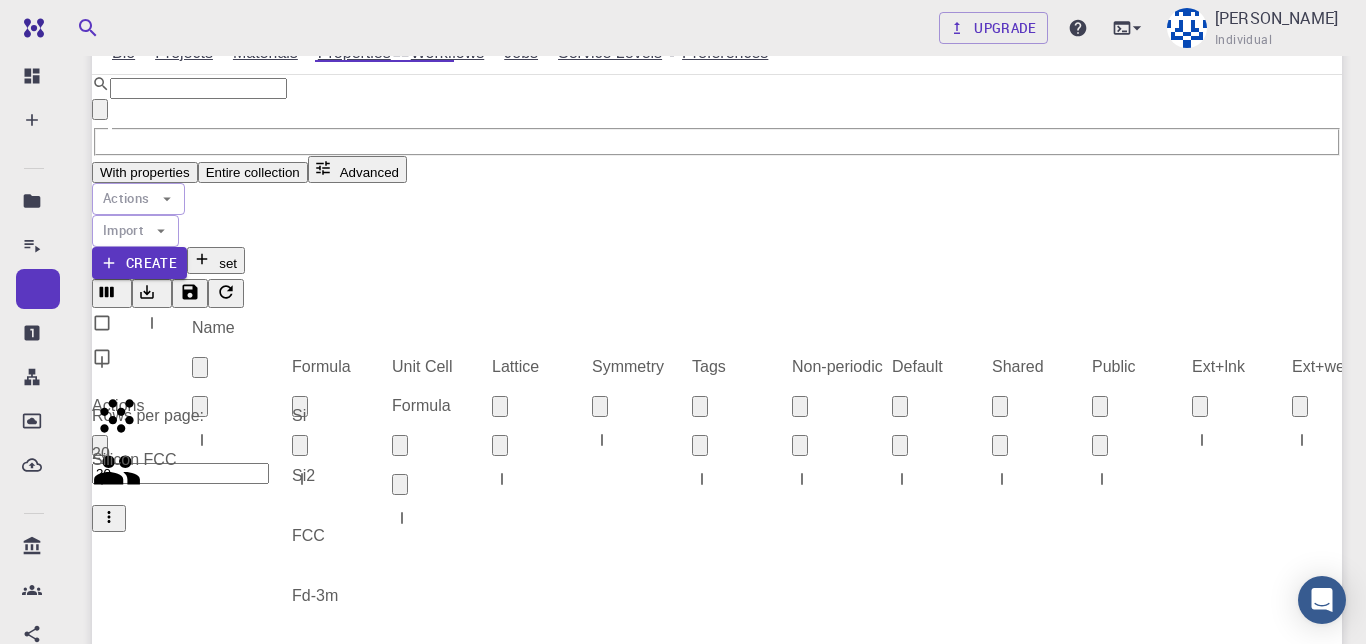 scroll, scrollTop: 0, scrollLeft: 0, axis: both 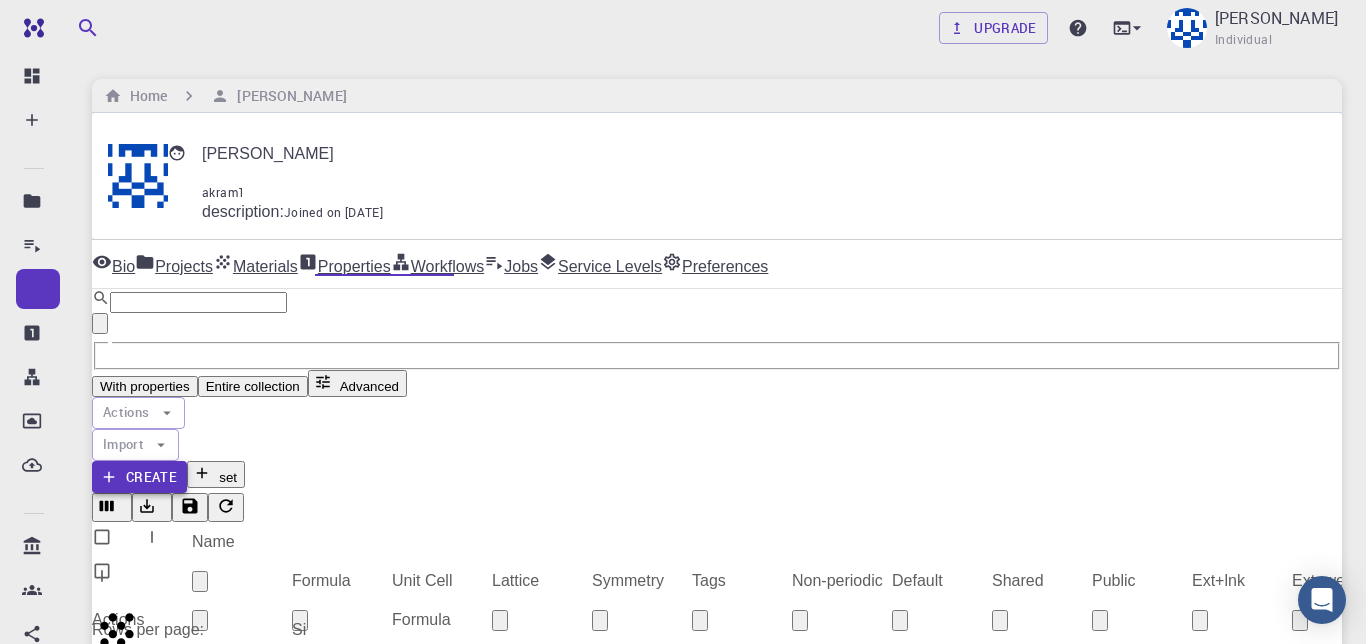 click on "Create" at bounding box center [139, 477] 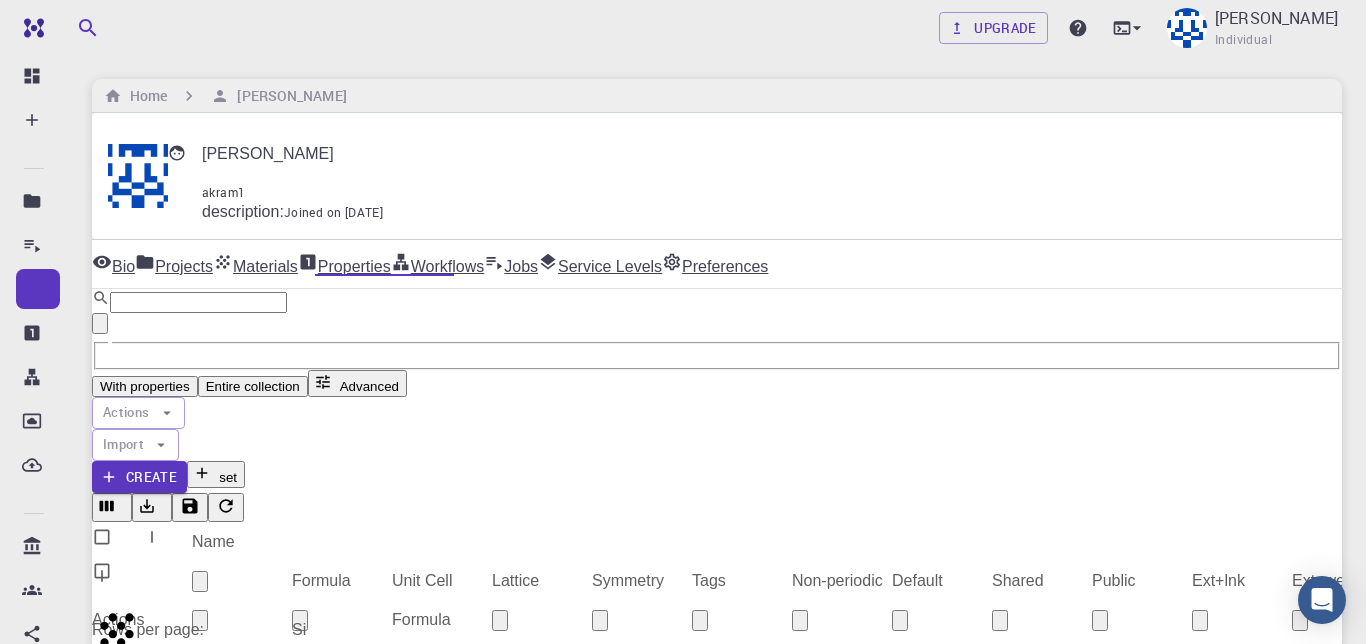 scroll, scrollTop: 2, scrollLeft: 0, axis: vertical 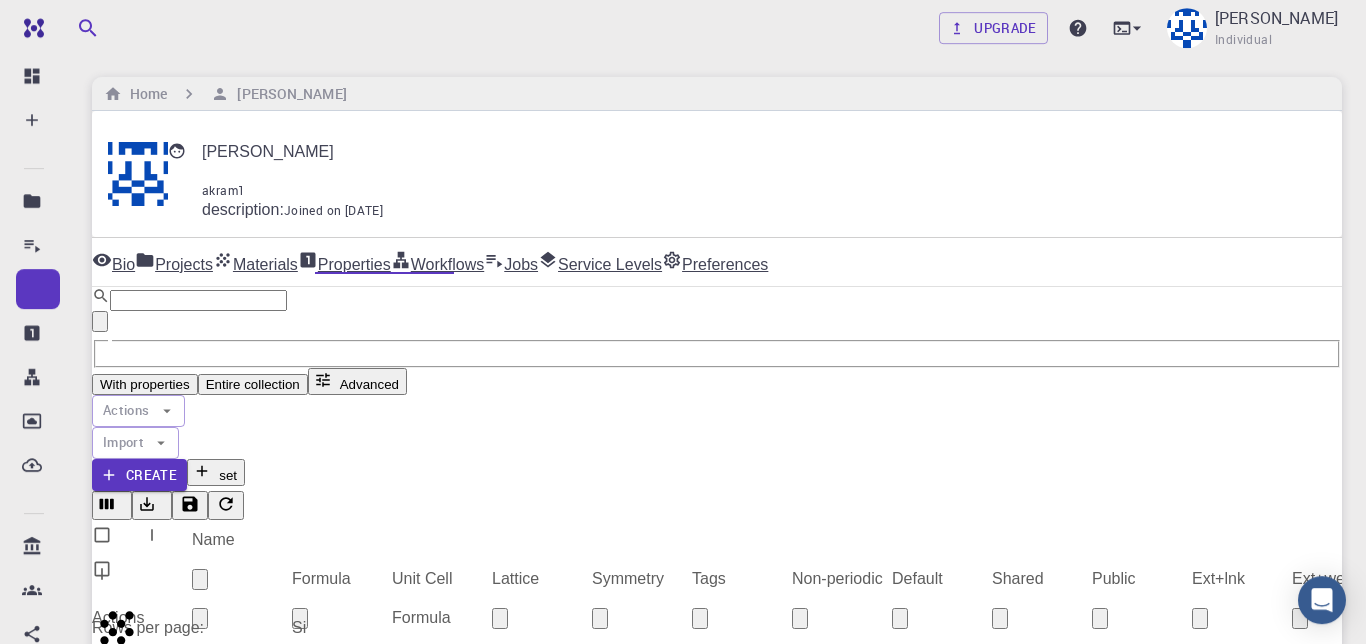 click on "Projects" at bounding box center (174, 262) 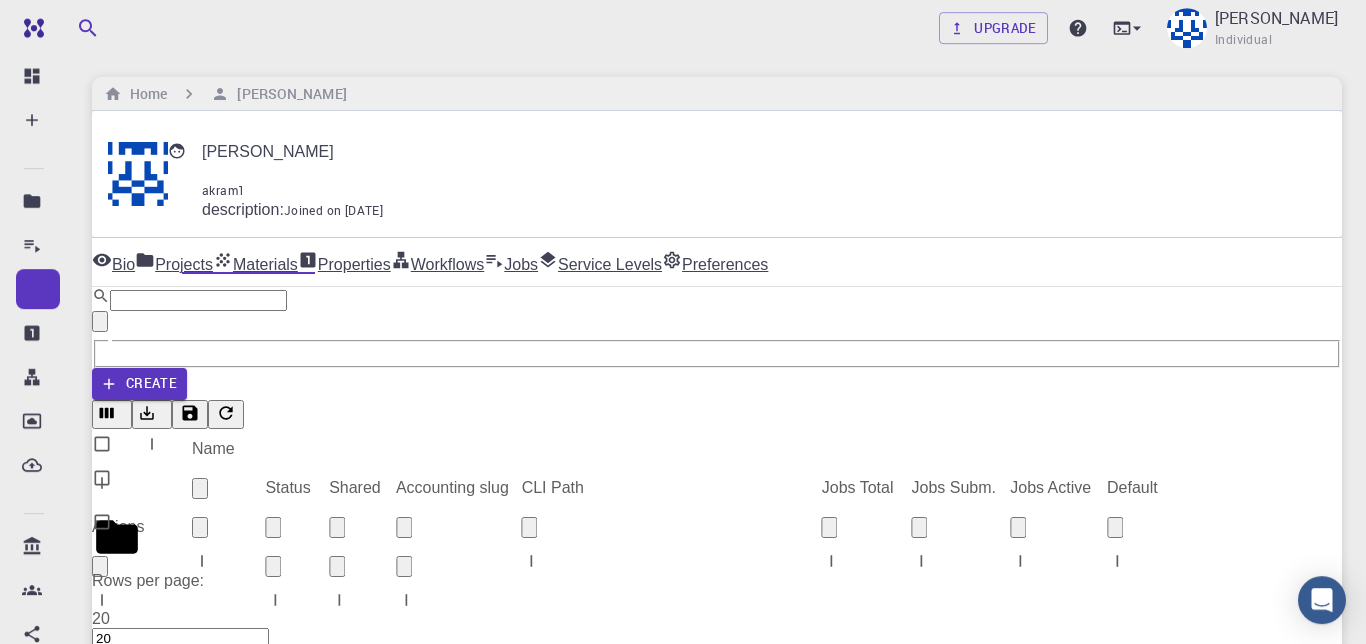 click on "idle" at bounding box center (297, 594) 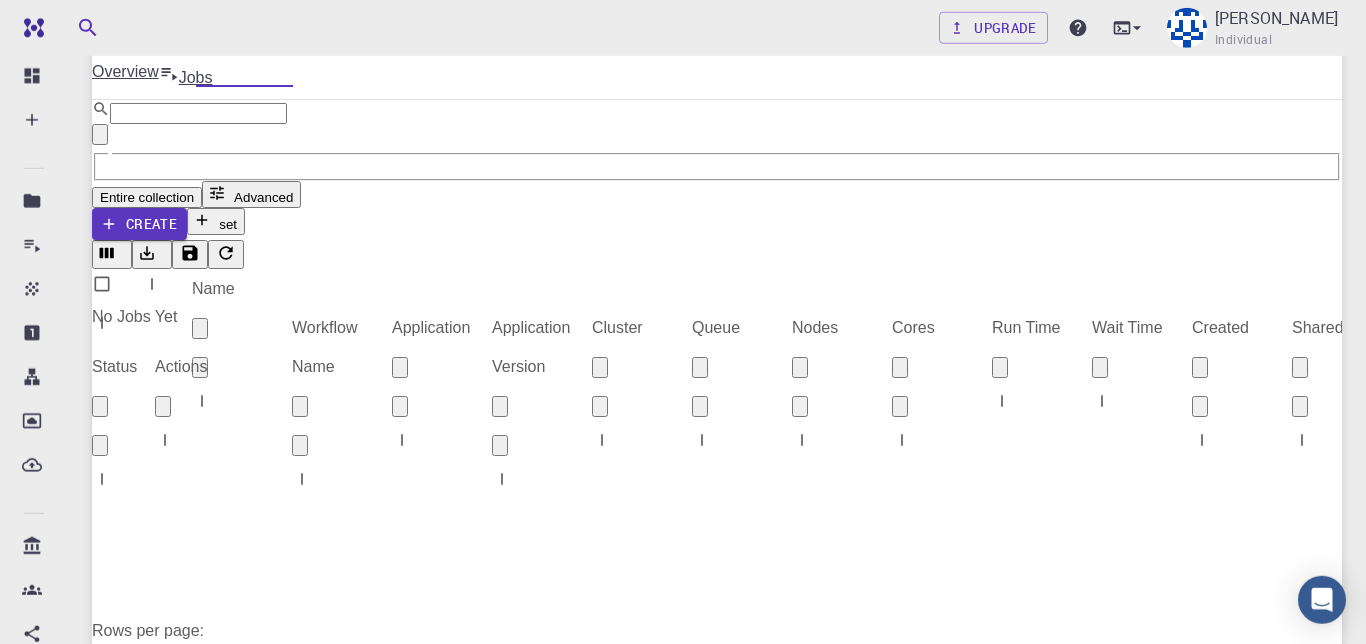 scroll, scrollTop: 203, scrollLeft: 0, axis: vertical 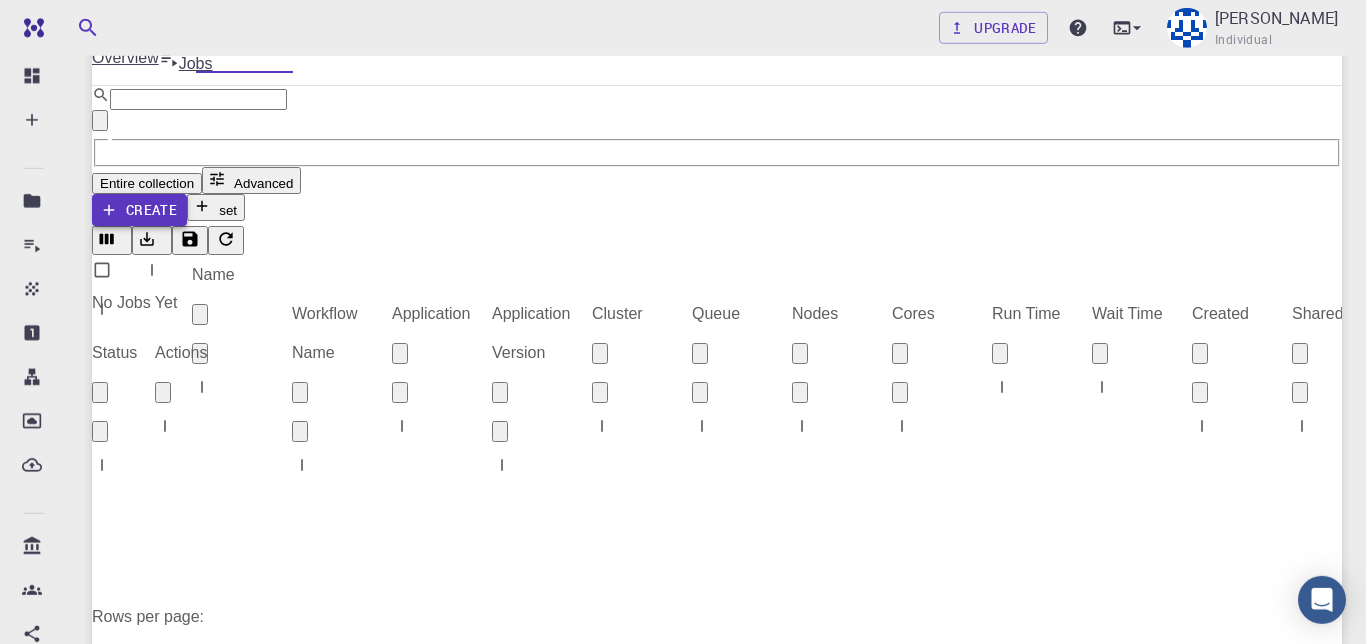 click on "Create" at bounding box center (139, 210) 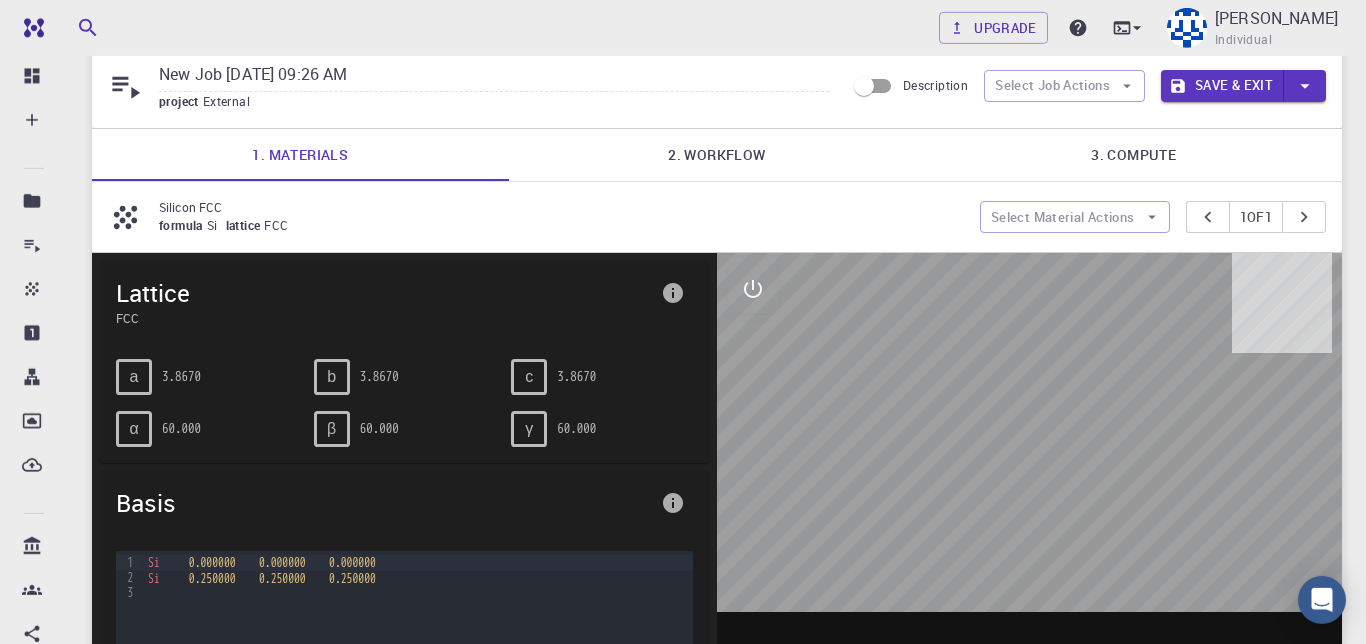 scroll, scrollTop: 64, scrollLeft: 0, axis: vertical 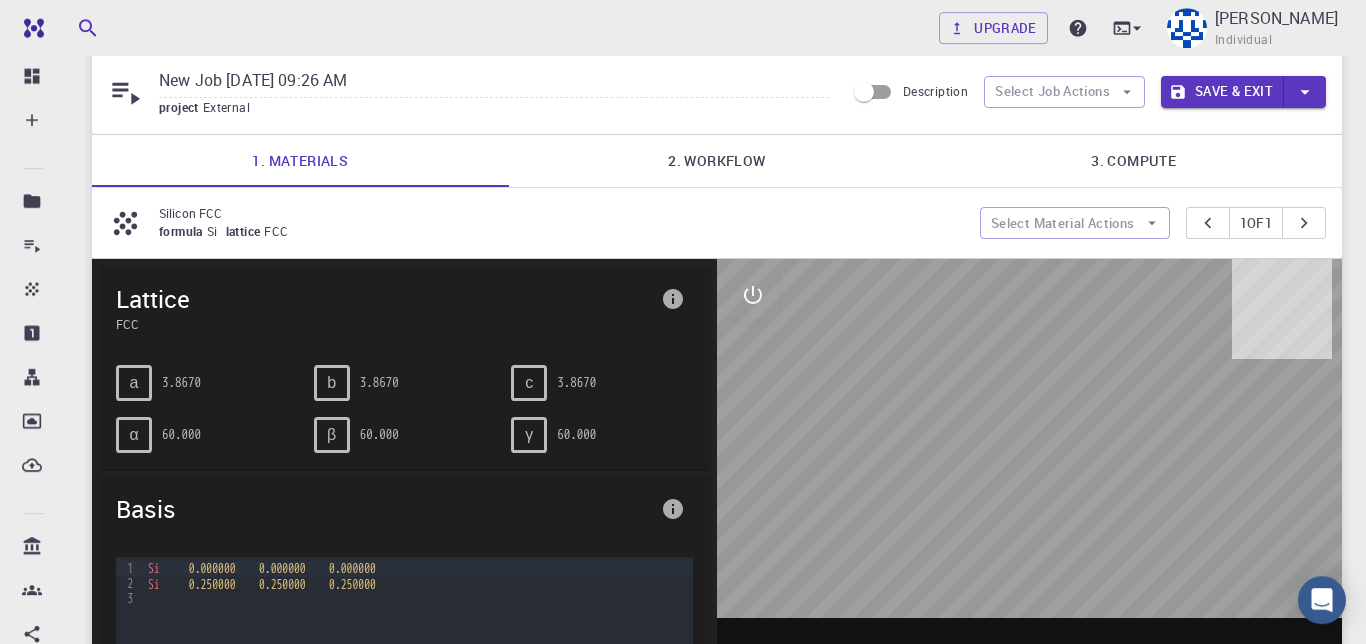 click on "1. Materials" at bounding box center (300, 161) 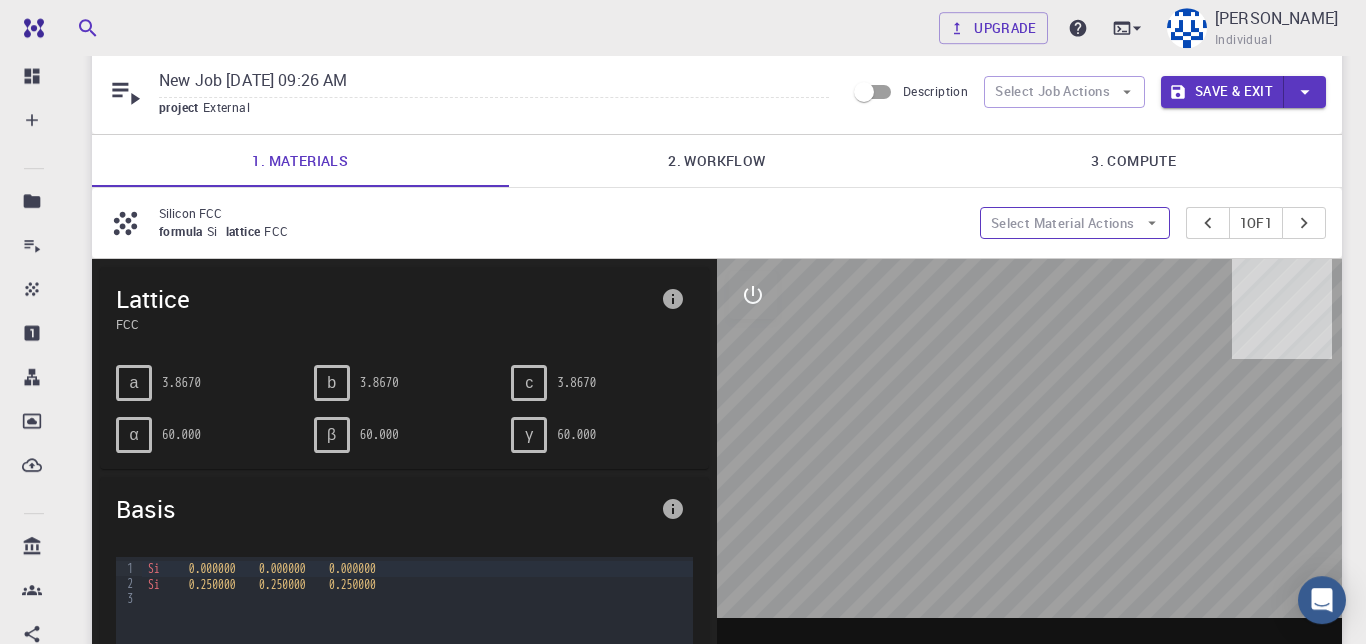 click on "Select Material Actions" at bounding box center (1075, 223) 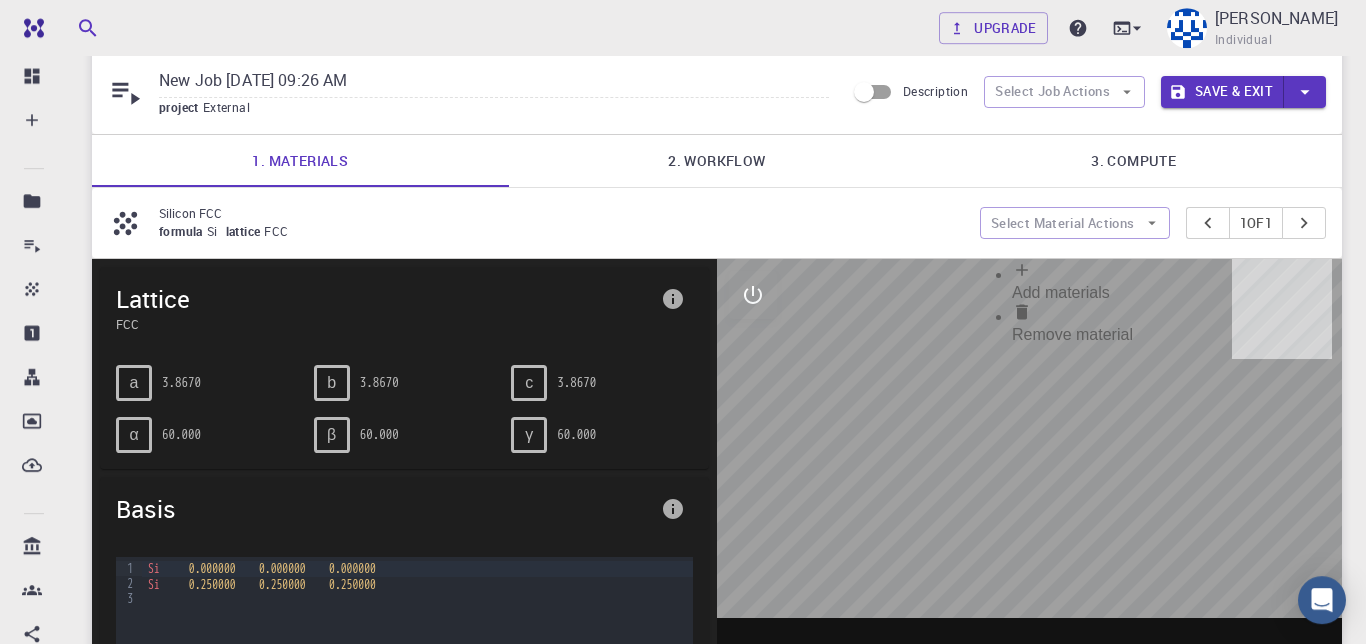click on "Add materials" at bounding box center (1061, 292) 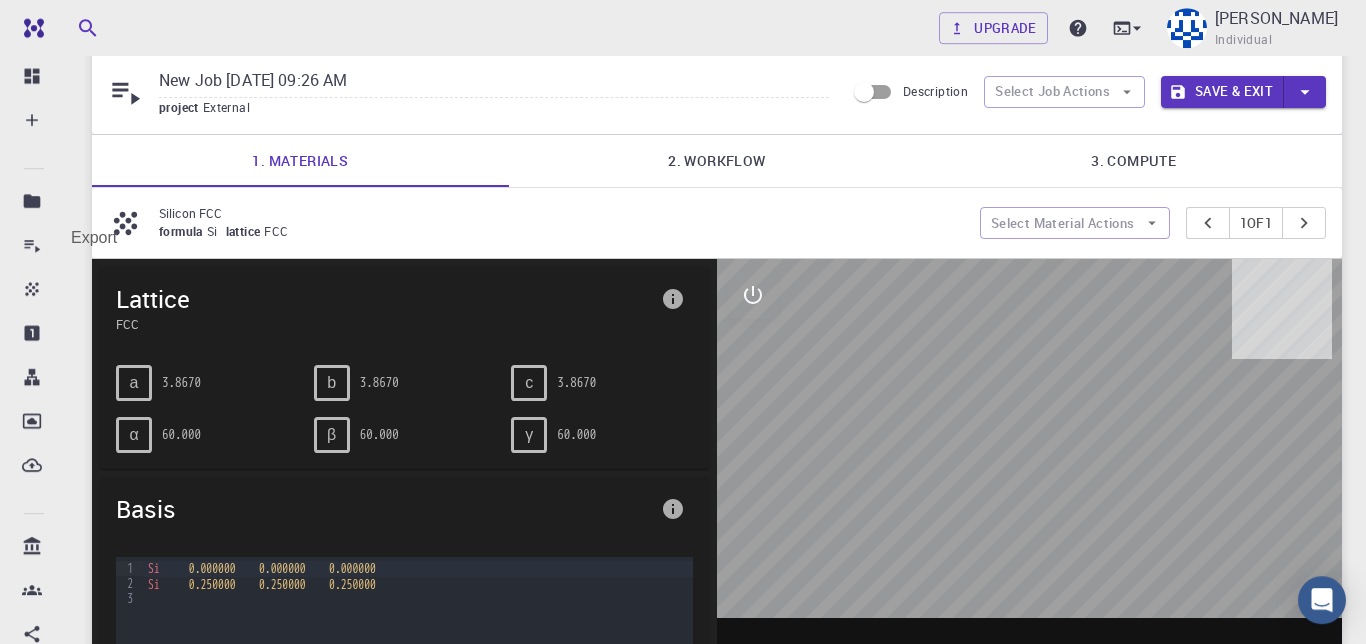 click 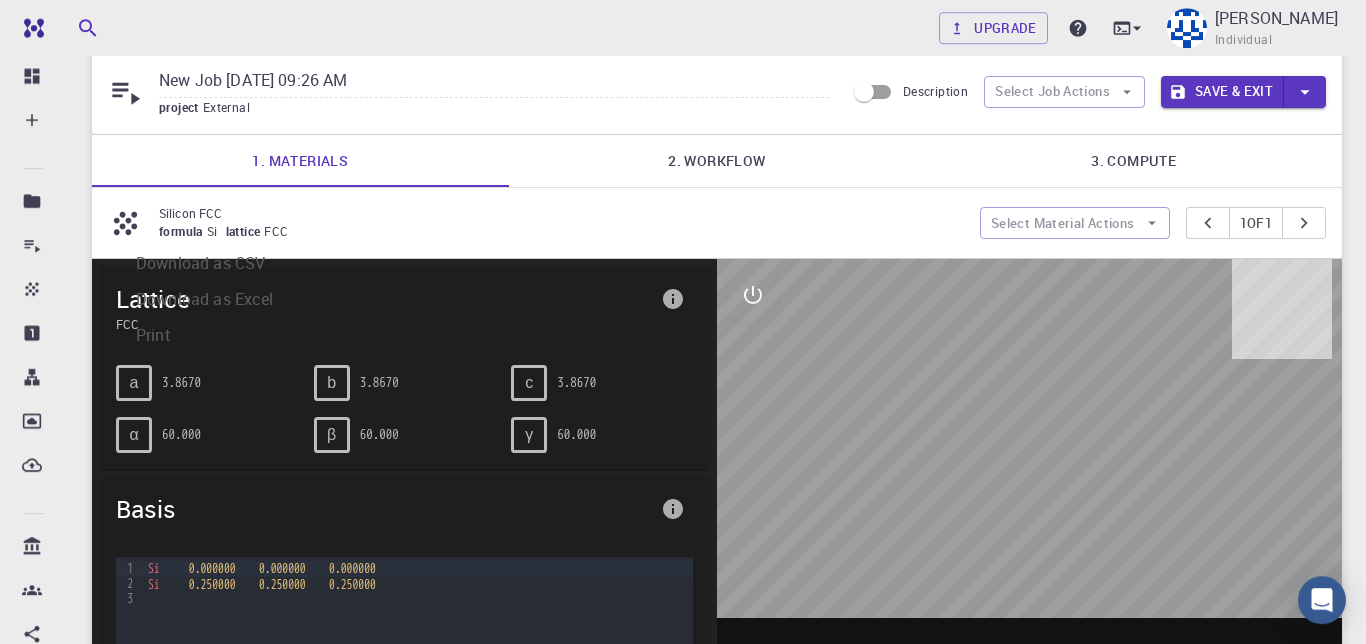 click on "Silicon FCC" at bounding box center [700, 1474] 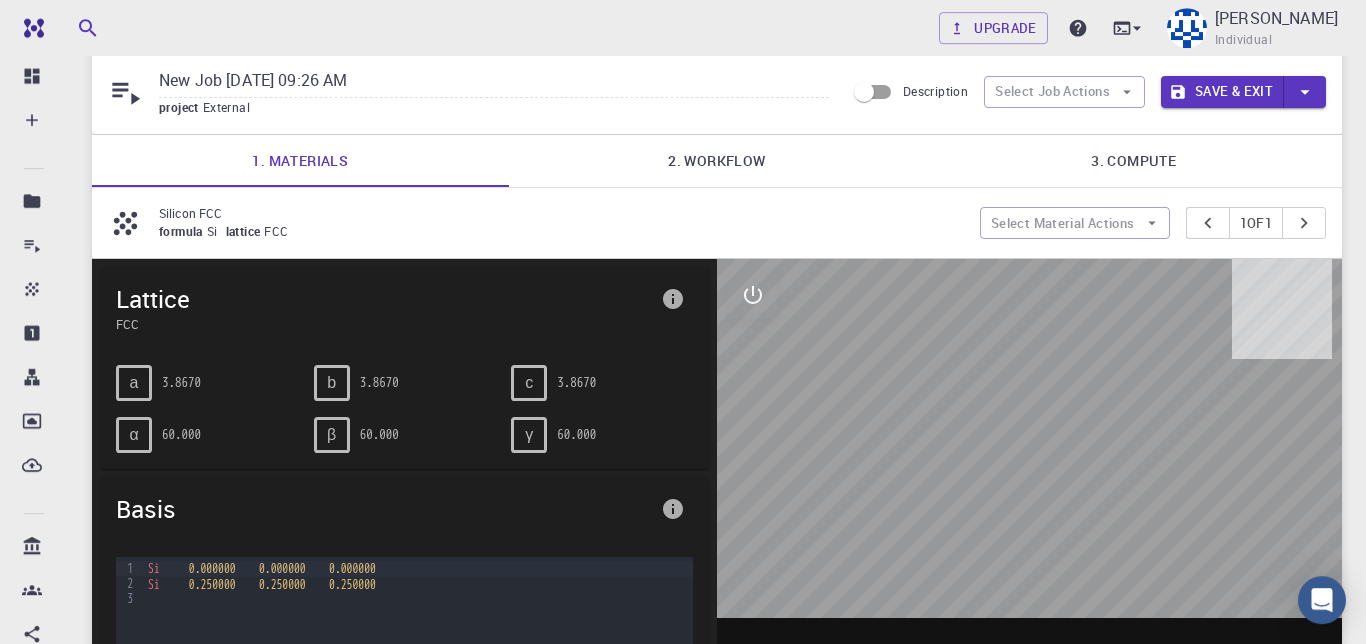 scroll, scrollTop: 0, scrollLeft: 98, axis: horizontal 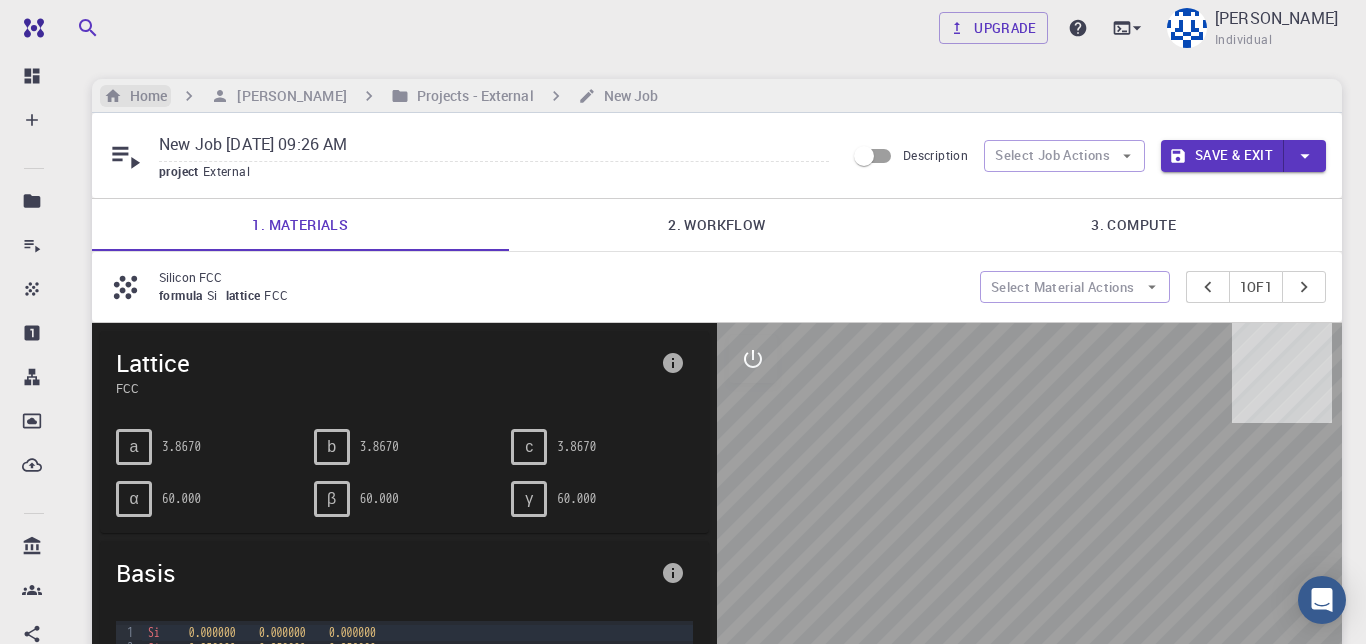 drag, startPoint x: 307, startPoint y: 91, endPoint x: 109, endPoint y: 106, distance: 198.56737 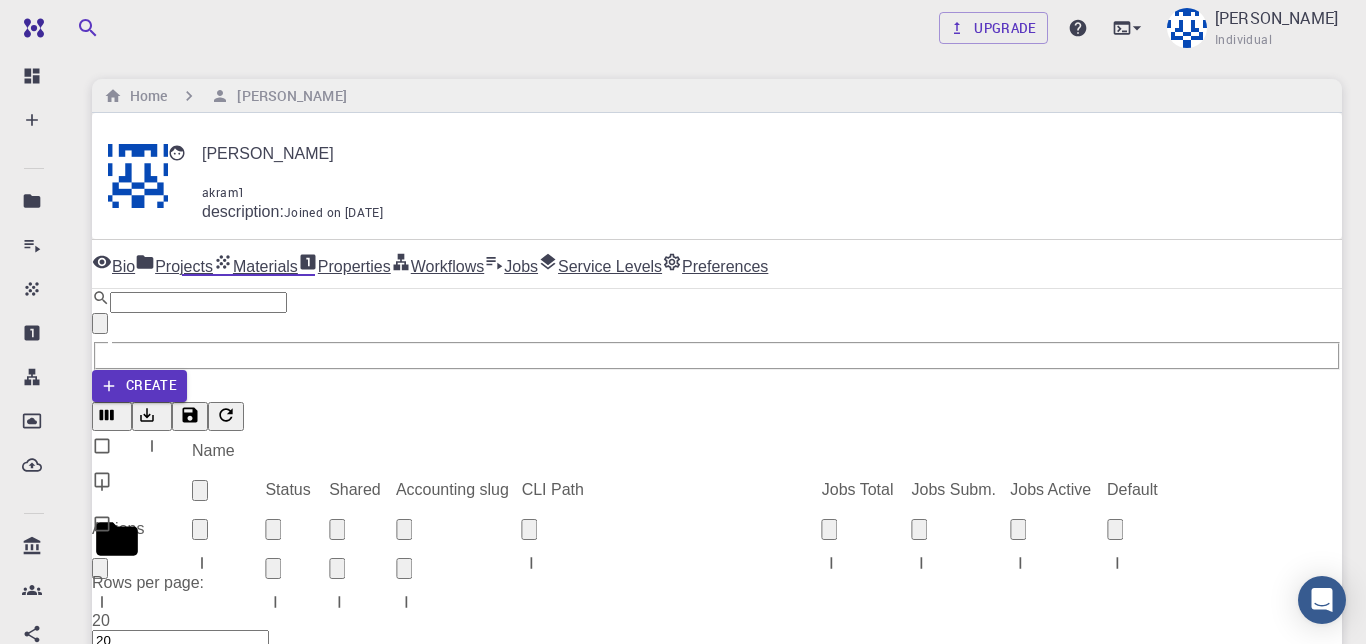 click on "Materials" at bounding box center (255, 264) 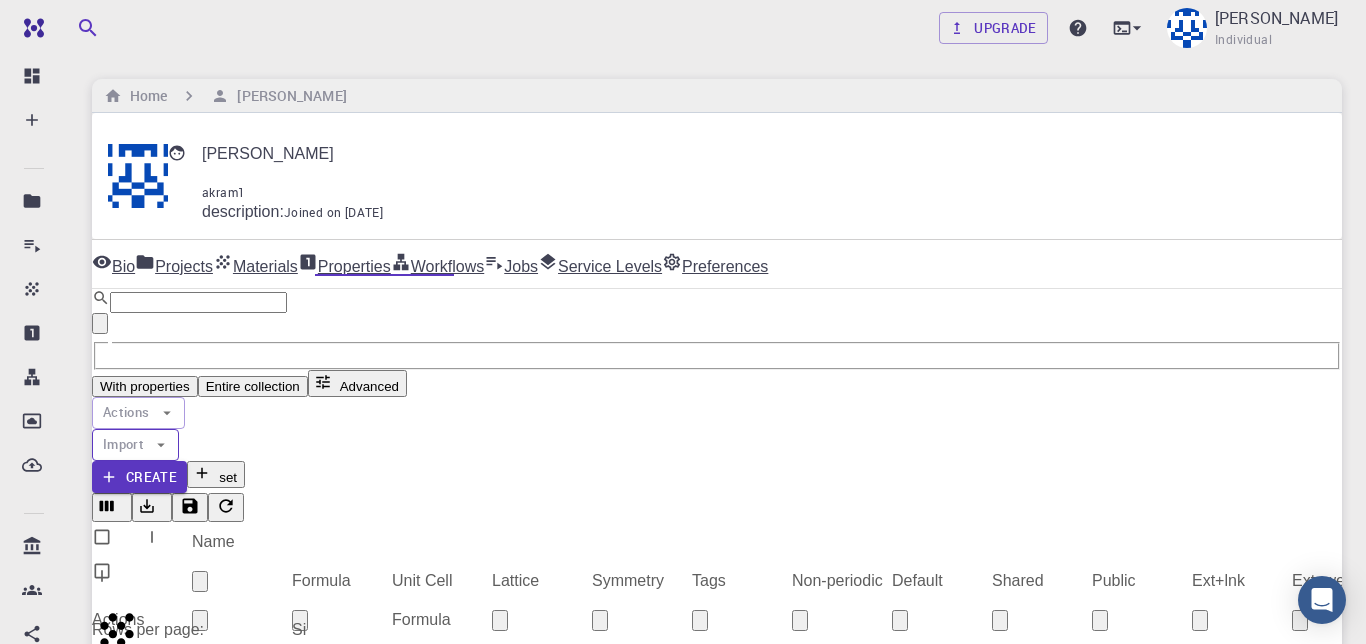 click on "Import" at bounding box center (135, 445) 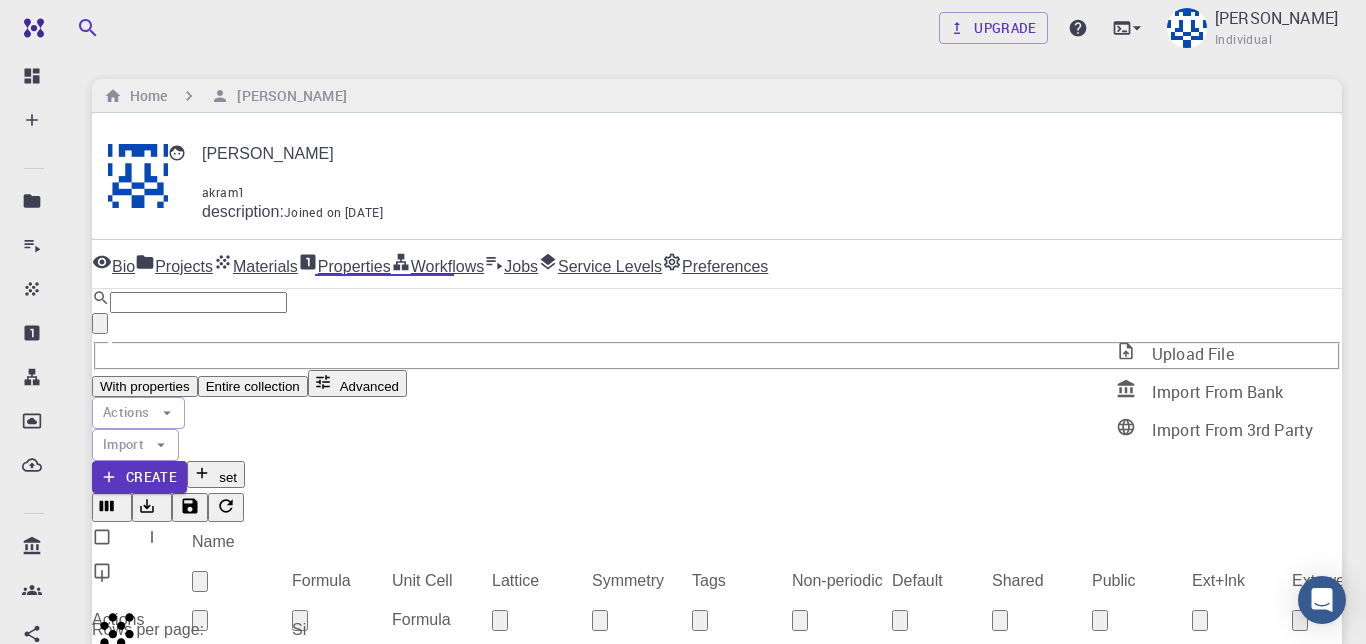 click on "Upload File" at bounding box center [1193, 354] 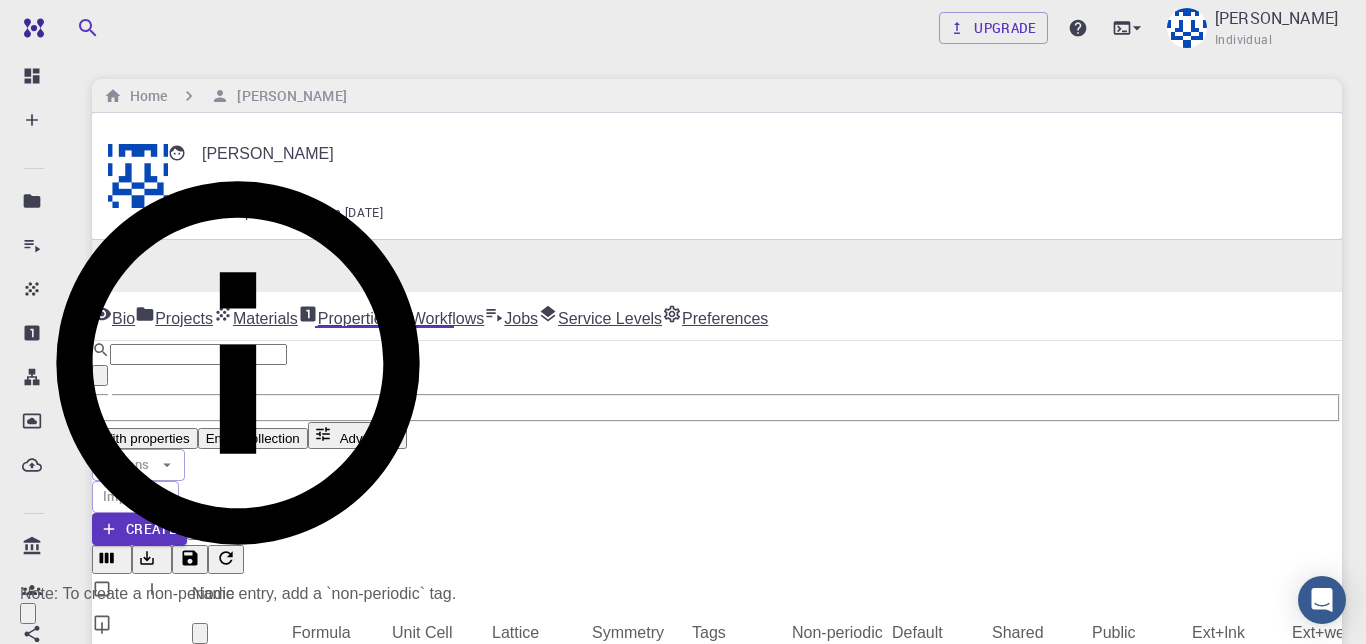 scroll, scrollTop: 266, scrollLeft: 0, axis: vertical 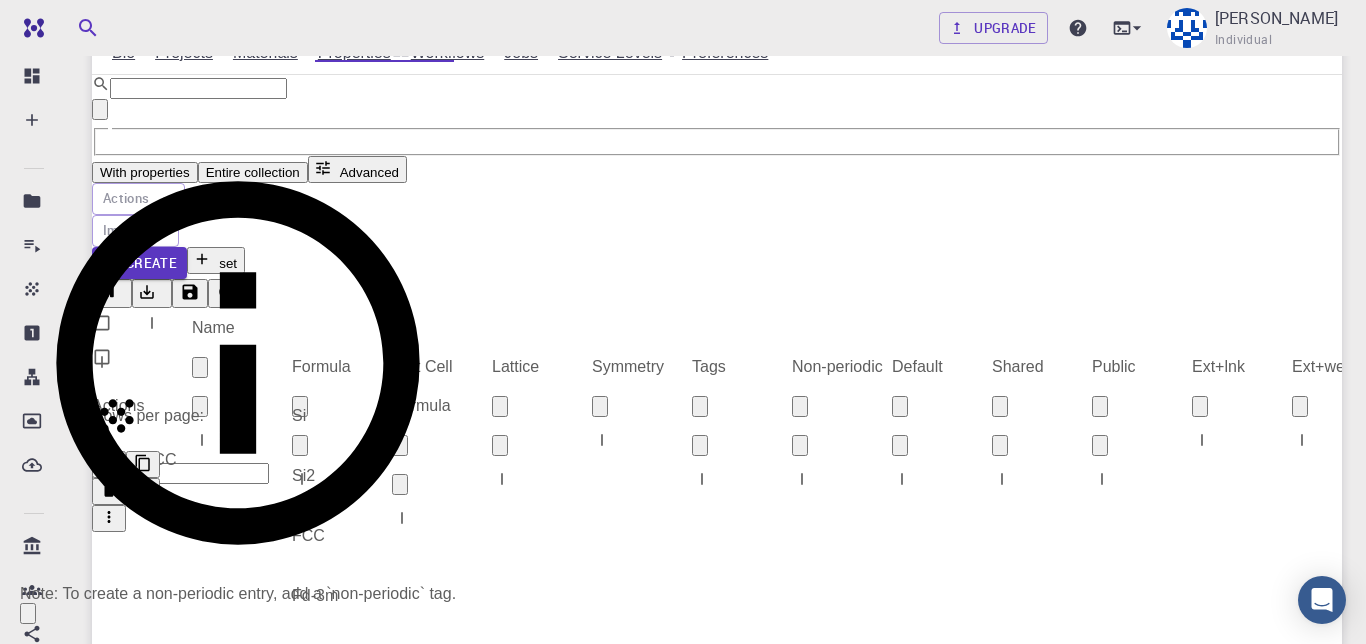 click on "Select files" at bounding box center (130, 2098) 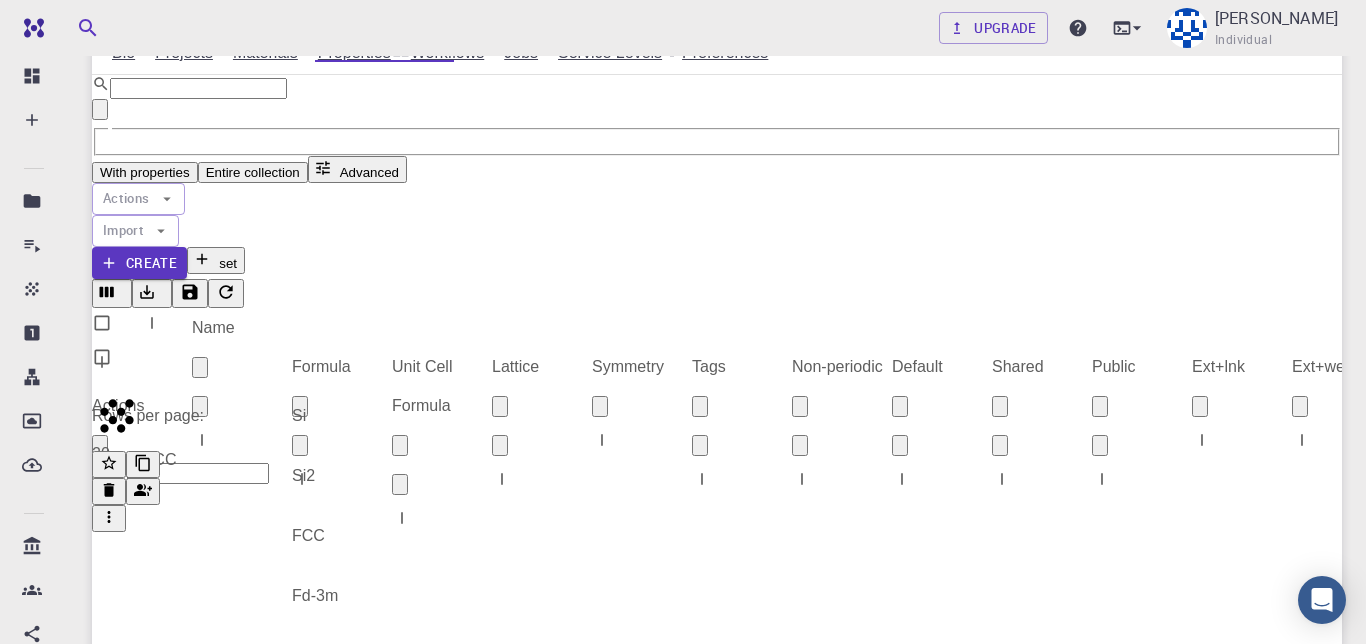 click at bounding box center [683, 2202] 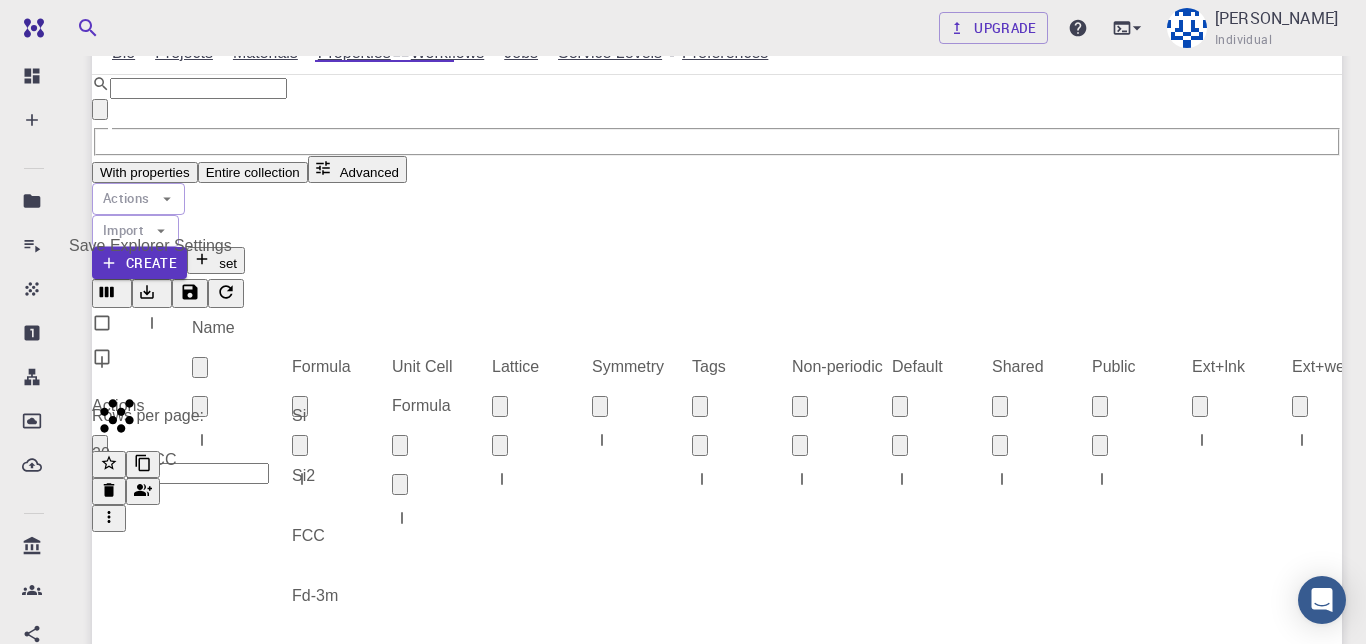 click 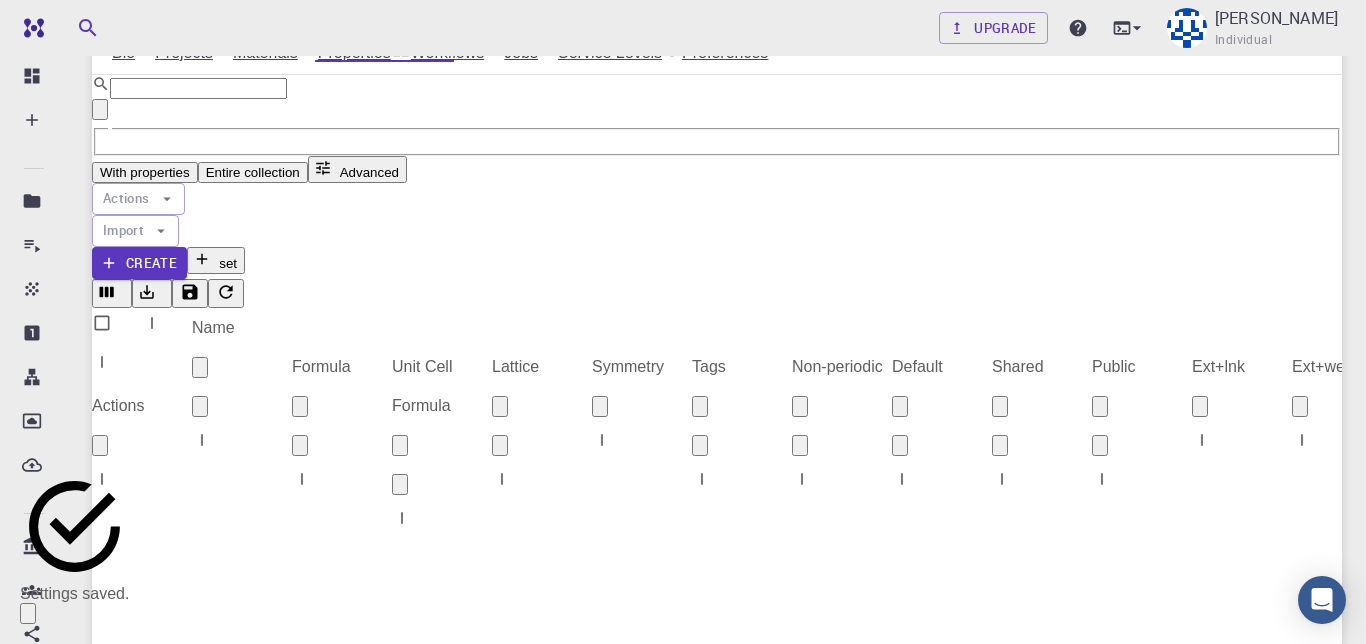click 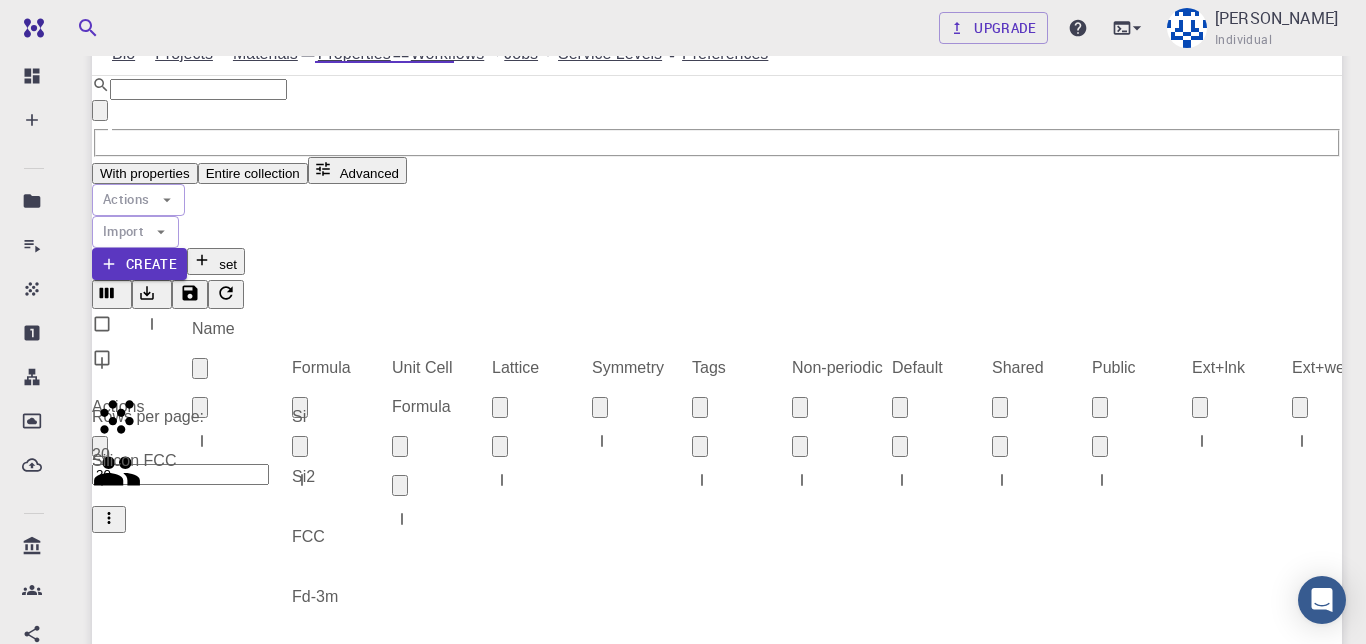 drag, startPoint x: 853, startPoint y: 306, endPoint x: 771, endPoint y: 329, distance: 85.16454 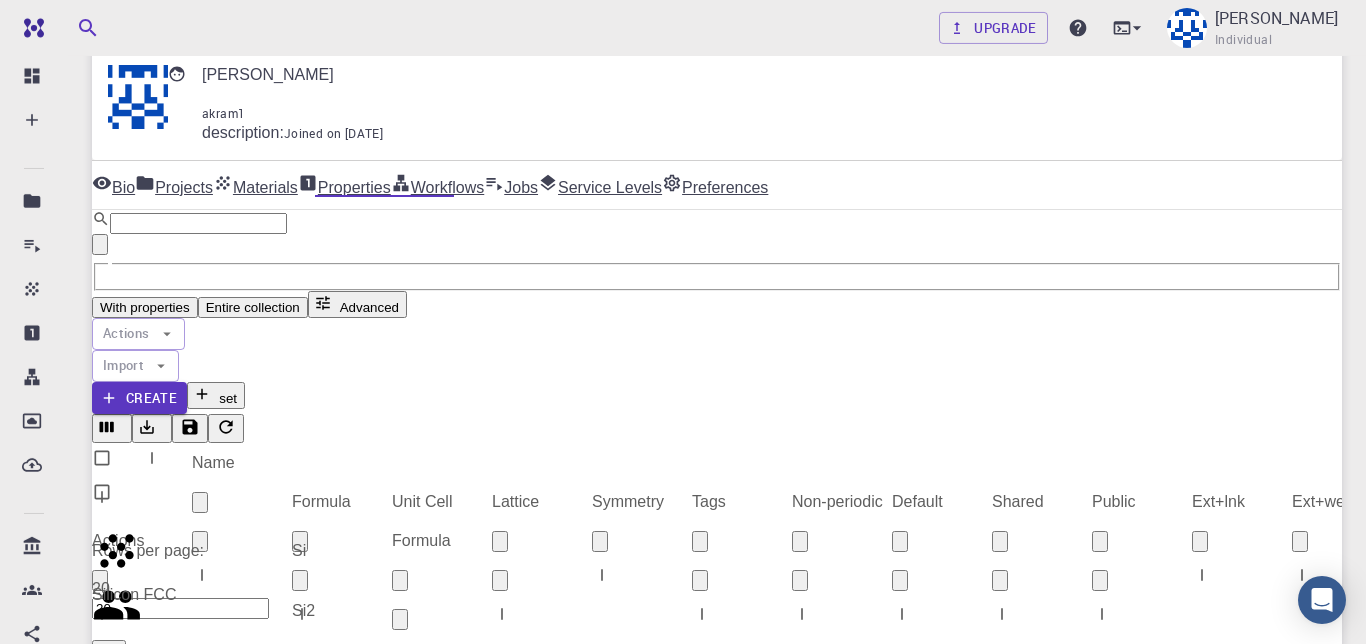 scroll, scrollTop: 83, scrollLeft: 0, axis: vertical 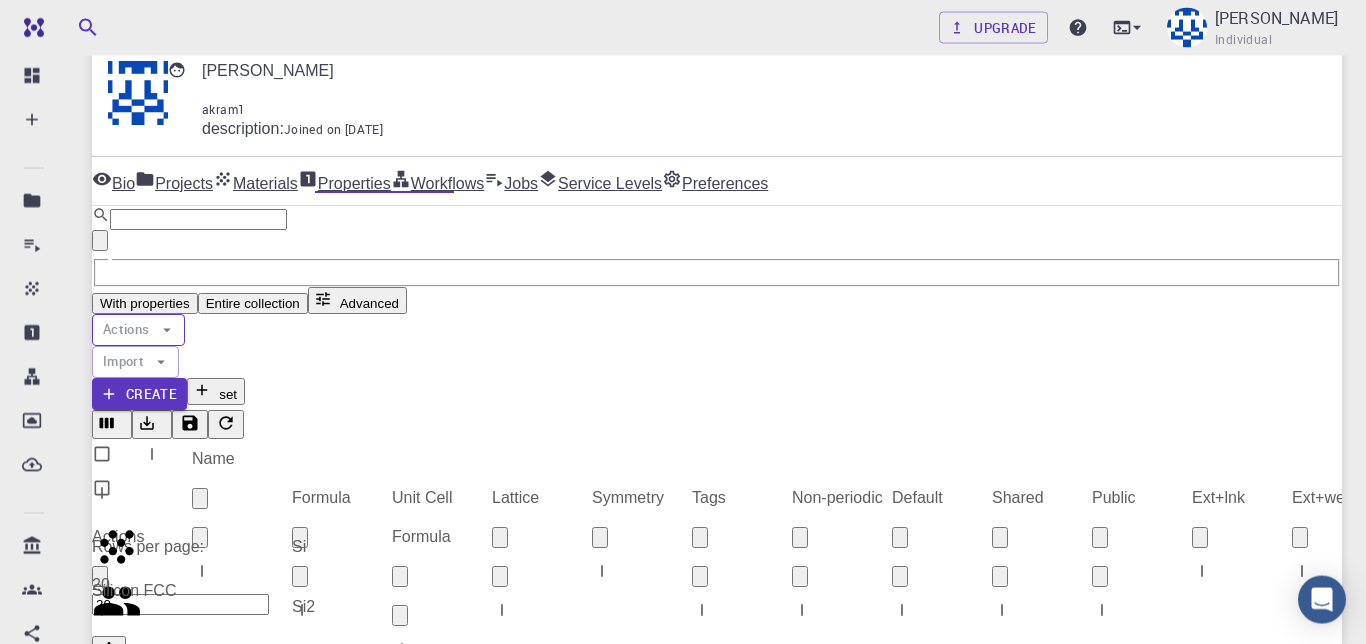 click 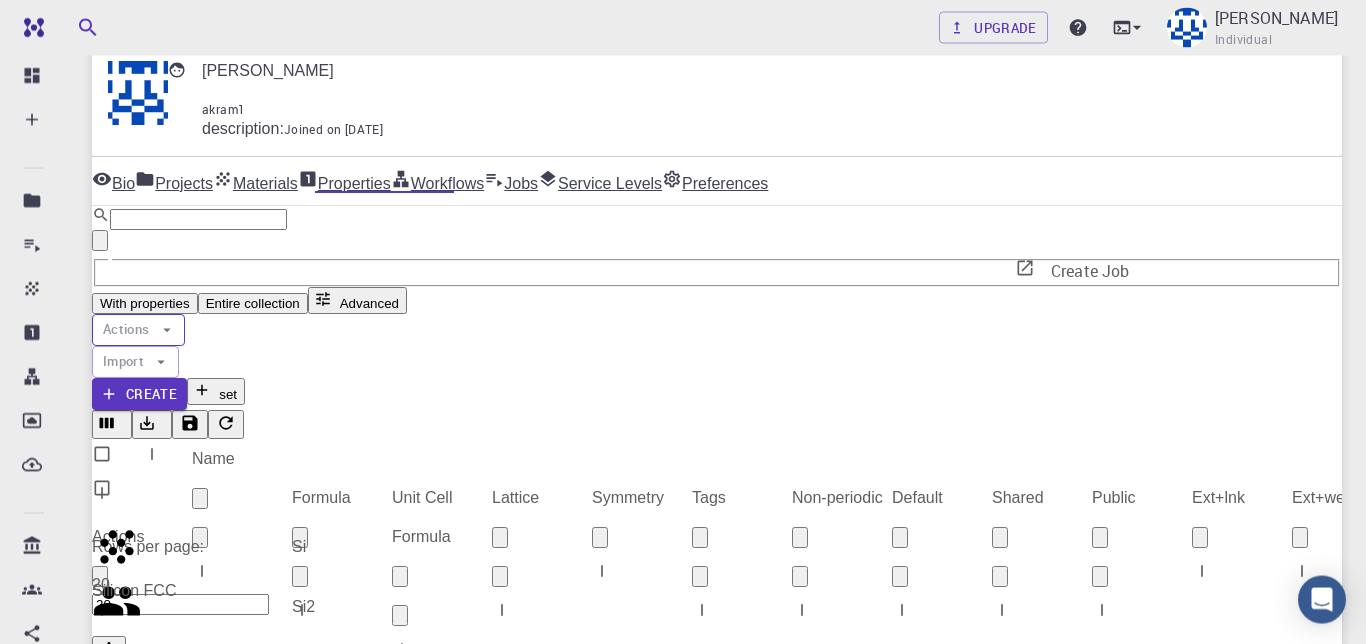 click 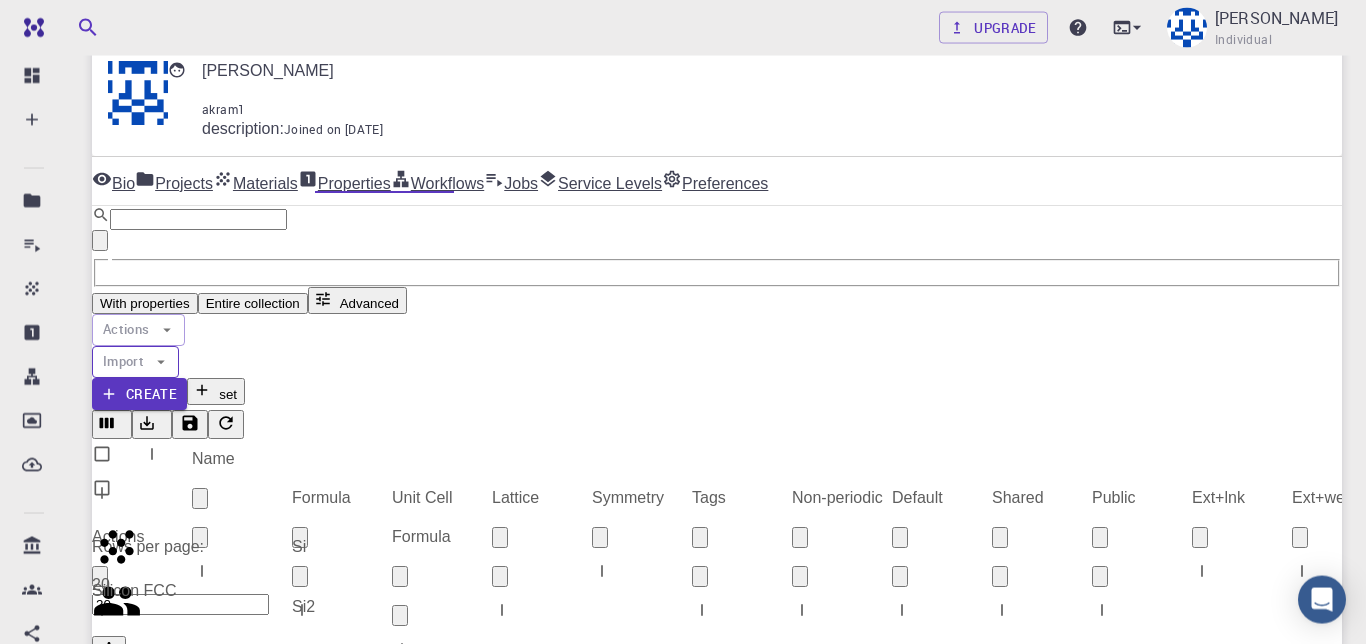 click on "Import" at bounding box center [135, 362] 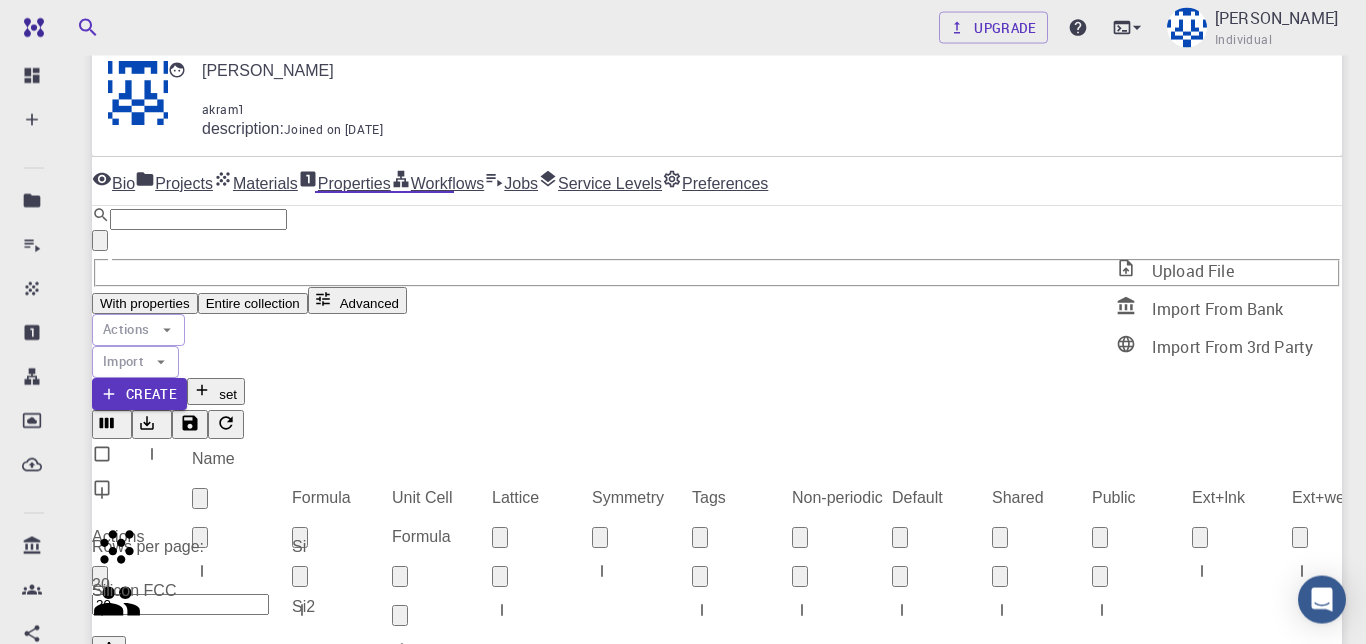 click 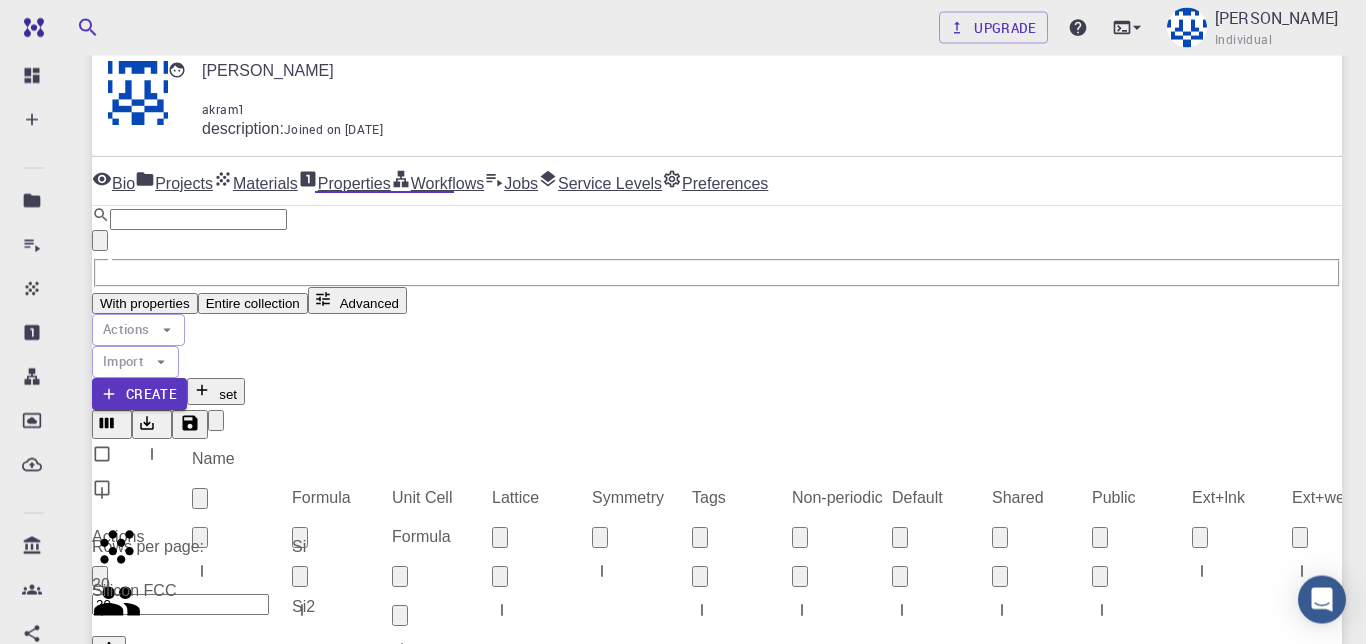 click 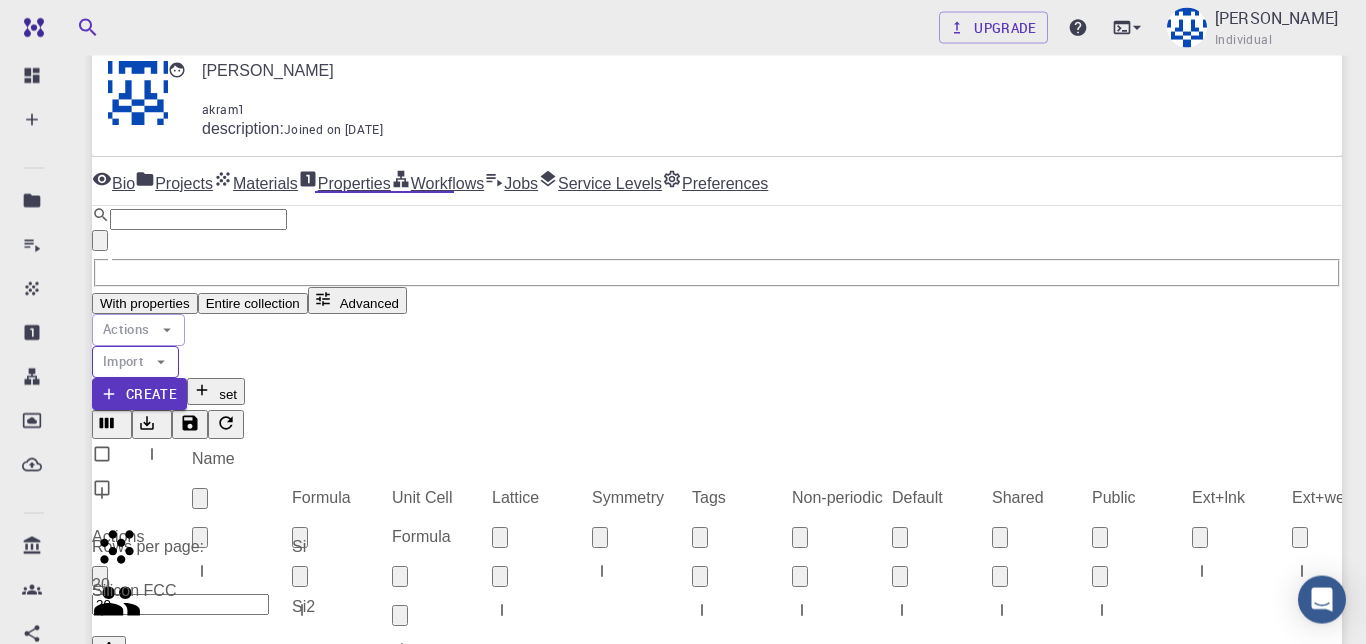 click 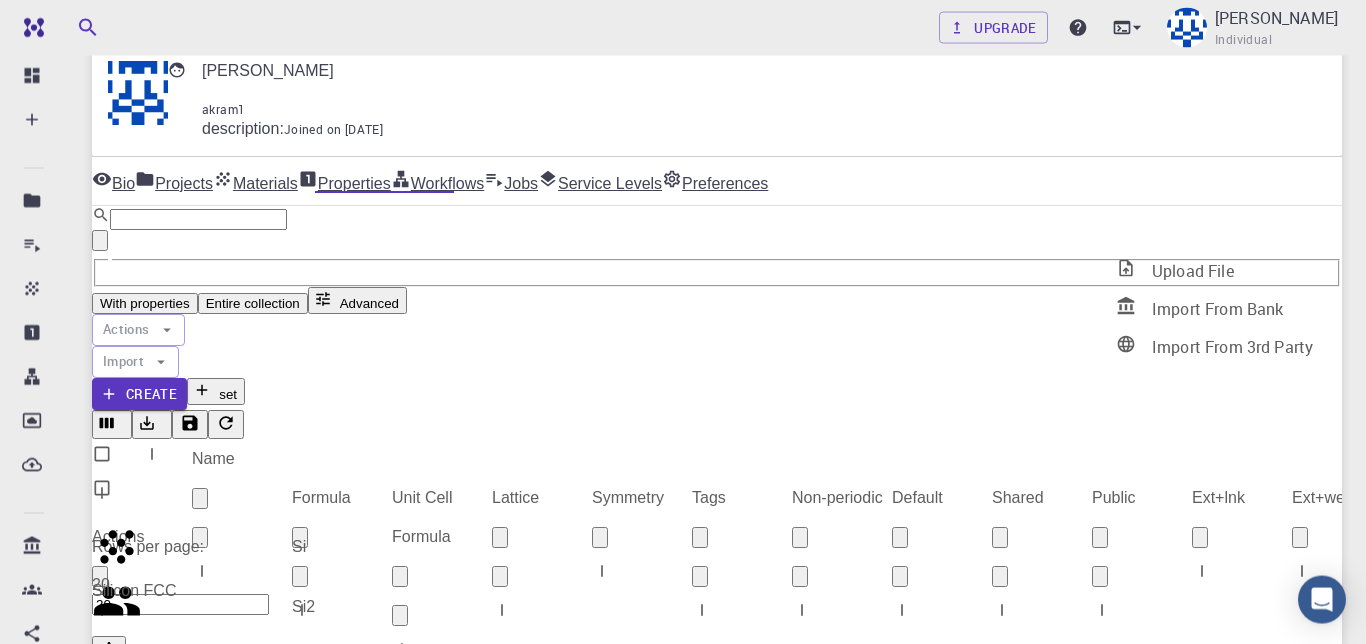 click on "Upload File" at bounding box center (1193, 271) 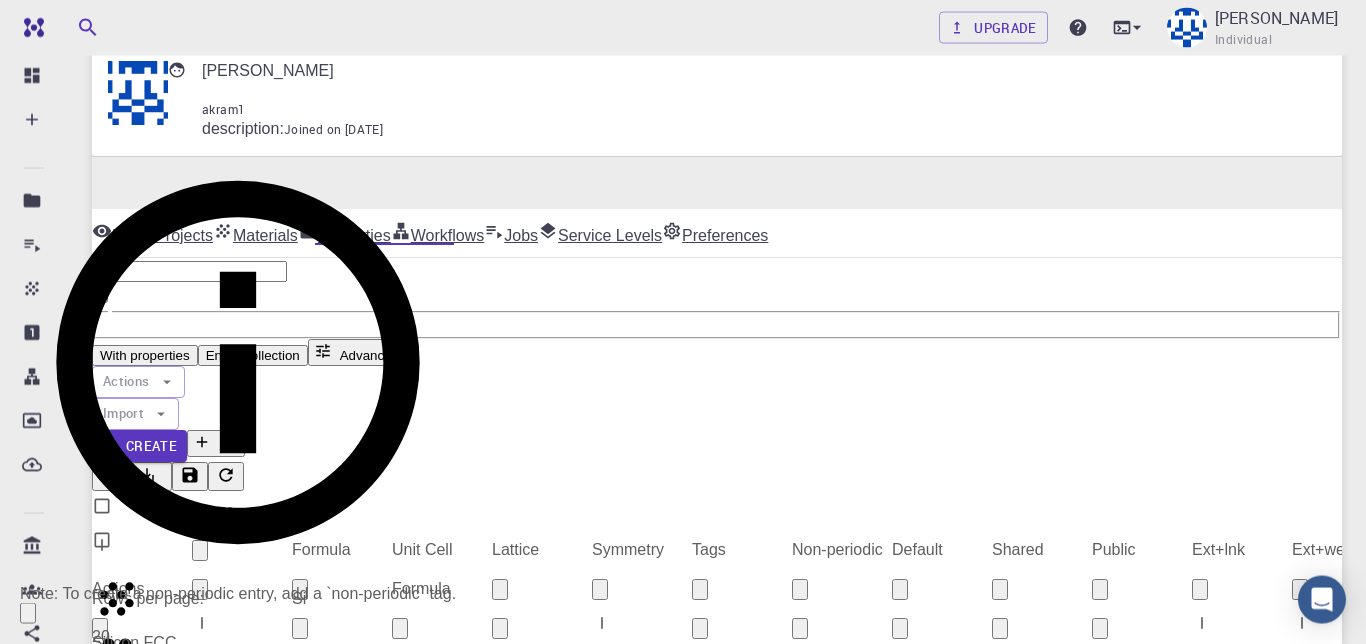 scroll, scrollTop: 266, scrollLeft: 0, axis: vertical 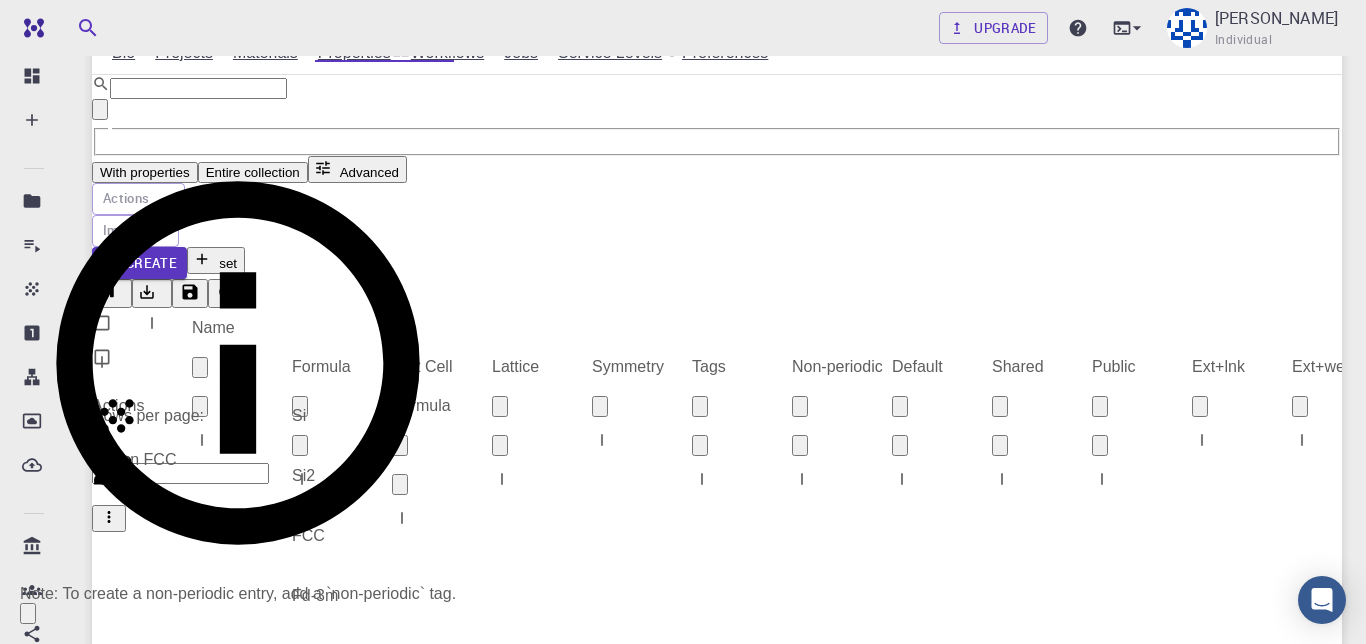 click on "Select files" at bounding box center [130, 2098] 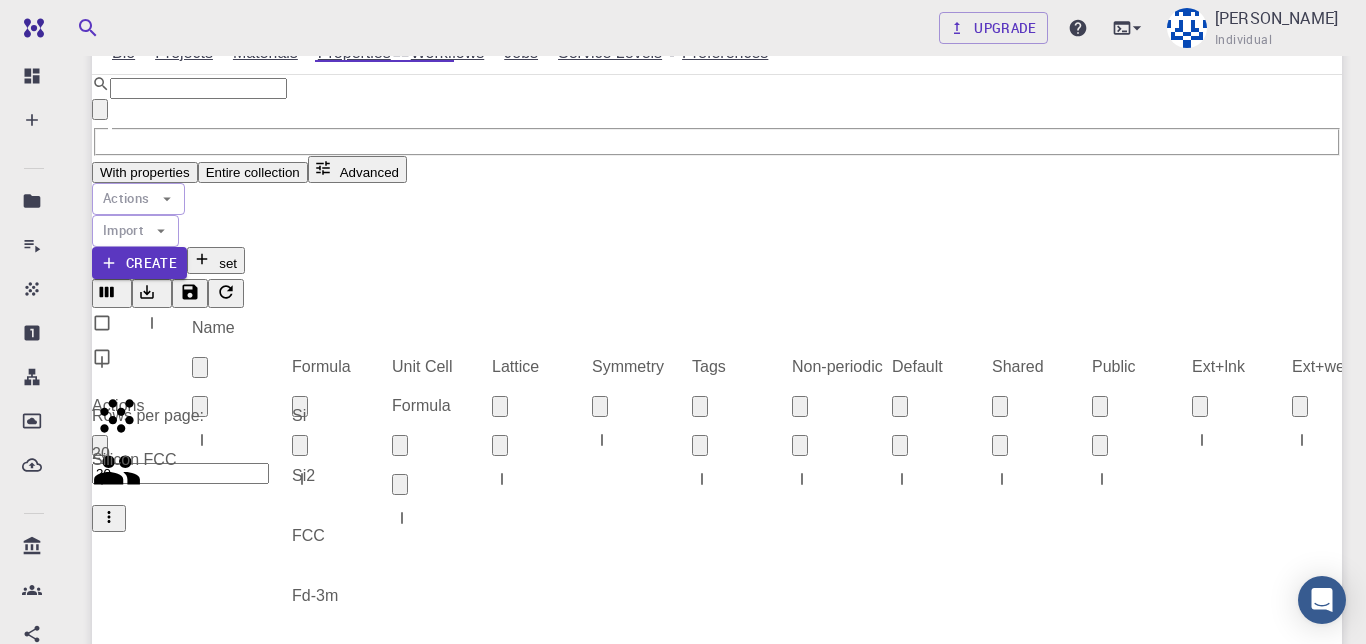 click at bounding box center [683, 2202] 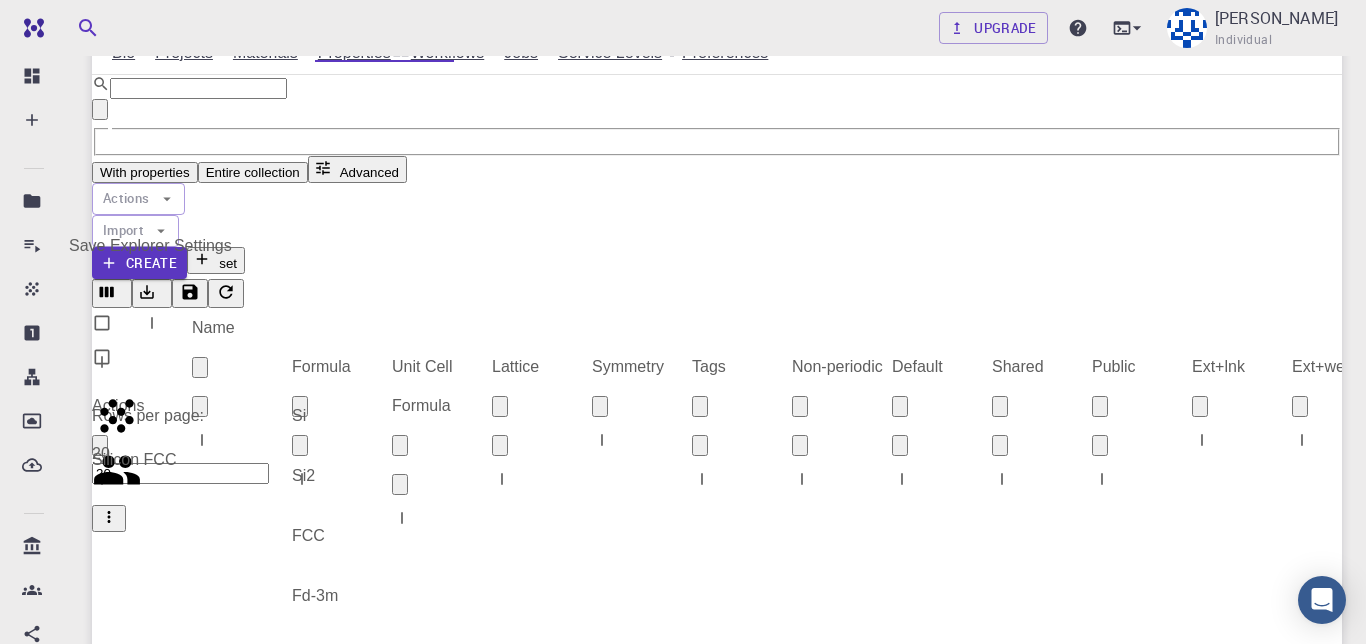 click 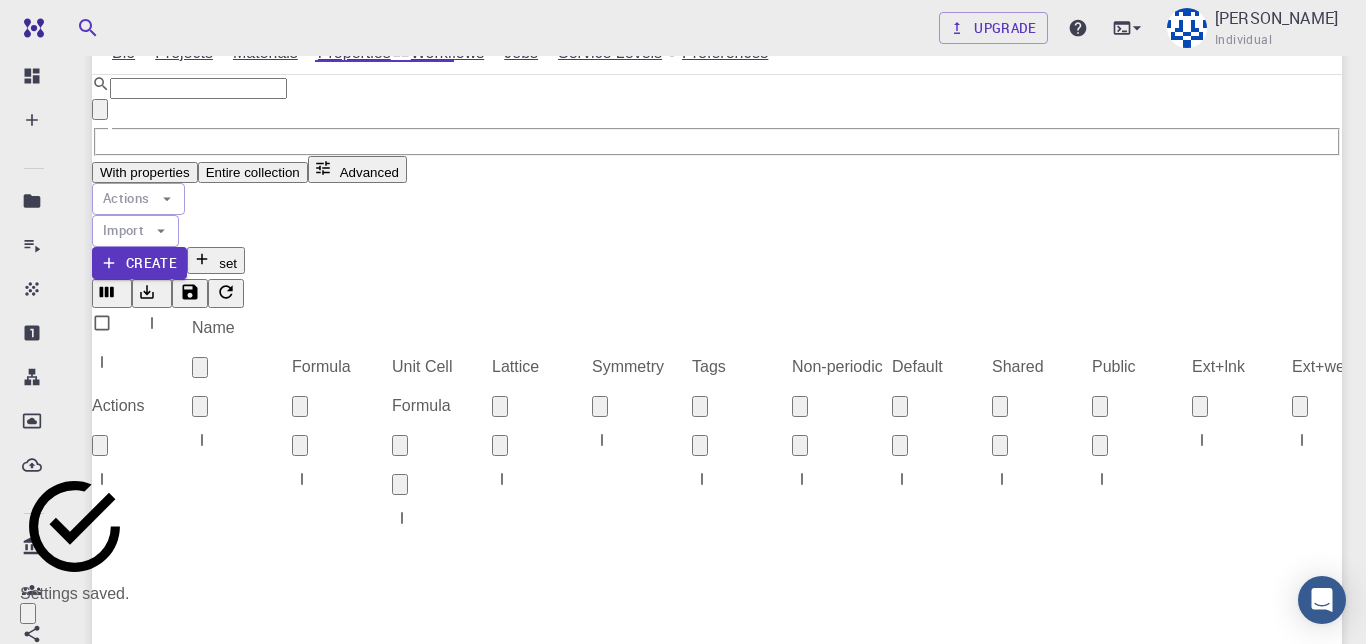 click at bounding box center (17, 2768) 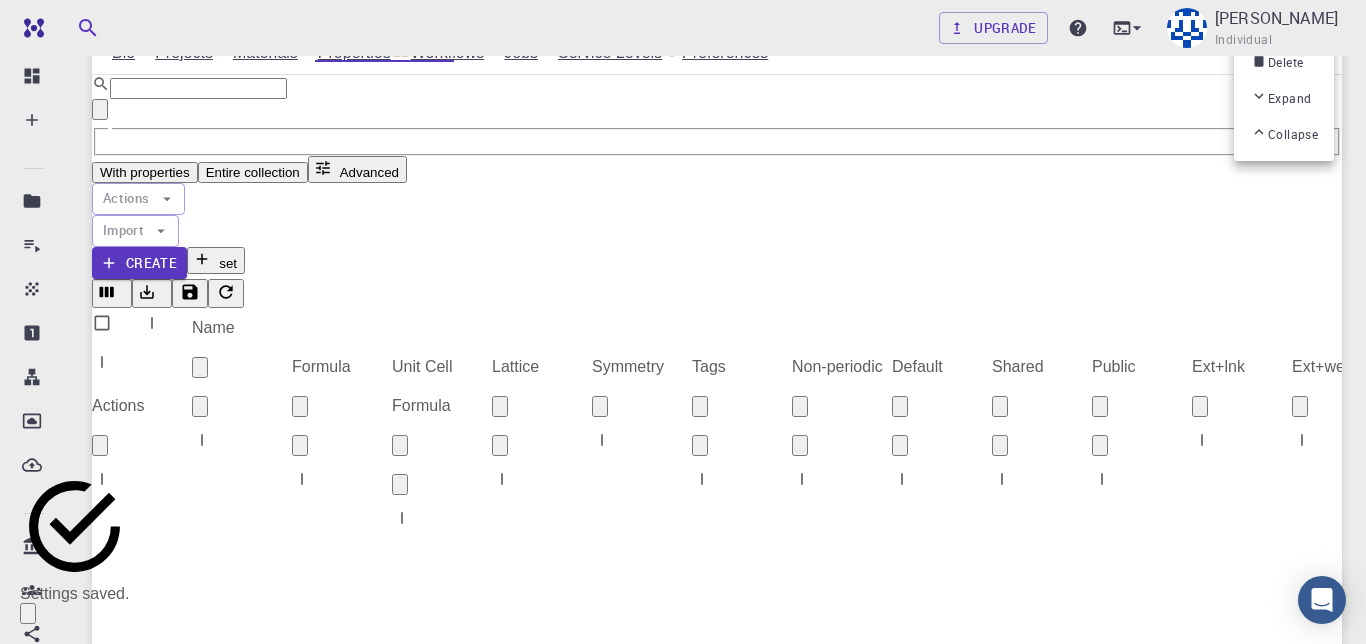 click at bounding box center (683, 322) 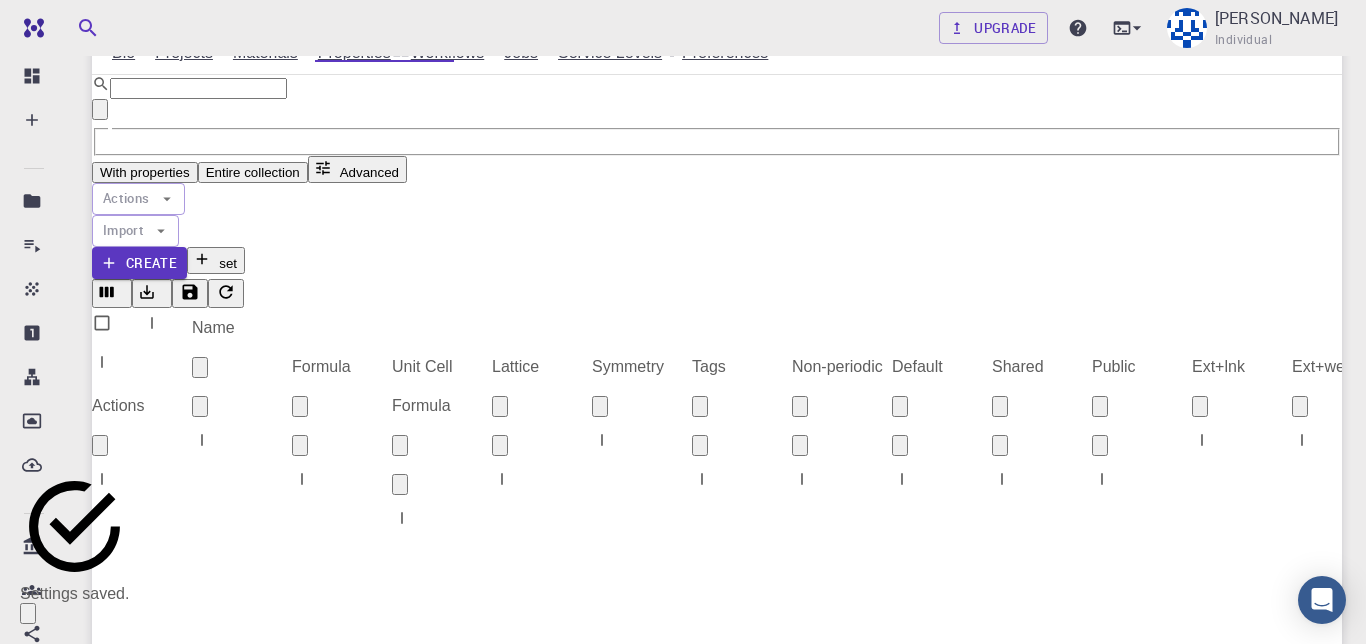 click at bounding box center [683, 322] 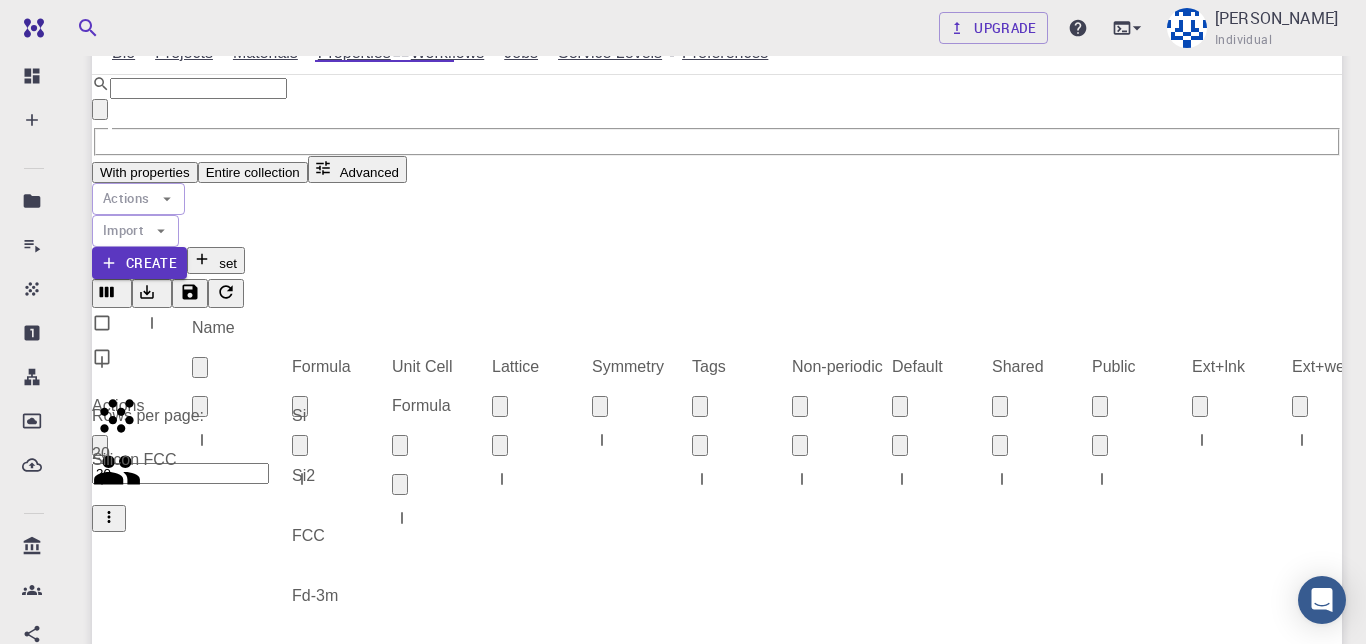 drag, startPoint x: 707, startPoint y: 286, endPoint x: 686, endPoint y: 285, distance: 21.023796 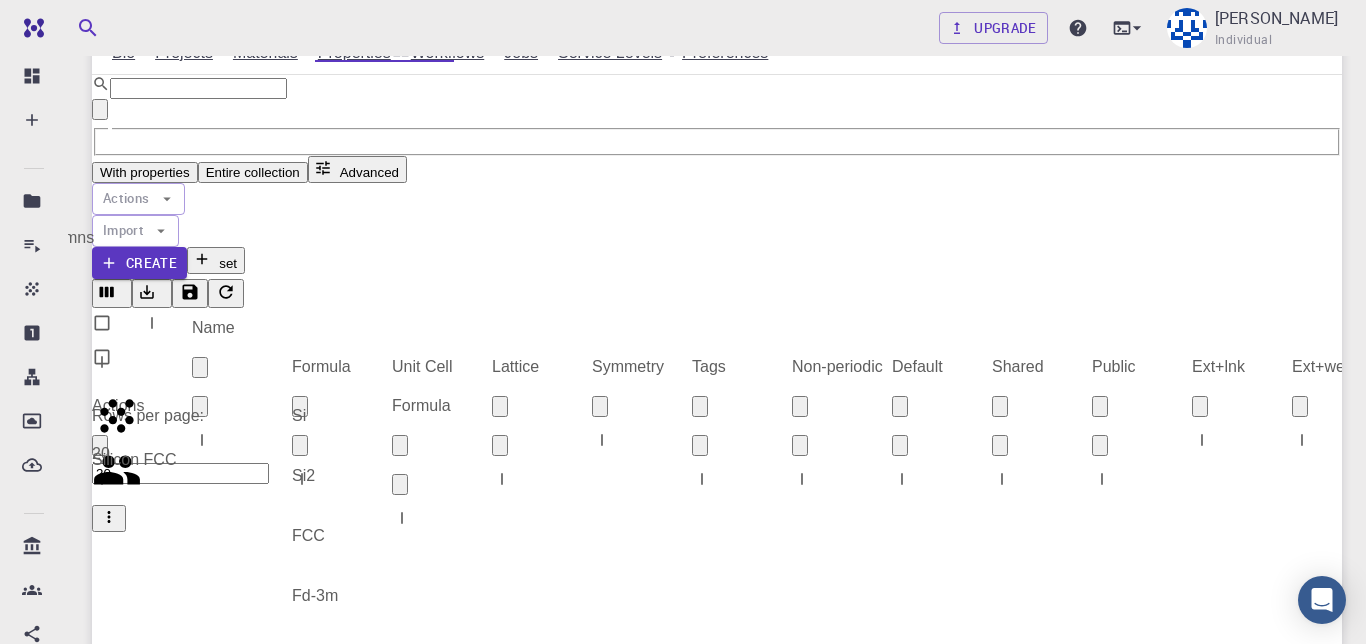 click 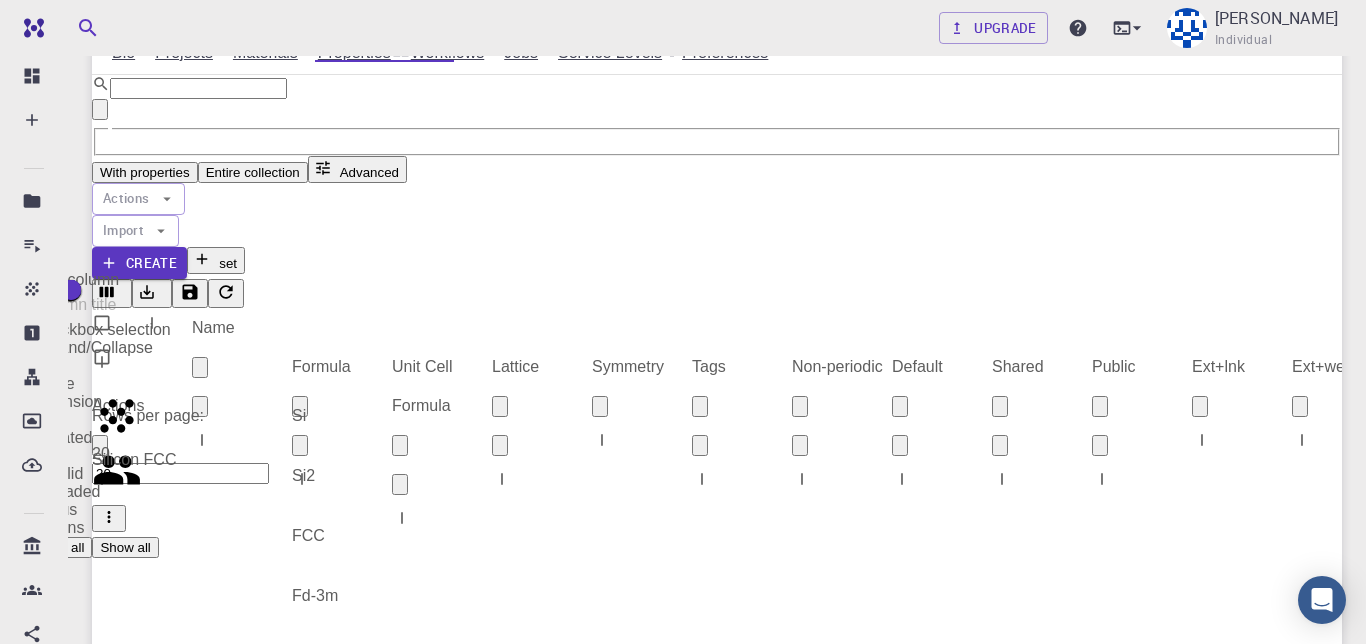 click 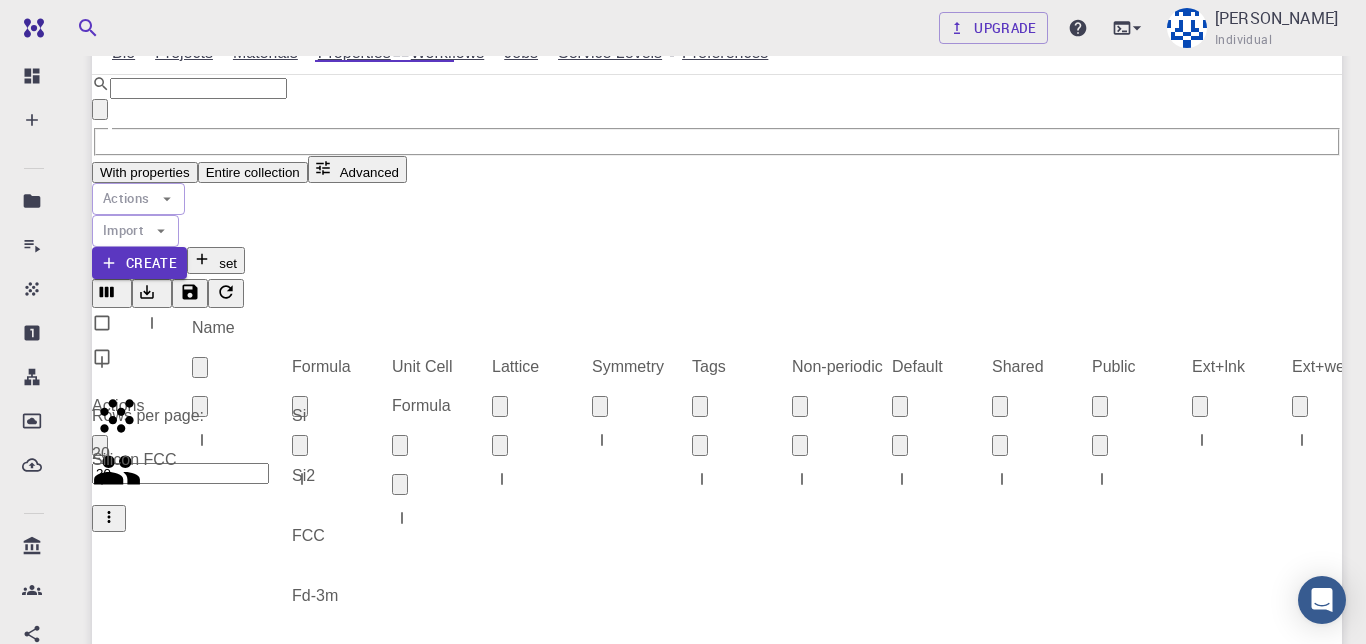click 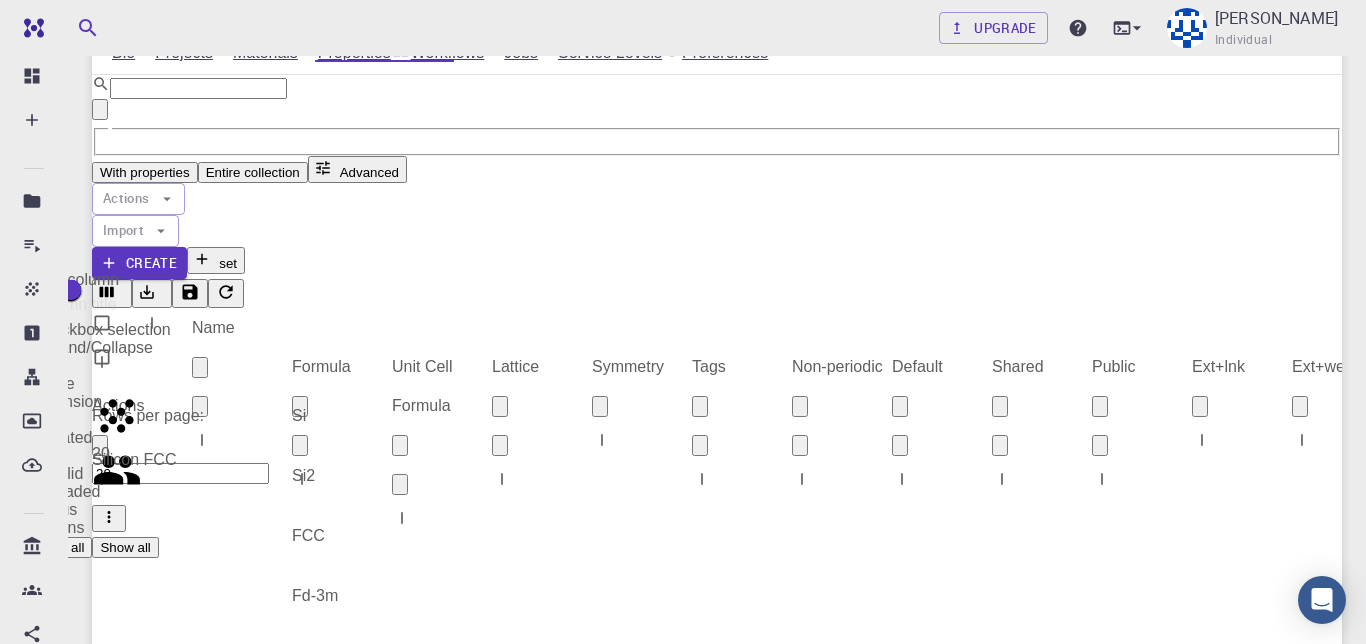 scroll, scrollTop: 288, scrollLeft: 0, axis: vertical 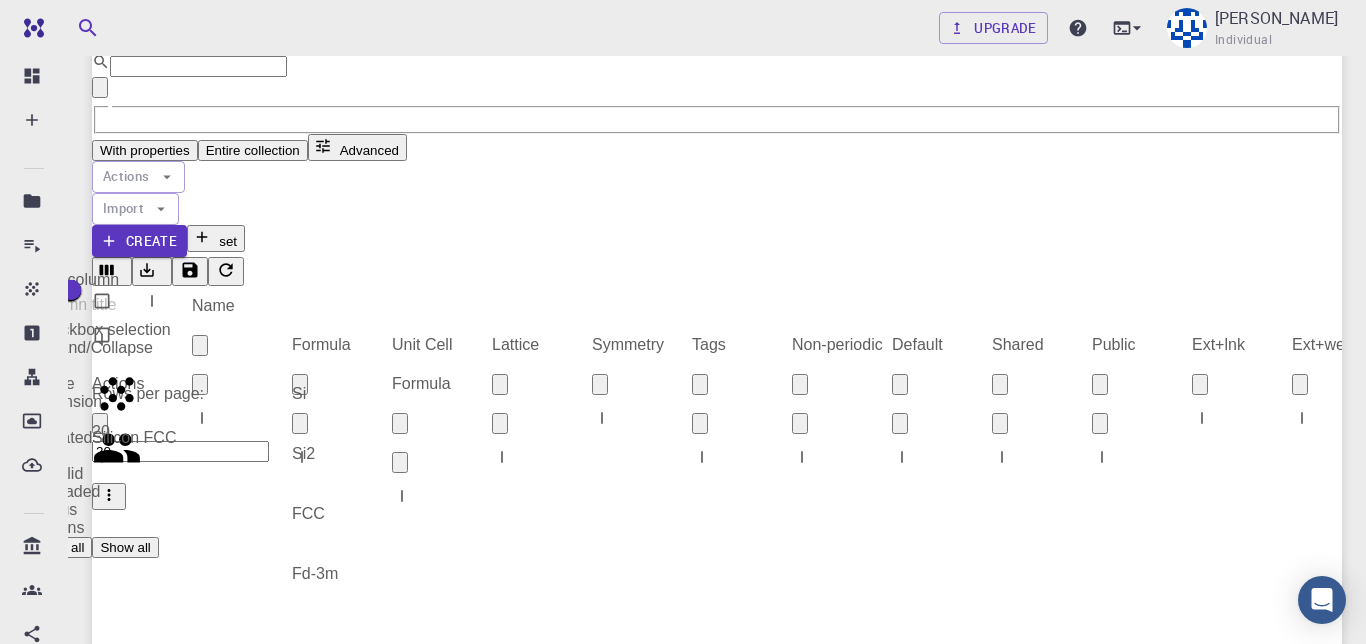 click on "Uploaded" at bounding box center [71, 290] 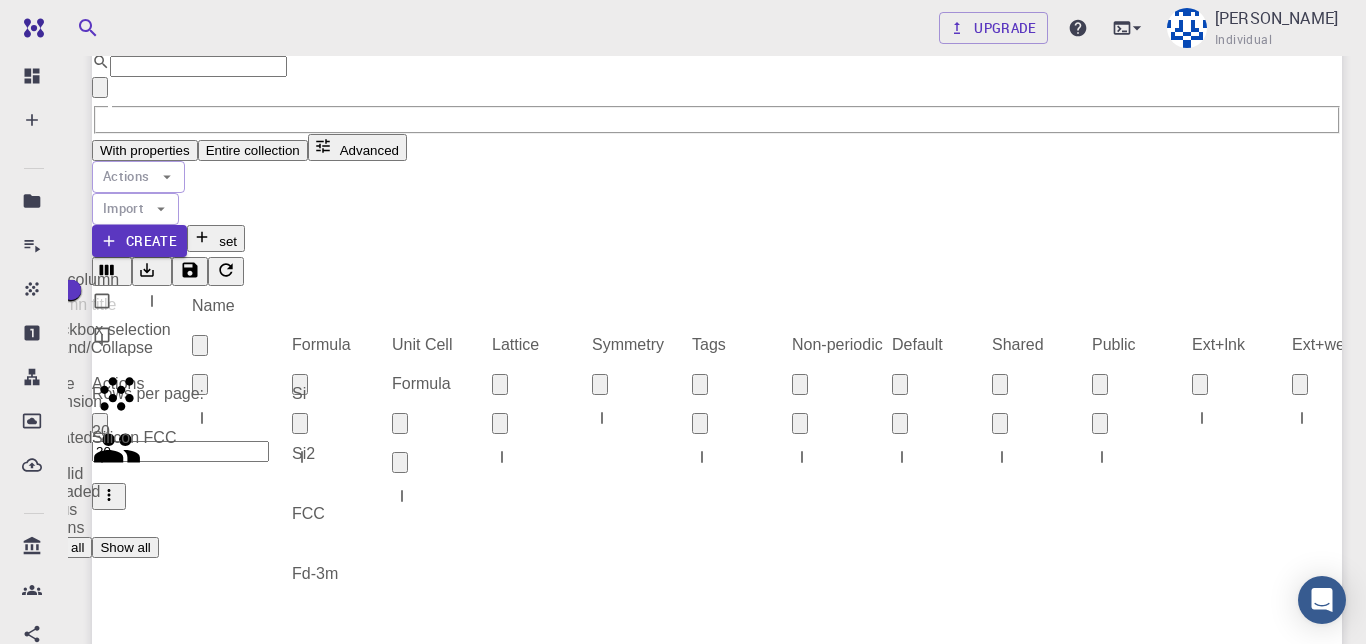 click on "Uploaded" at bounding box center (51, 290) 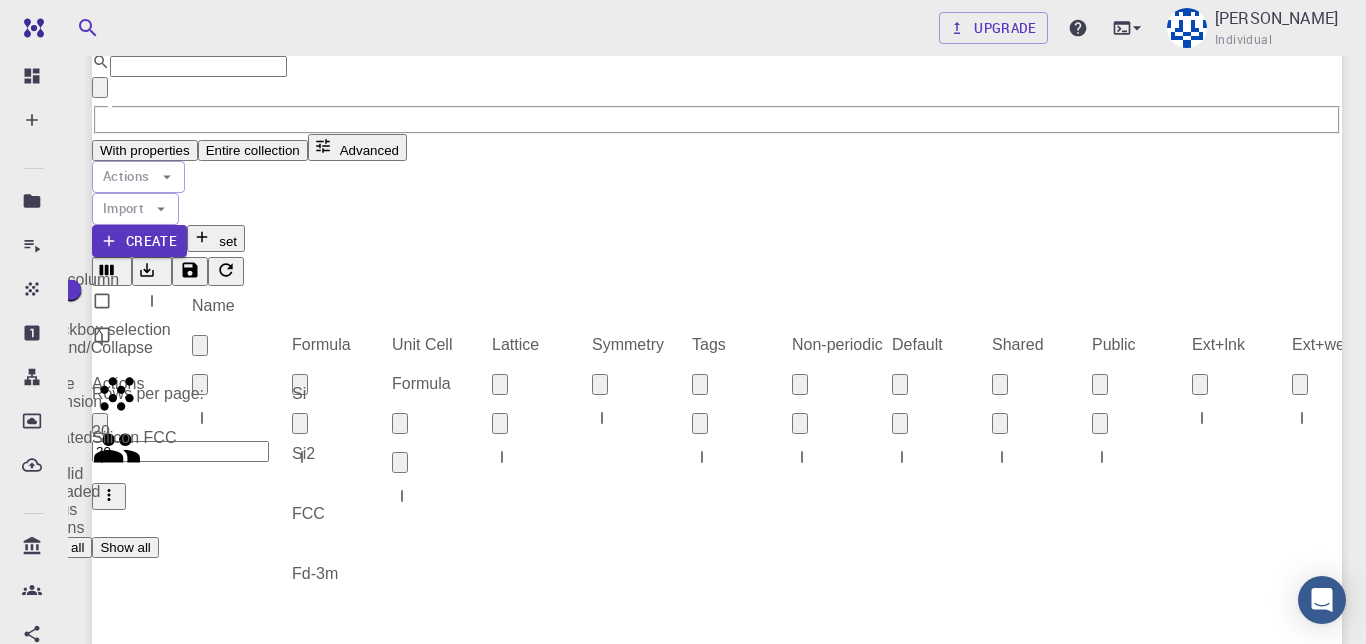 checkbox on "true" 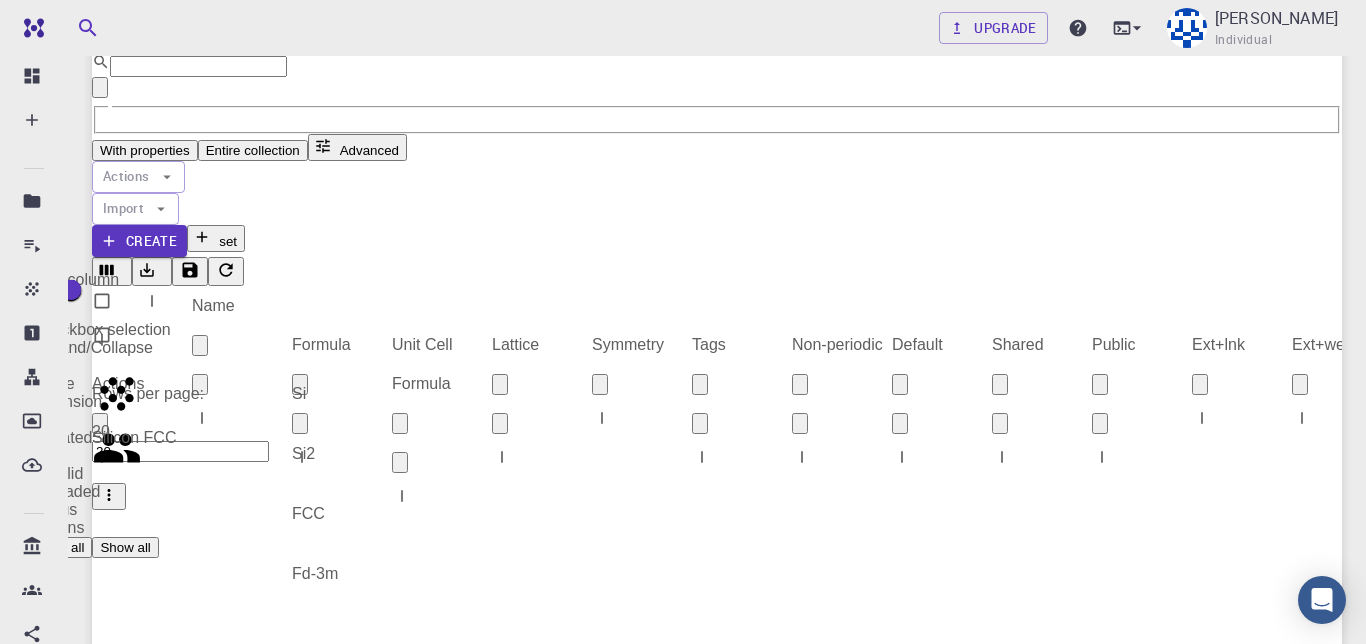 click on "mp-9515.json json 1.11 KB [DATE] 09:07 AM" at bounding box center (683, 2327) 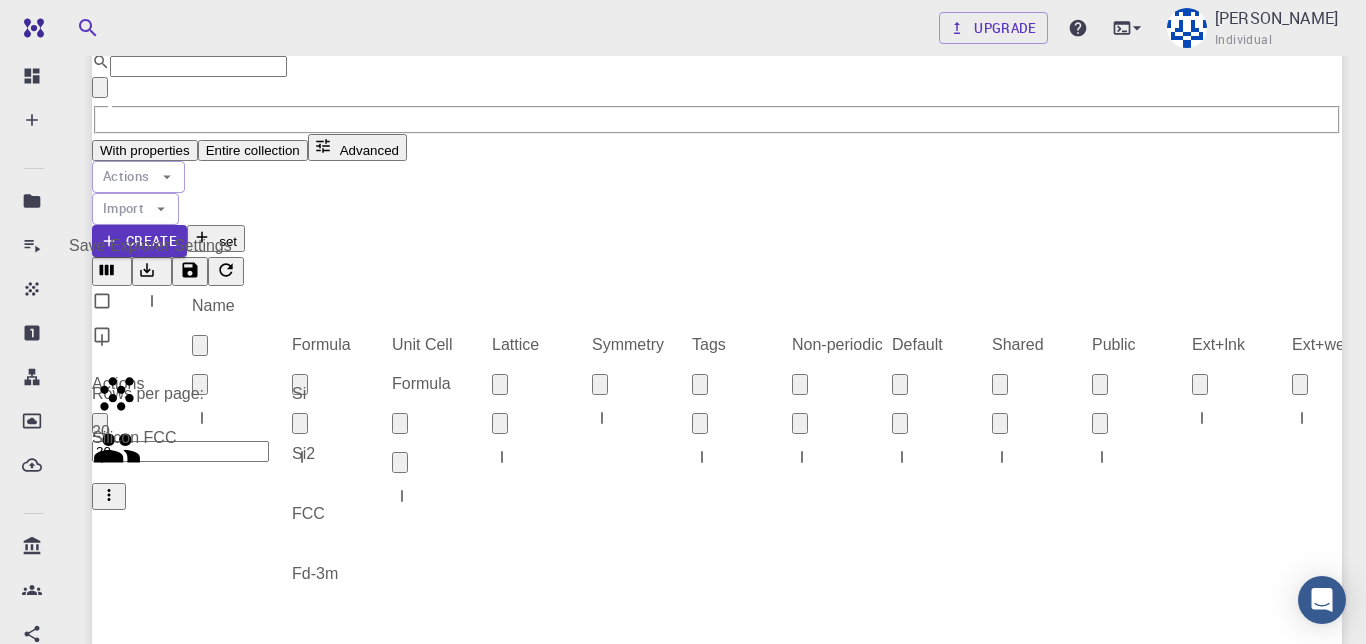 click 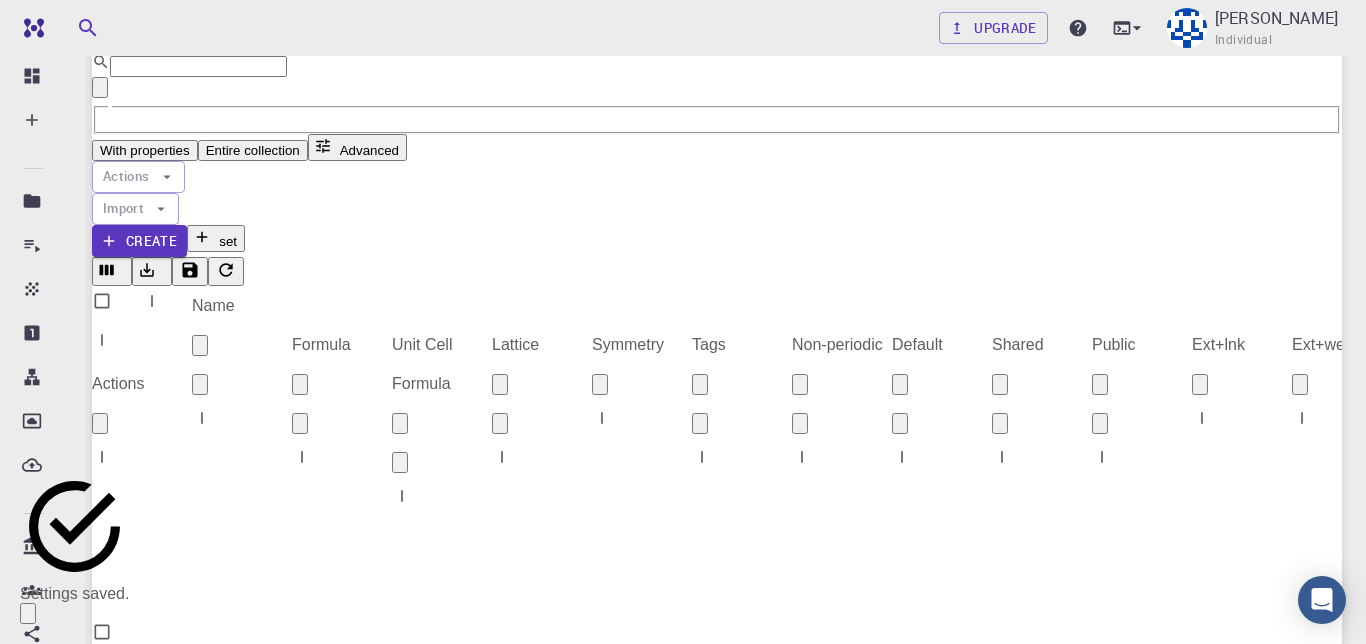 click on "Cancel" at bounding box center (29, 4365) 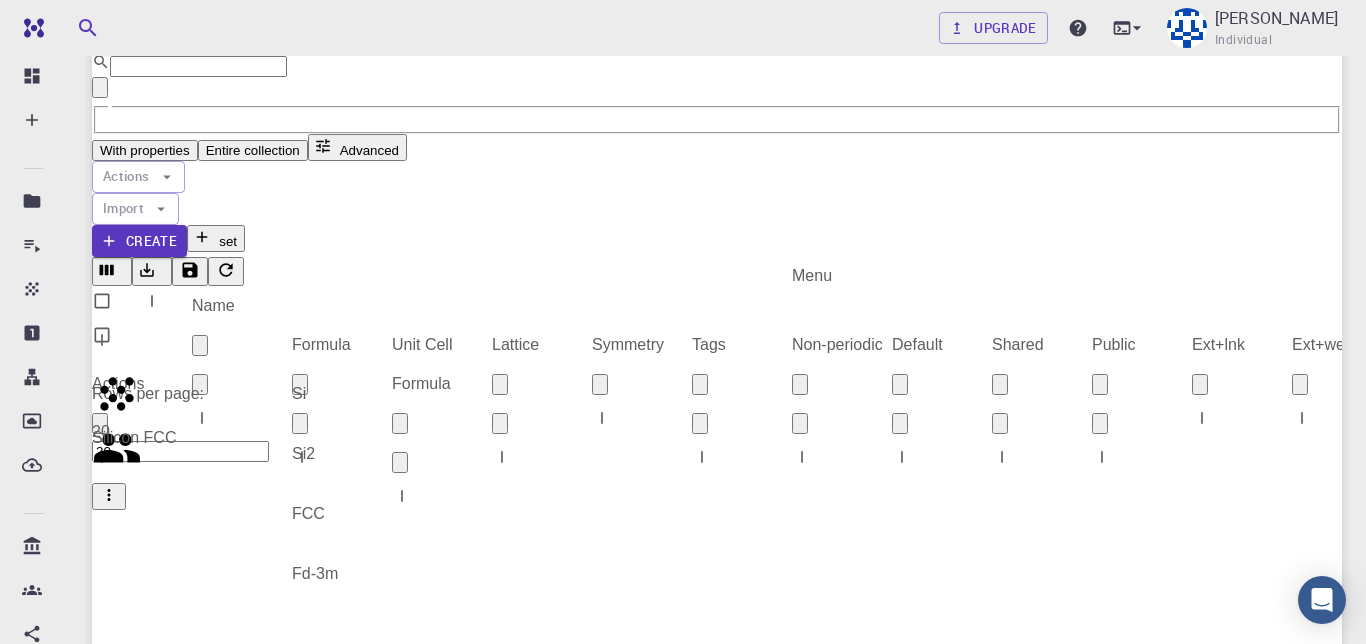 click 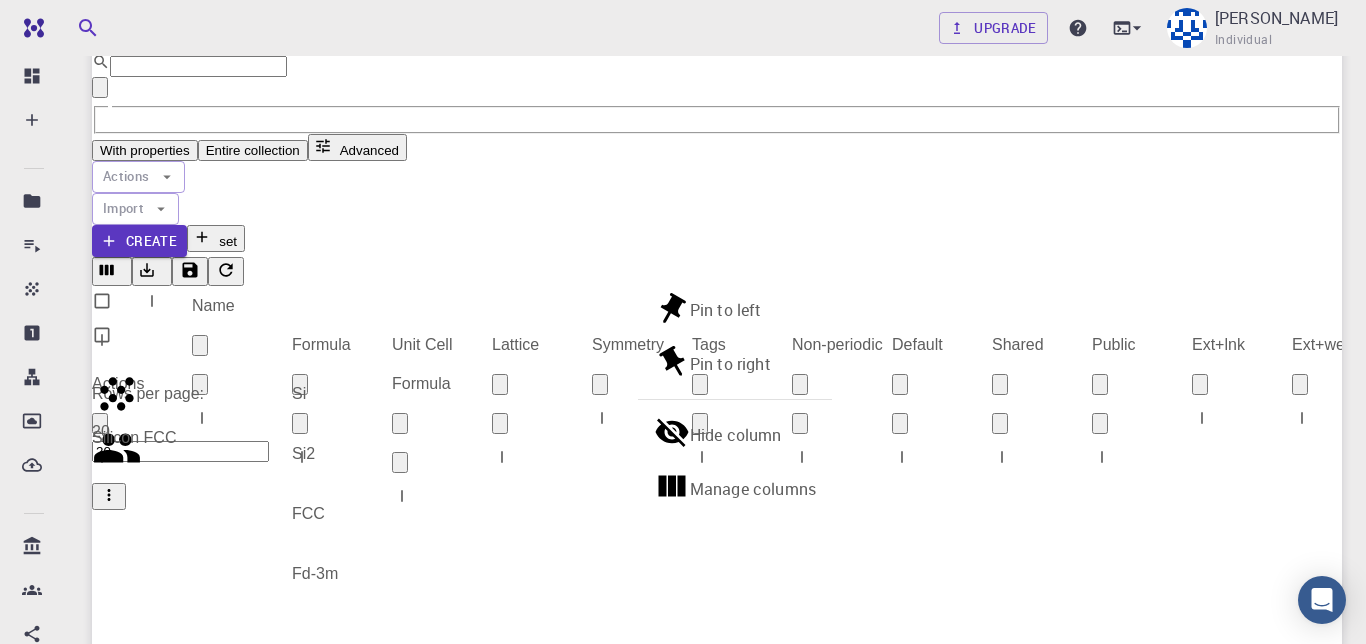 click 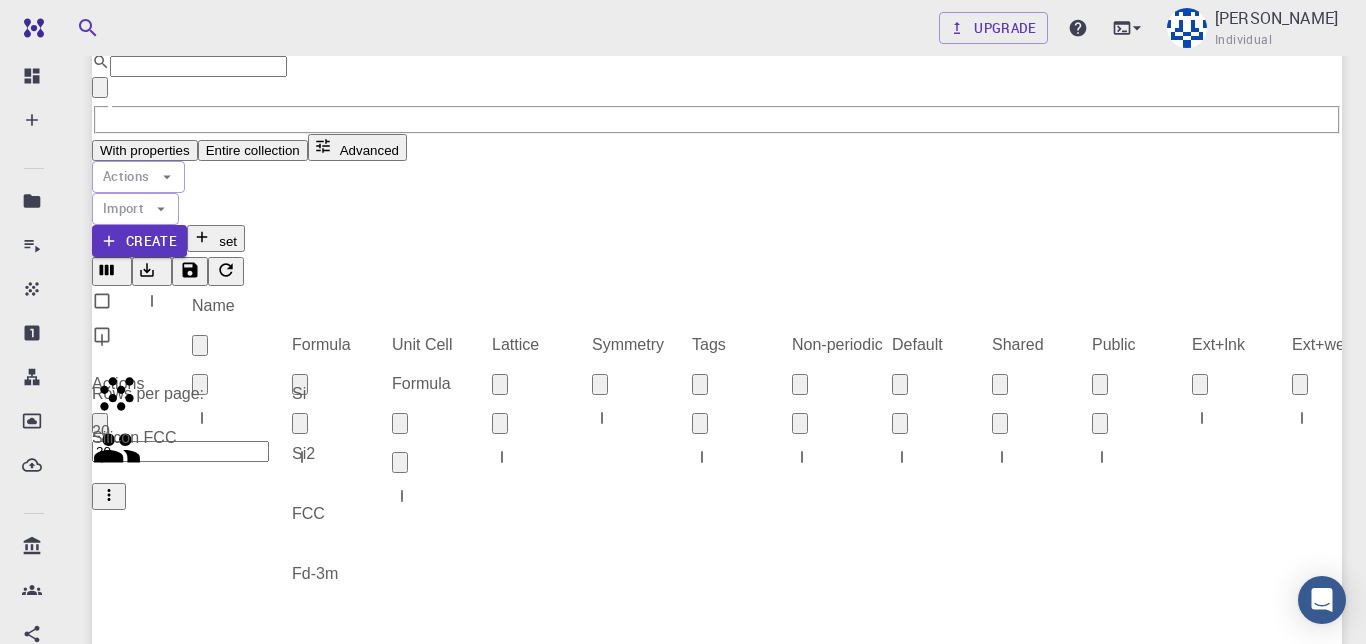 click at bounding box center (250, 2639) 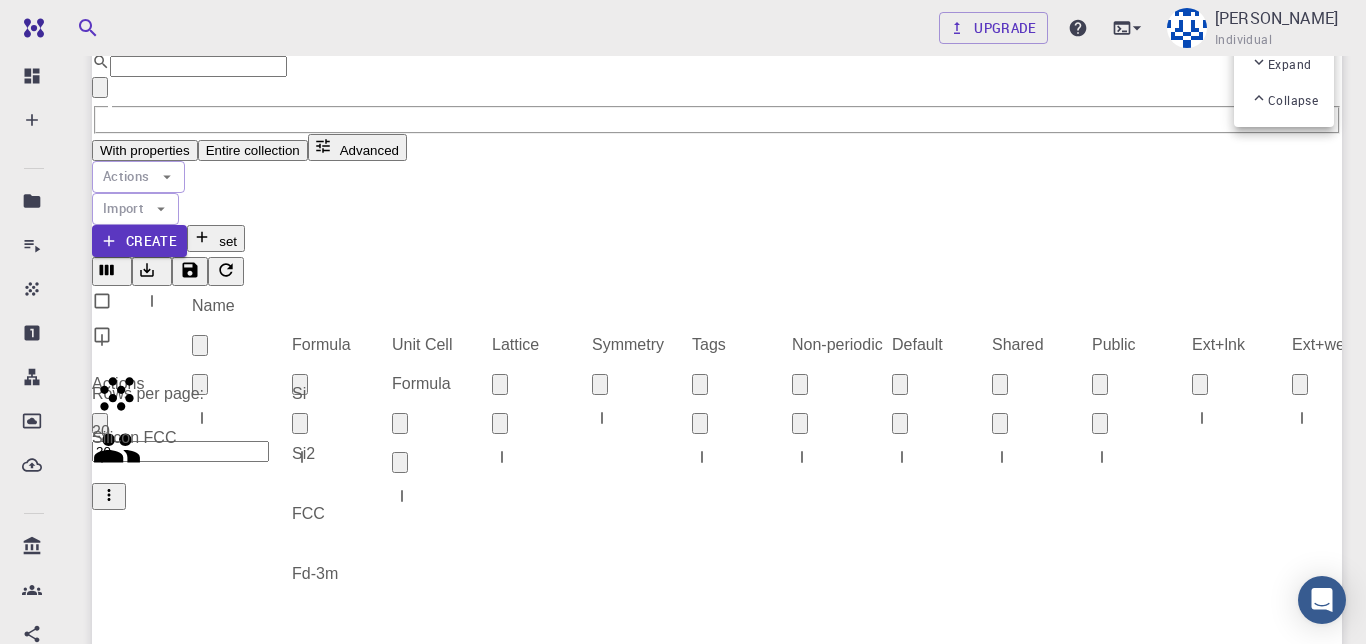 click at bounding box center [683, 322] 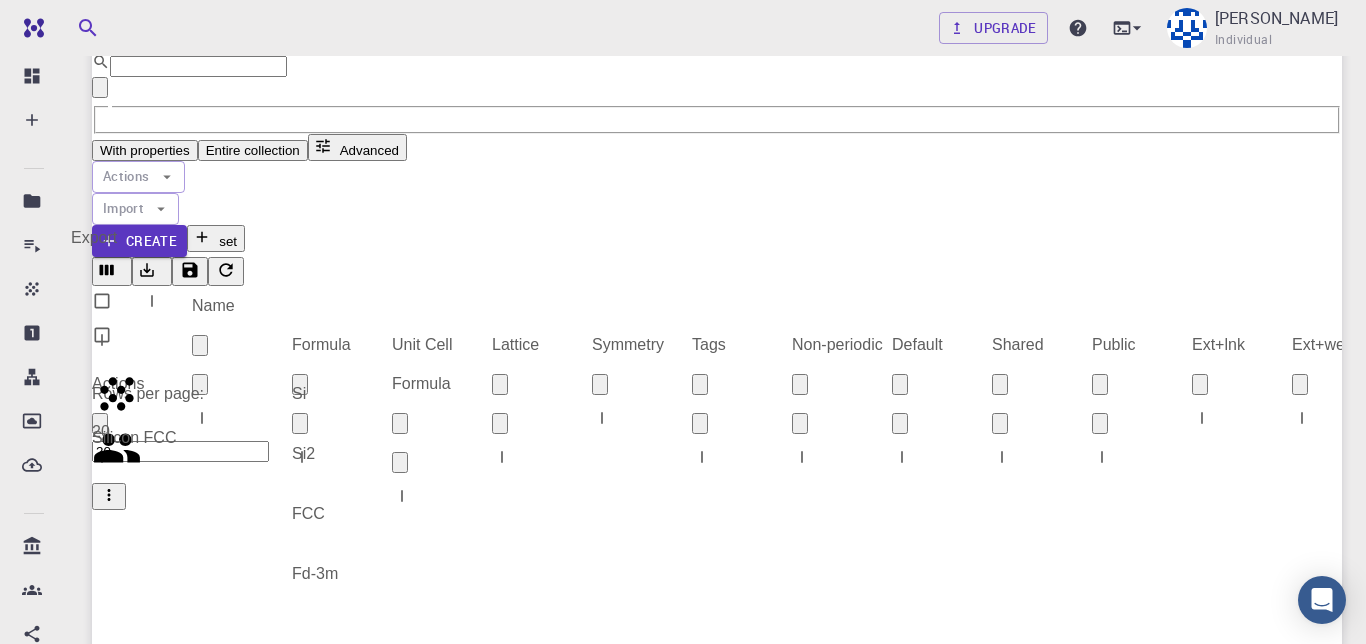 click 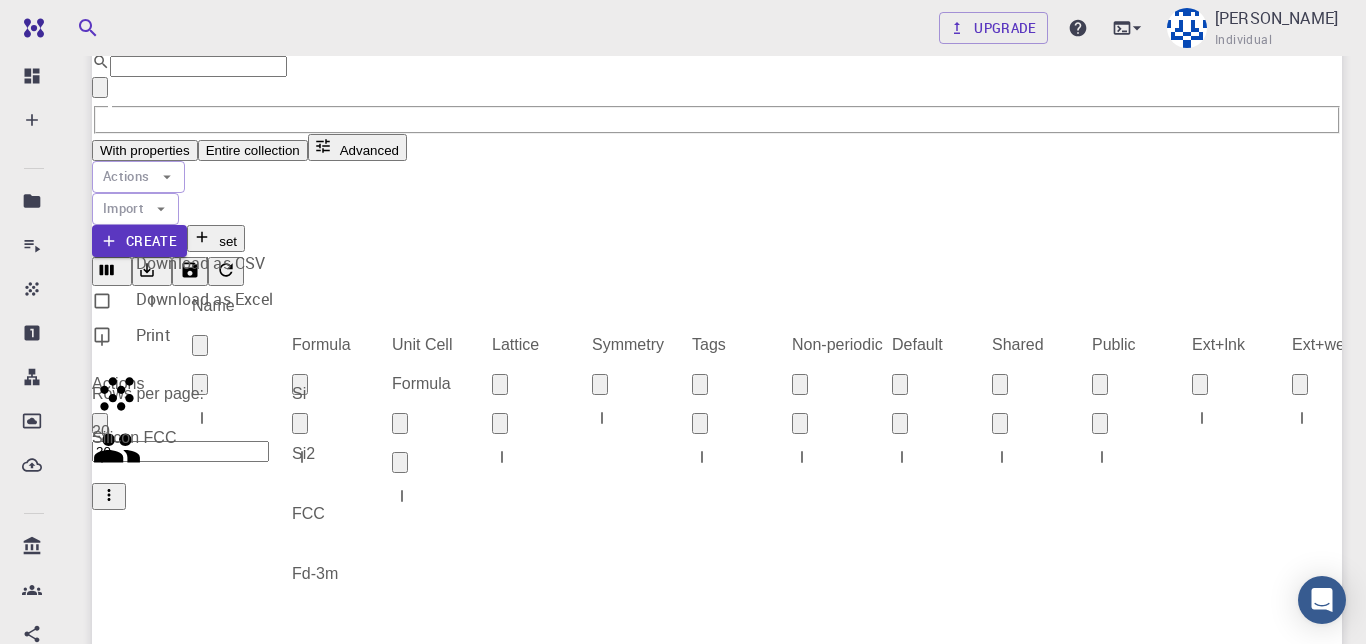 click on "Download as Excel" at bounding box center (205, 299) 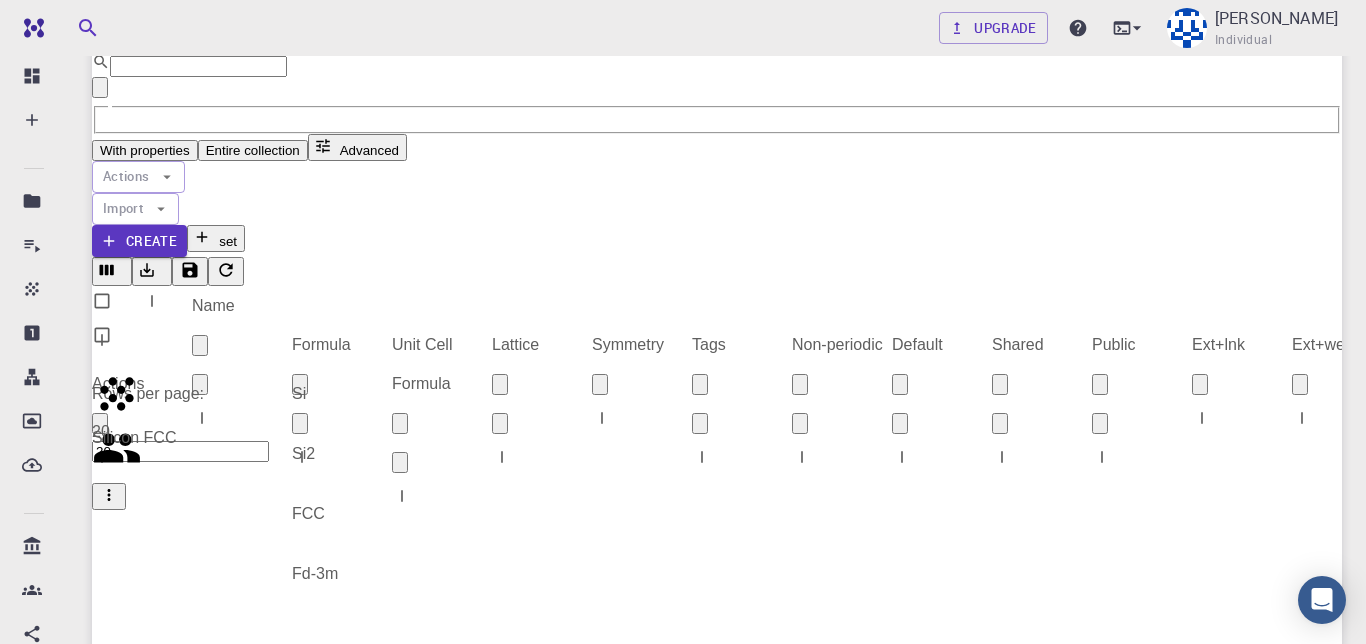 click on "mp-9515.json json 1.11 KB [DATE] 09:07 AM" at bounding box center (683, 2327) 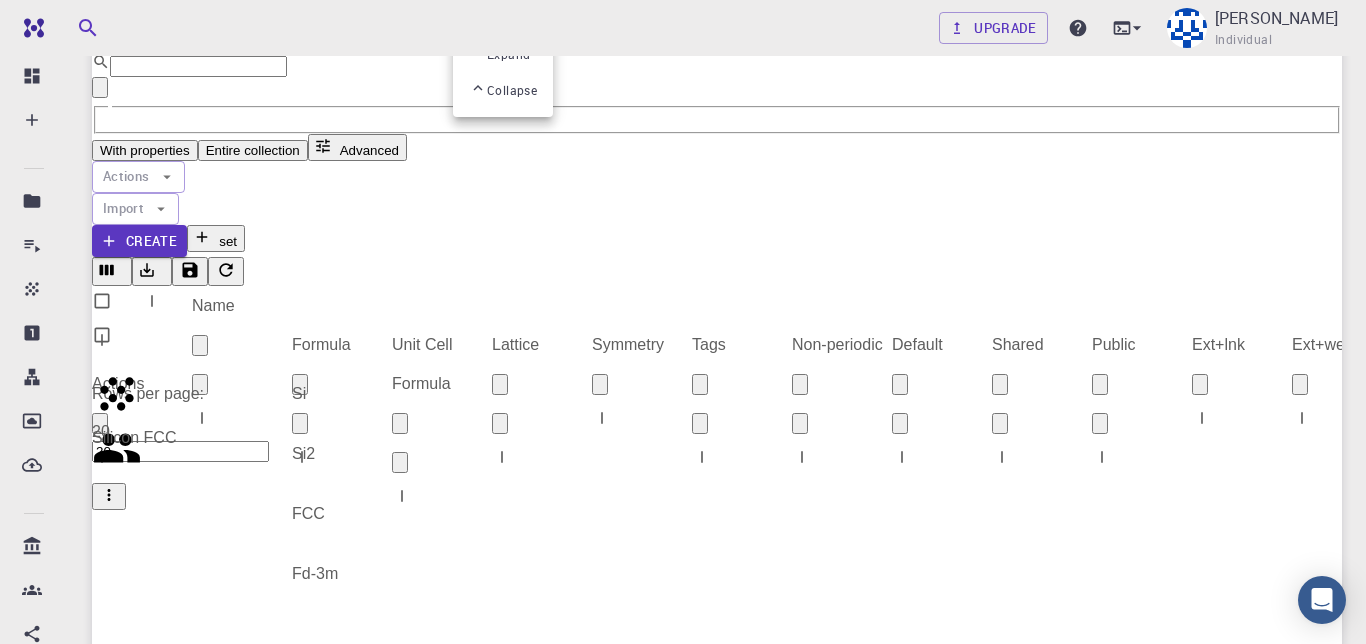 click at bounding box center (683, 322) 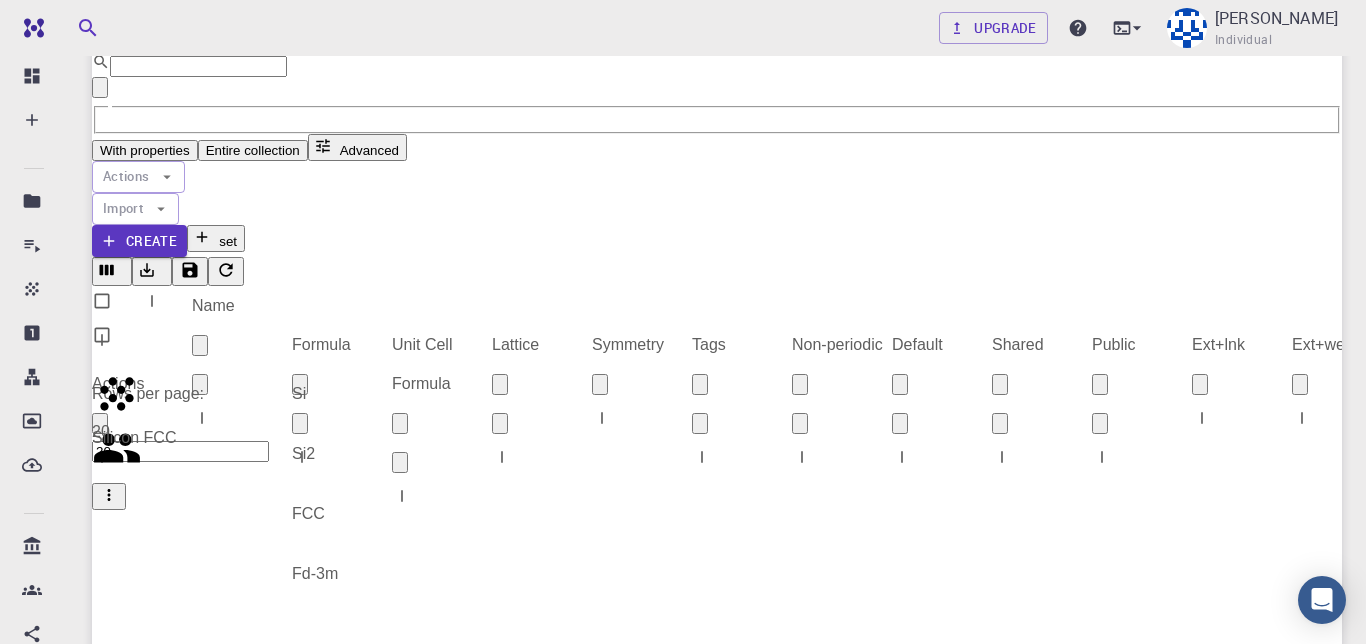 click 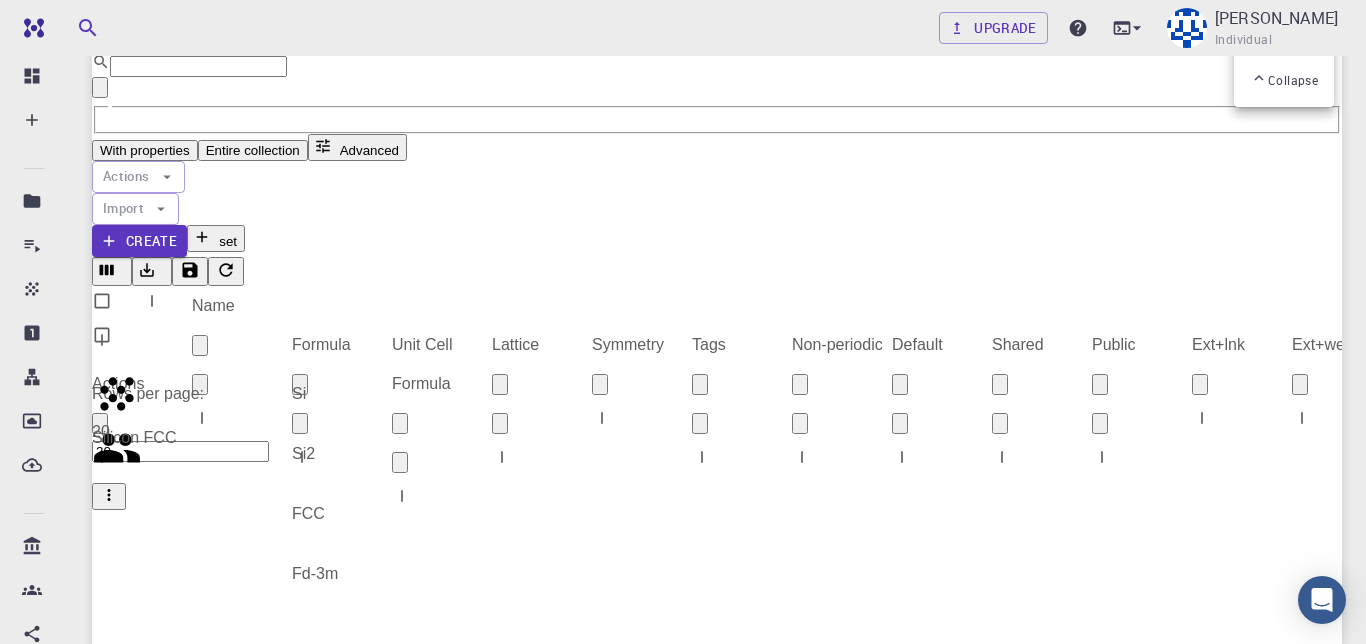 click at bounding box center (683, 322) 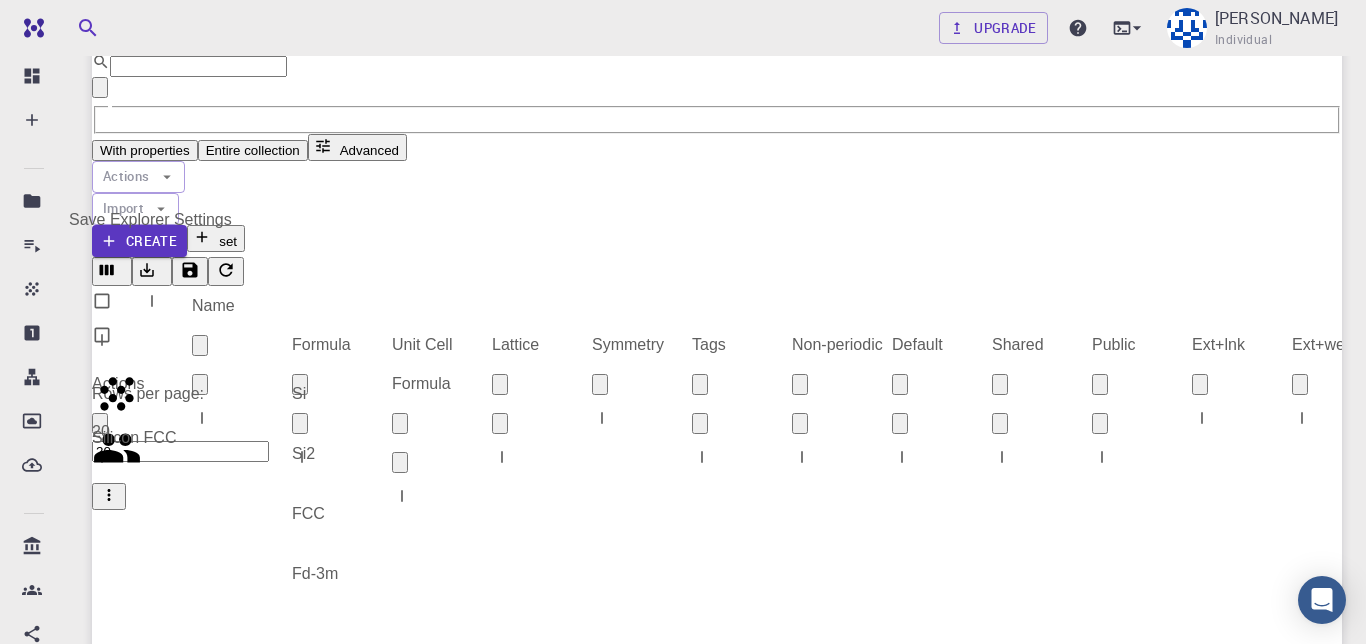 click 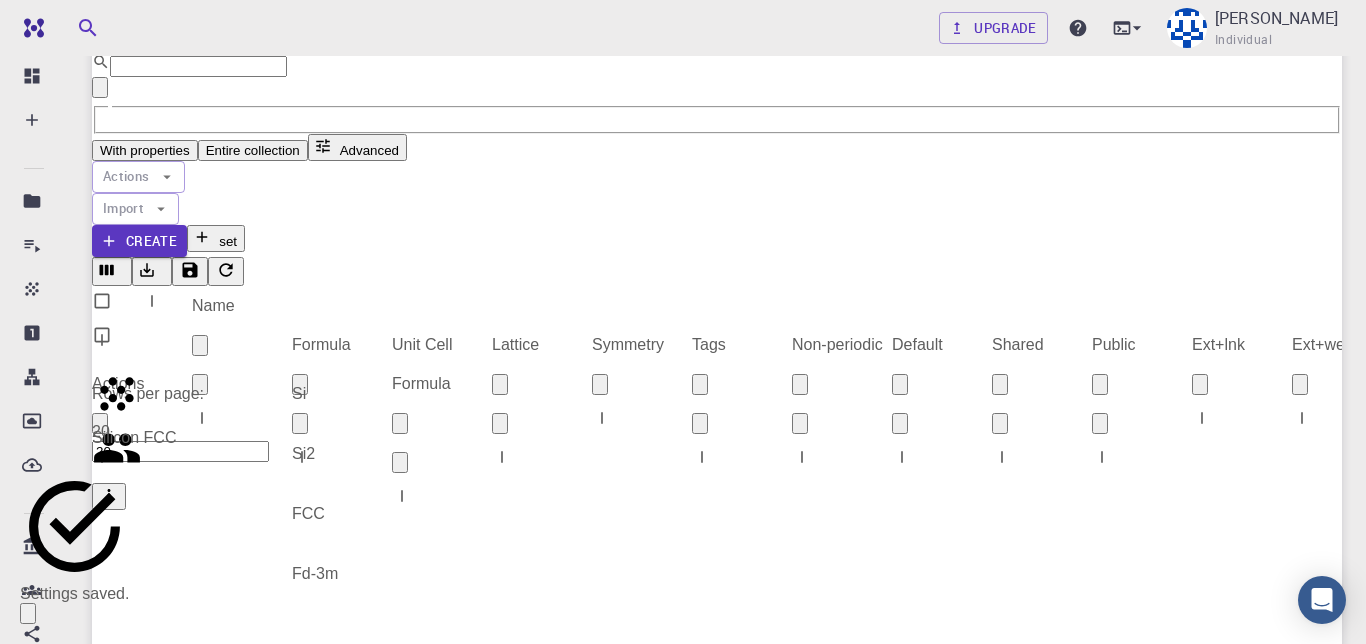 click on "mp-9515.json" at bounding box center (683, 2327) 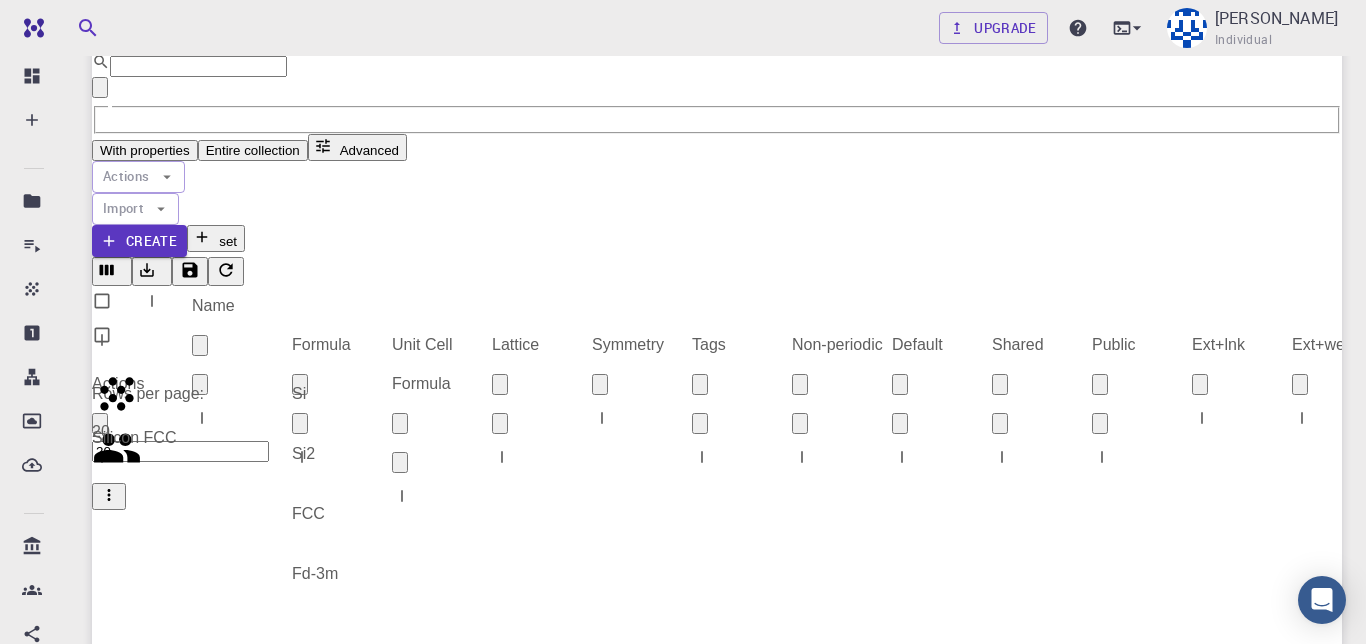 click on "Free Dashboard Create New Job New Material Create Material Upload File Import from Bank Import from 3rd Party New Workflow New Project Projects Jobs Materials Properties Workflows Dropbox External Uploads Bank Materials Workflows Accounts Shared with me Shared publicly Shared externally Documentation Contact Support Compute load: Low Upgrade [PERSON_NAME] Individual Home [PERSON_NAME] [PERSON_NAME] akram1 description :   Joined on [DATE] Bio Projects Materials Properties Workflows Jobs Service Levels Preferences ​ With properties Entire collection Advanced Actions Import Create set Name Formula Unit Cell Formula Lattice Symmetry Tags Non-periodic Default Shared Public Ext+lnk Ext+web Actions Silicon FCC Si Si2 FCC Fd-3m Rows per page: 20 20 1–1 of 1 ©  2025   Exabyte Inc.   All rights reserved. Platform version  [DATE] . Documentation Video Tutorials Terms of service Privacy statement
Upload Materials    (POSCAR v5, CIF) ​ Import Select files 1   file Tag Name" at bounding box center (683, 1812) 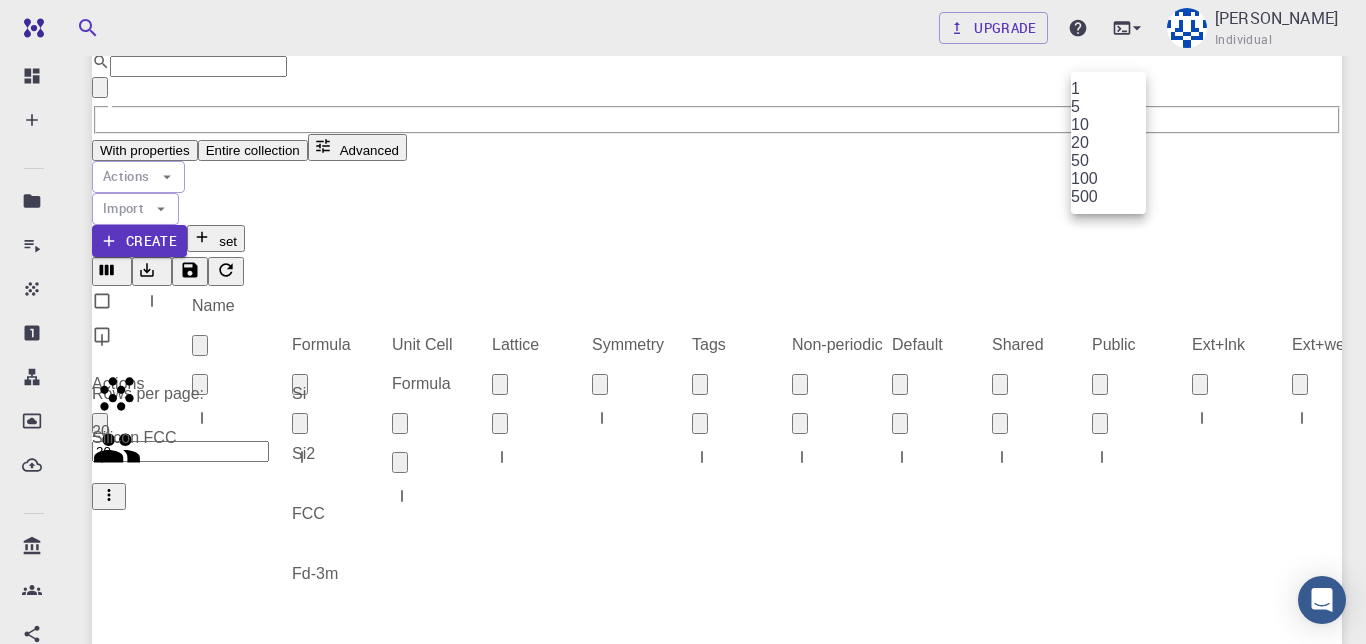 click at bounding box center (683, 322) 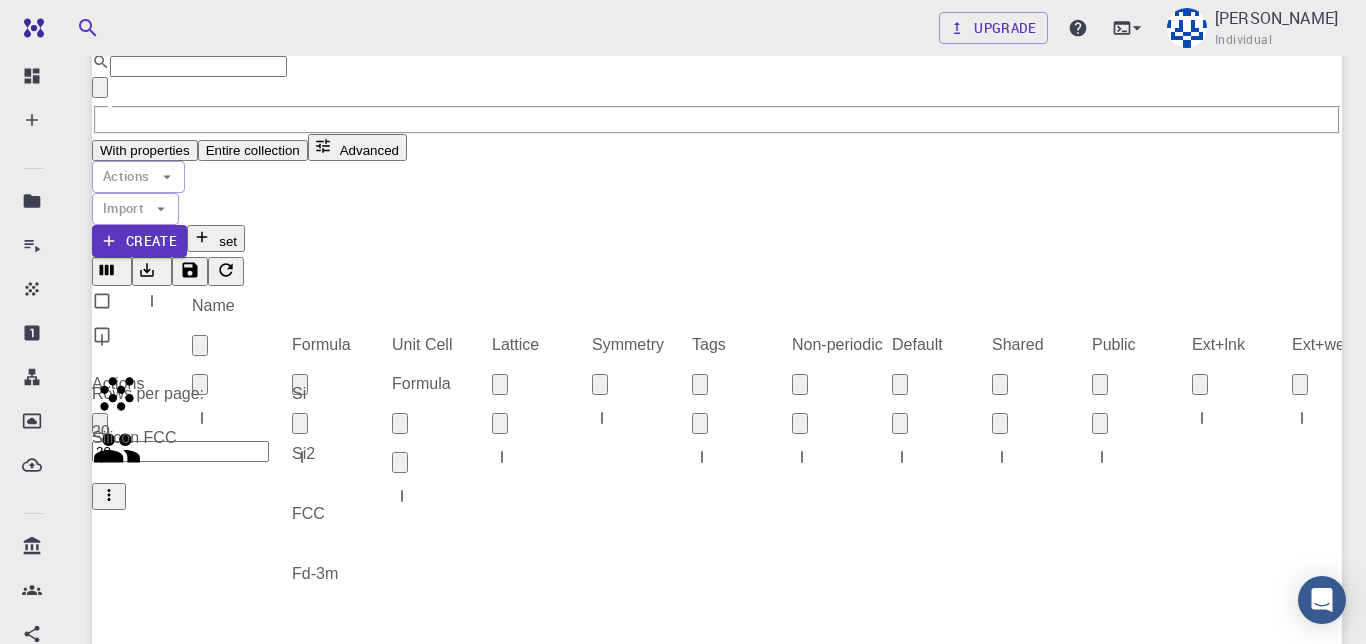 click 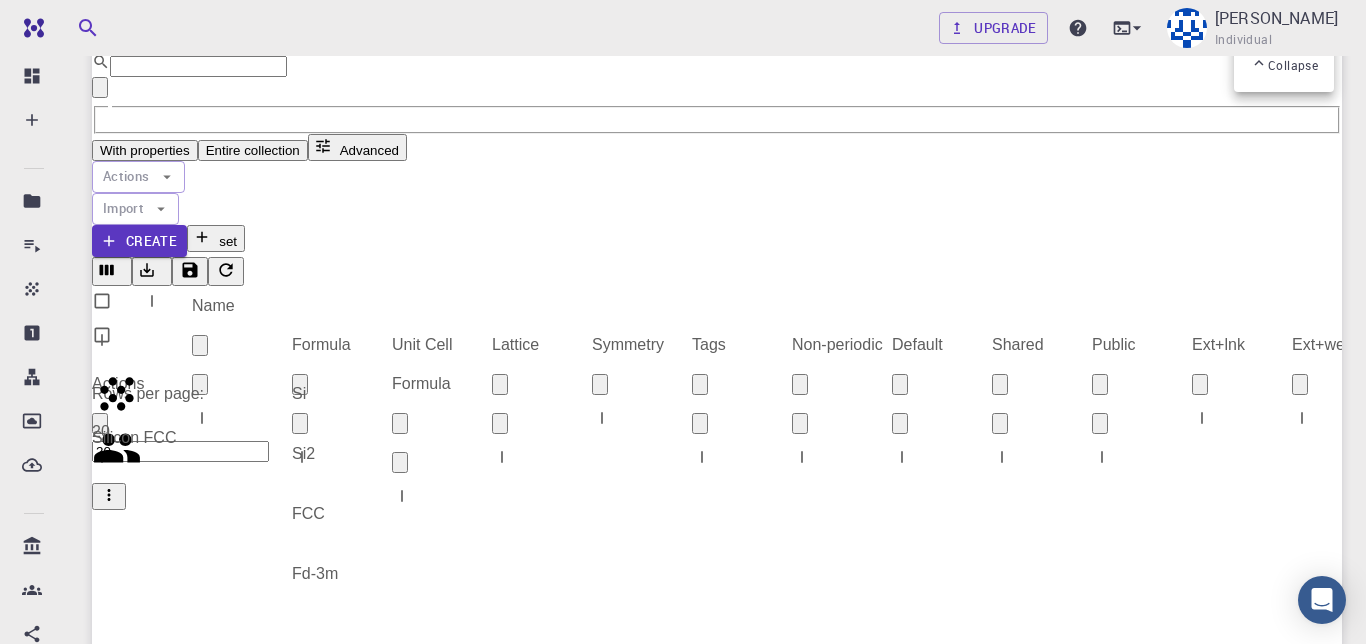 click at bounding box center [683, 322] 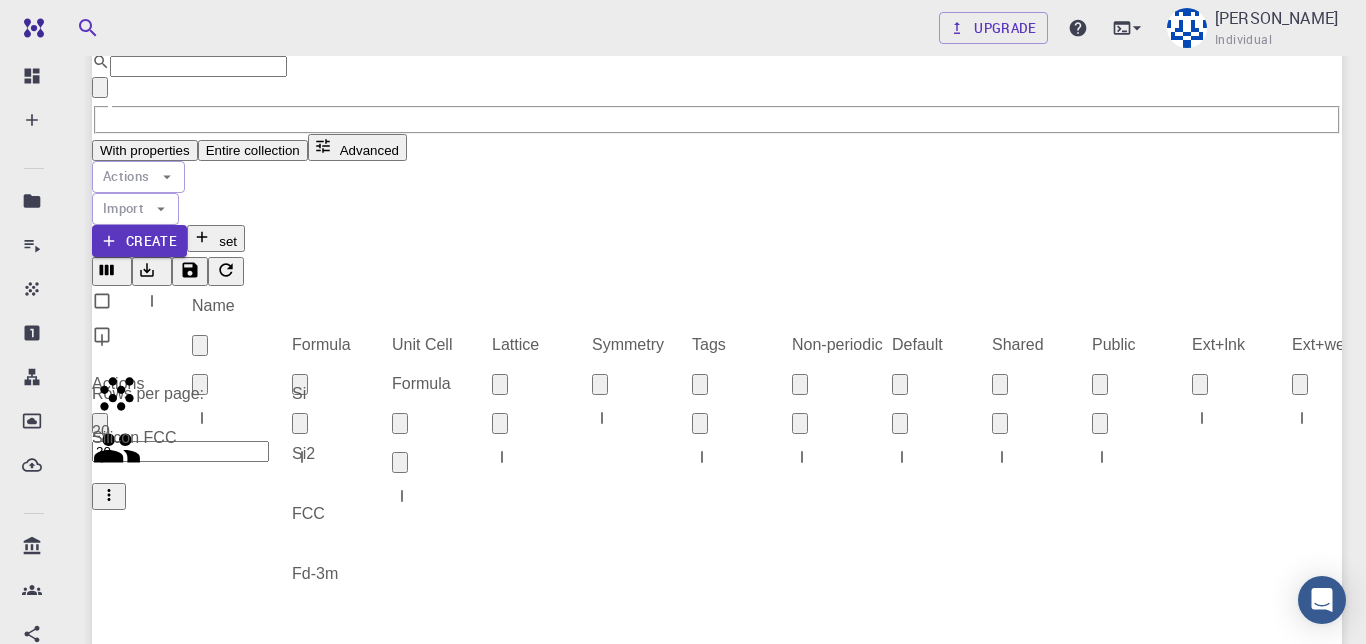 click 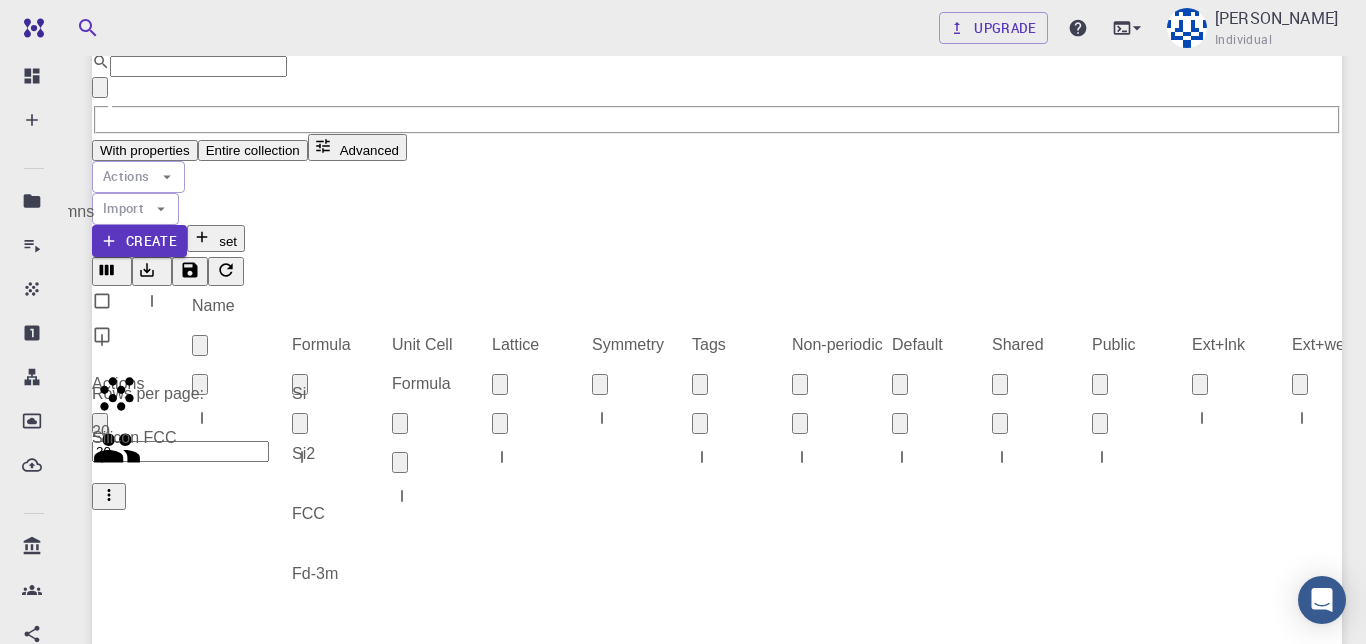 click at bounding box center (20, 2104) 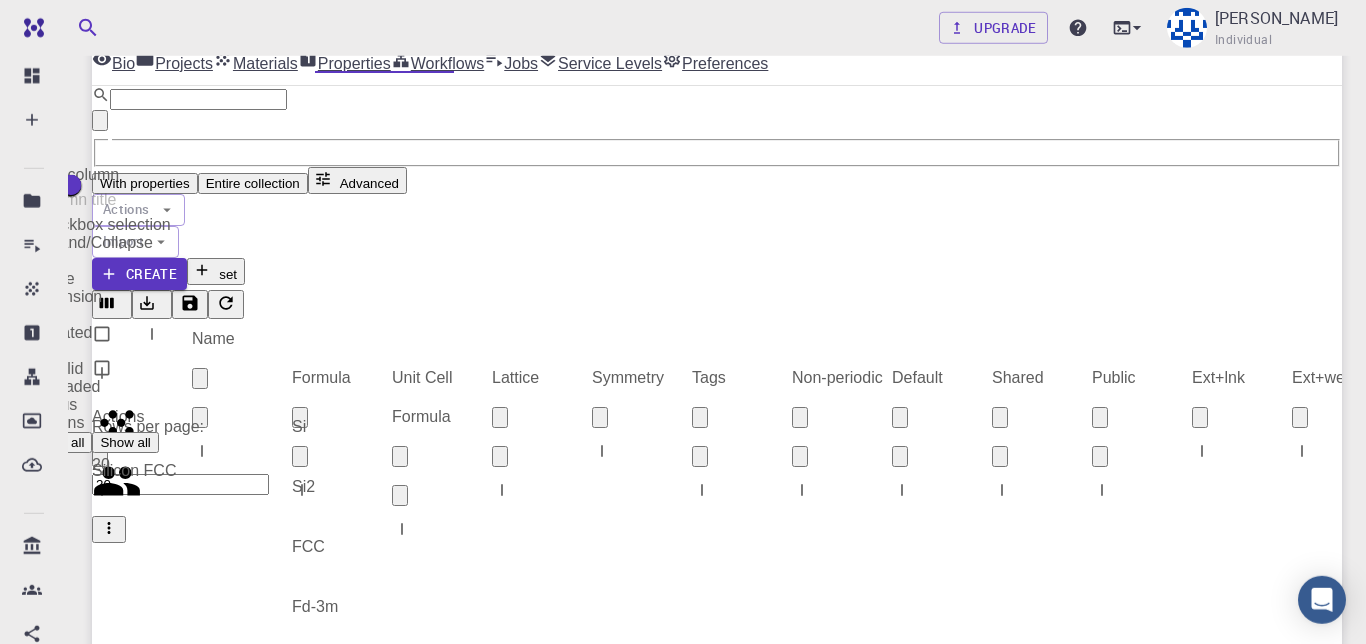 scroll, scrollTop: 80, scrollLeft: 0, axis: vertical 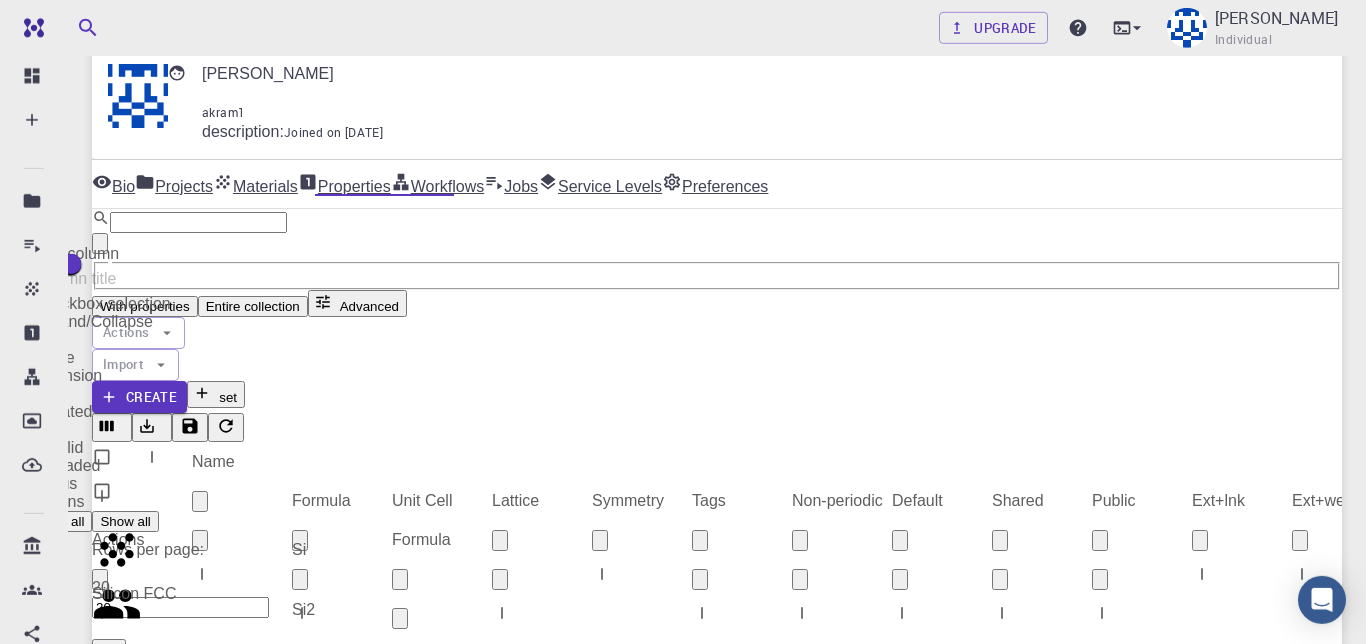 click on "mp-9515.json json 1.11 KB [DATE] 09:07 AM" at bounding box center [683, 2336] 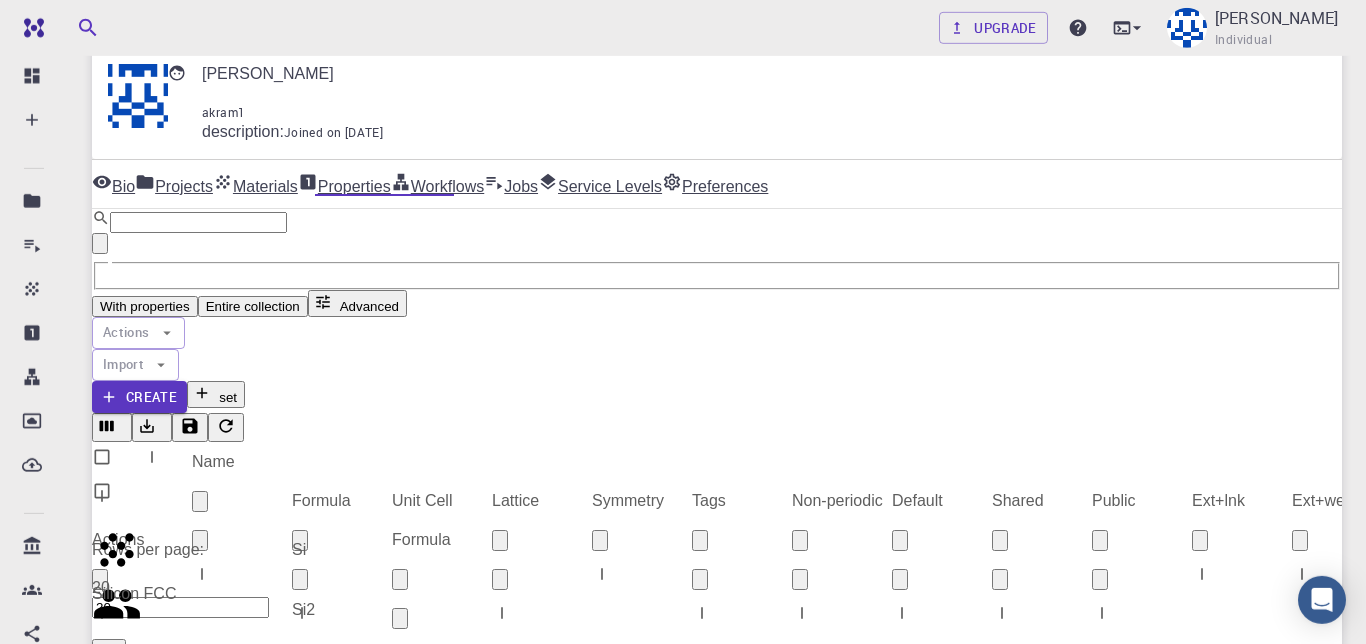 click on "Select files" at bounding box center (130, 2232) 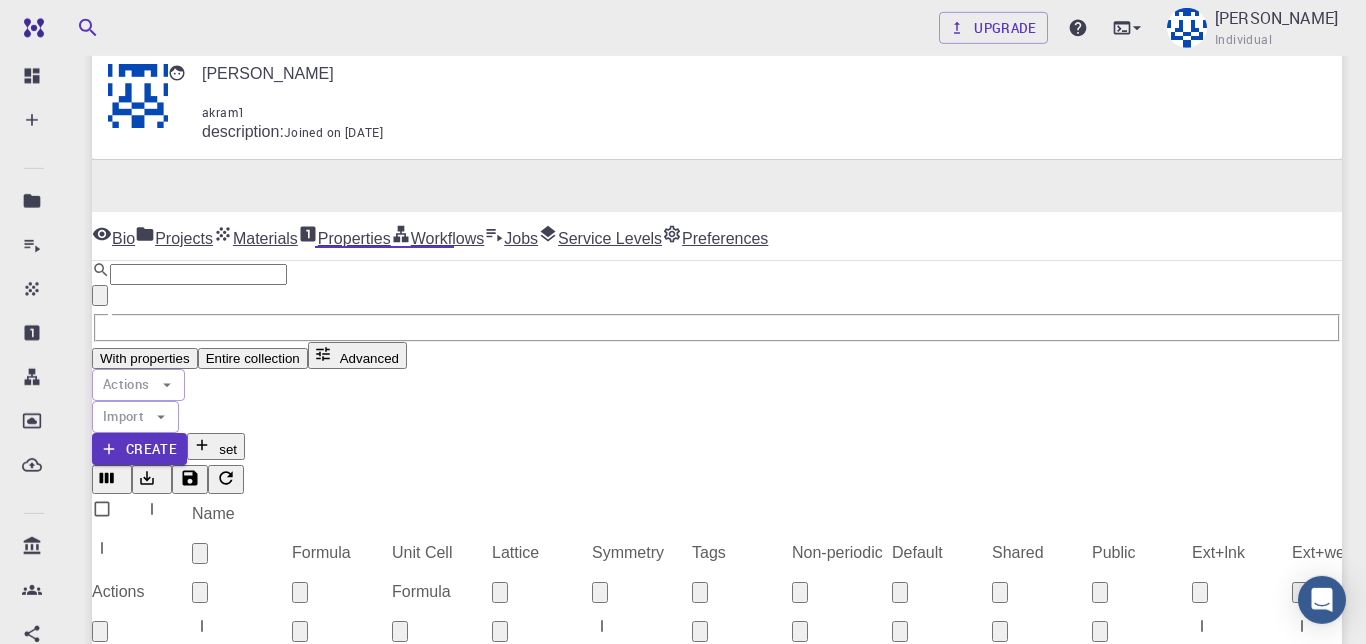 click on "[PERSON_NAME] Individual" at bounding box center [1276, 28] 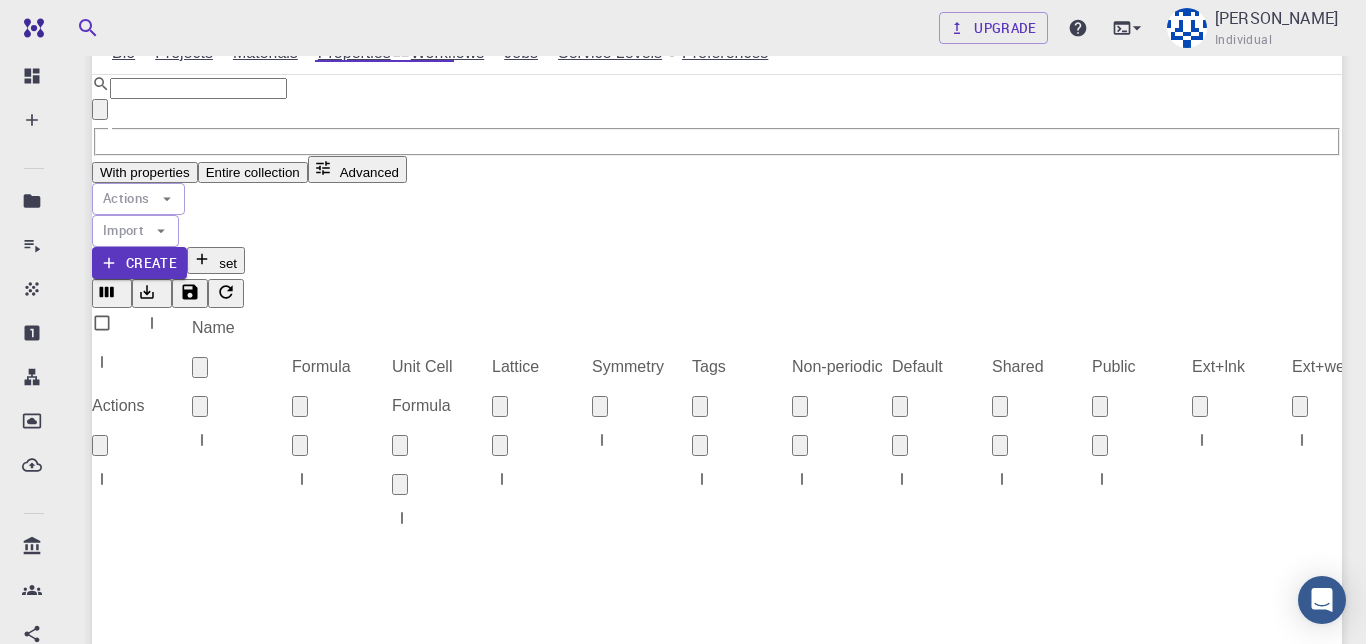click at bounding box center [683, 322] 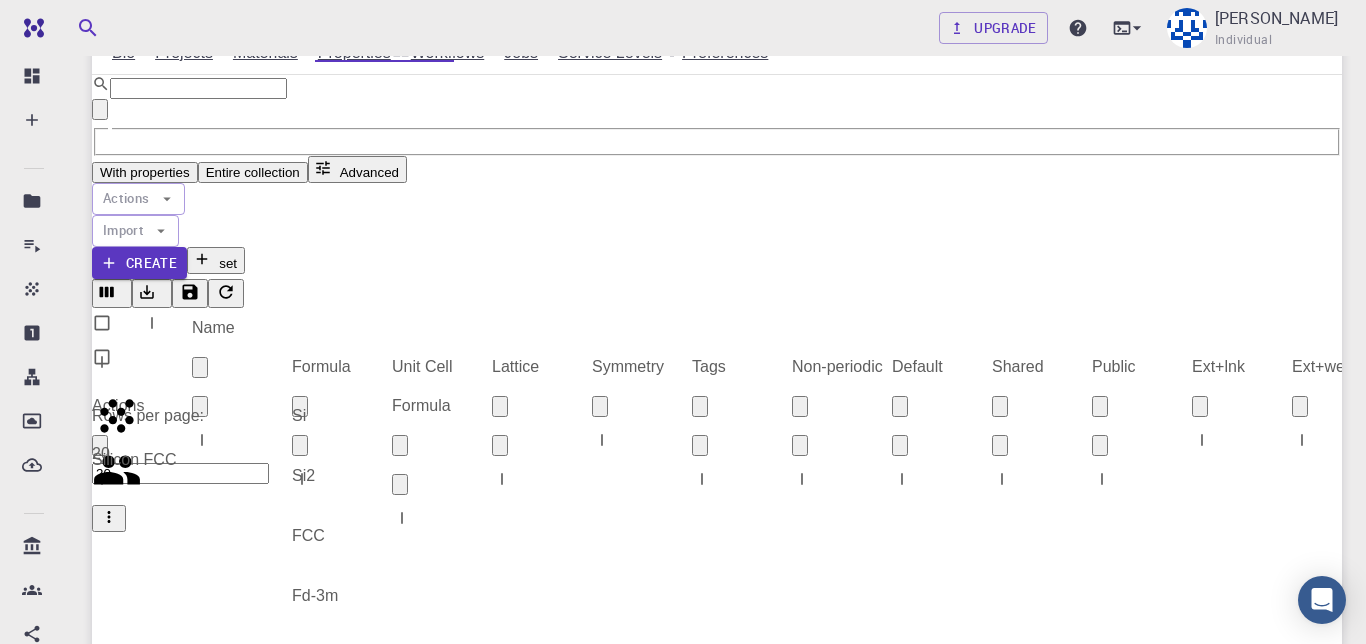 scroll, scrollTop: 0, scrollLeft: 0, axis: both 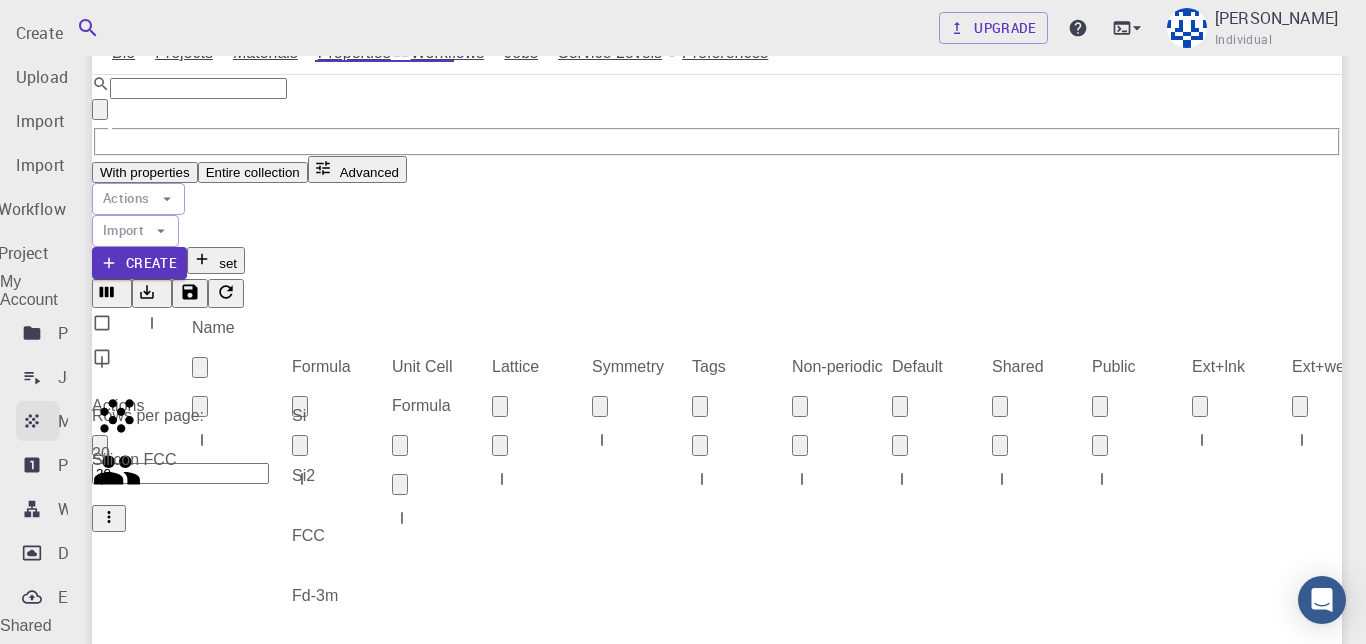 click on "Materials" at bounding box center [92, 421] 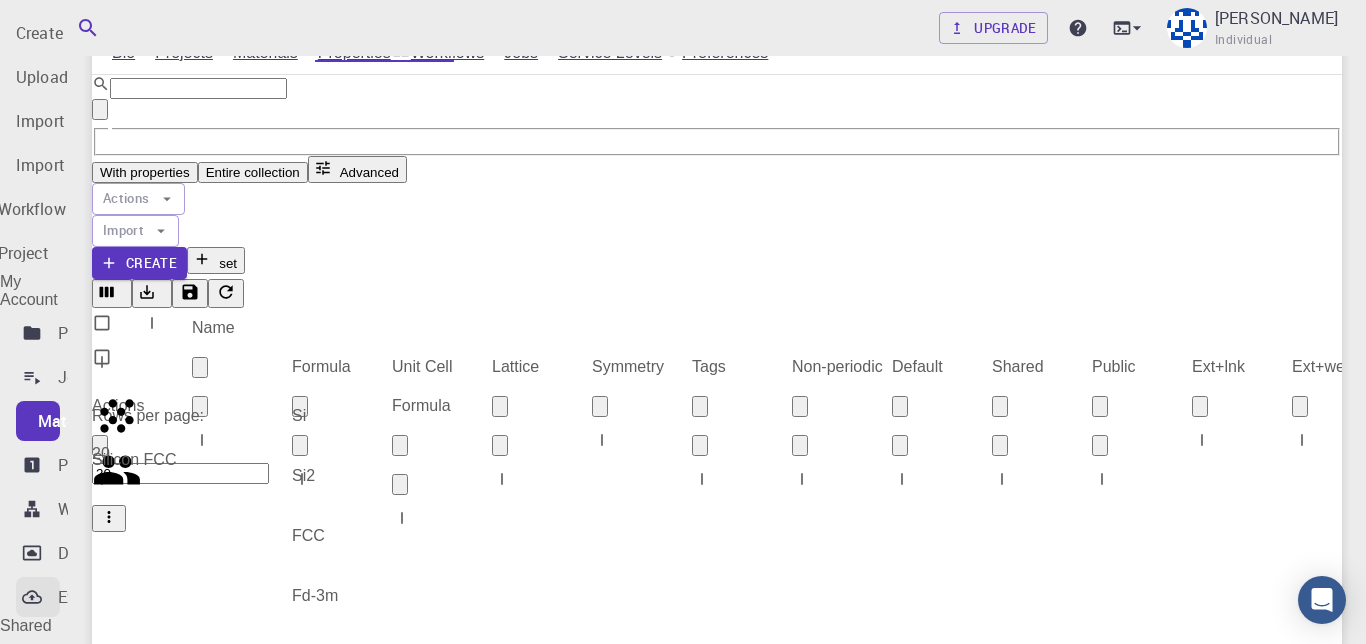 click on "External Uploads" at bounding box center (119, 597) 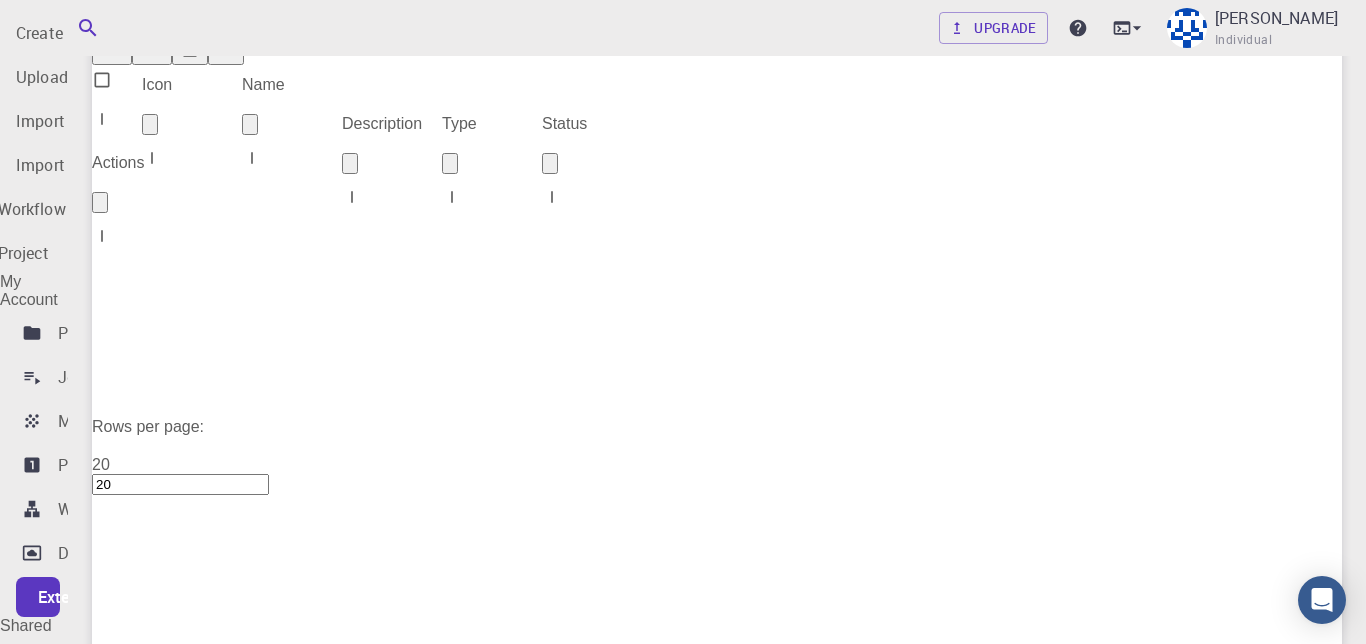 scroll, scrollTop: 136, scrollLeft: 0, axis: vertical 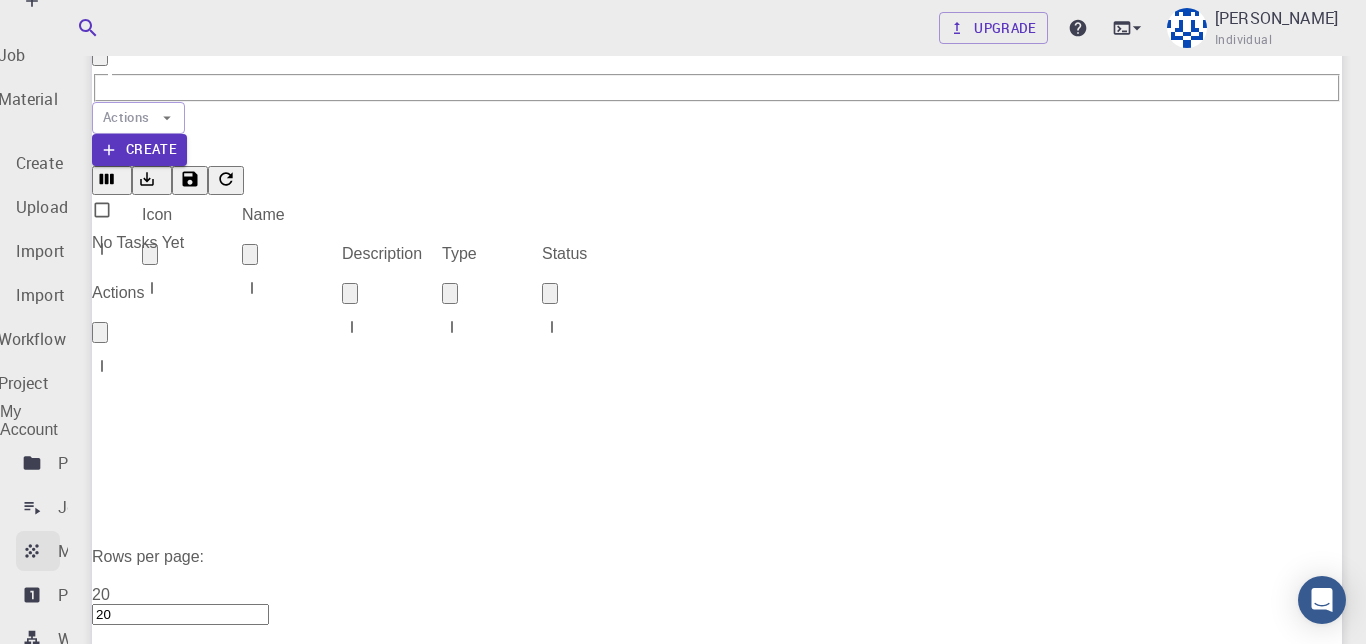 click on "Materials" at bounding box center [92, 551] 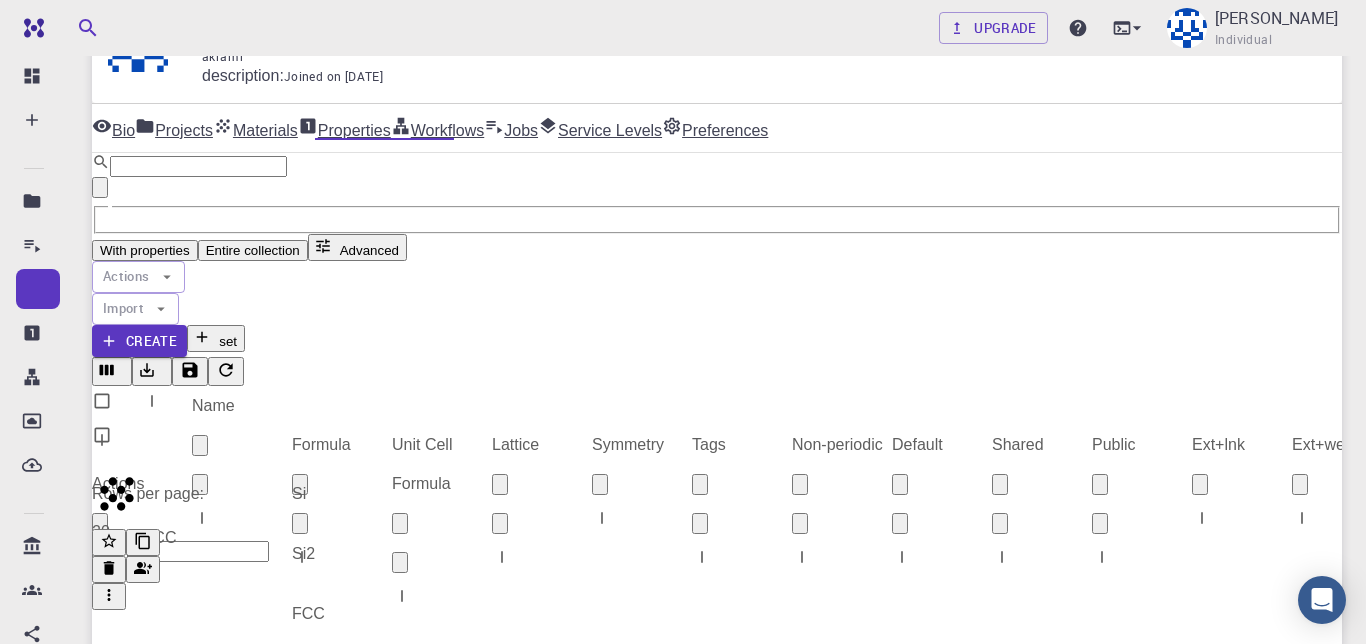 click at bounding box center (198, 166) 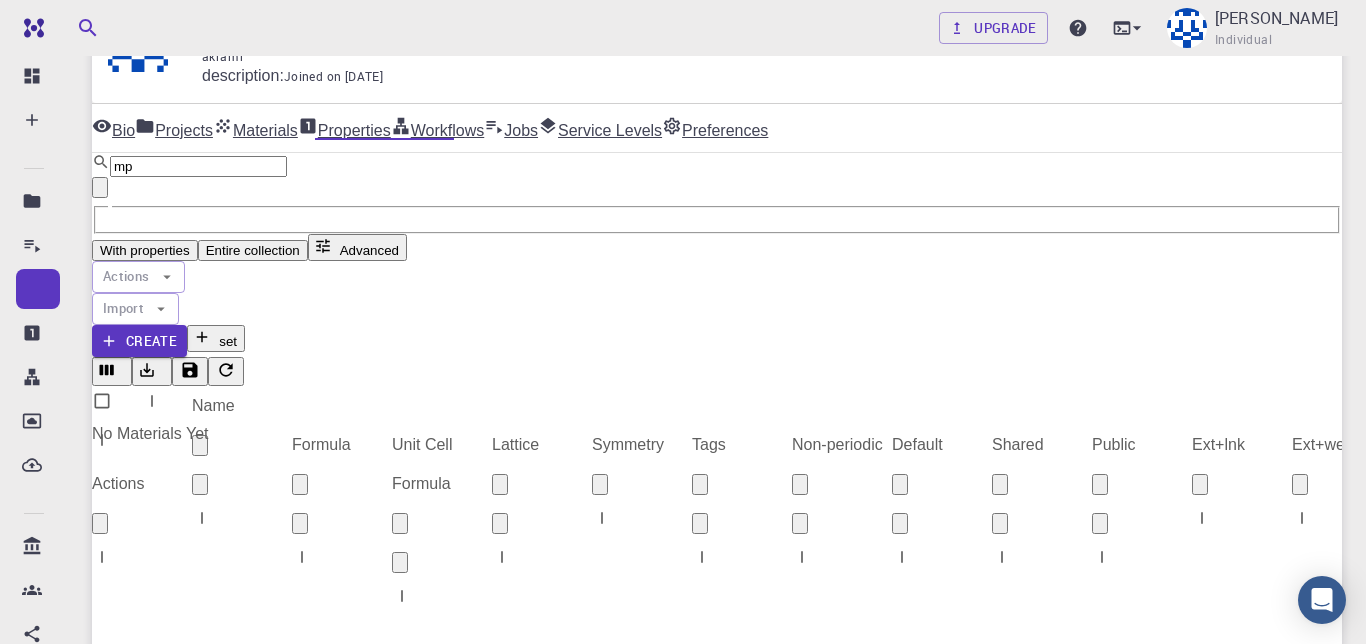 type on "m" 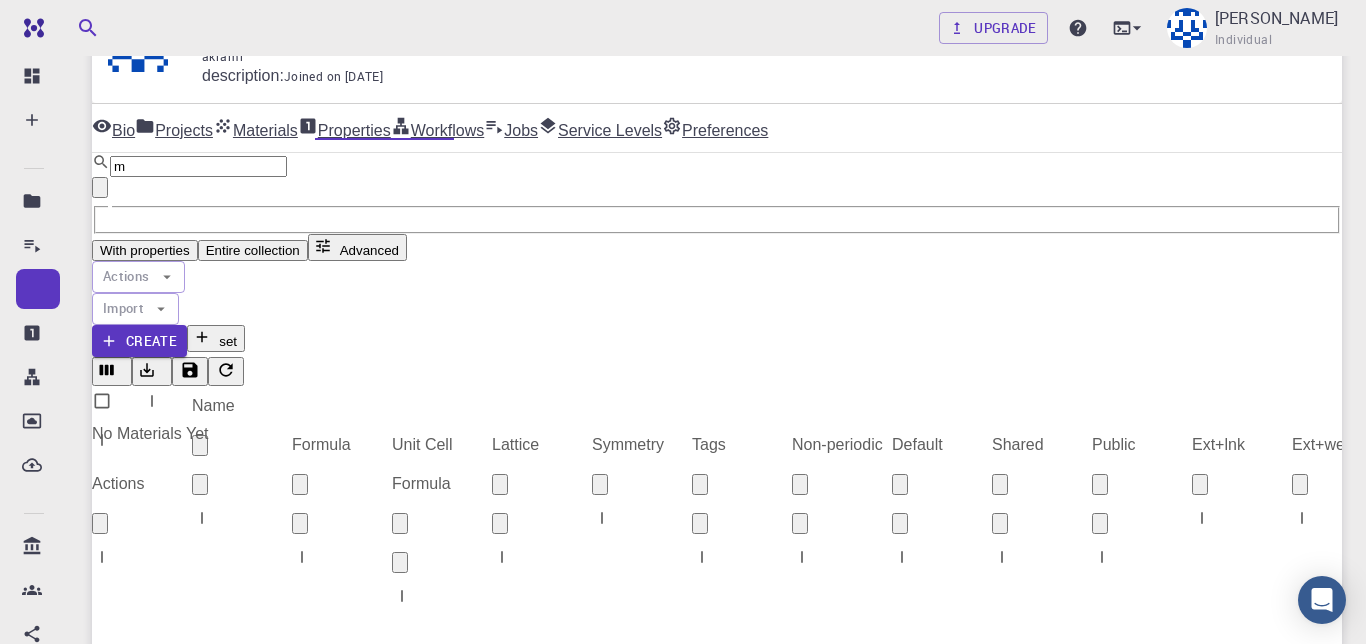 type 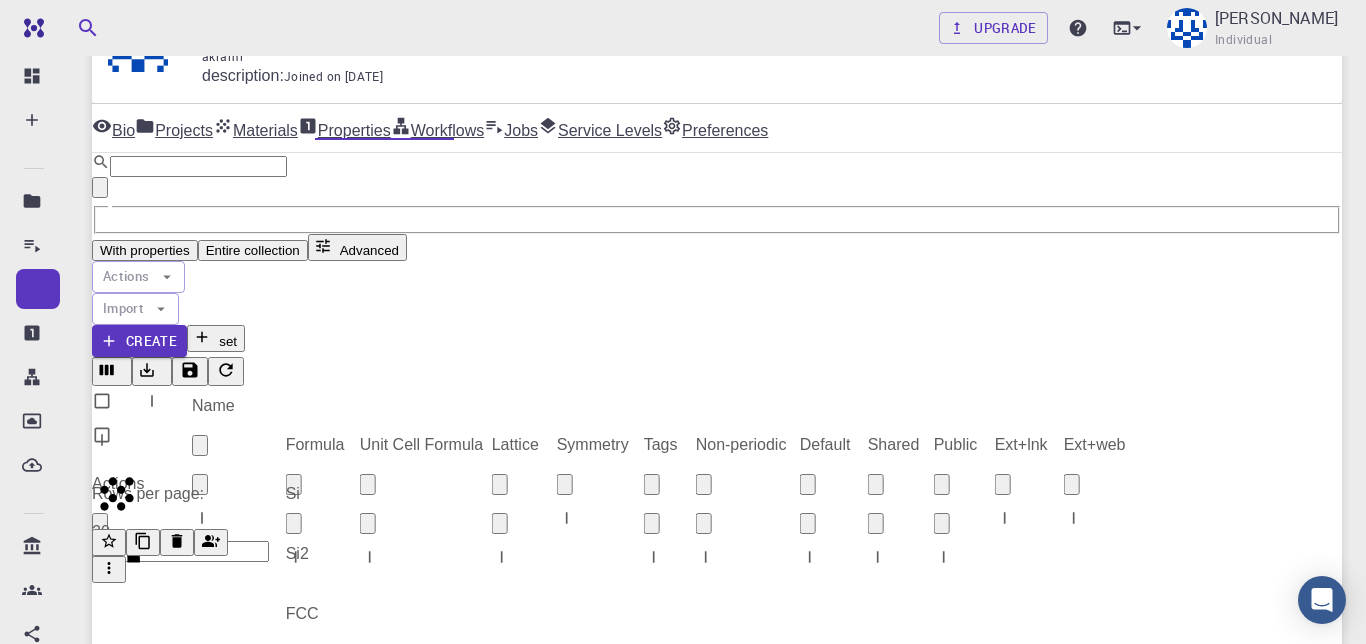 click on "set" at bounding box center [216, 338] 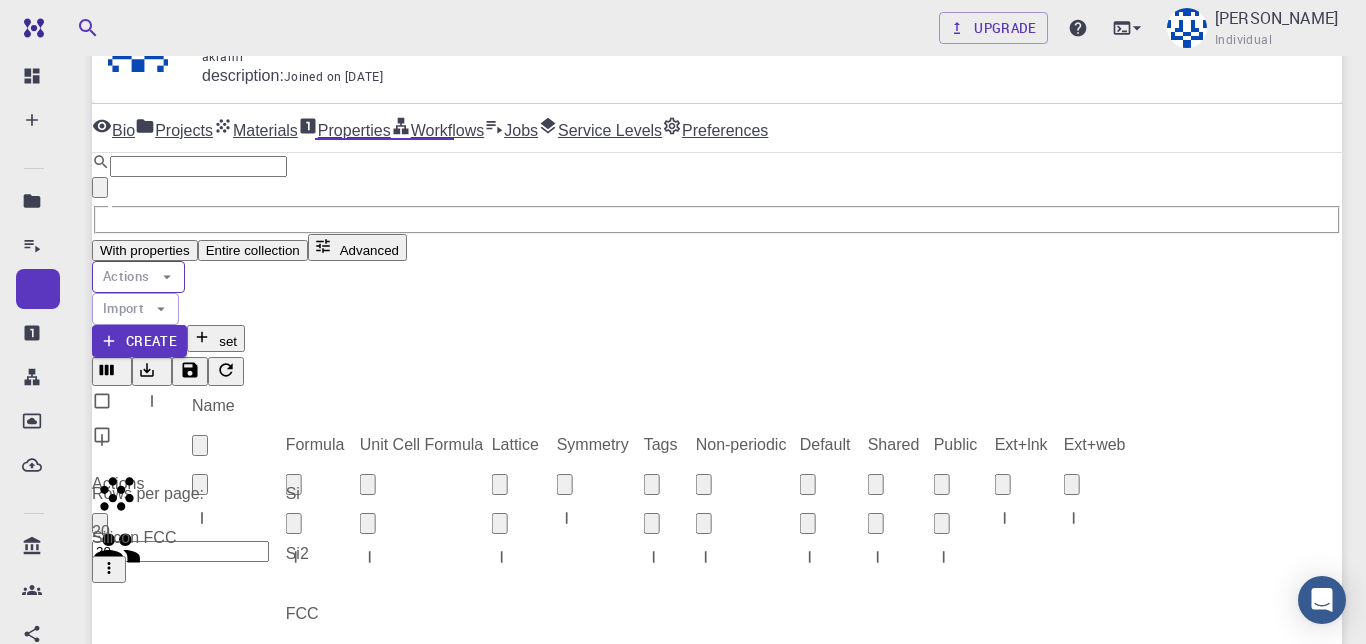 click on "Actions" at bounding box center [138, 277] 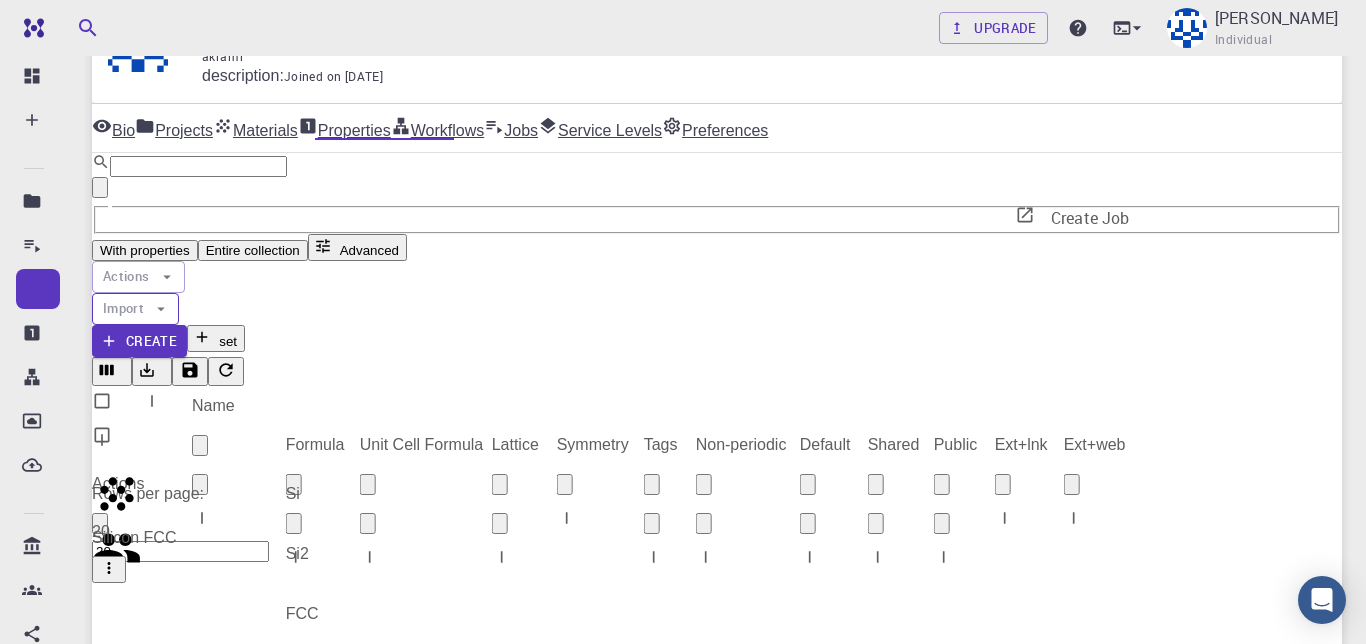 click on "Import" at bounding box center (135, 309) 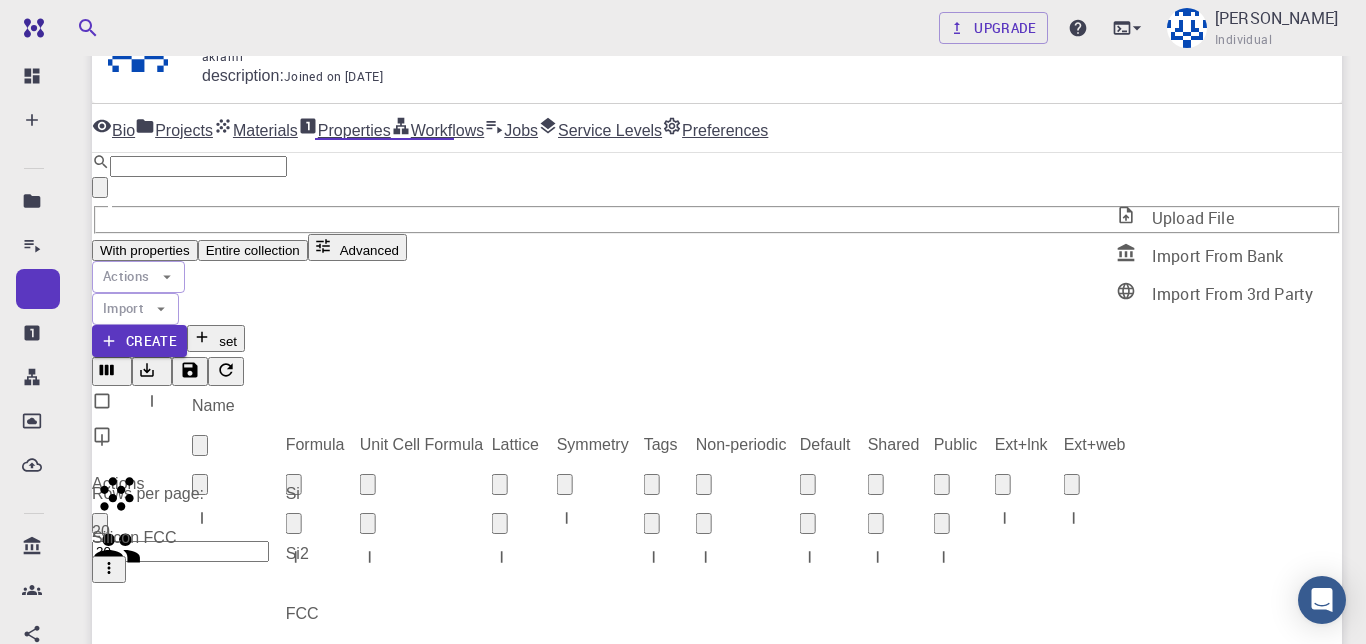 click at bounding box center [1134, 294] 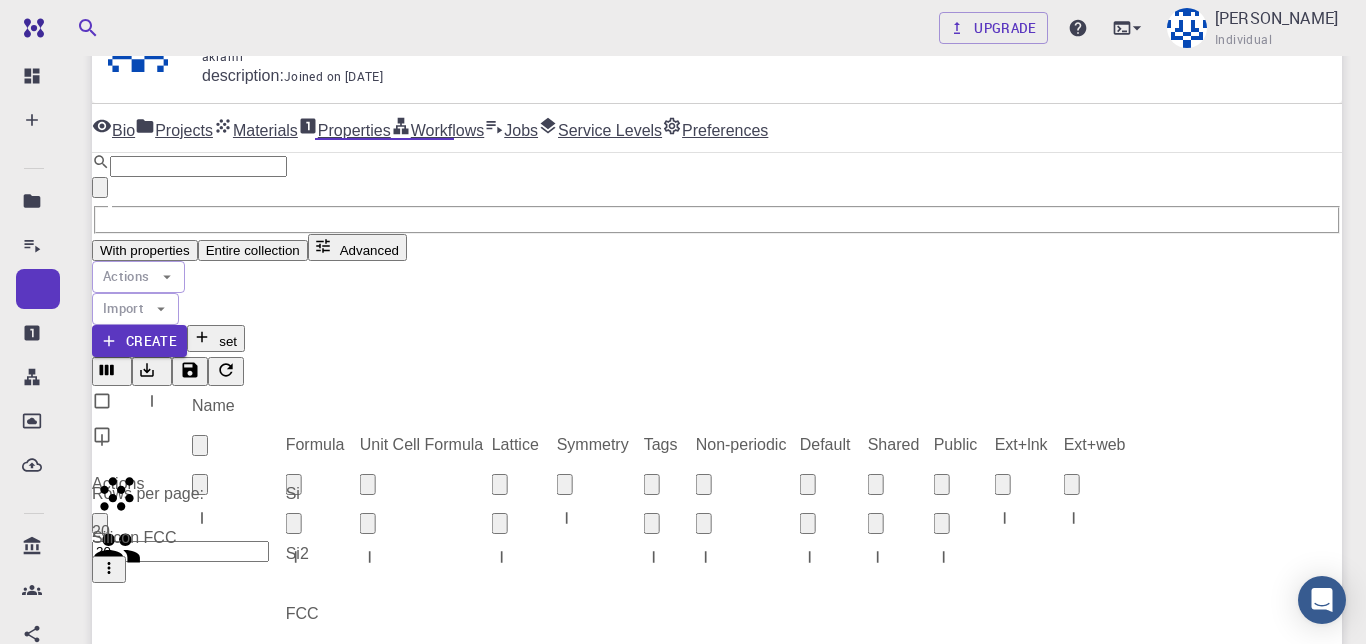 drag, startPoint x: 384, startPoint y: 160, endPoint x: 0, endPoint y: 160, distance: 384 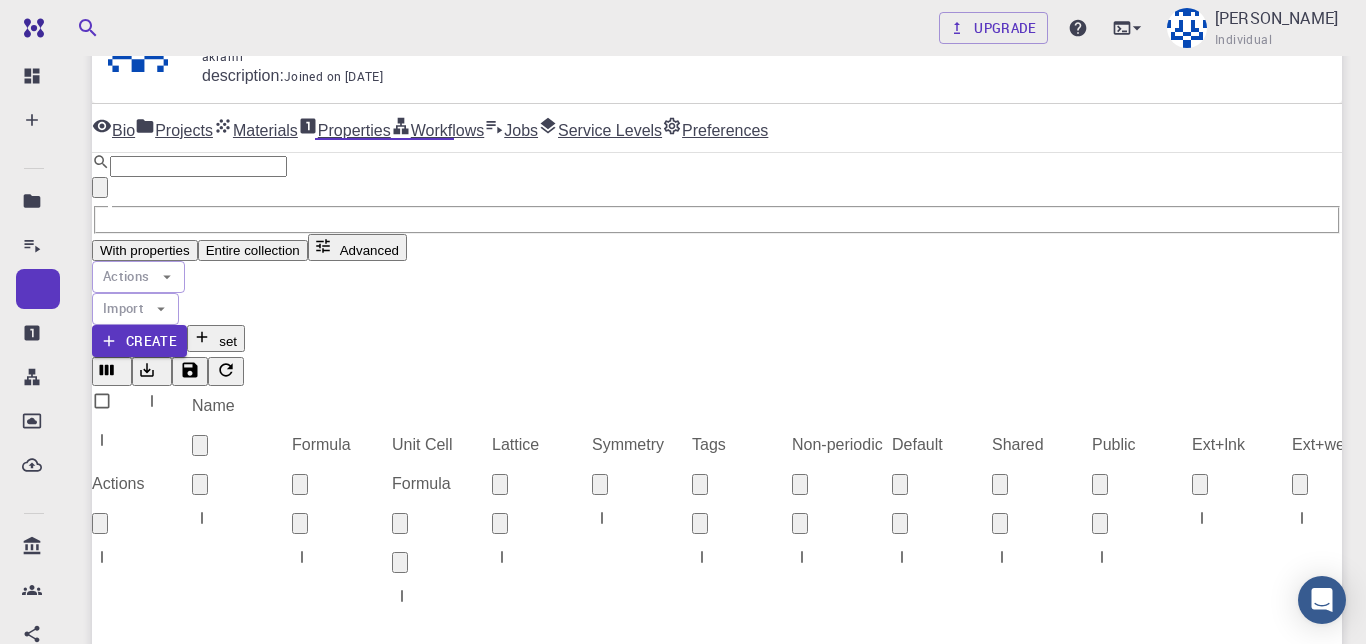 click on "Import" at bounding box center (39, 2473) 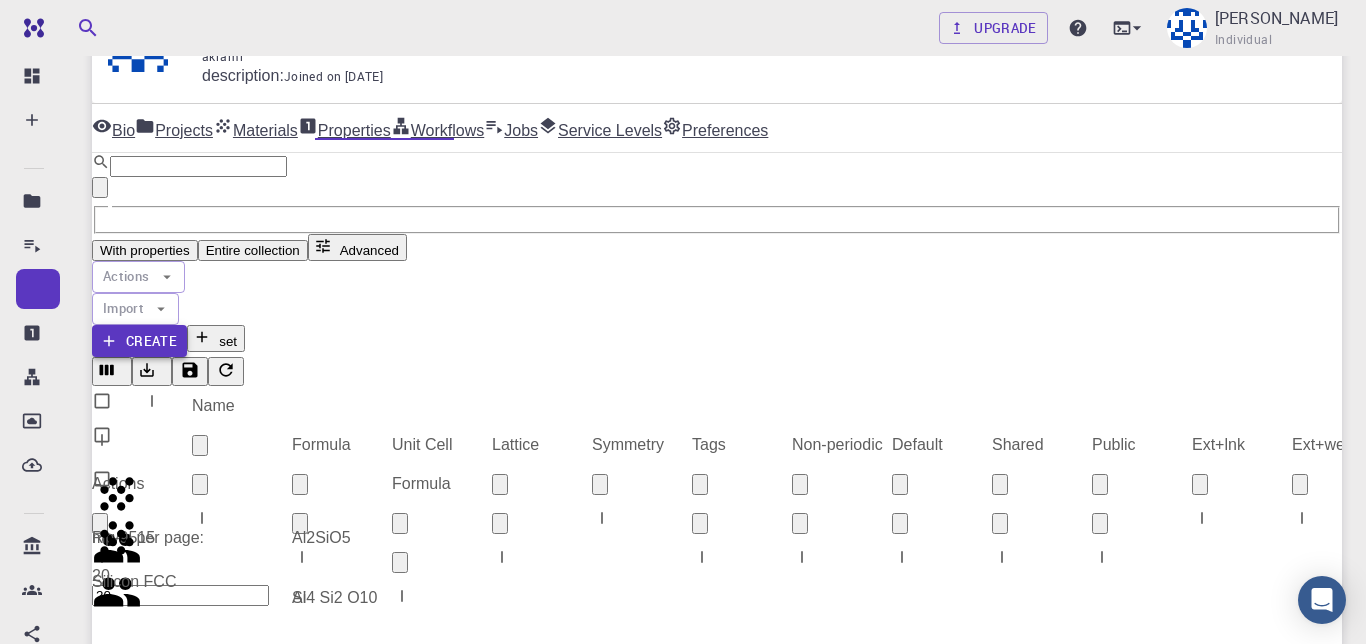 click on "Create" at bounding box center (139, 341) 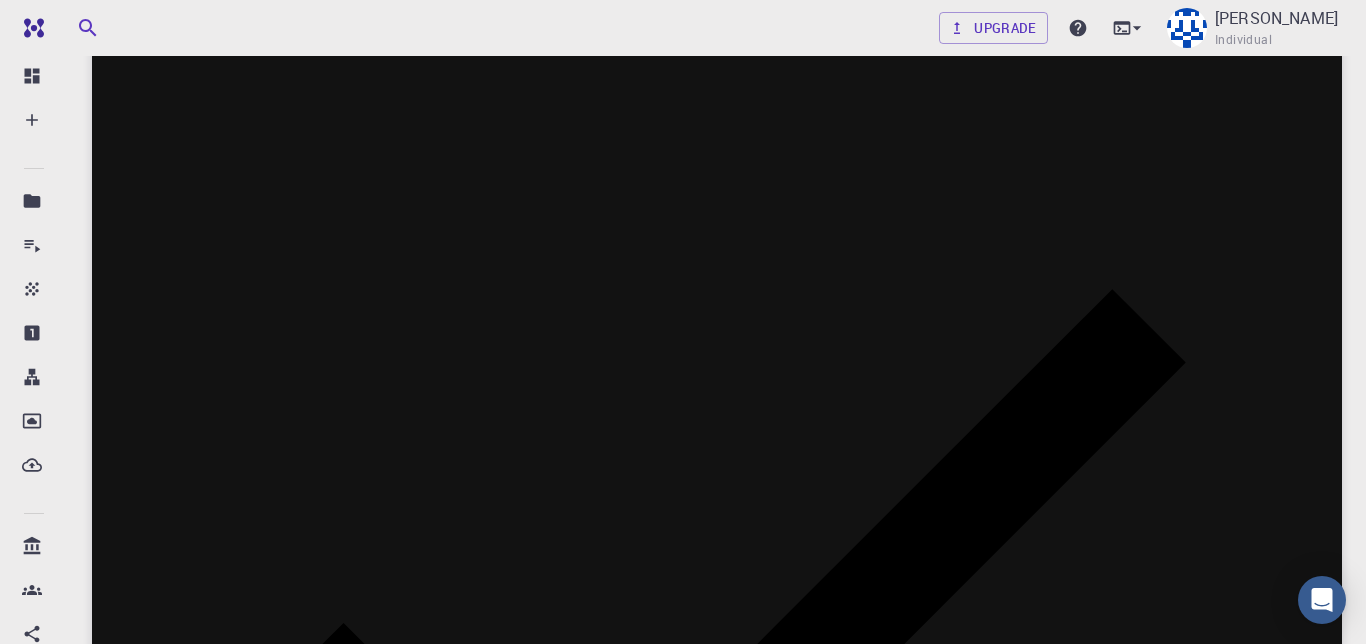 scroll, scrollTop: 0, scrollLeft: 0, axis: both 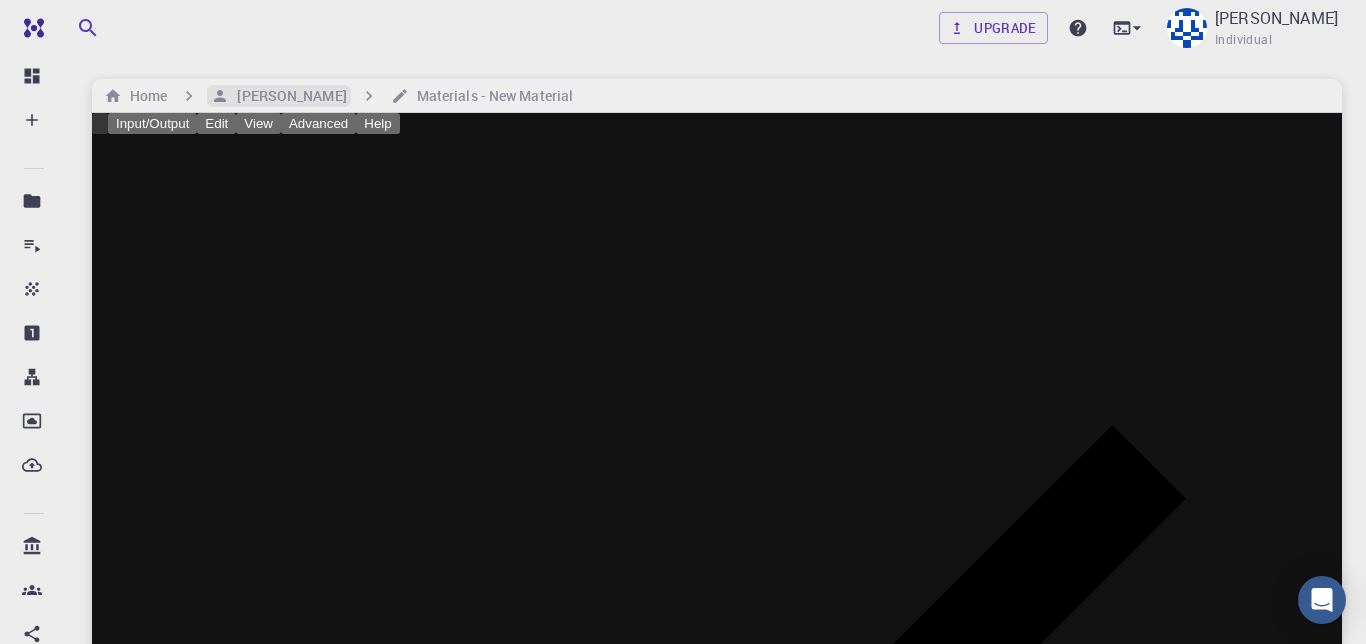 click on "[PERSON_NAME]" at bounding box center (287, 96) 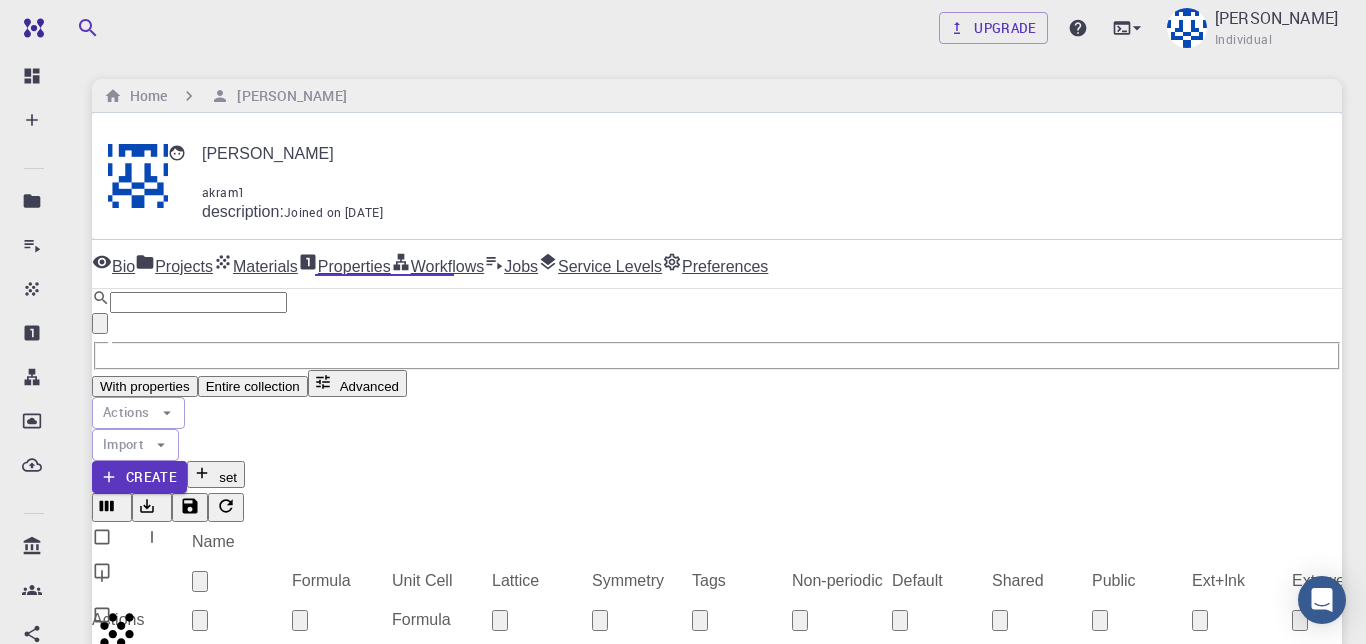 scroll, scrollTop: 0, scrollLeft: 0, axis: both 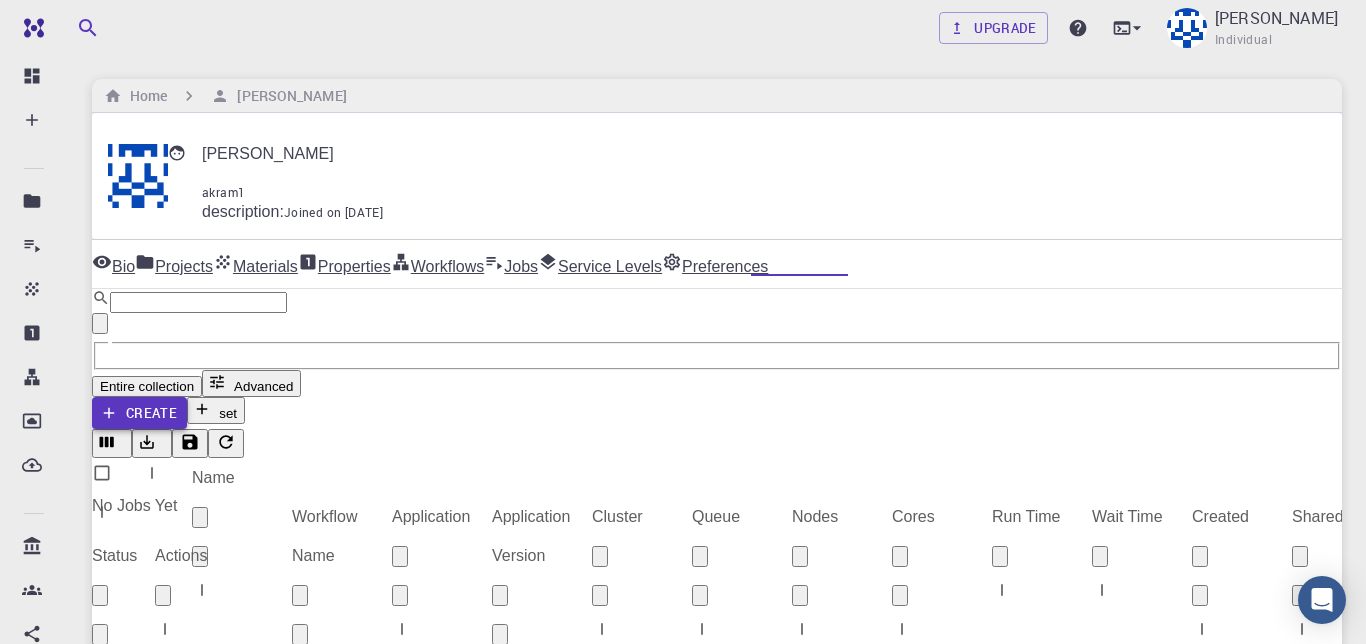 click on "Create" at bounding box center (139, 413) 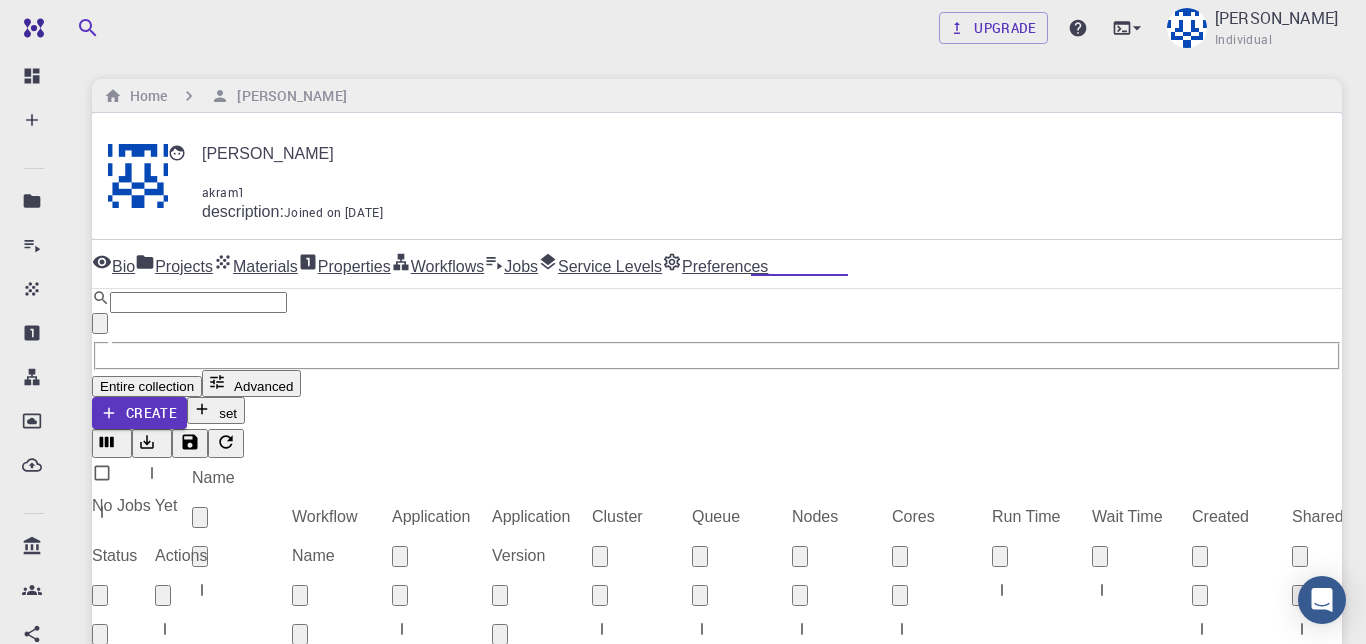 type on "JFKS8re7T3T3sqWYR" 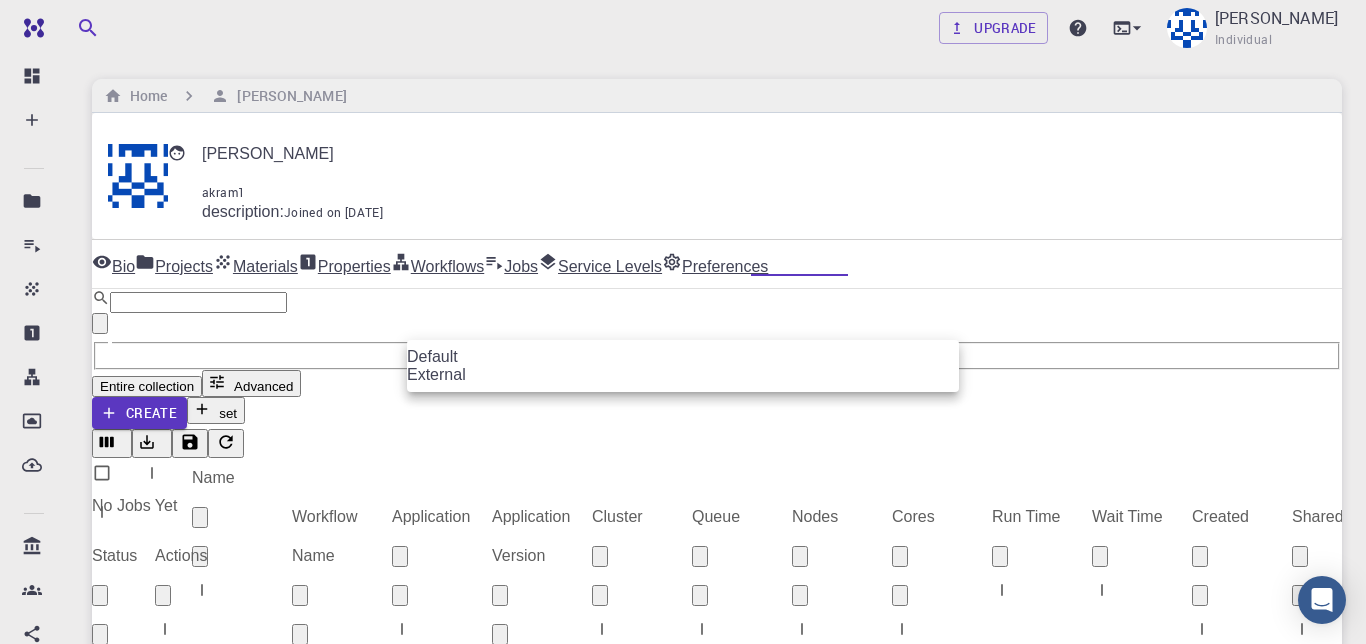 click on "Free Dashboard Create New Job New Material Create Material Upload File Import from Bank Import from 3rd Party New Workflow New Project Projects Jobs Materials Properties Workflows Dropbox External Uploads Bank Materials Workflows Accounts Shared with me Shared publicly Shared externally Documentation Contact Support Compute load: Low Upgrade [PERSON_NAME] Individual Home [PERSON_NAME] [PERSON_NAME] akram1 description :   Joined on [DATE] Bio Projects Materials Properties Workflows Jobs Service Levels Preferences ​ Entire collection Advanced Create set Name Workflow Name Application Application Version Cluster Queue Nodes Cores Run Time Wait Time Created Shared Public Ext+lnk Ext+web Status Actions No Jobs Yet Rows per page: 20 20 0–0 of 0 ©  2025   Exabyte Inc.   All rights reserved. Platform version  [DATE] . Documentation Video Tutorials Terms of service Privacy statement
Select a project for the new job Default JFKS8re7T3T3sqWYR ​ or  create new project" at bounding box center (683, 1981) 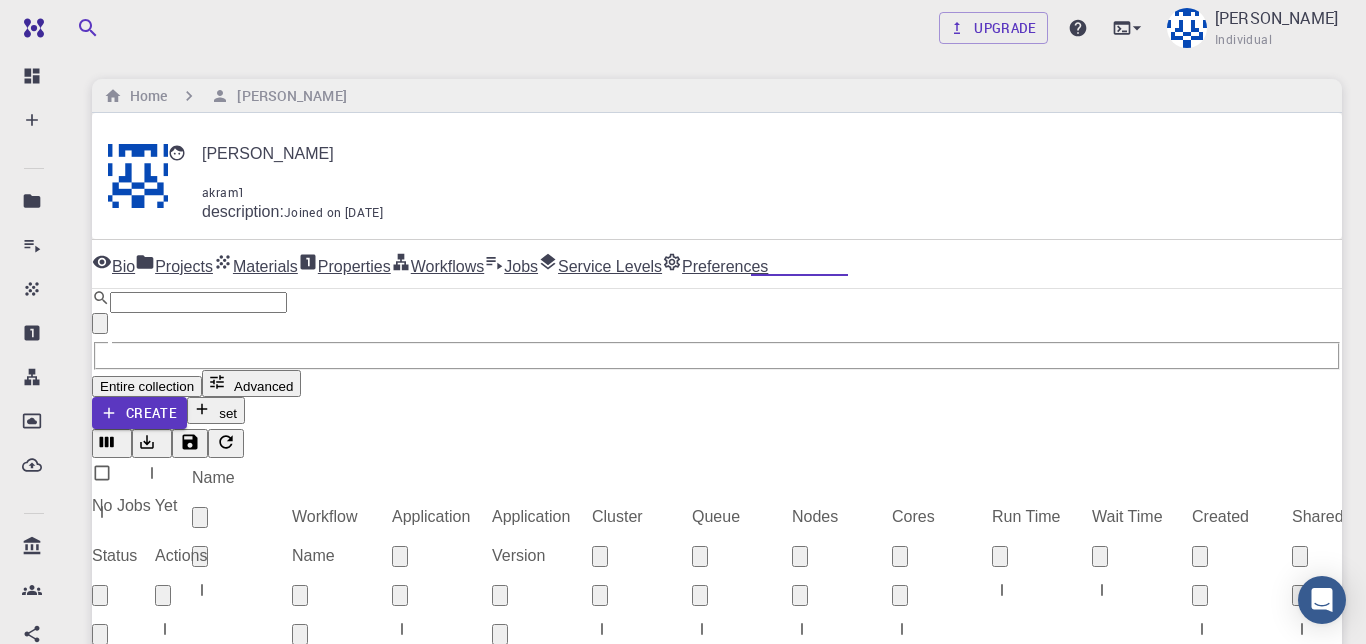 click on "Create New Job" at bounding box center (114, 3952) 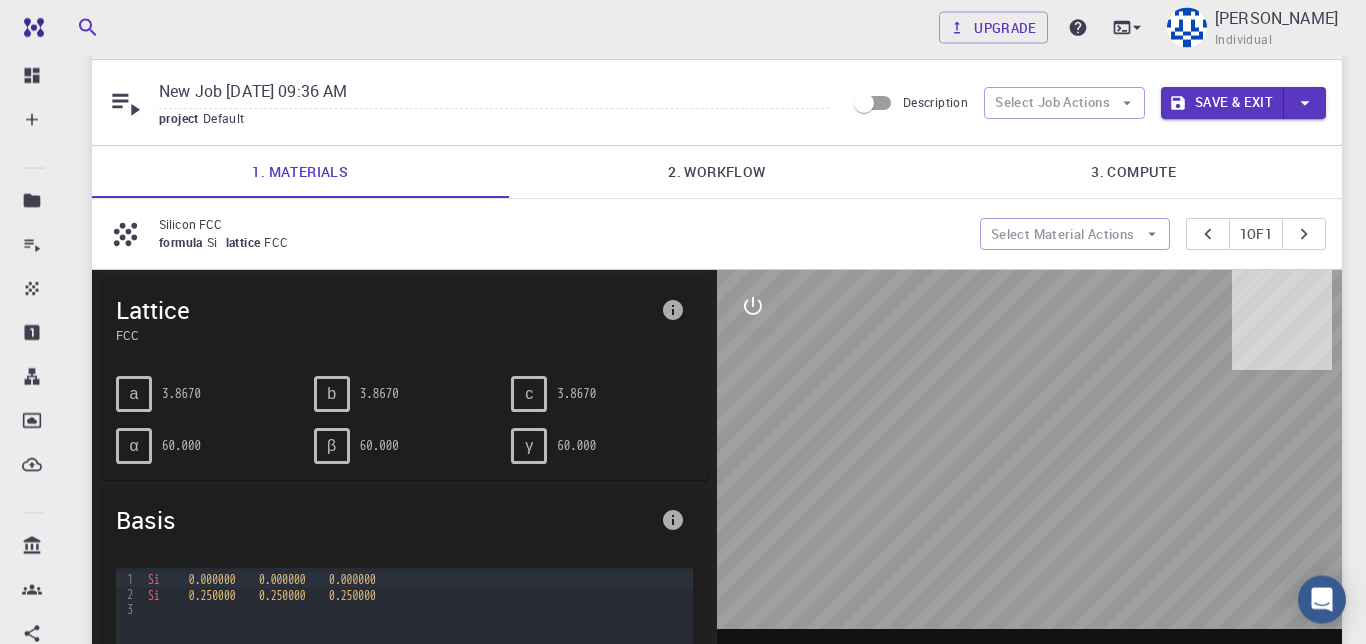 scroll, scrollTop: 38, scrollLeft: 0, axis: vertical 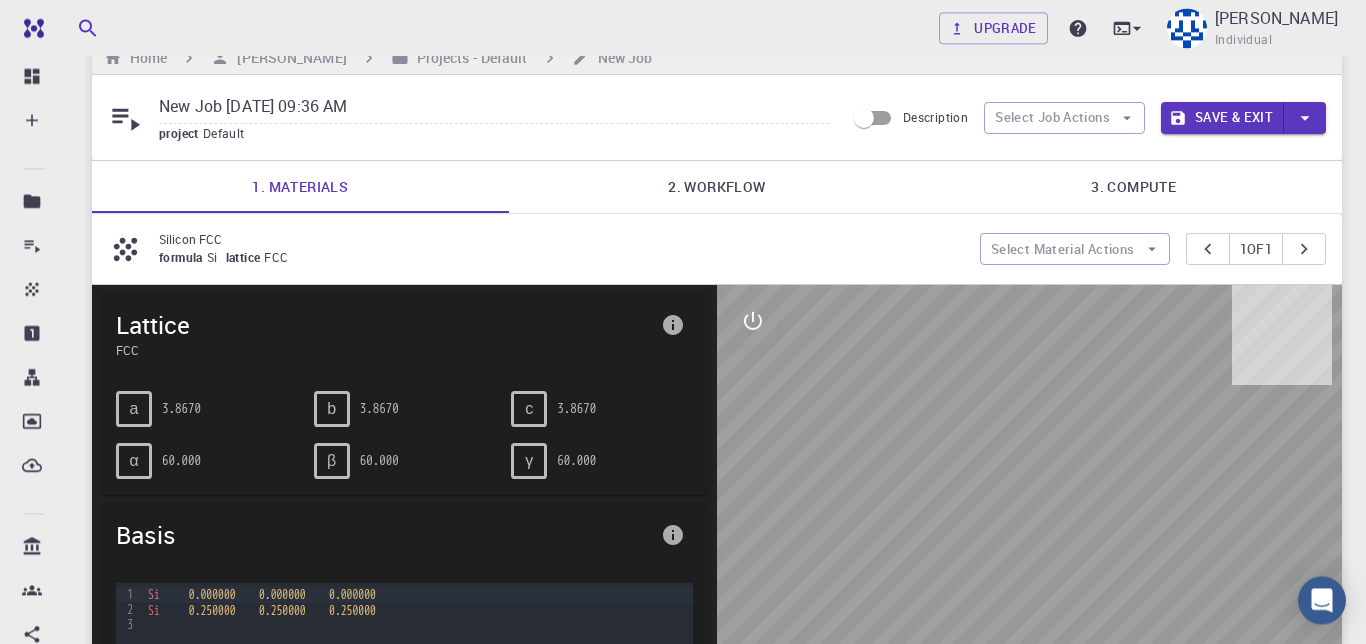 click 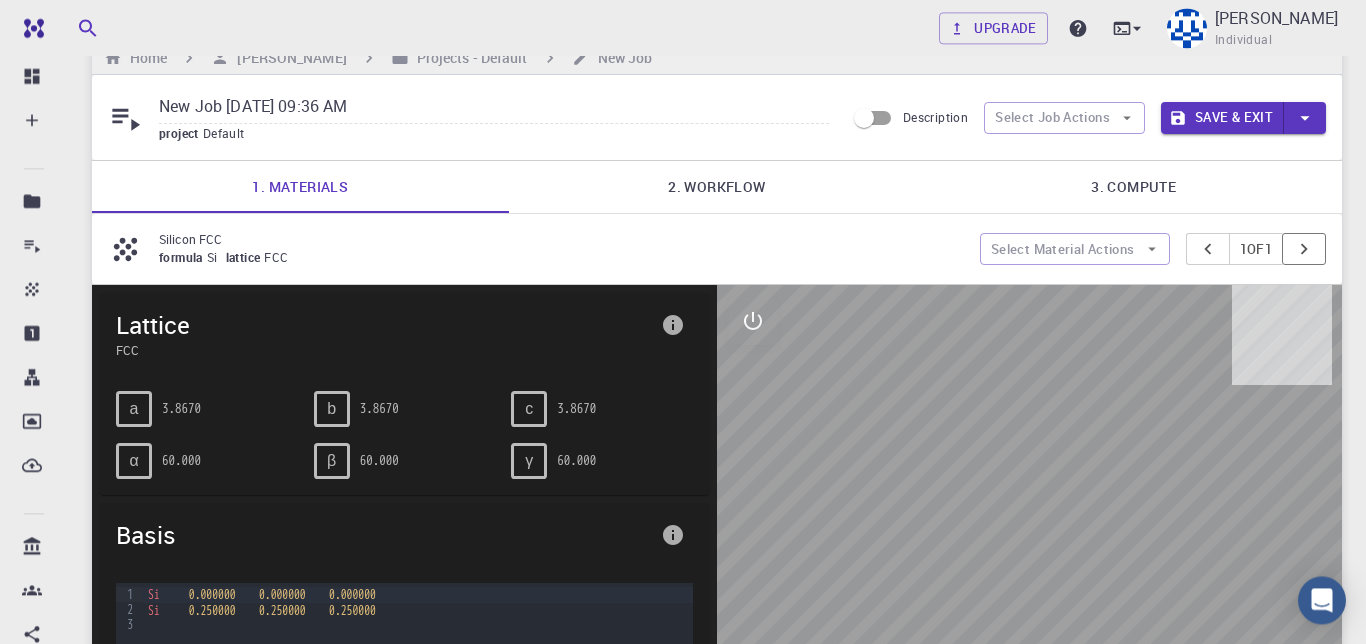 click 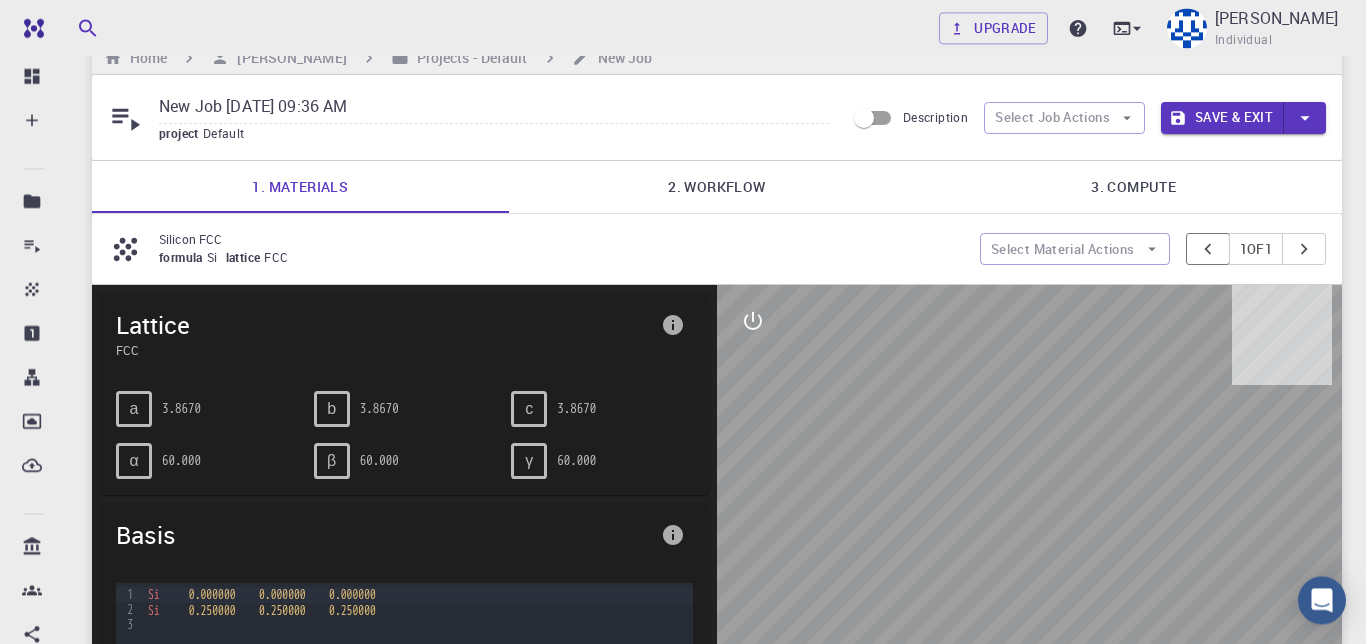 click 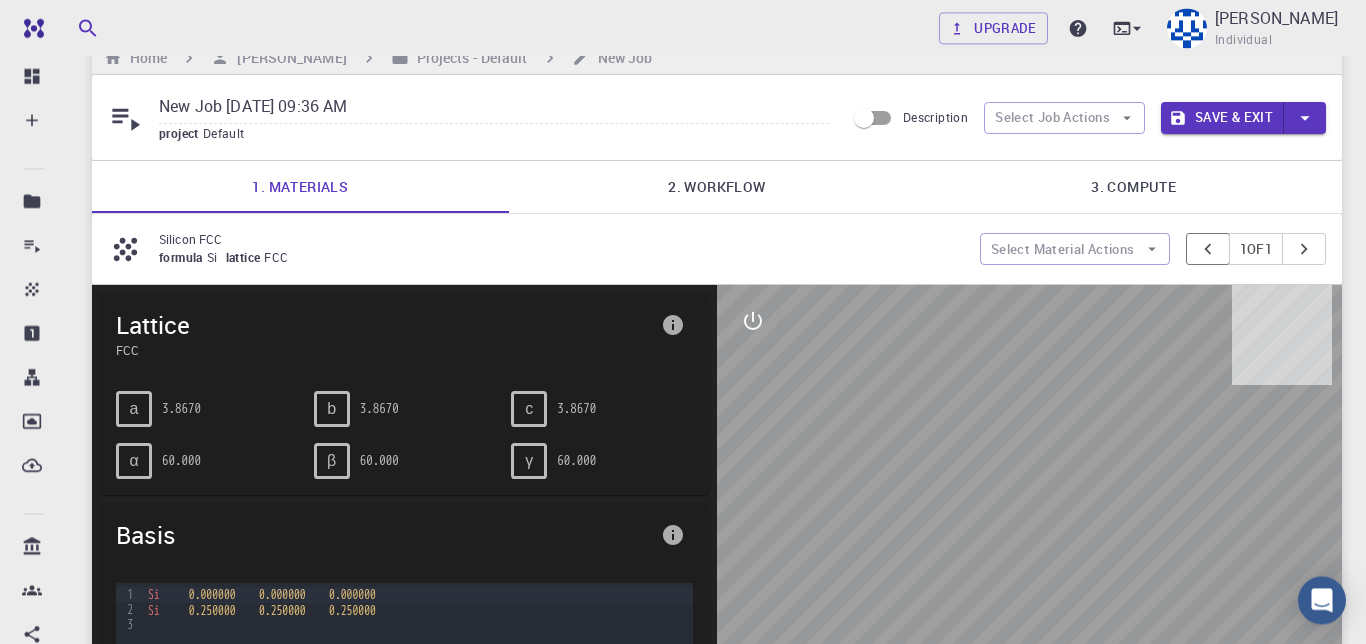 click 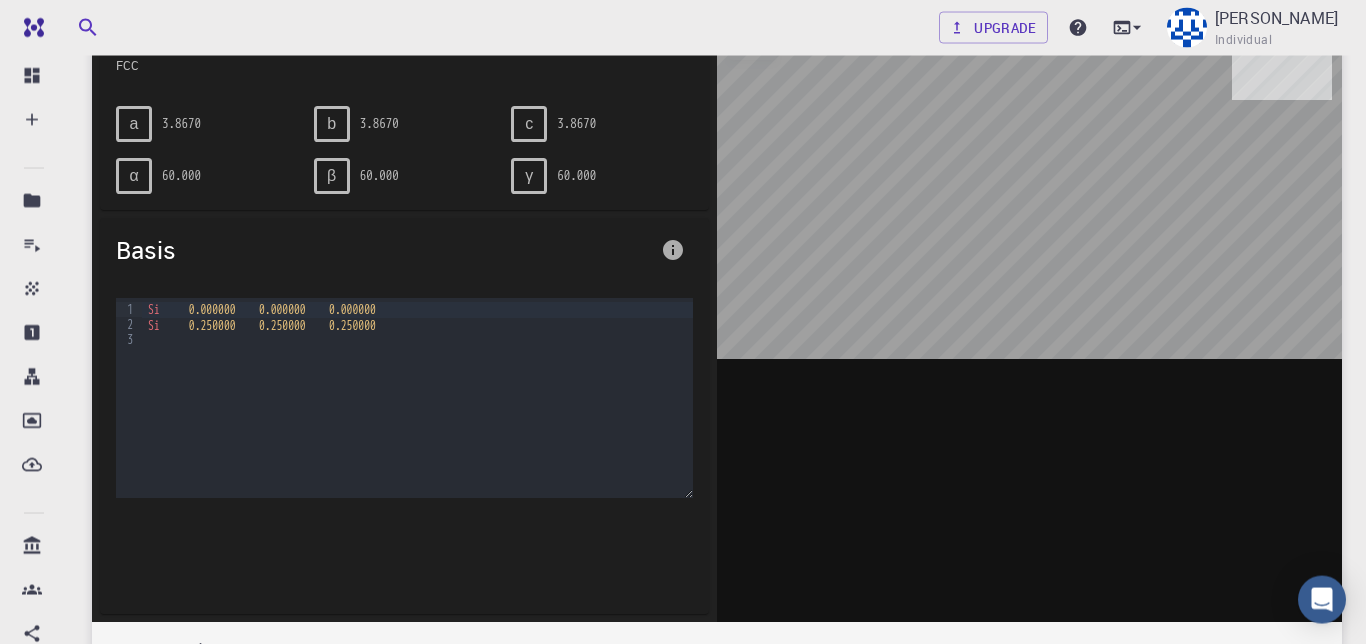 scroll, scrollTop: 1, scrollLeft: 0, axis: vertical 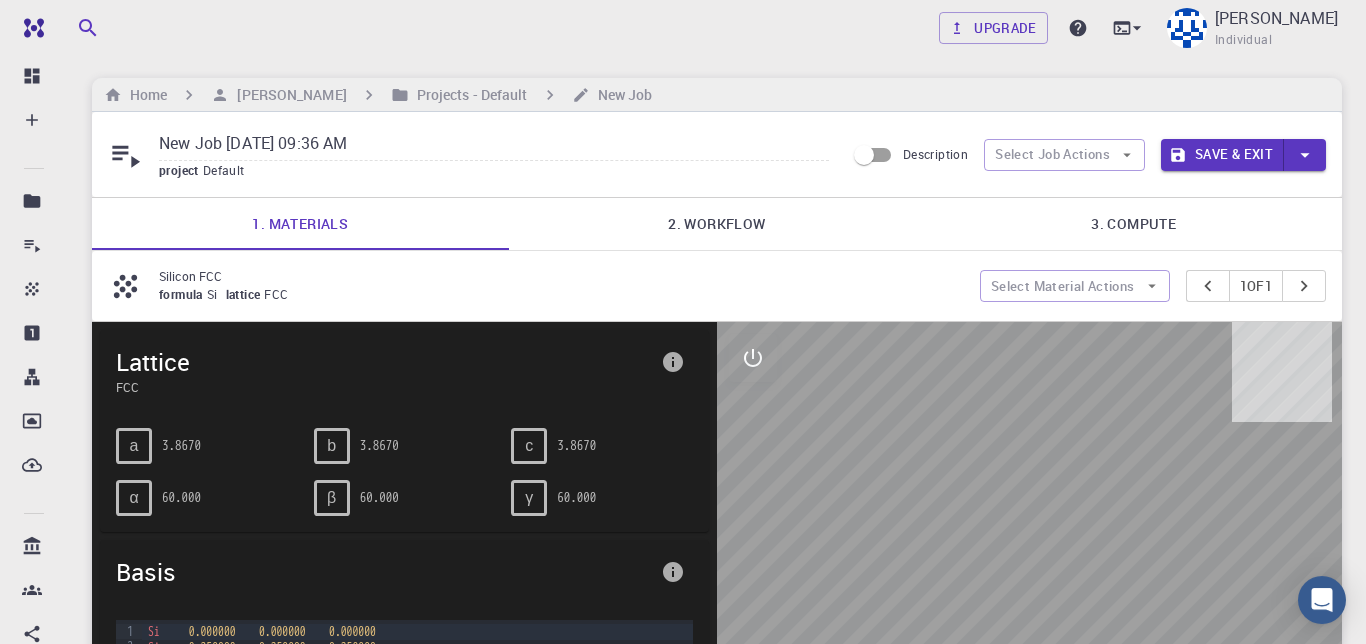 click on "1. Materials" at bounding box center (300, 224) 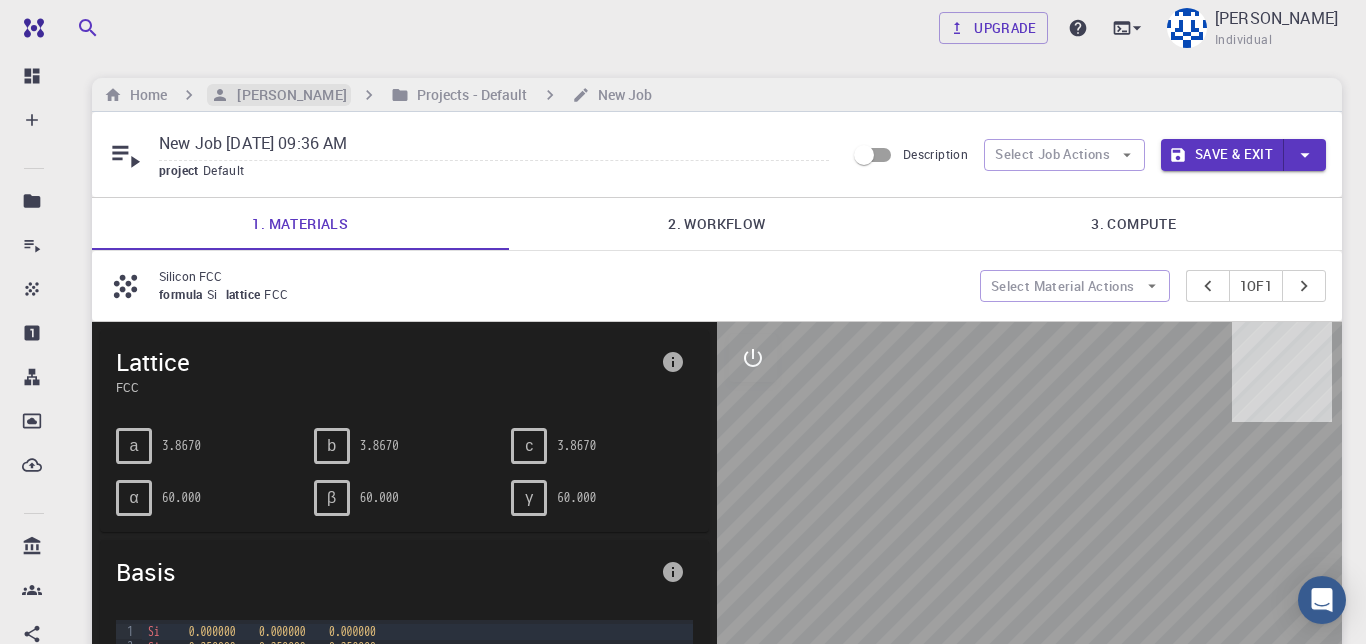 click on "[PERSON_NAME]" at bounding box center [287, 95] 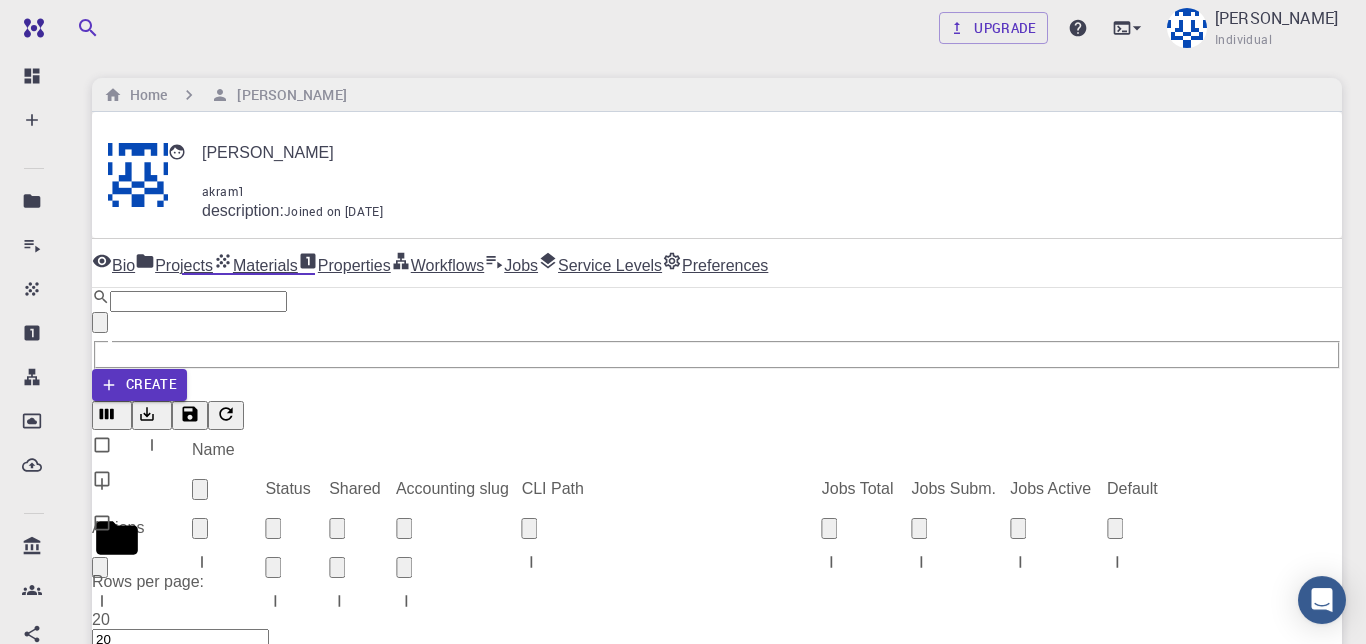 click on "Materials" at bounding box center [255, 263] 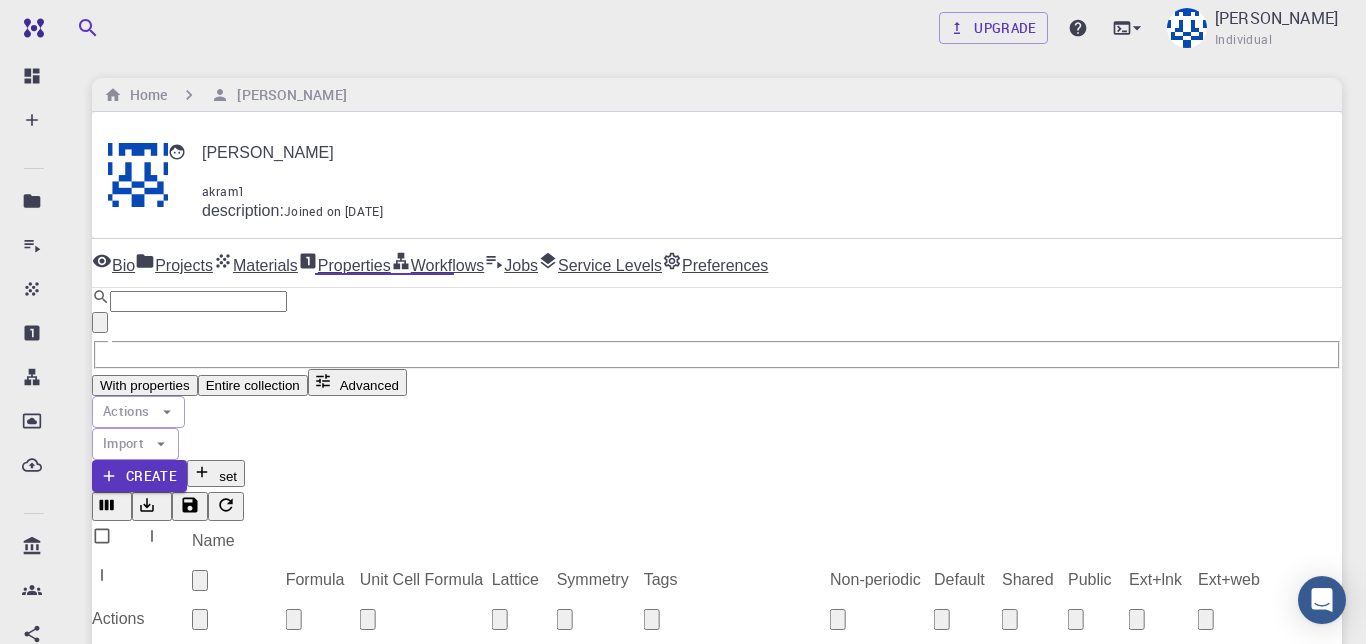 click at bounding box center (717, 1187) 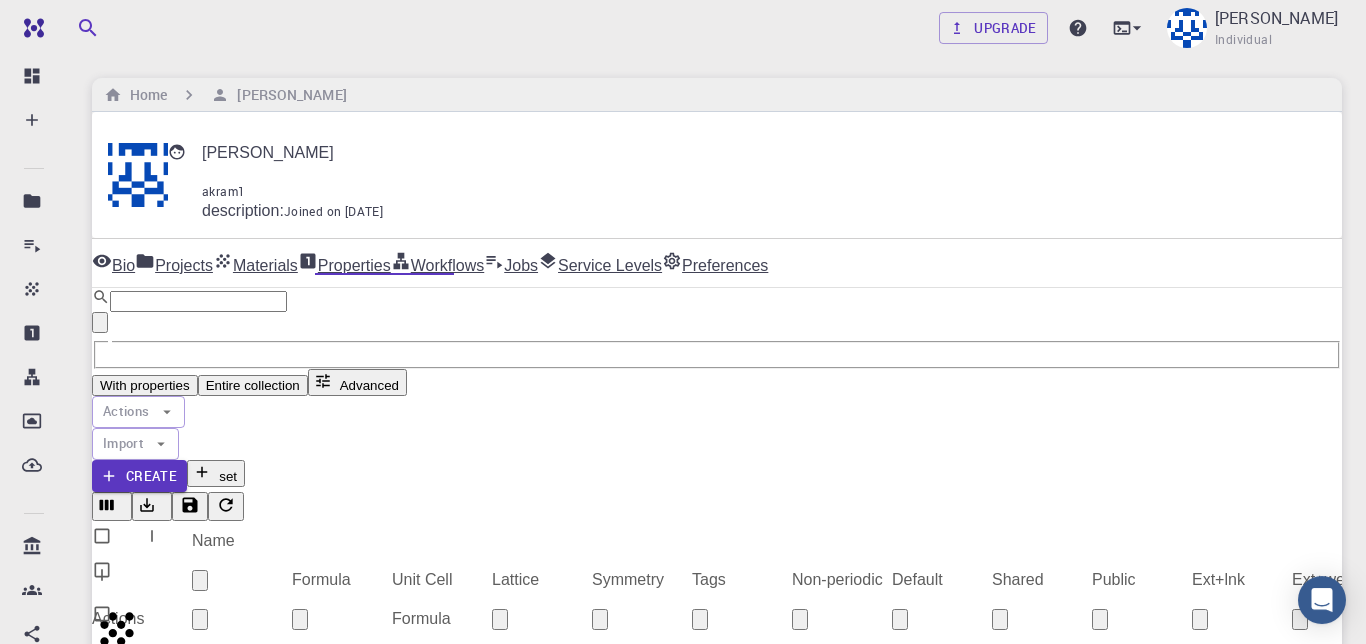 click at bounding box center (792, 604) 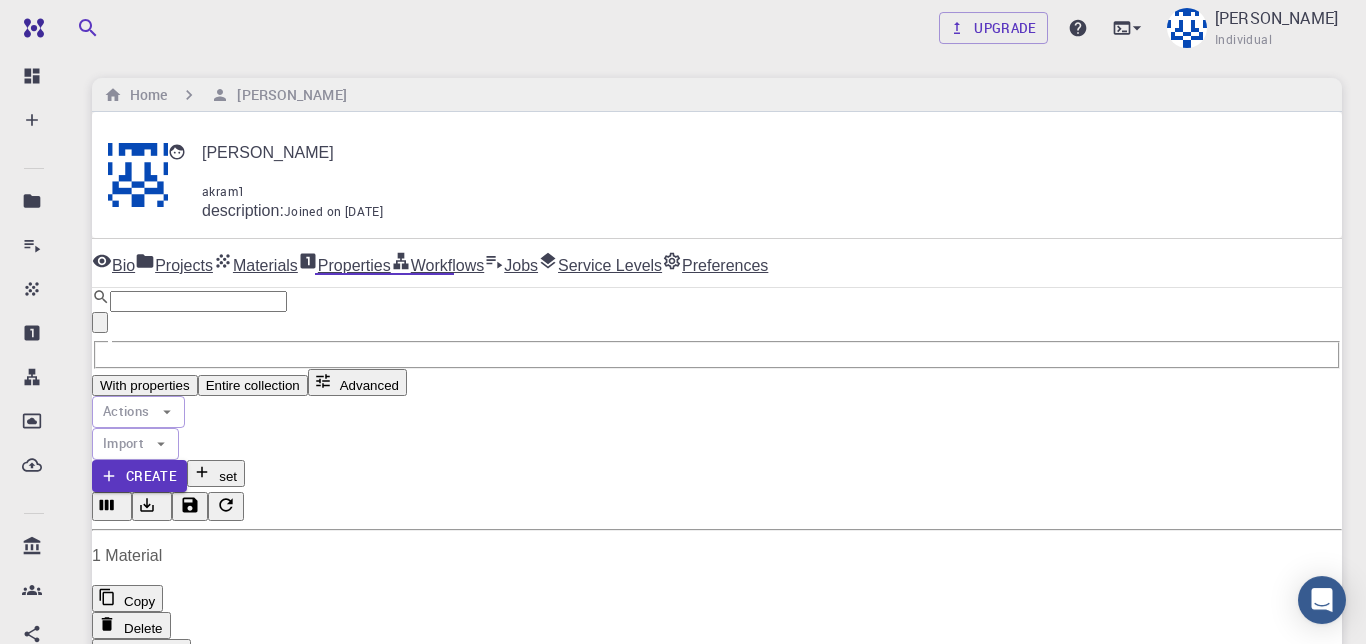 checkbox on "true" 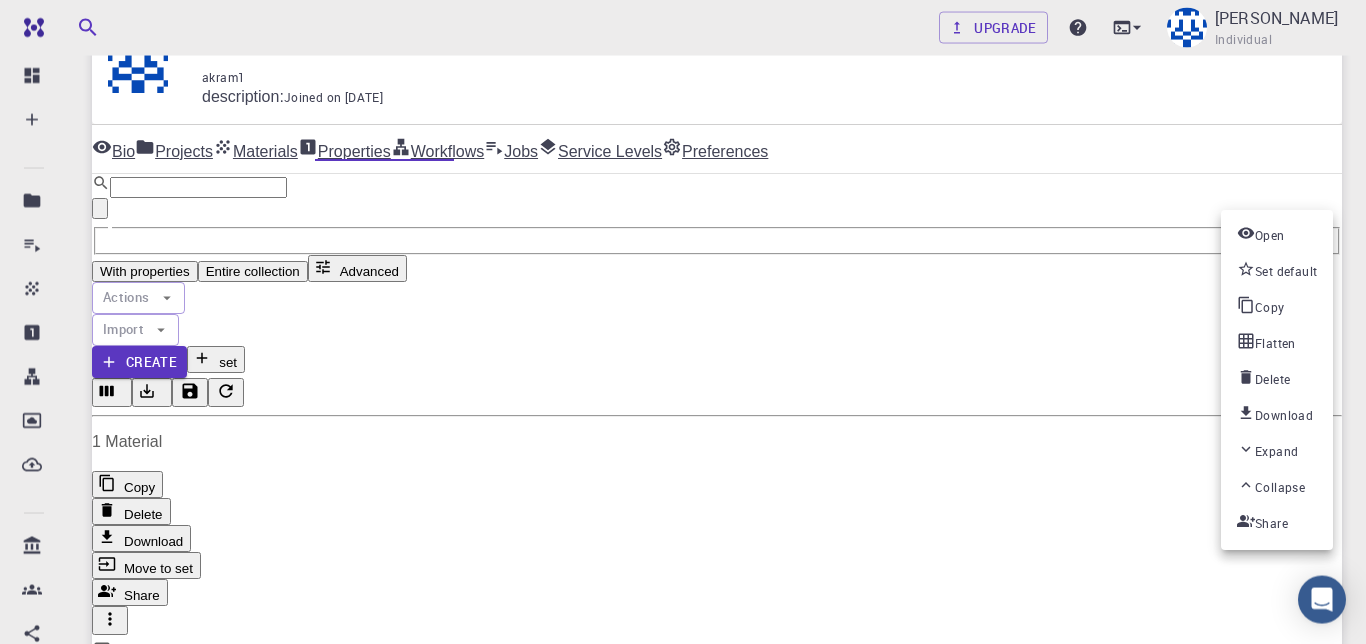 scroll, scrollTop: 56, scrollLeft: 0, axis: vertical 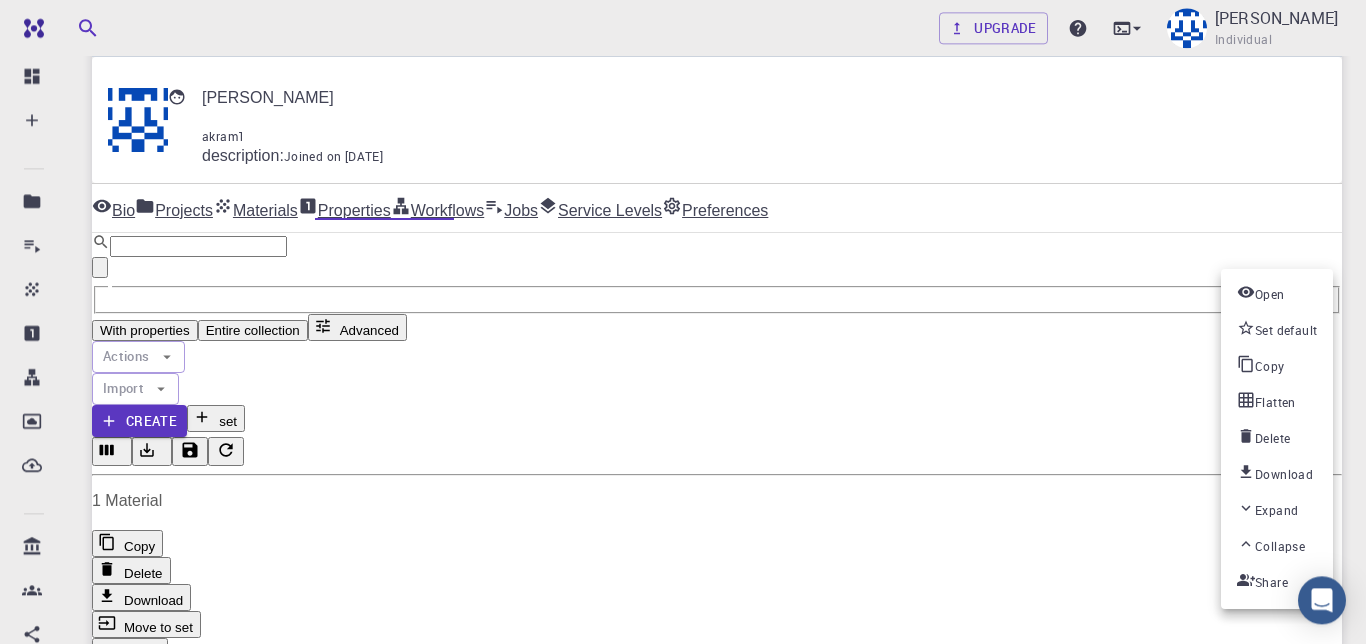click at bounding box center [683, 322] 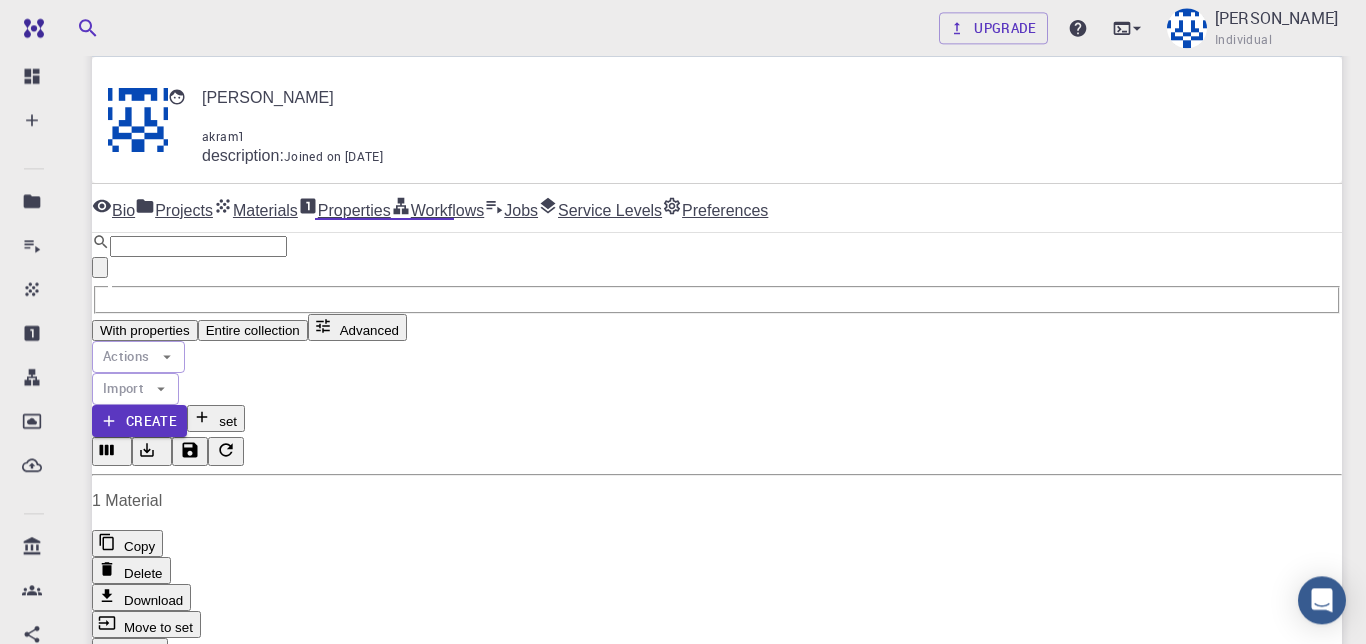 click at bounding box center [342, 1127] 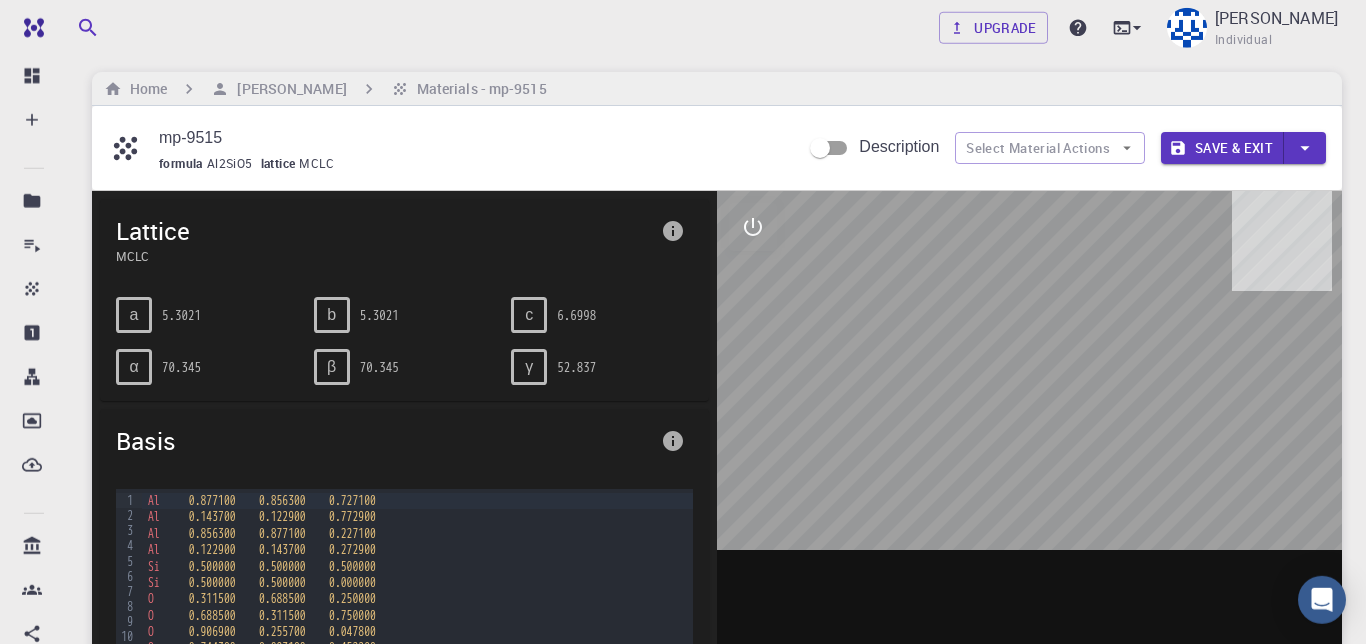 scroll, scrollTop: 0, scrollLeft: 0, axis: both 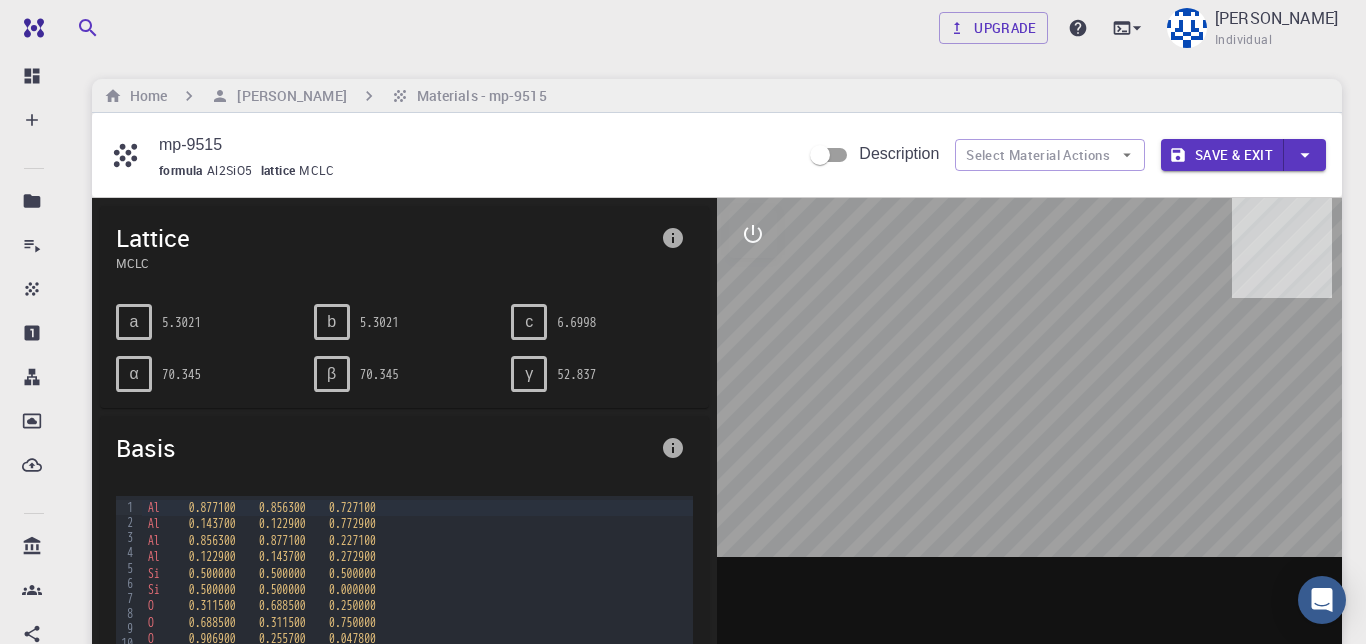drag, startPoint x: 1014, startPoint y: 403, endPoint x: 967, endPoint y: 338, distance: 80.21222 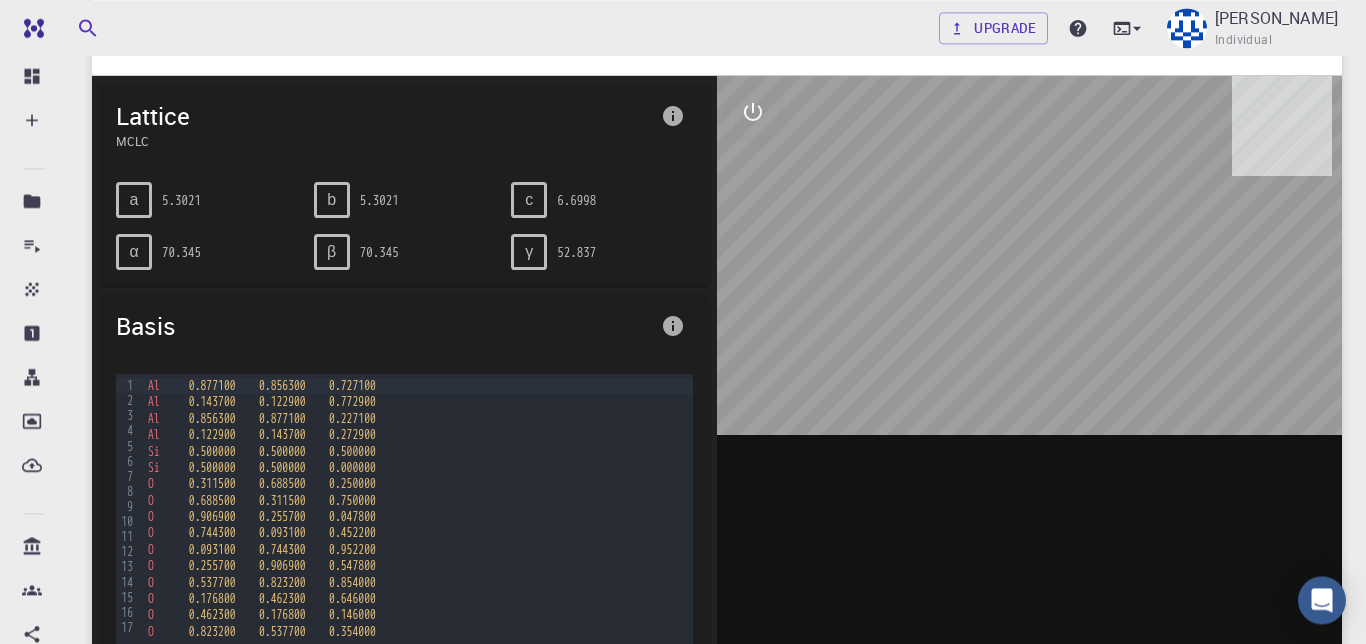 scroll, scrollTop: 0, scrollLeft: 0, axis: both 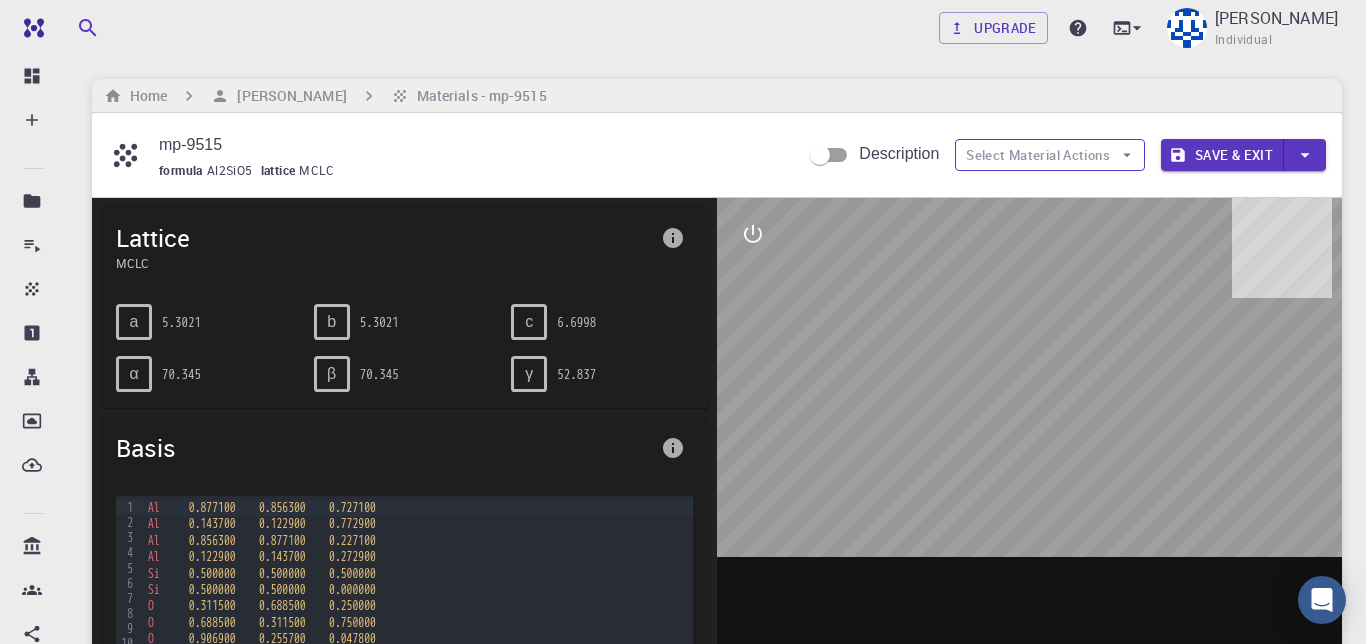 click on "Select Material Actions" at bounding box center [1050, 155] 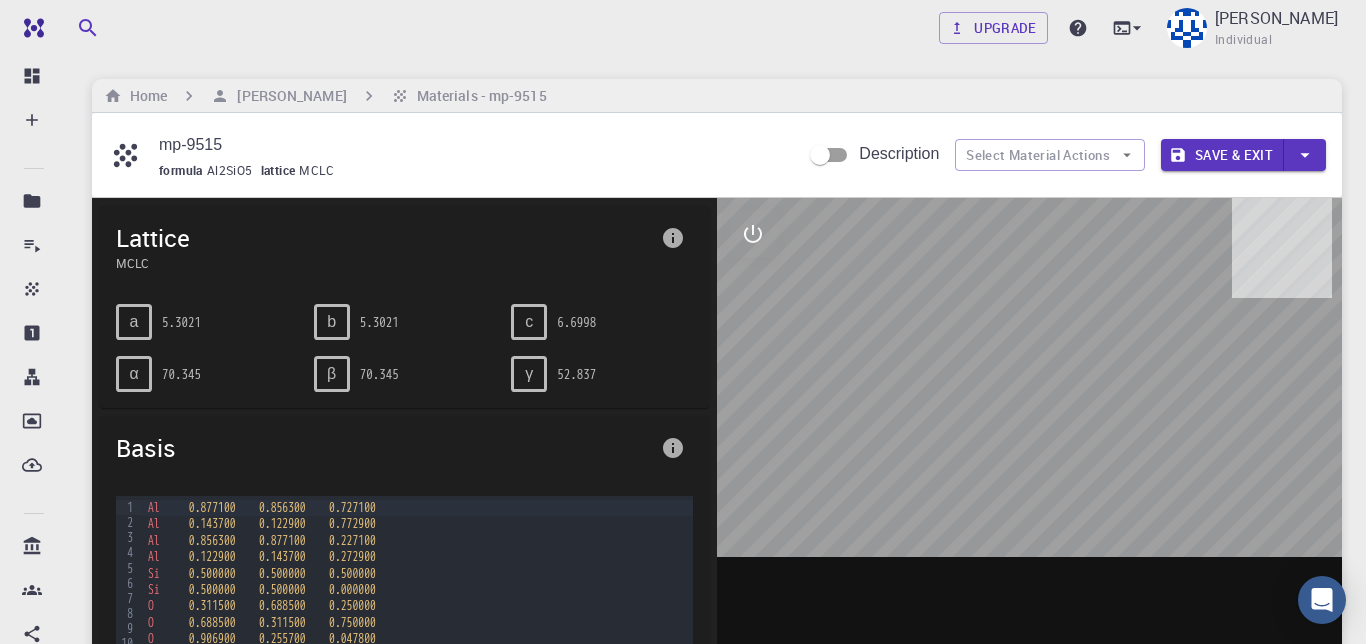 click on "Save & Exit" at bounding box center (1222, 155) 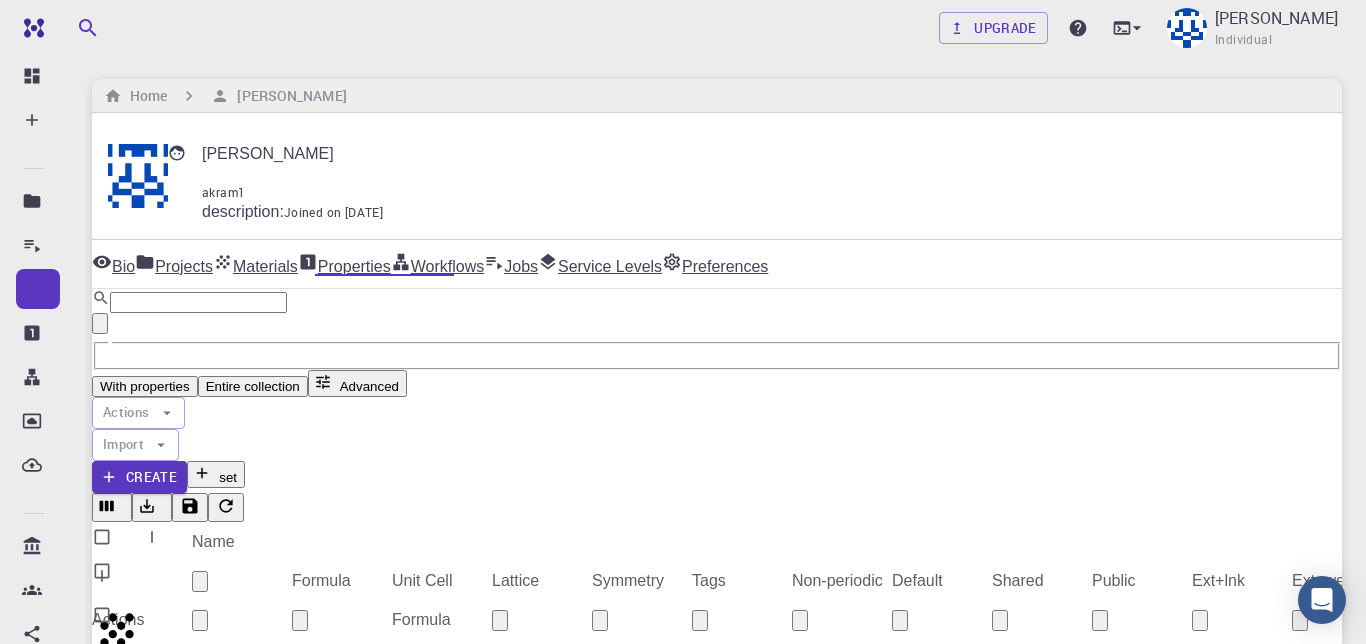 click on "Jobs" at bounding box center [511, 264] 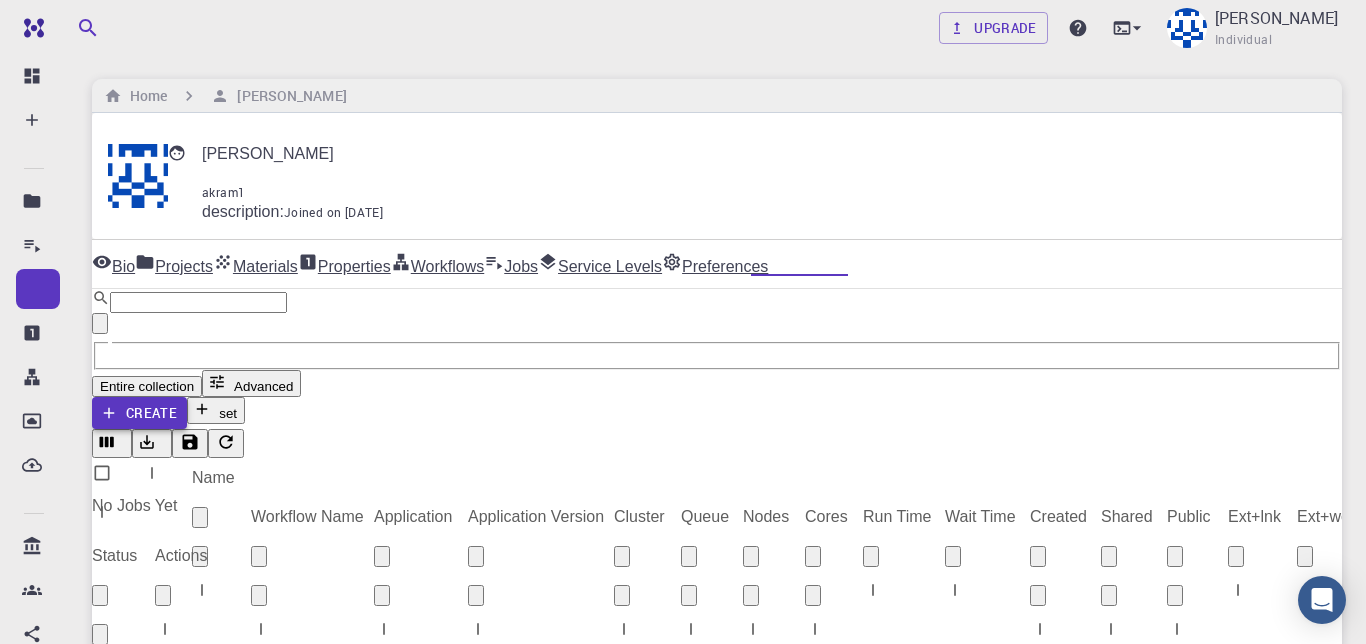 click on "Create" at bounding box center [139, 413] 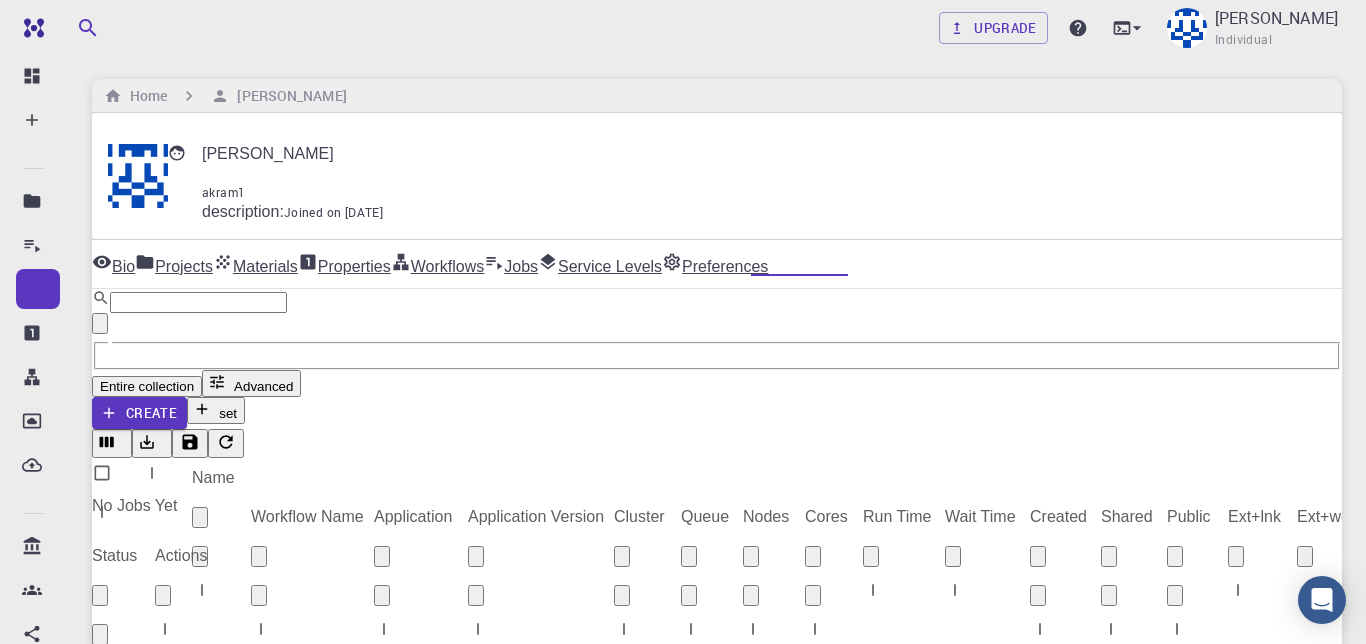 click on "Create New Job" at bounding box center [114, 3952] 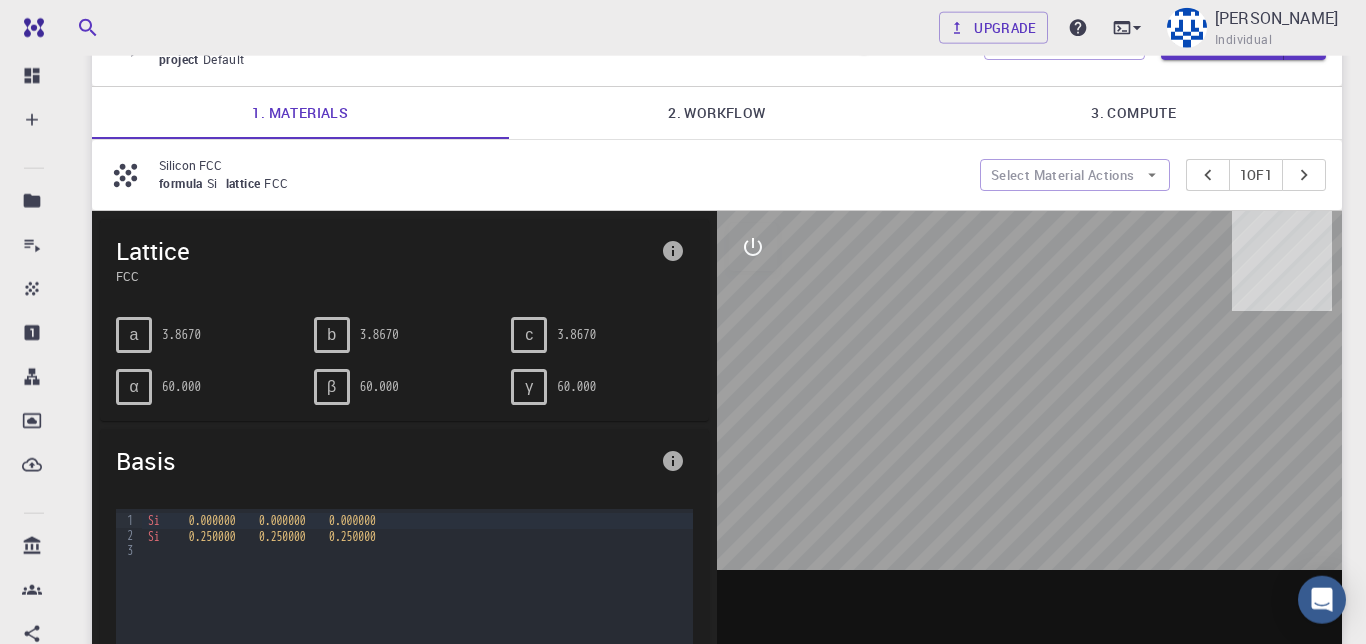 scroll, scrollTop: 0, scrollLeft: 0, axis: both 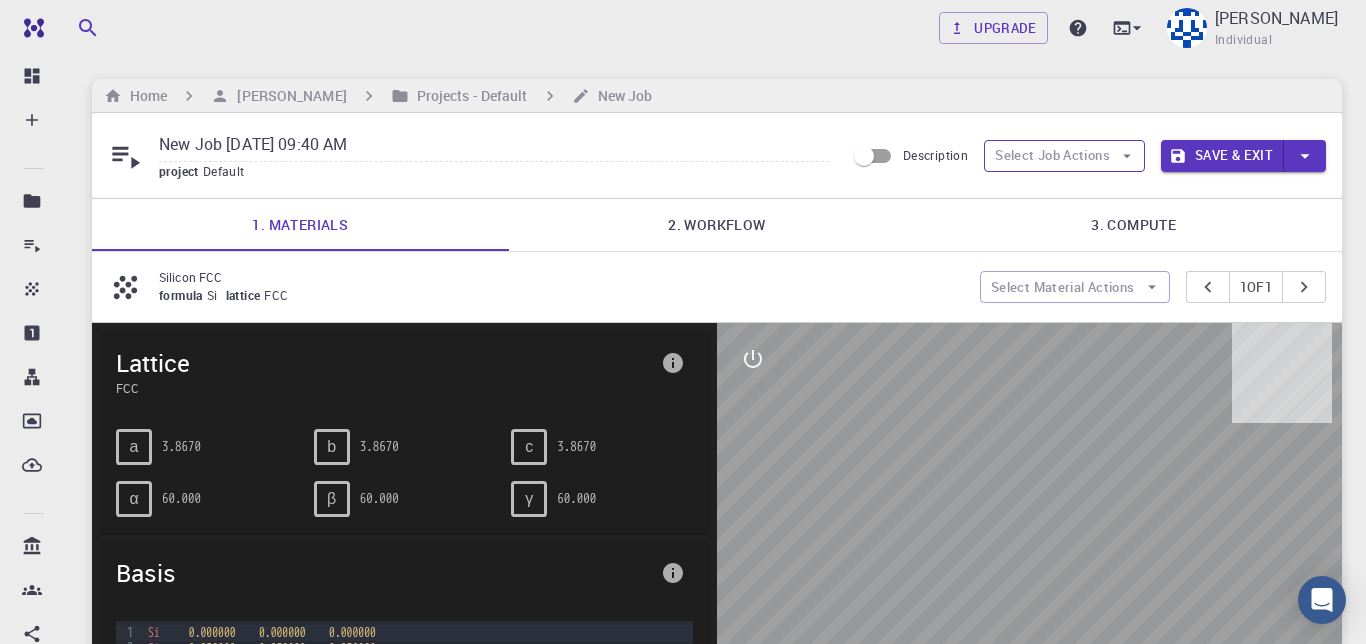 click on "Select Job Actions" at bounding box center [1064, 156] 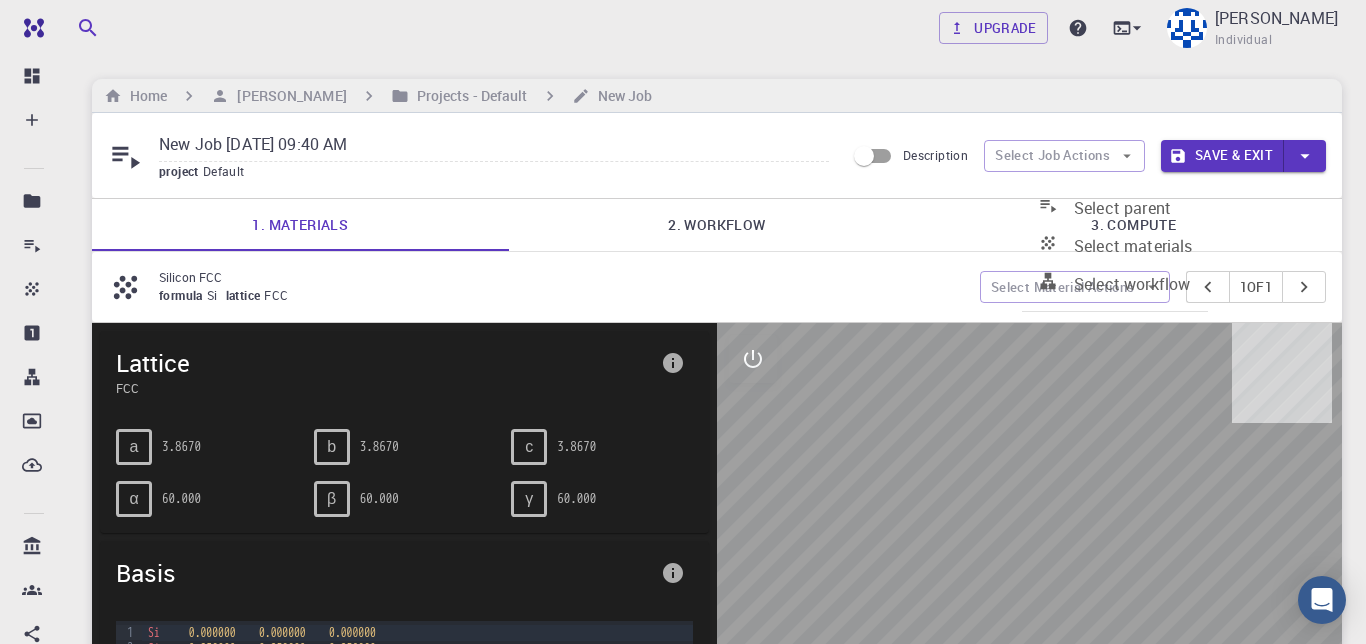 click on "Select materials" at bounding box center [1133, 246] 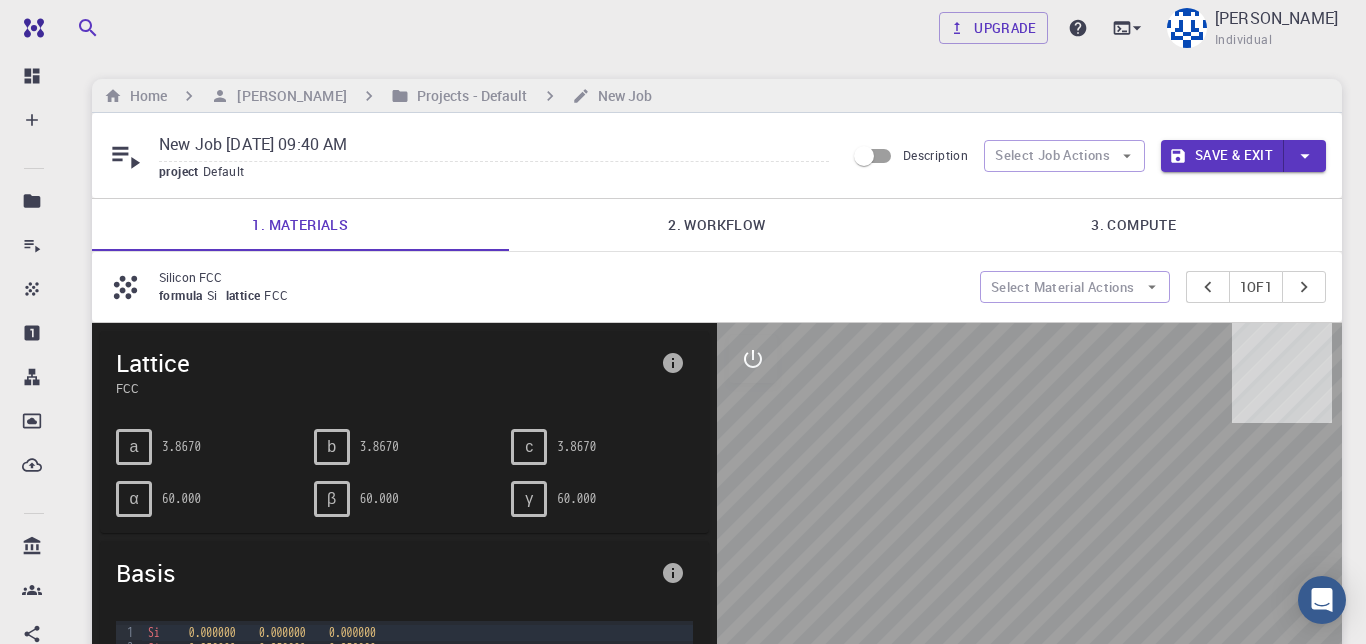 click at bounding box center (700, 1560) 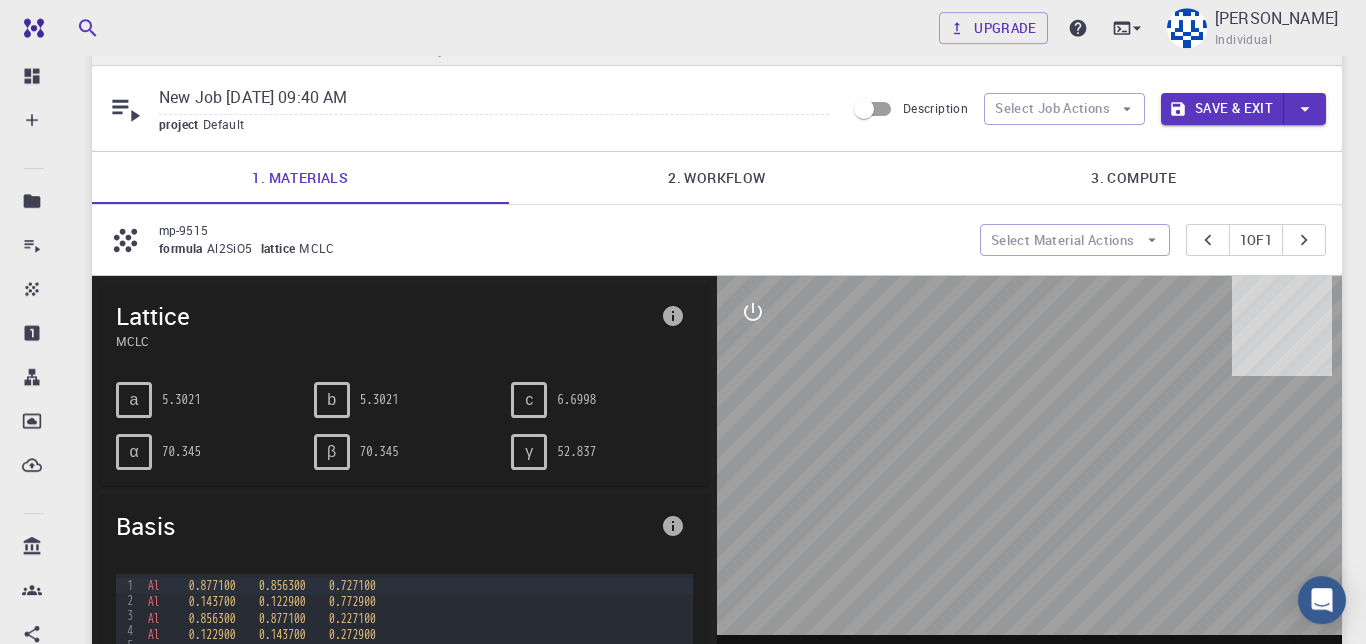 scroll, scrollTop: 42, scrollLeft: 0, axis: vertical 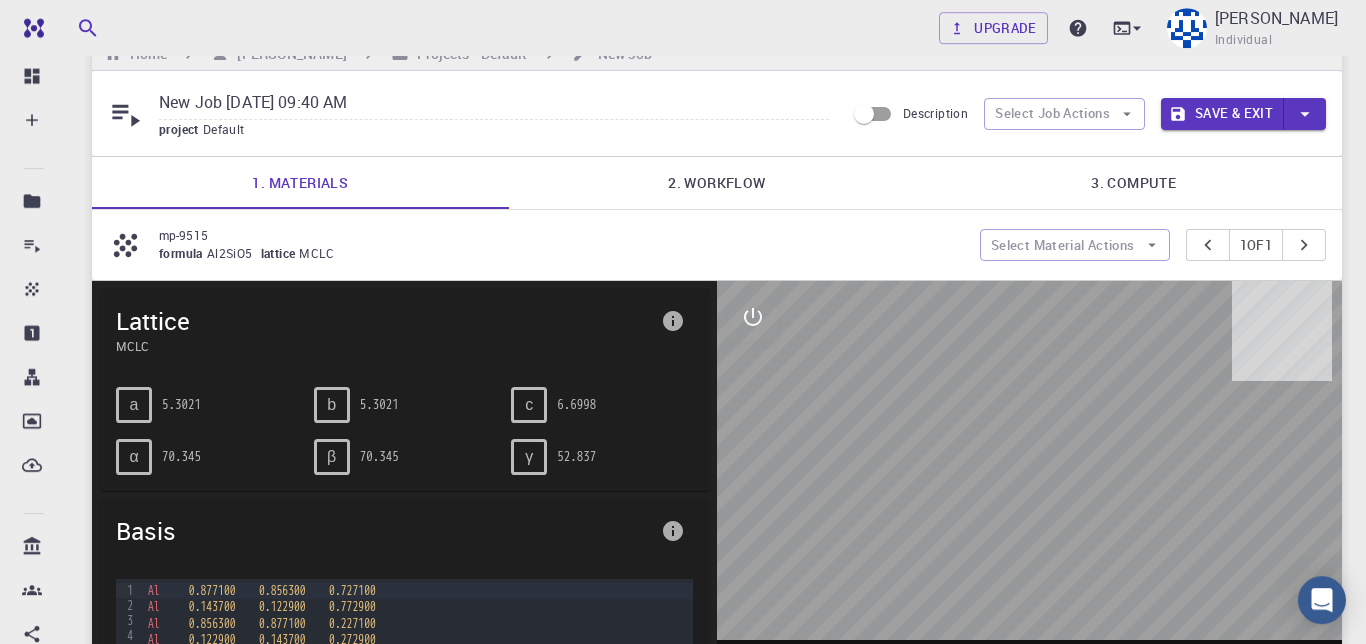 click on "2. Workflow" at bounding box center (717, 183) 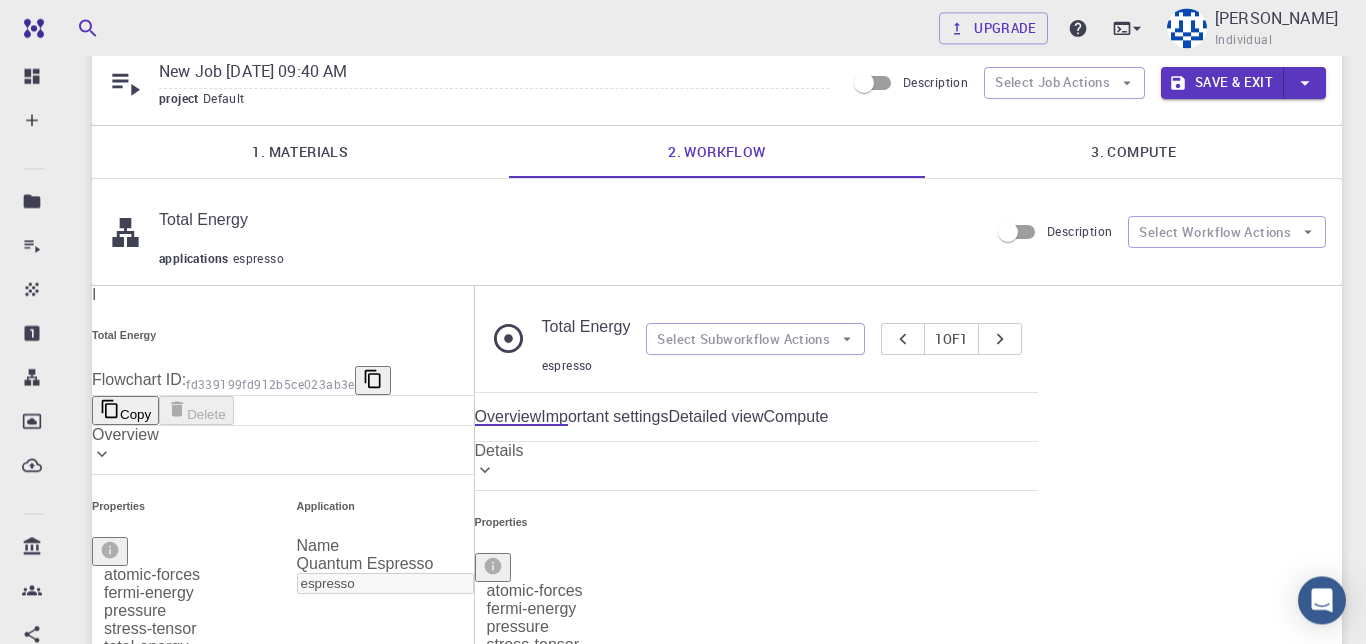 scroll, scrollTop: 113, scrollLeft: 0, axis: vertical 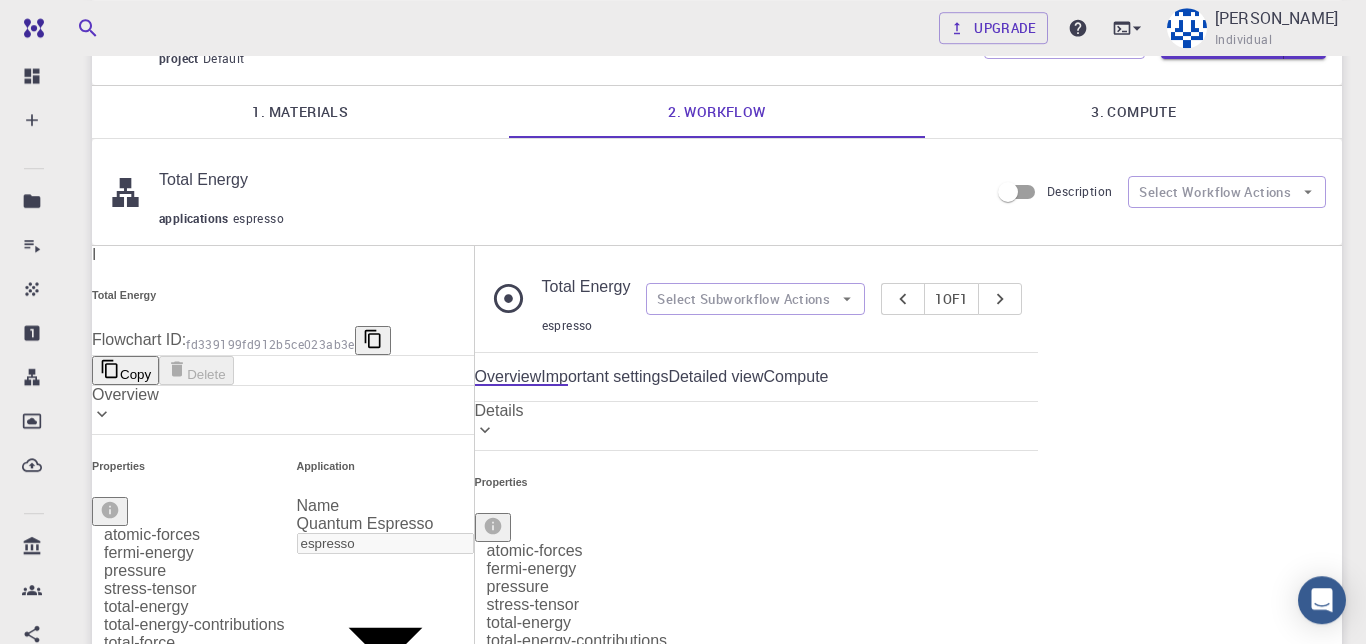 click on "3. Compute" at bounding box center (1133, 112) 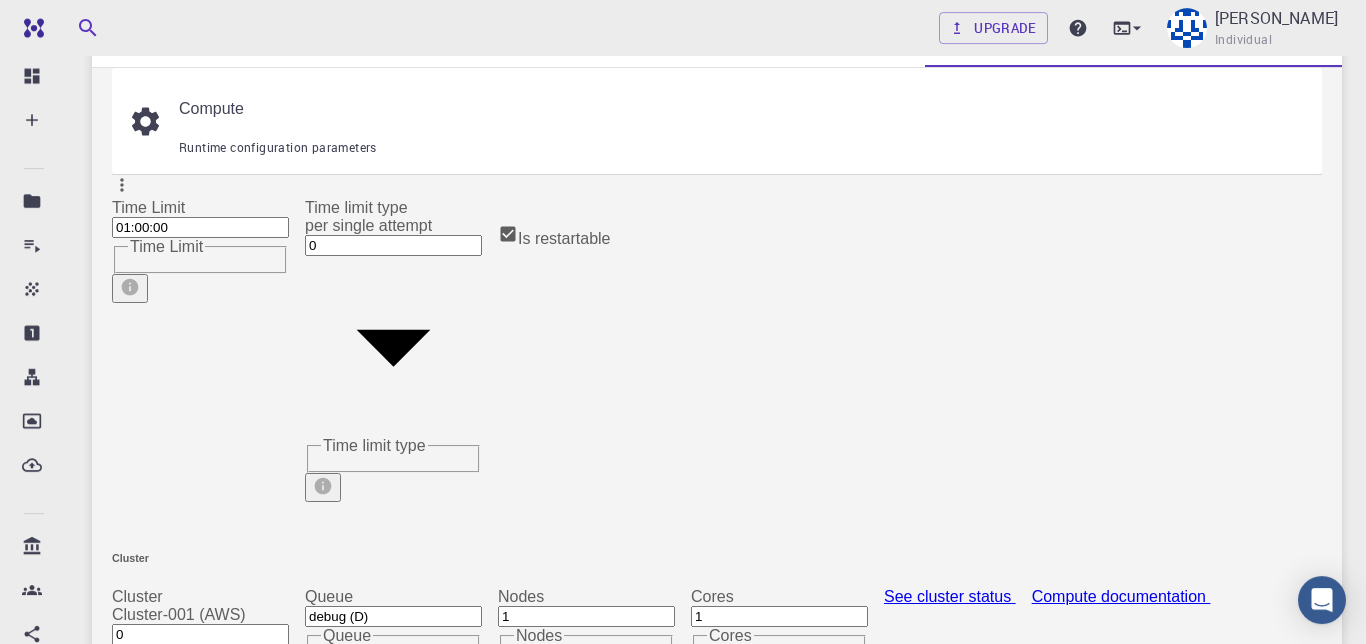 scroll, scrollTop: 0, scrollLeft: 0, axis: both 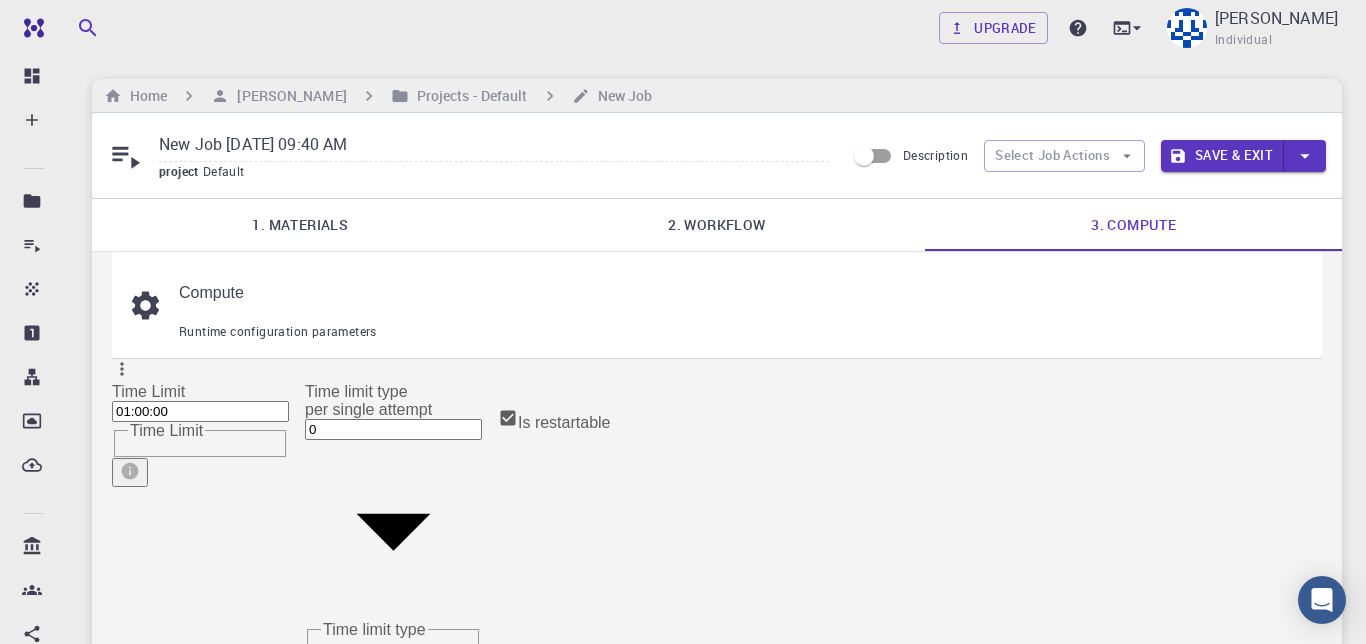 click on "2. Workflow" at bounding box center (717, 225) 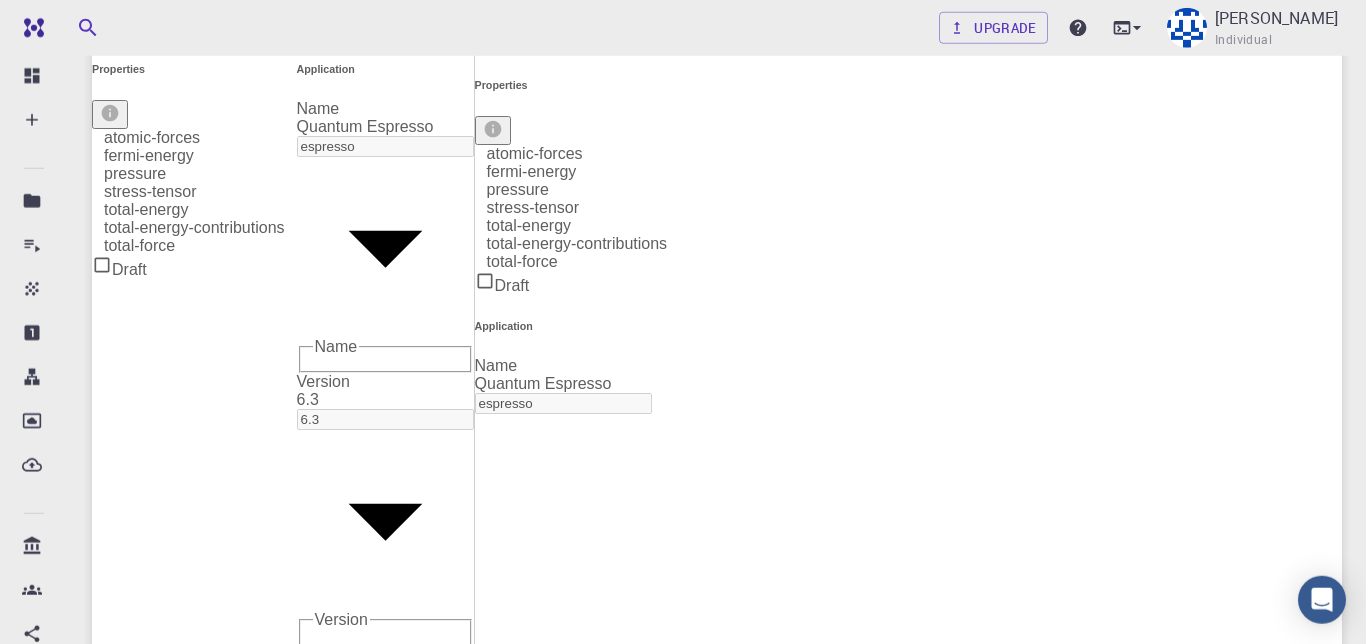 scroll, scrollTop: 496, scrollLeft: 0, axis: vertical 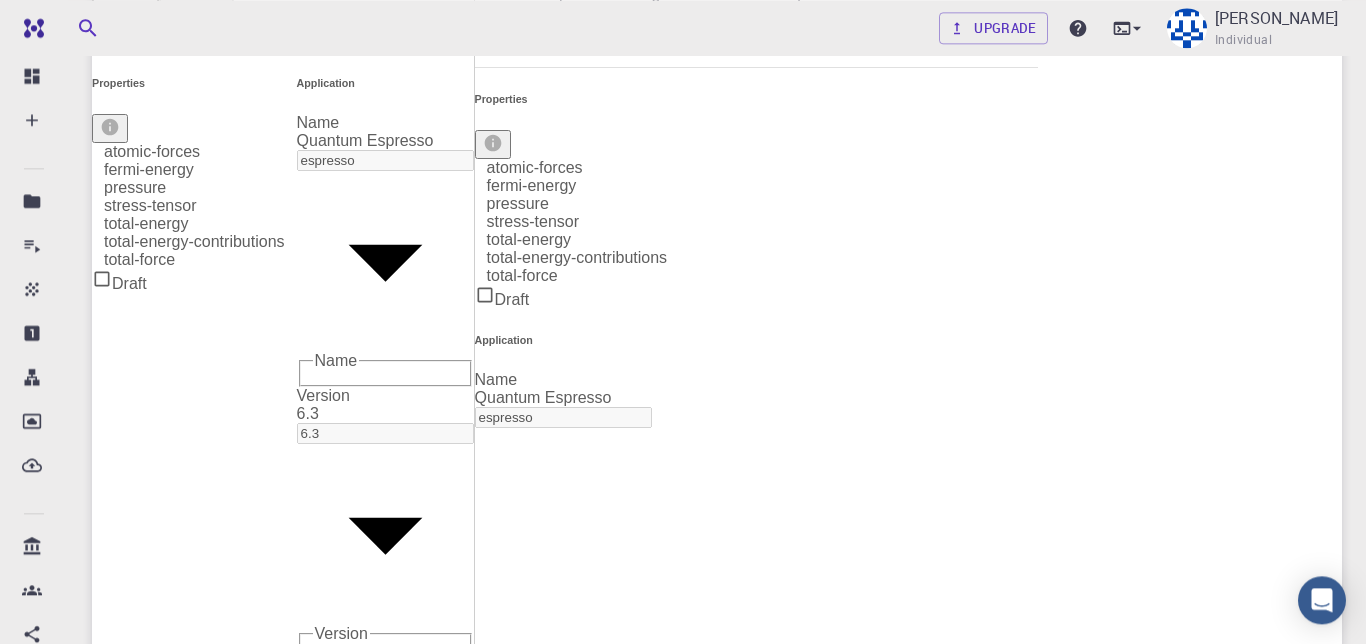 click on "Start" at bounding box center (850, 3242) 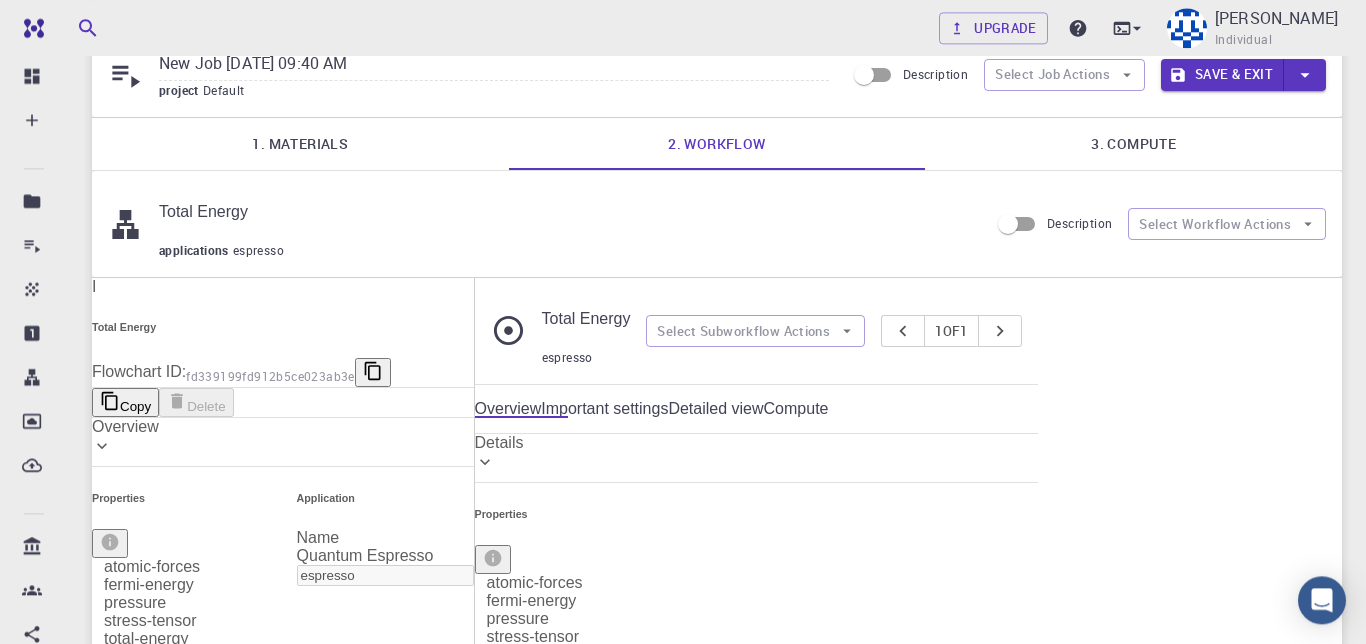 scroll, scrollTop: 80, scrollLeft: 0, axis: vertical 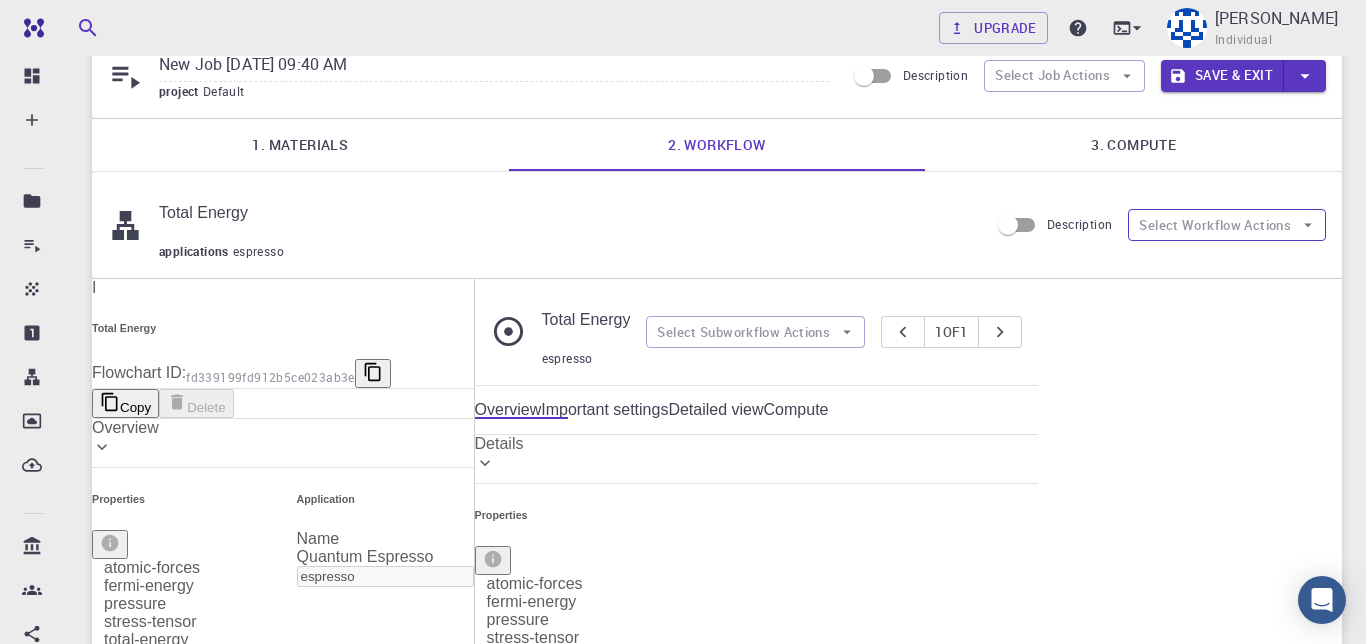 click on "Select Workflow Actions" at bounding box center (1227, 225) 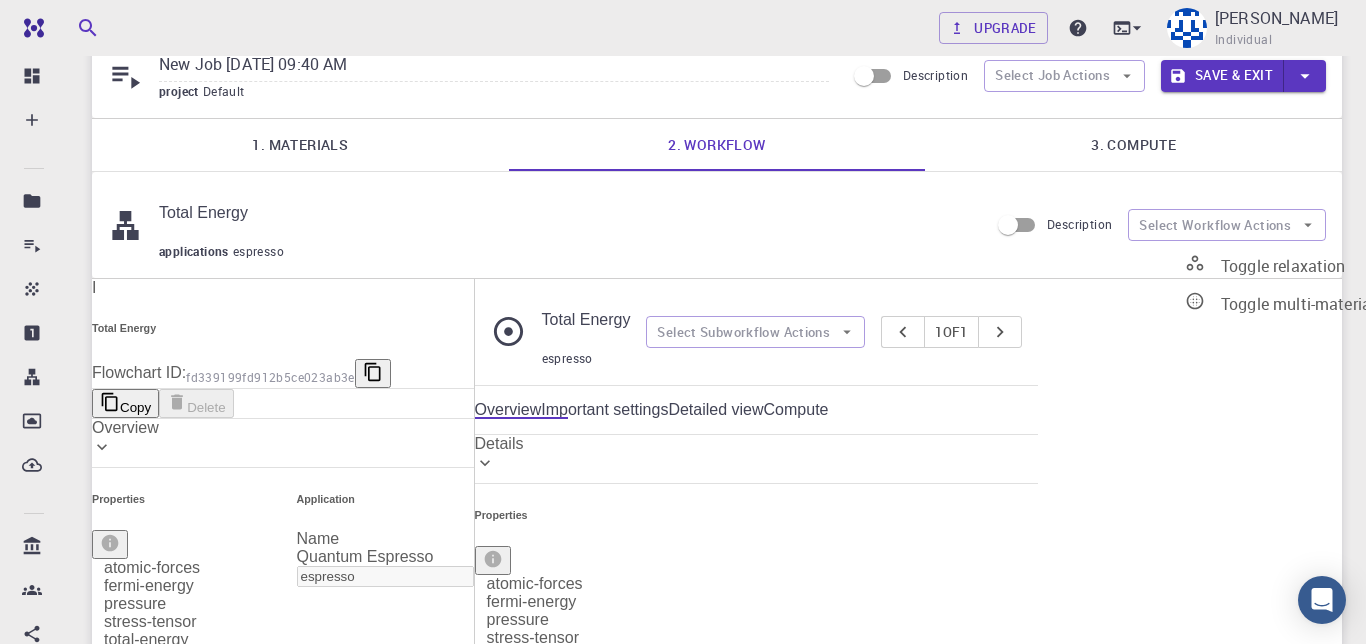 click on "Toggle relaxation" at bounding box center (1283, 266) 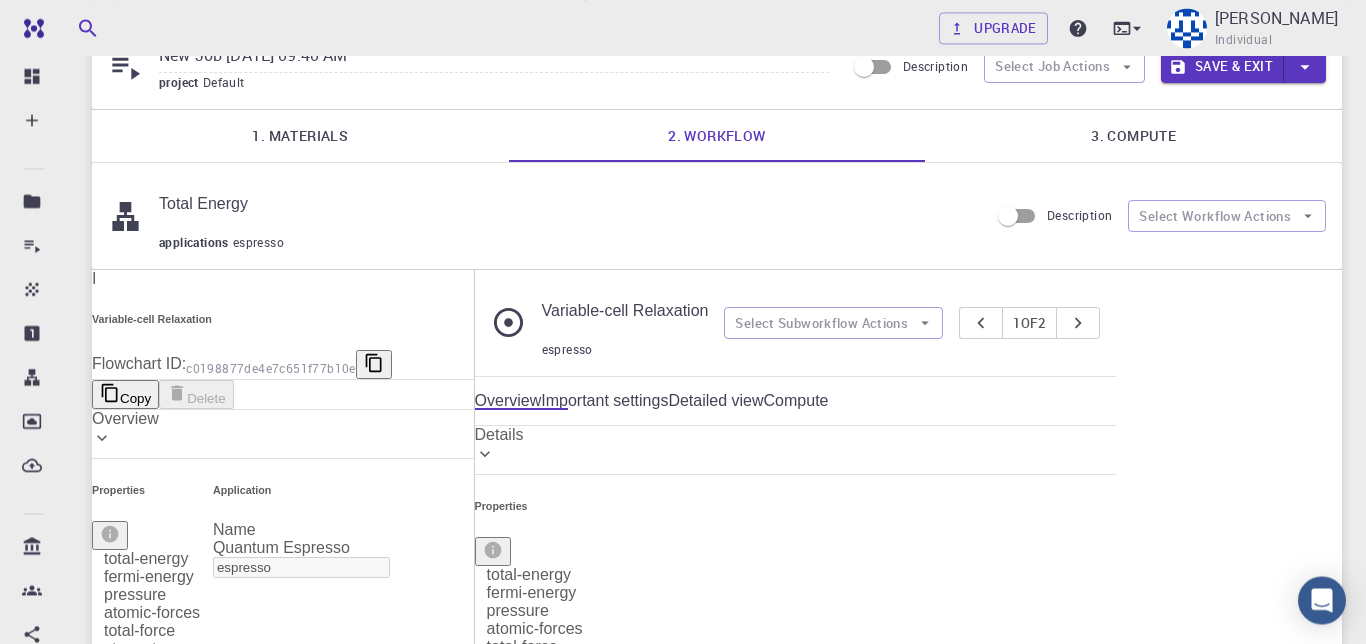 scroll, scrollTop: 84, scrollLeft: 0, axis: vertical 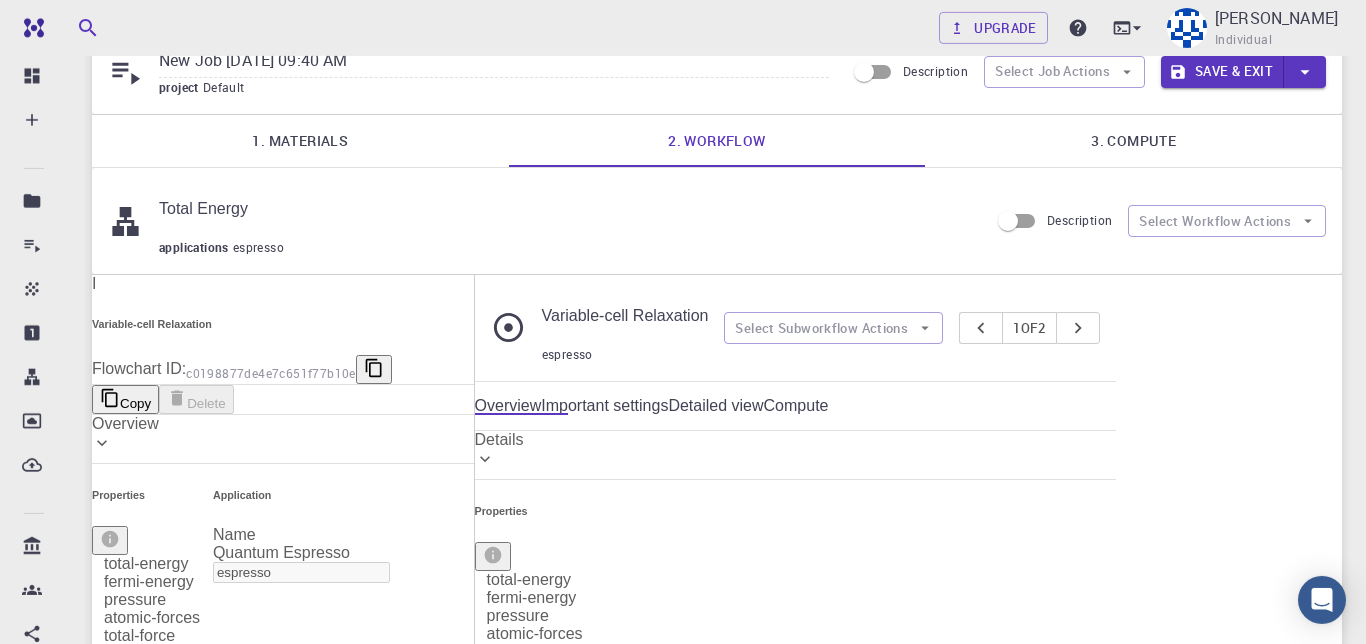 click on "3. Compute" at bounding box center [1133, 141] 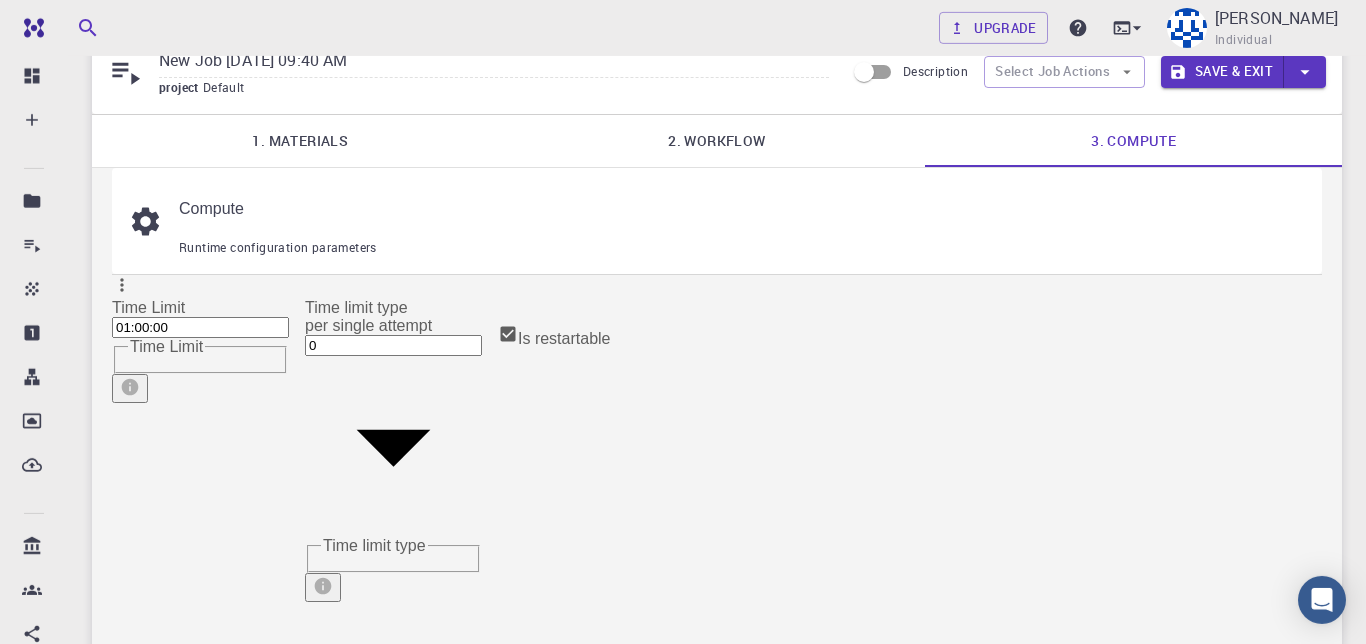 scroll, scrollTop: 0, scrollLeft: 0, axis: both 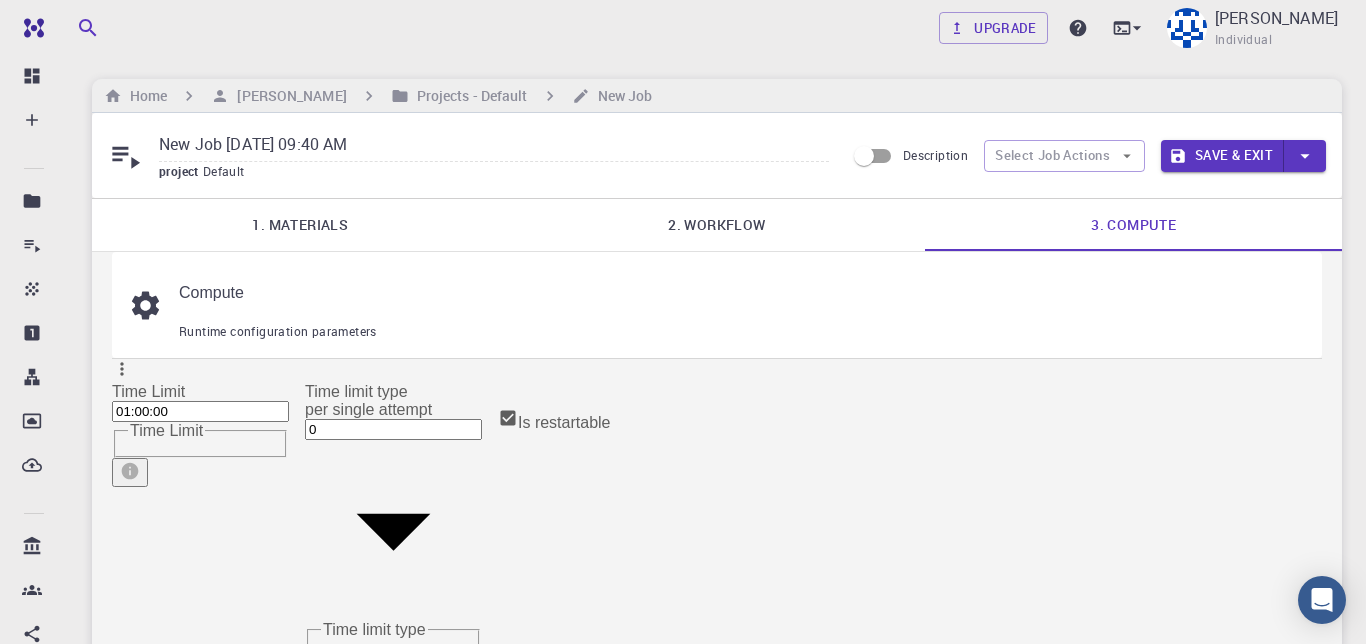 click on "Free Dashboard Create New Job New Material Create Material Upload File Import from Bank Import from 3rd Party New Workflow New Project Projects Jobs Materials Properties Workflows Dropbox External Uploads Bank Materials Workflows Accounts Shared with me Shared publicly Shared externally Documentation Contact Support Compute load: Low Upgrade [PERSON_NAME] Individual Home [PERSON_NAME] Projects - Default New Job New Job [DATE] 09:40 AM project Default Description Select Job Actions Save & Exit 1. Materials 2. Workflow 3. Compute Compute Runtime configuration parameters Time Limit 01:00:00 Time Limit   Time limit type per single attempt 0 Time limit type     Is restartable Cluster Cluster Cluster-001 (AWS) 0 Cluster   Queue debug (D) Queue   Nodes 1 Nodes   Cores 1 Cores   See cluster status   Compute documentation   Advanced options Number of Images 1 Number of Images   Kpoint Pools 1 Kpoint Pools   Band Pools 1 Band Pools   FFT Task Groups 1 FFT Task Groups   1   Notifications ." at bounding box center [683, 1101] 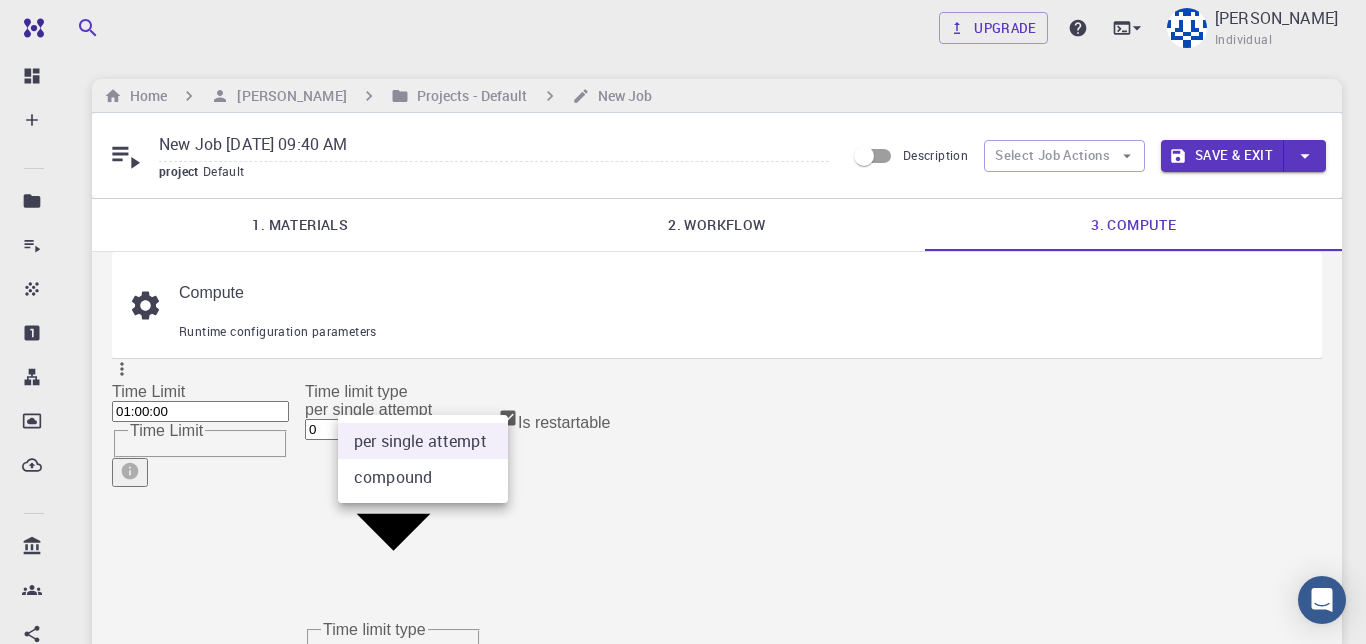 click at bounding box center (683, 322) 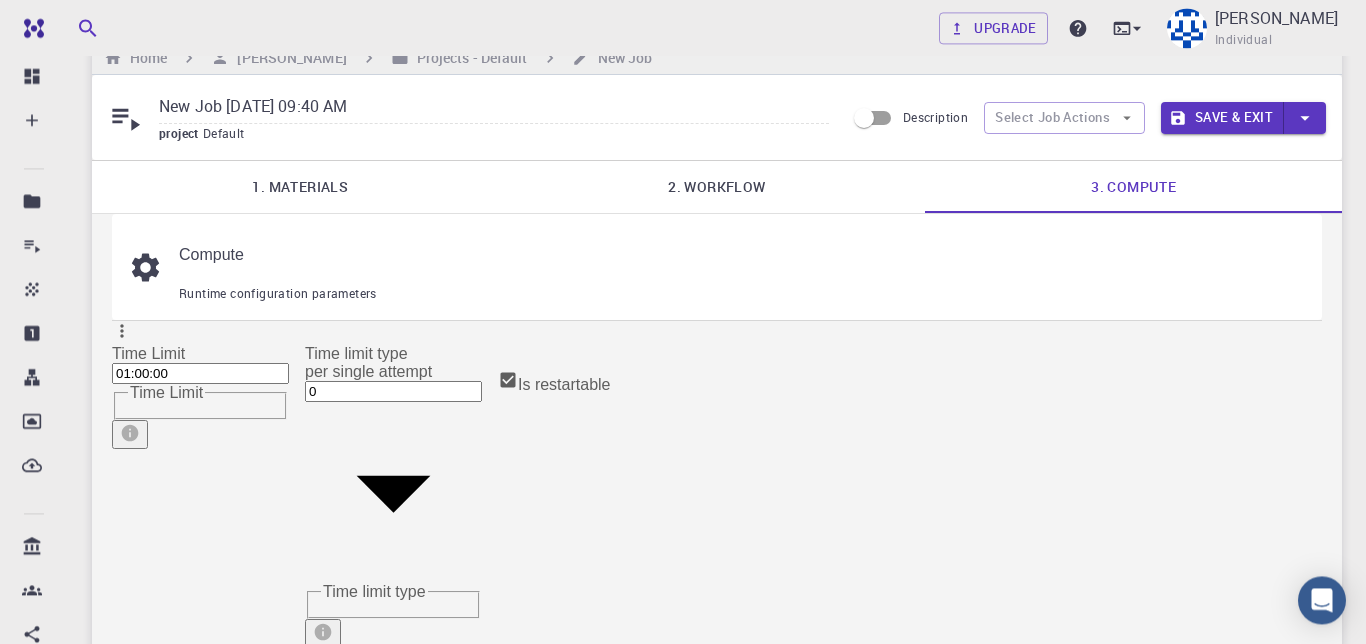 scroll, scrollTop: 0, scrollLeft: 0, axis: both 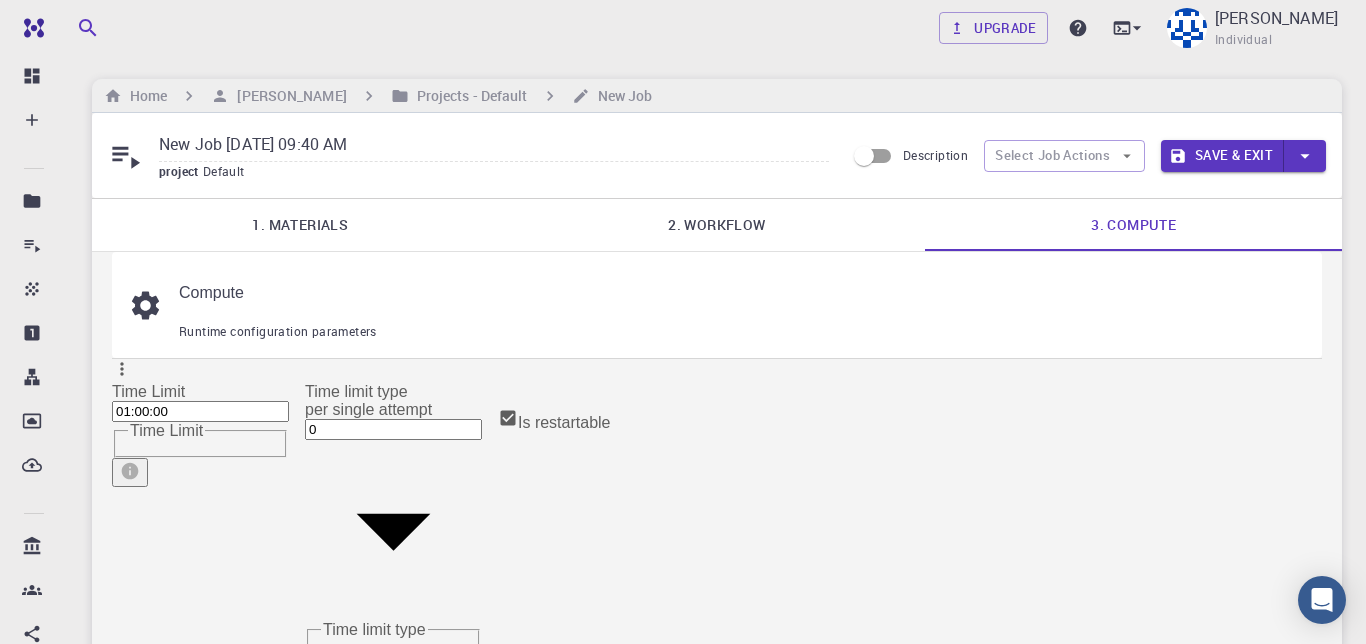 click on "1. Materials" at bounding box center [300, 225] 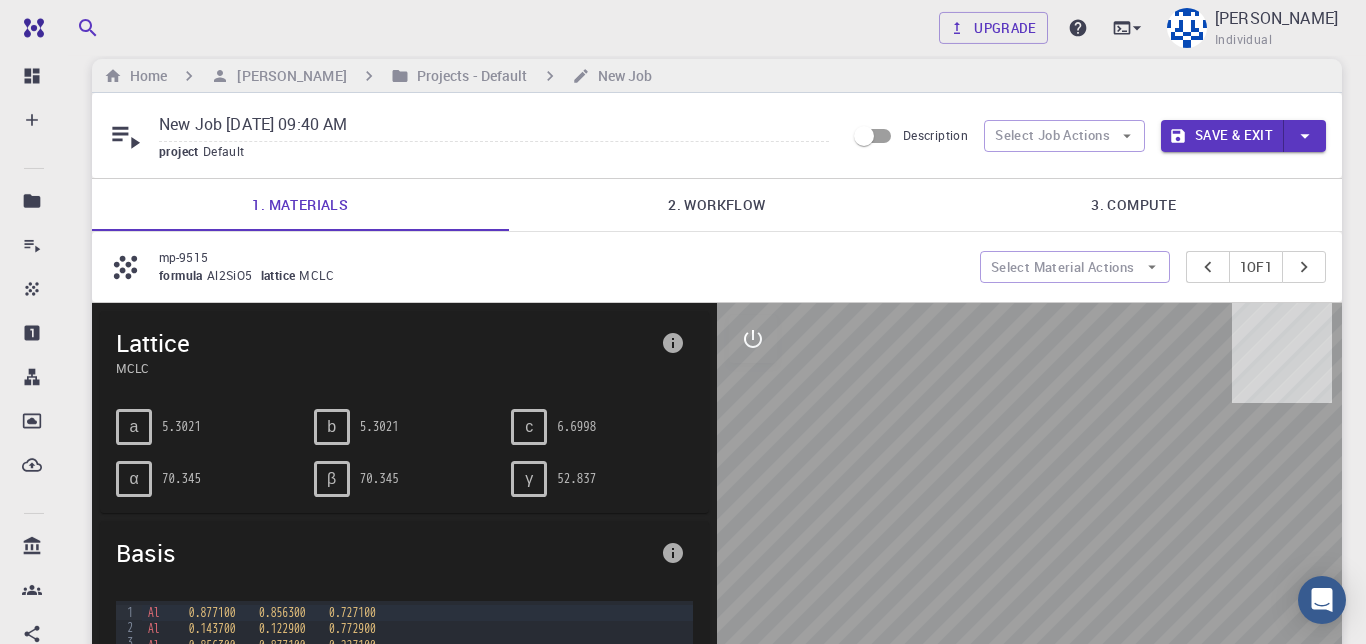 scroll, scrollTop: 0, scrollLeft: 0, axis: both 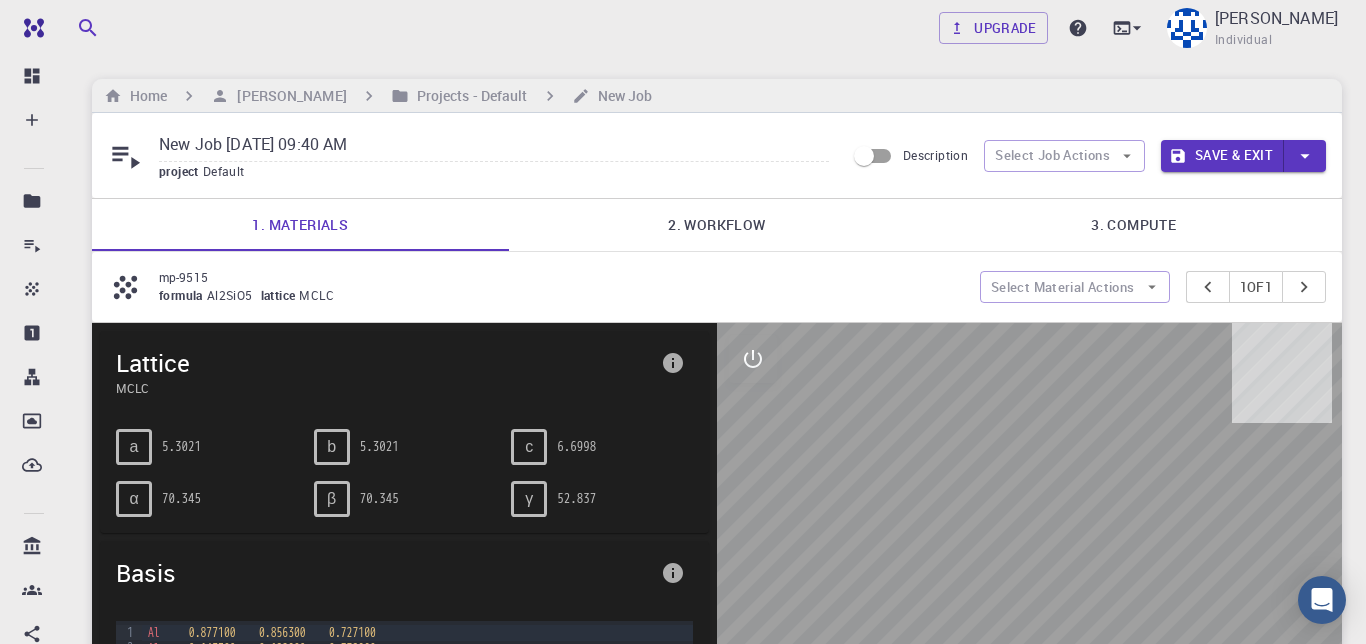 click on "2. Workflow" at bounding box center (717, 225) 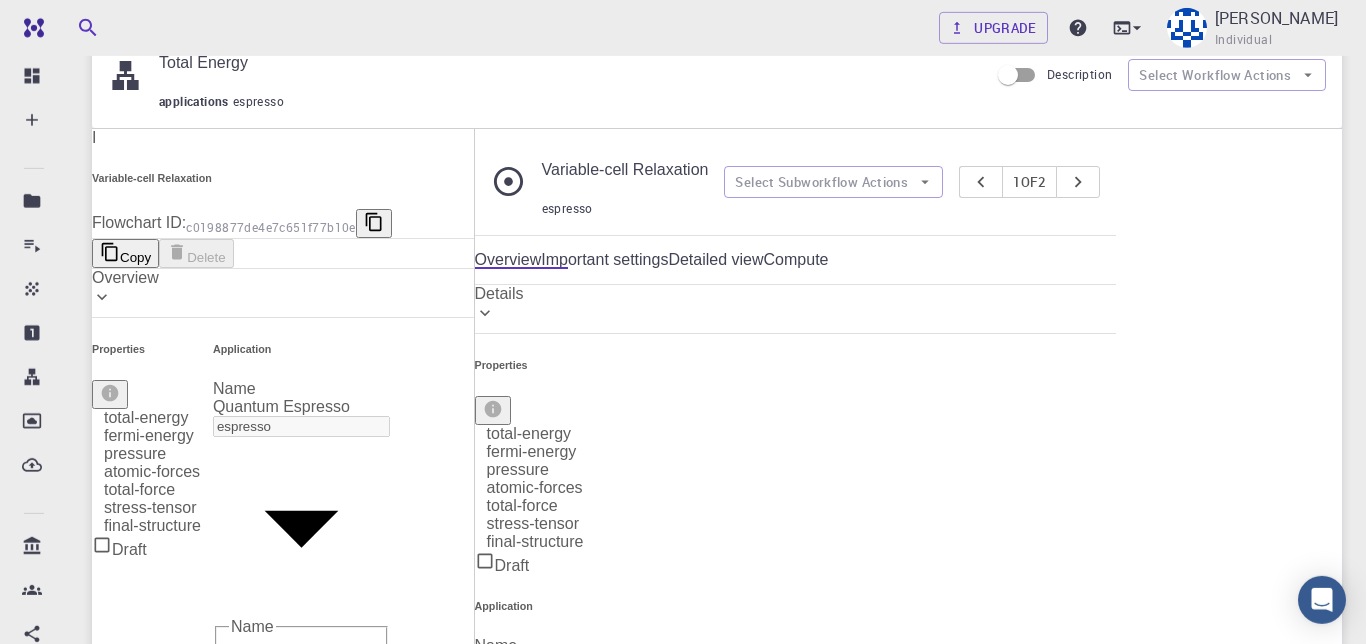 scroll, scrollTop: 235, scrollLeft: 0, axis: vertical 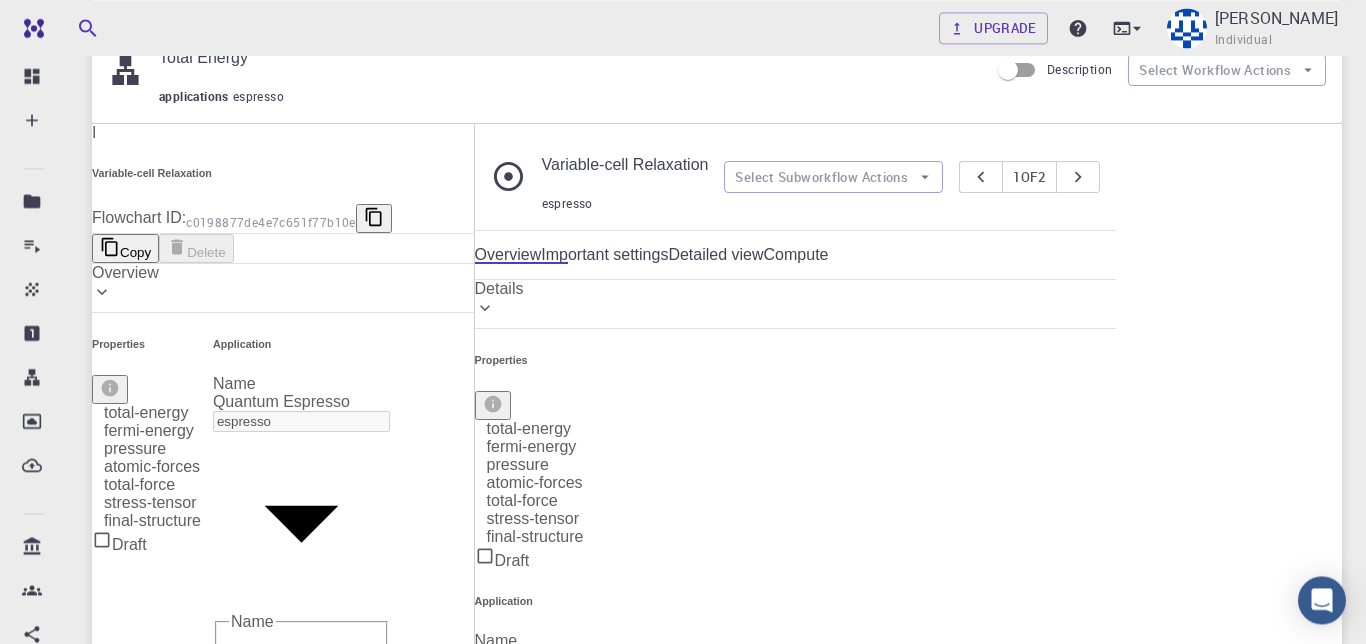click 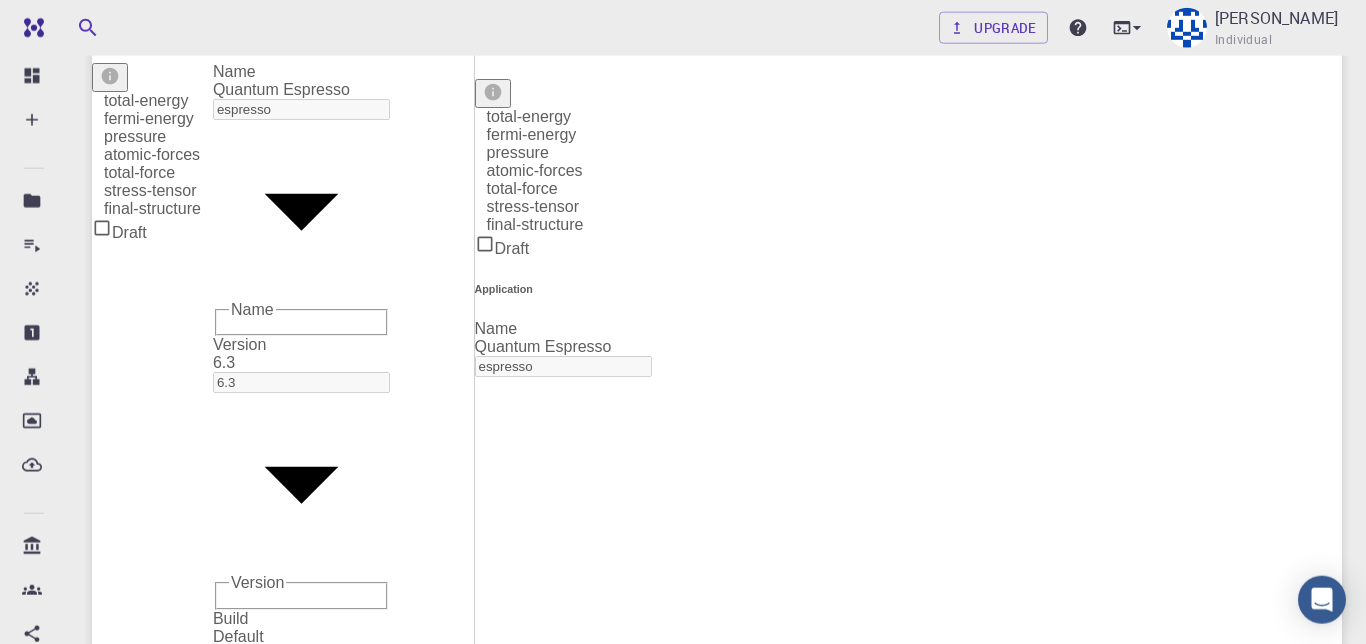 scroll, scrollTop: 676, scrollLeft: 0, axis: vertical 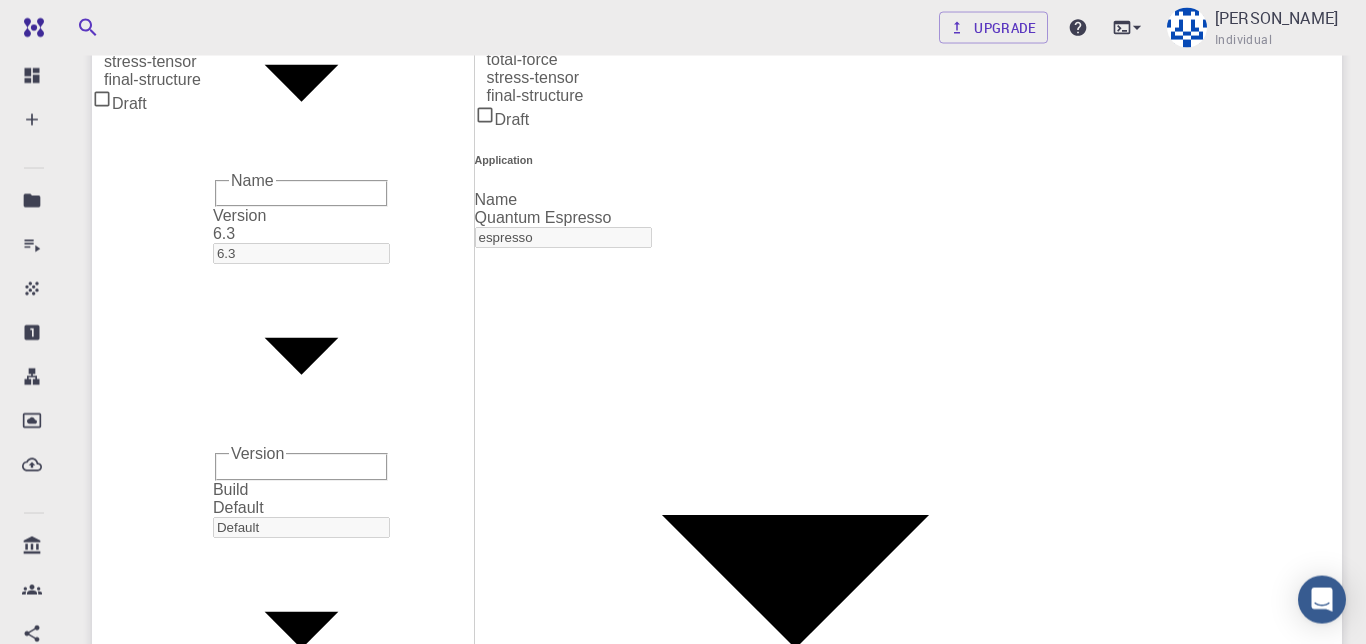click on "Units" at bounding box center [283, 765] 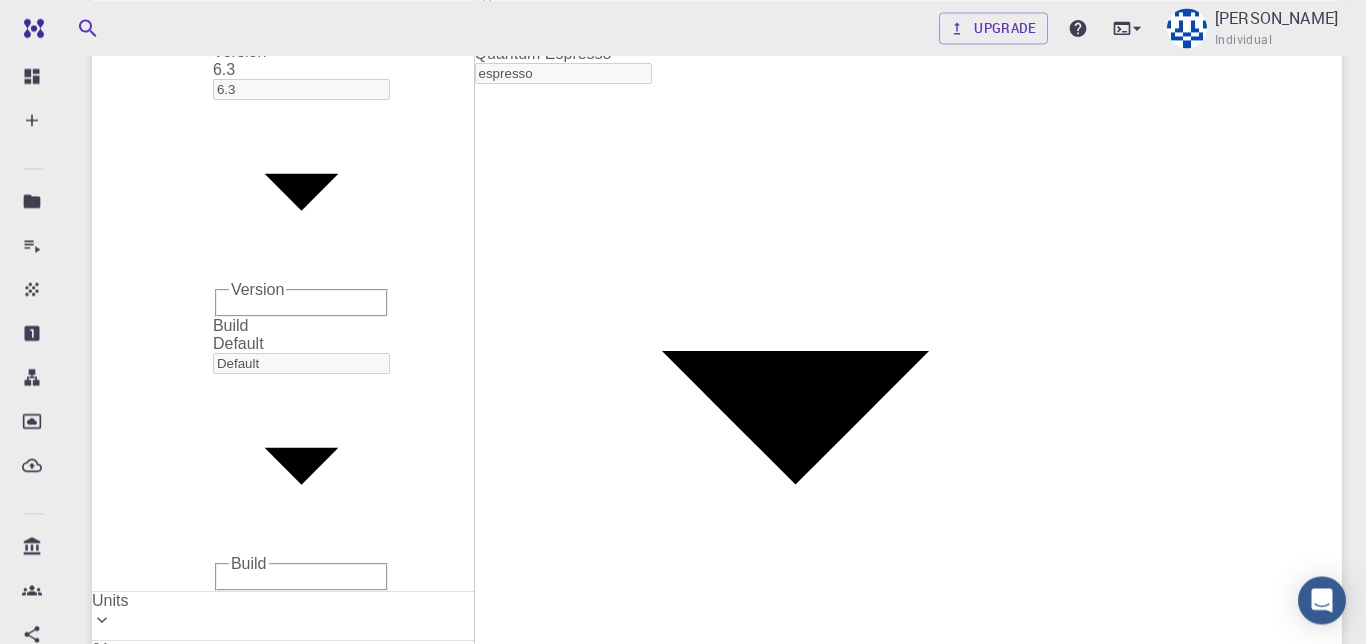 click on "Units" at bounding box center [283, 1849] 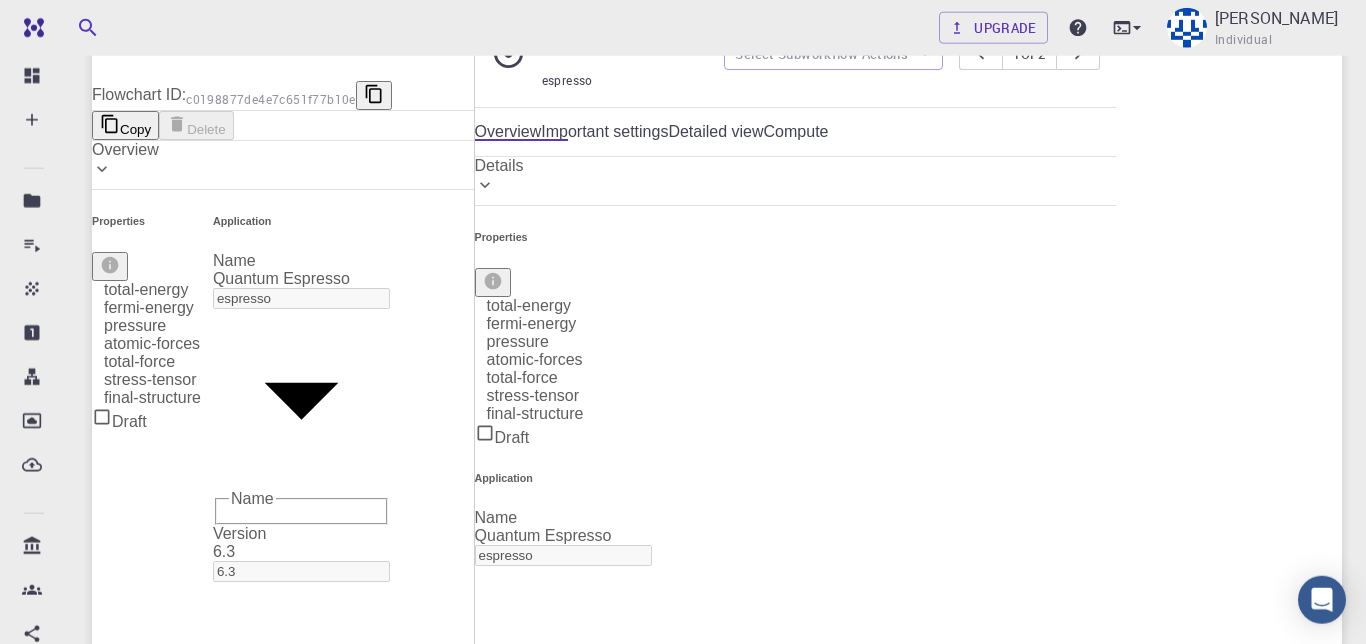scroll, scrollTop: 334, scrollLeft: 0, axis: vertical 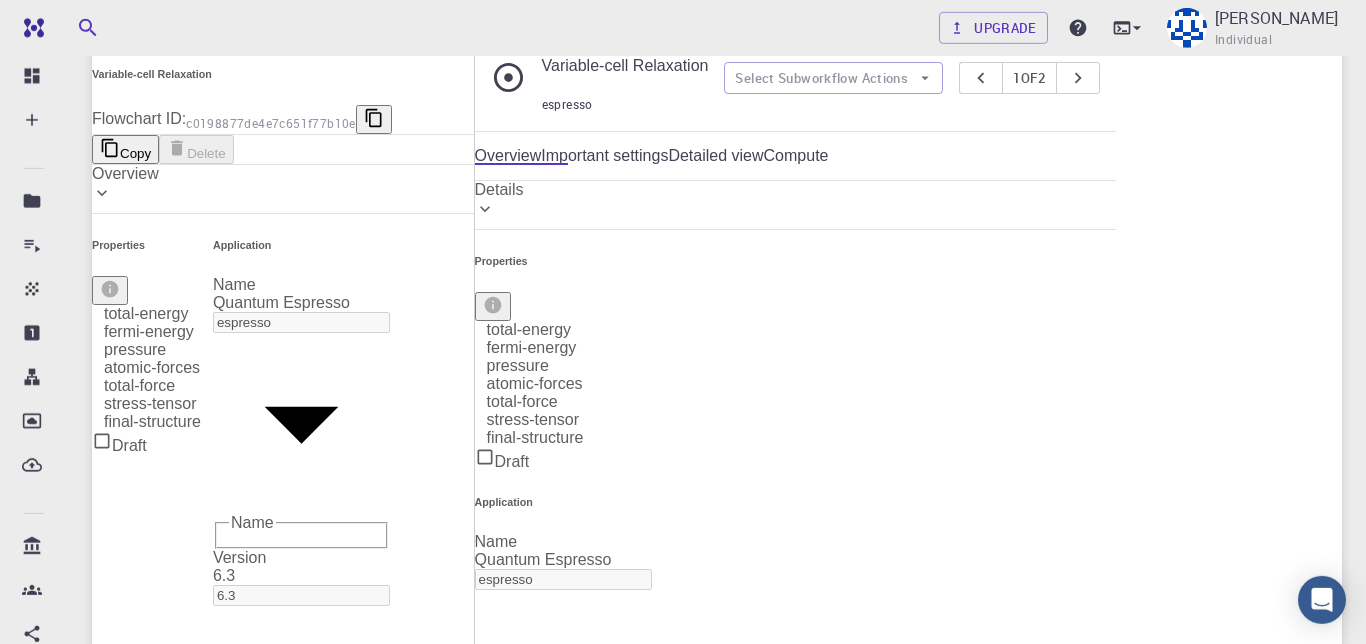 click on "Start" at bounding box center (850, 3638) 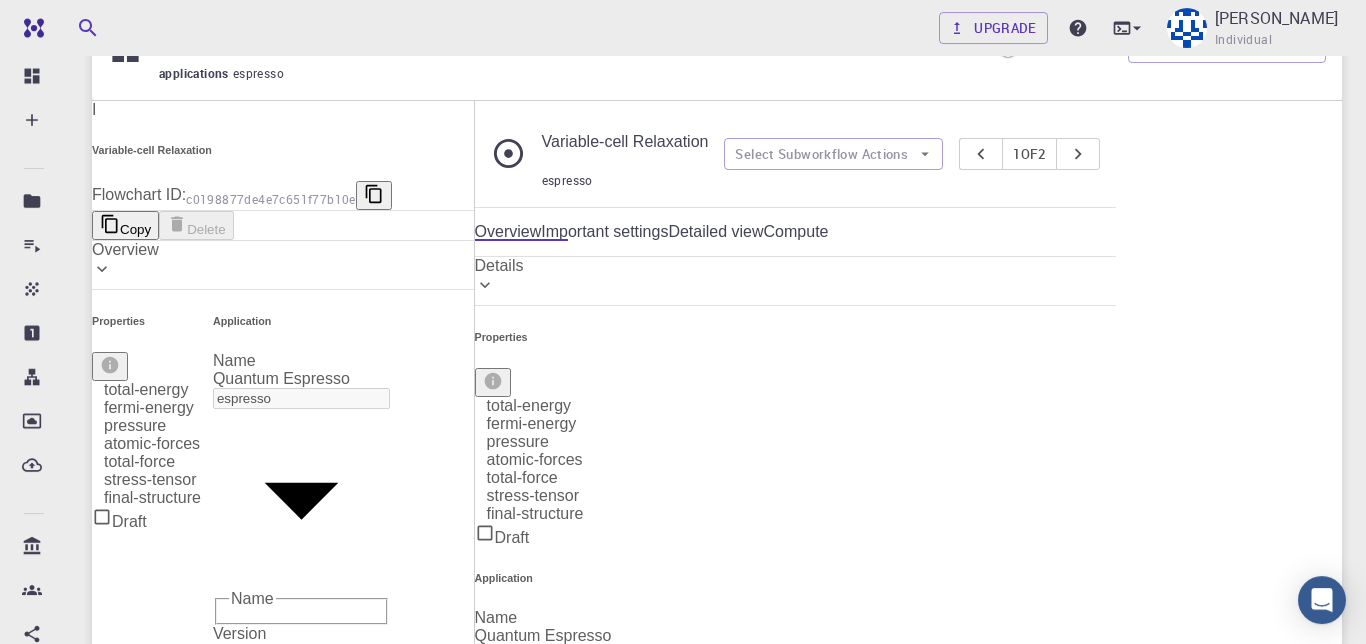 scroll, scrollTop: 257, scrollLeft: 0, axis: vertical 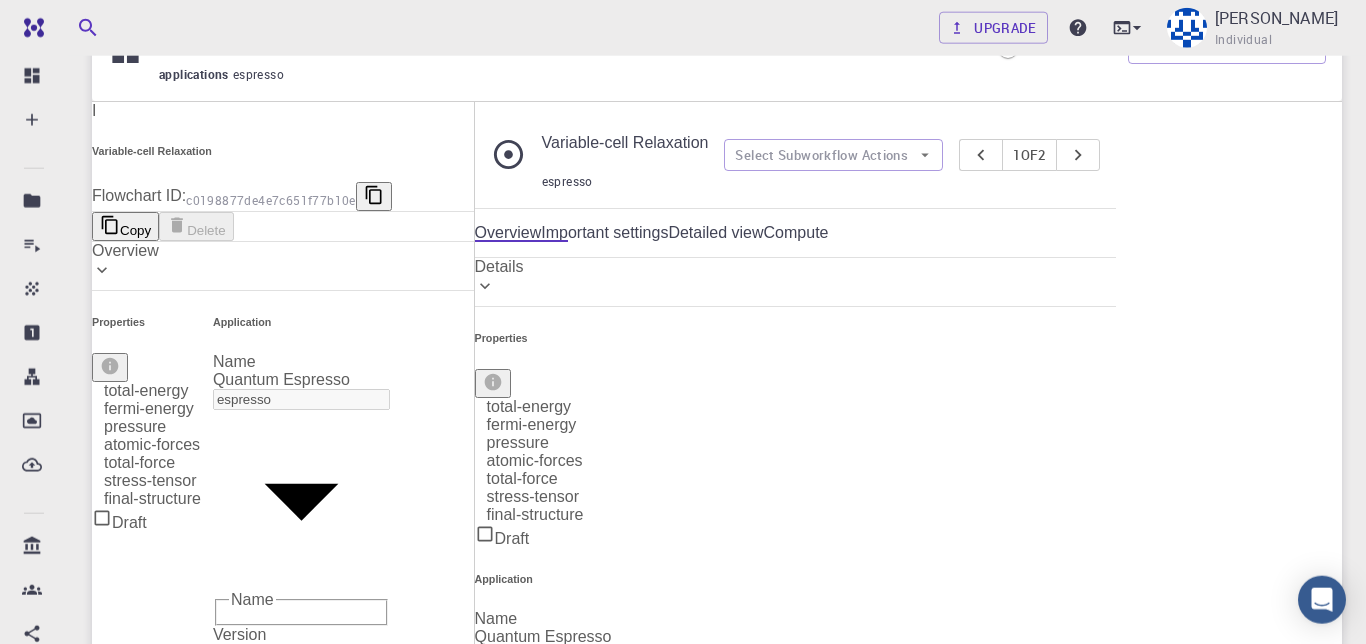 click on "Important settings" at bounding box center (604, 233) 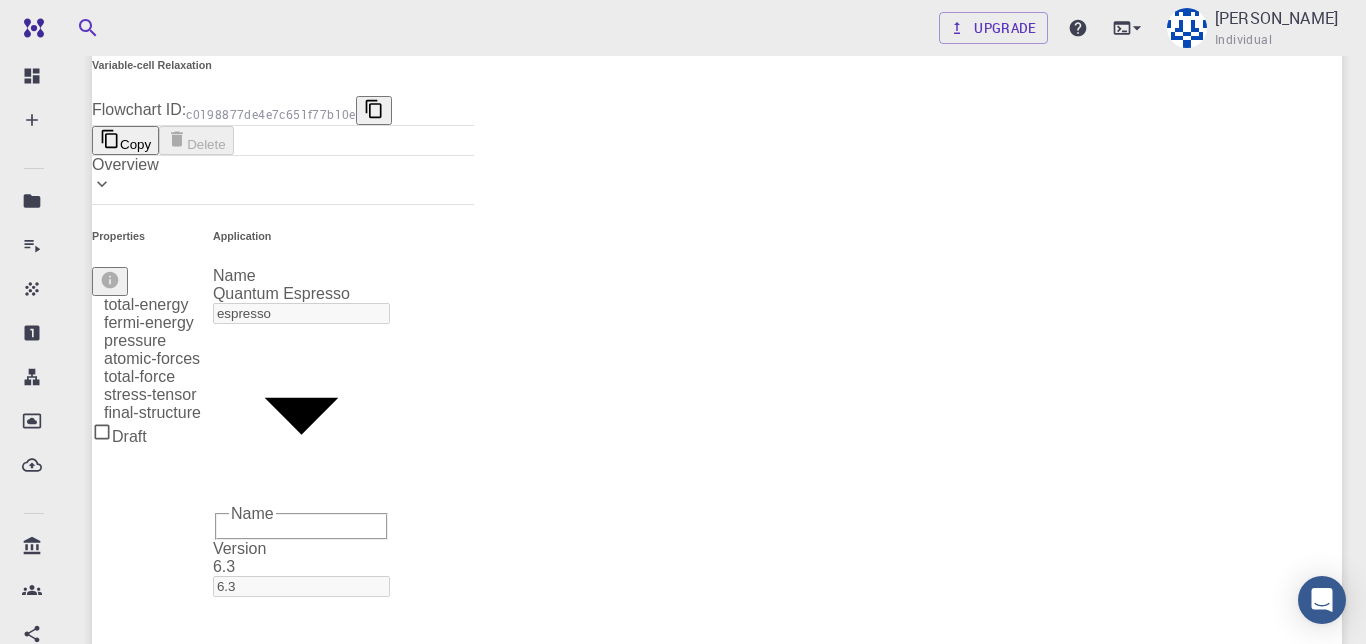 scroll, scrollTop: 323, scrollLeft: 0, axis: vertical 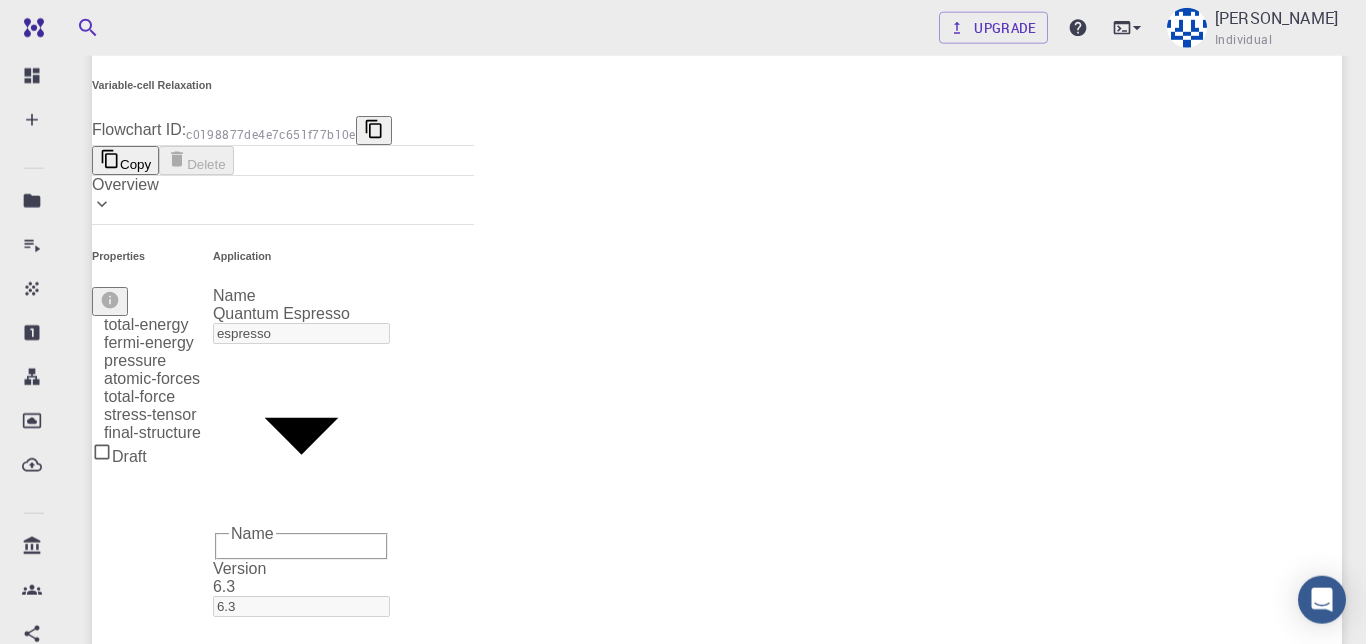 click on "Detailed view" at bounding box center (334, 2664) 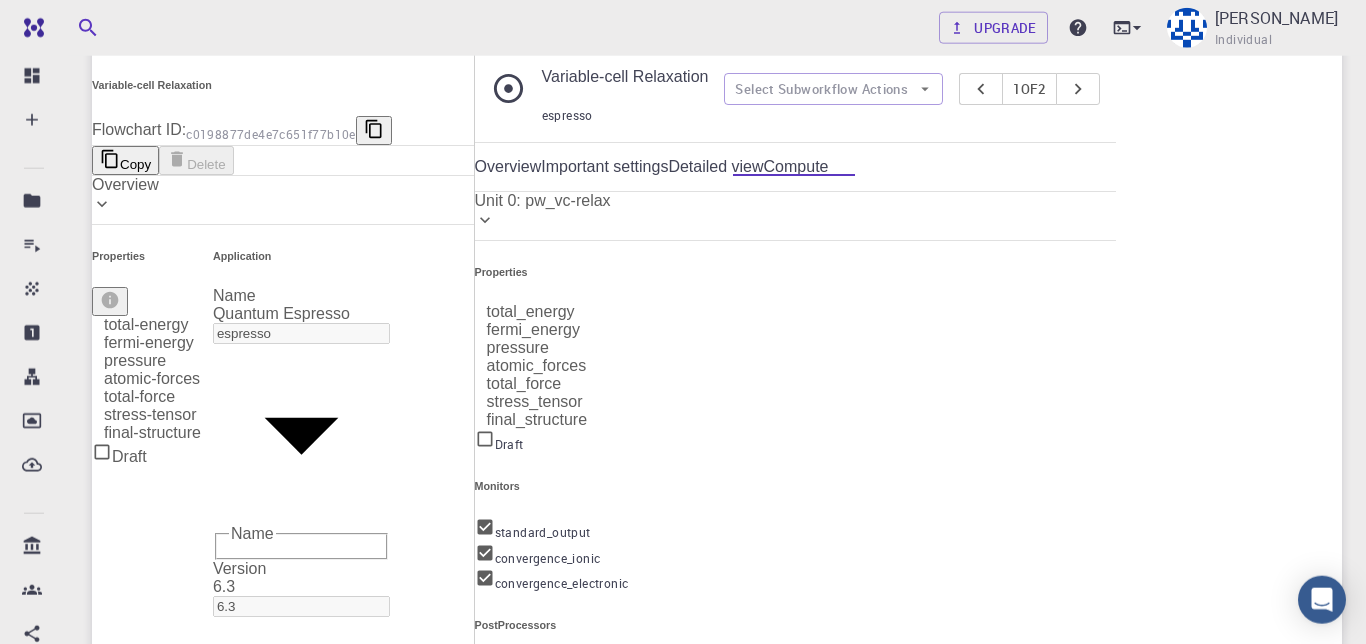 click on "Compute" at bounding box center (796, 167) 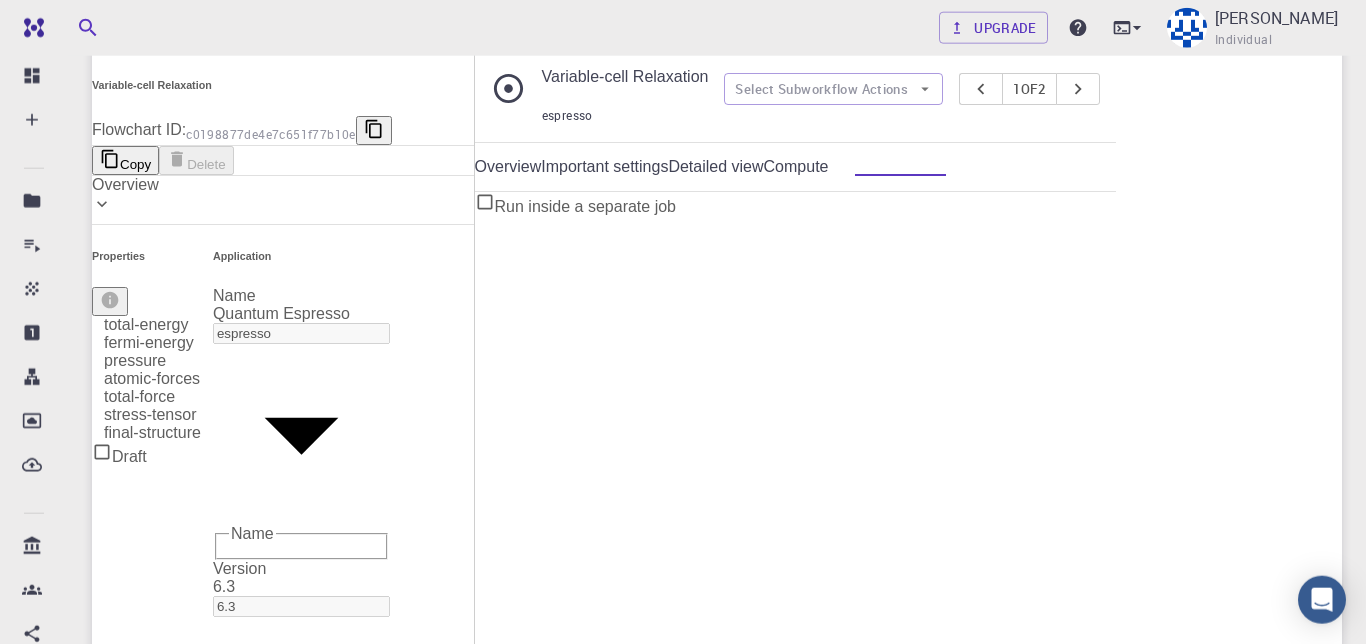 click on "Detailed view" at bounding box center (715, 167) 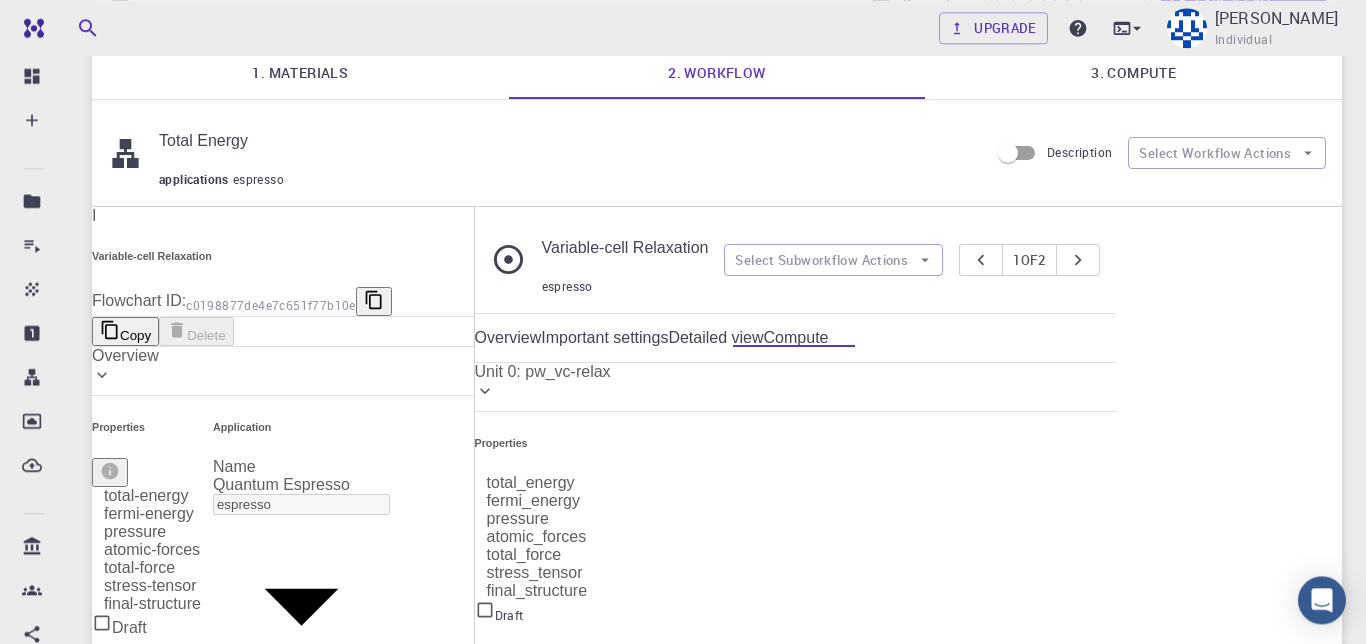 scroll, scrollTop: 150, scrollLeft: 0, axis: vertical 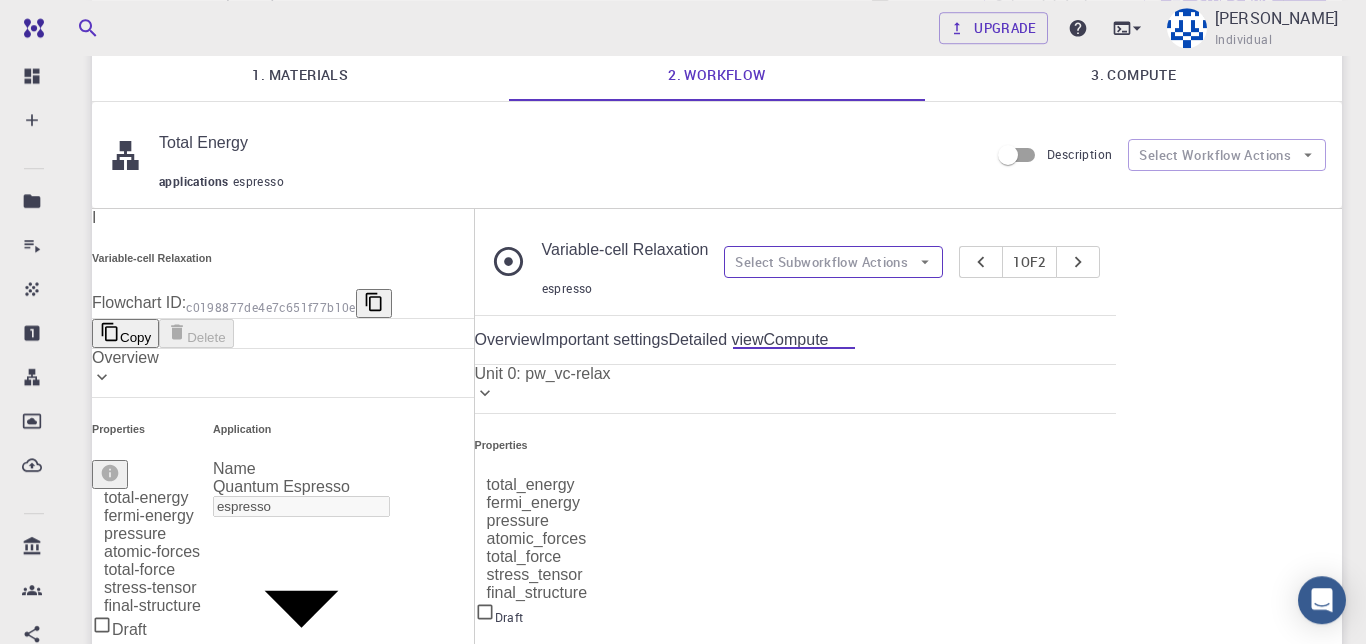 click on "Select Subworkflow Actions" at bounding box center (833, 262) 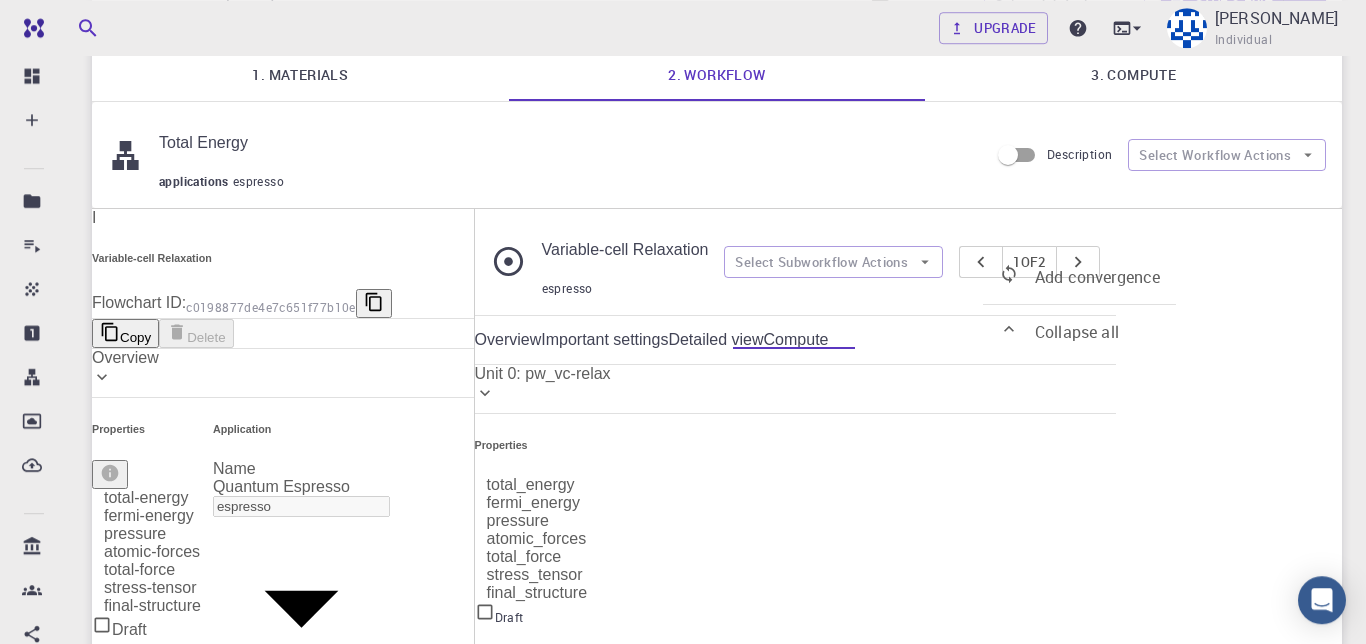click on "Overview Important settings Detailed view Compute" at bounding box center (795, 340) 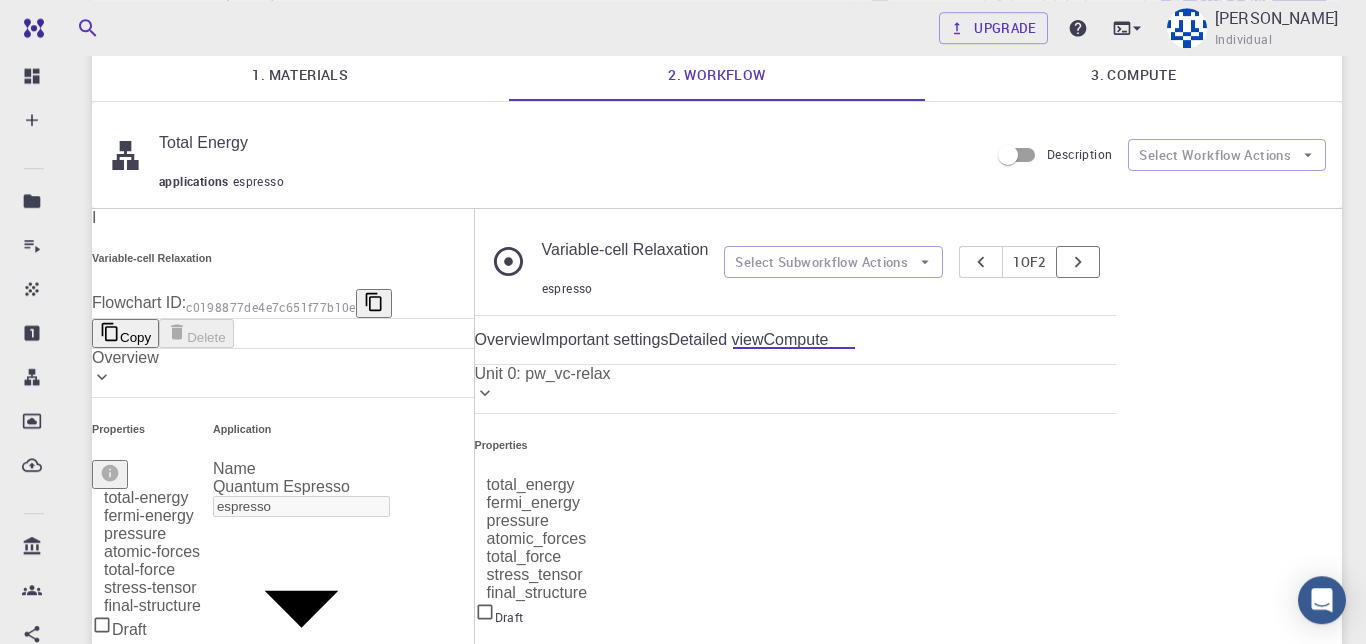 click at bounding box center (1078, 262) 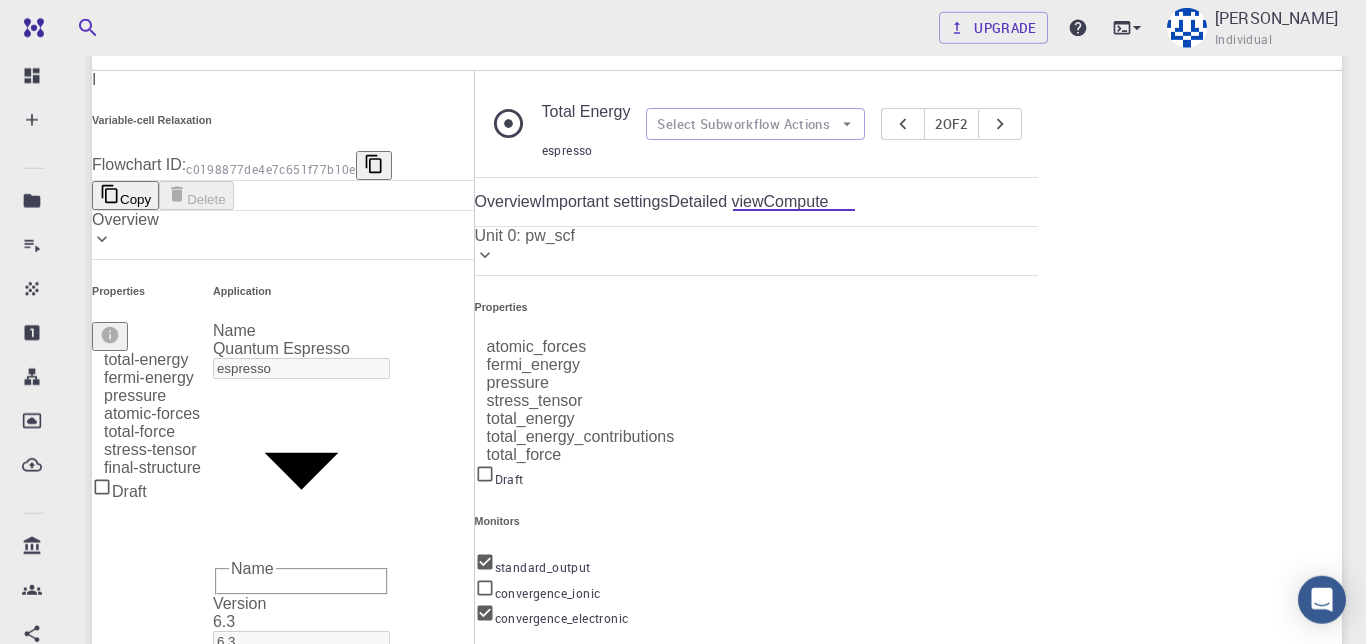 scroll, scrollTop: 289, scrollLeft: 0, axis: vertical 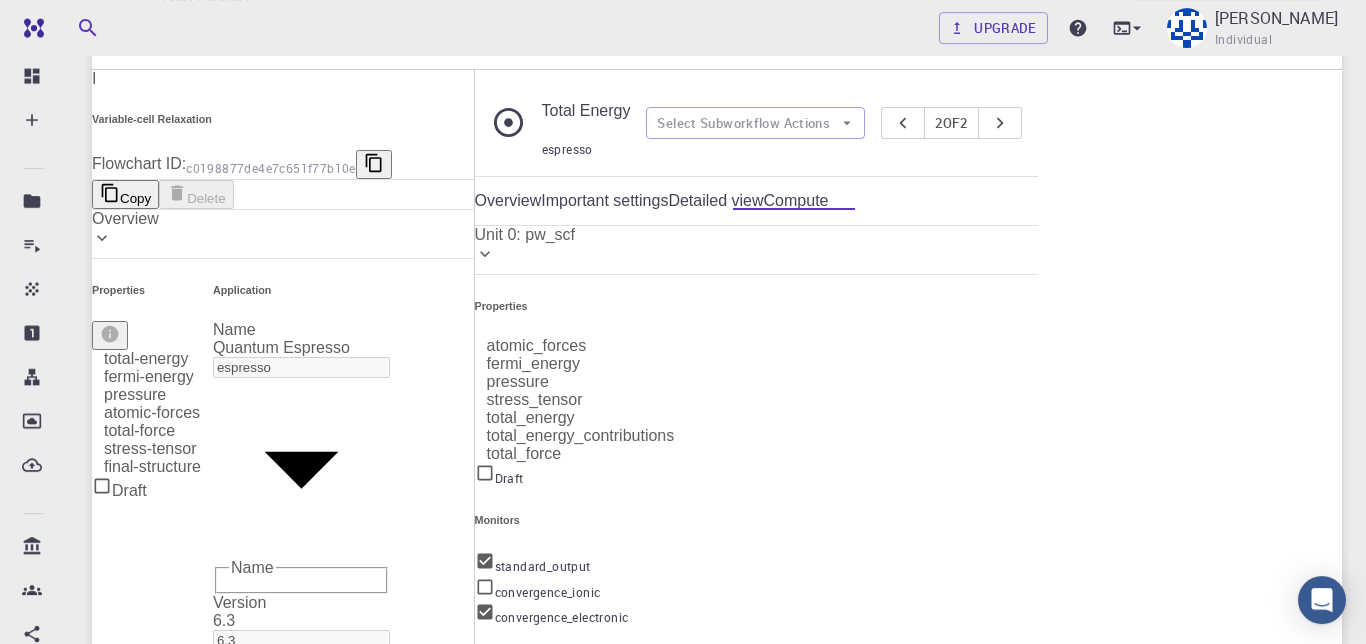 click on "Important settings" at bounding box center (604, 201) 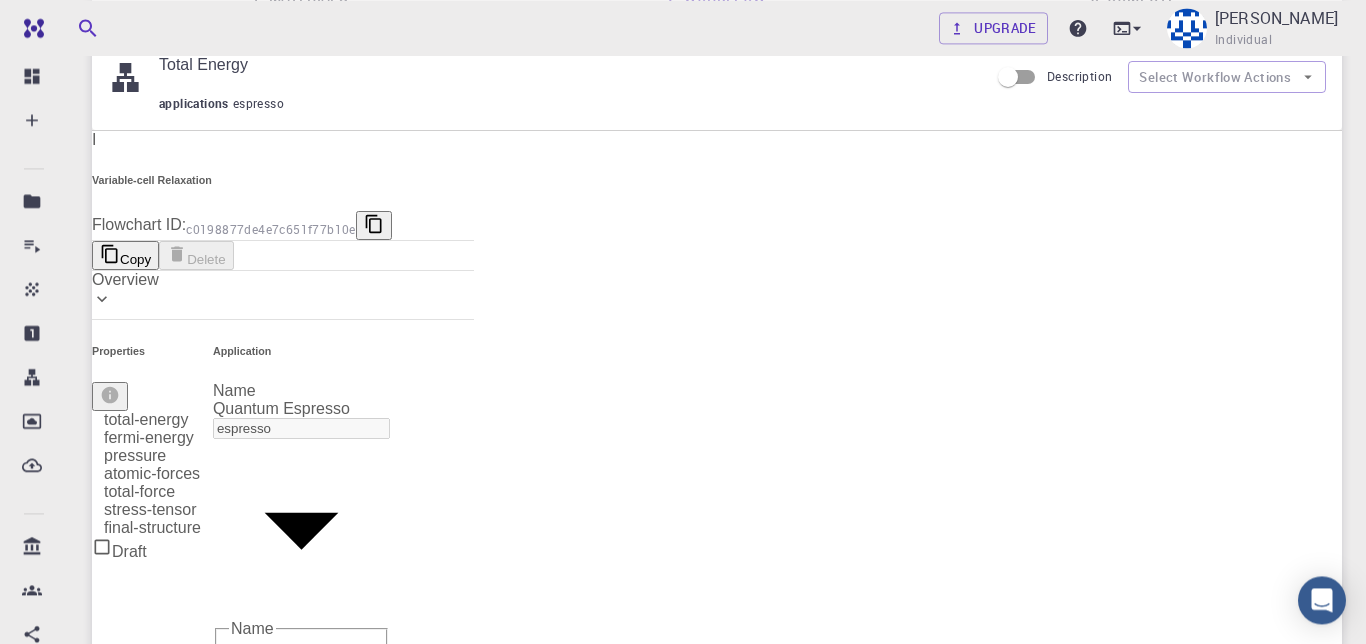 scroll, scrollTop: 209, scrollLeft: 0, axis: vertical 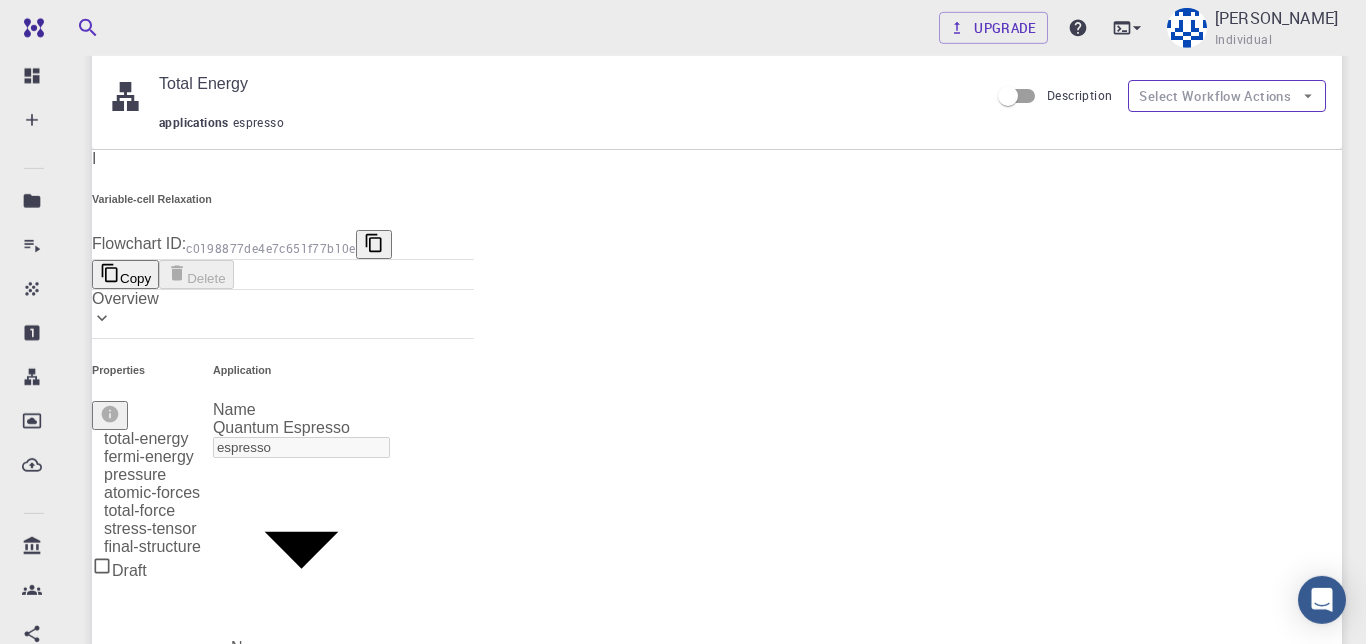 click on "Select Workflow Actions" at bounding box center (1227, 96) 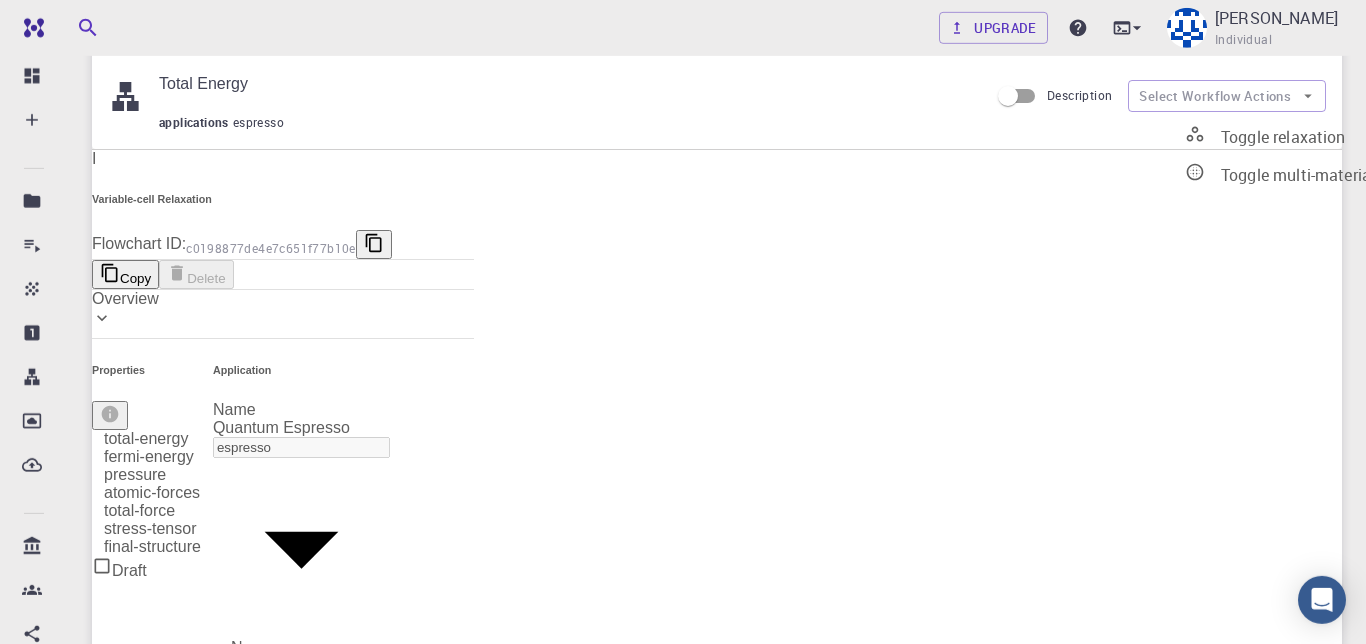 click on "Toggle relaxation" at bounding box center [1283, 137] 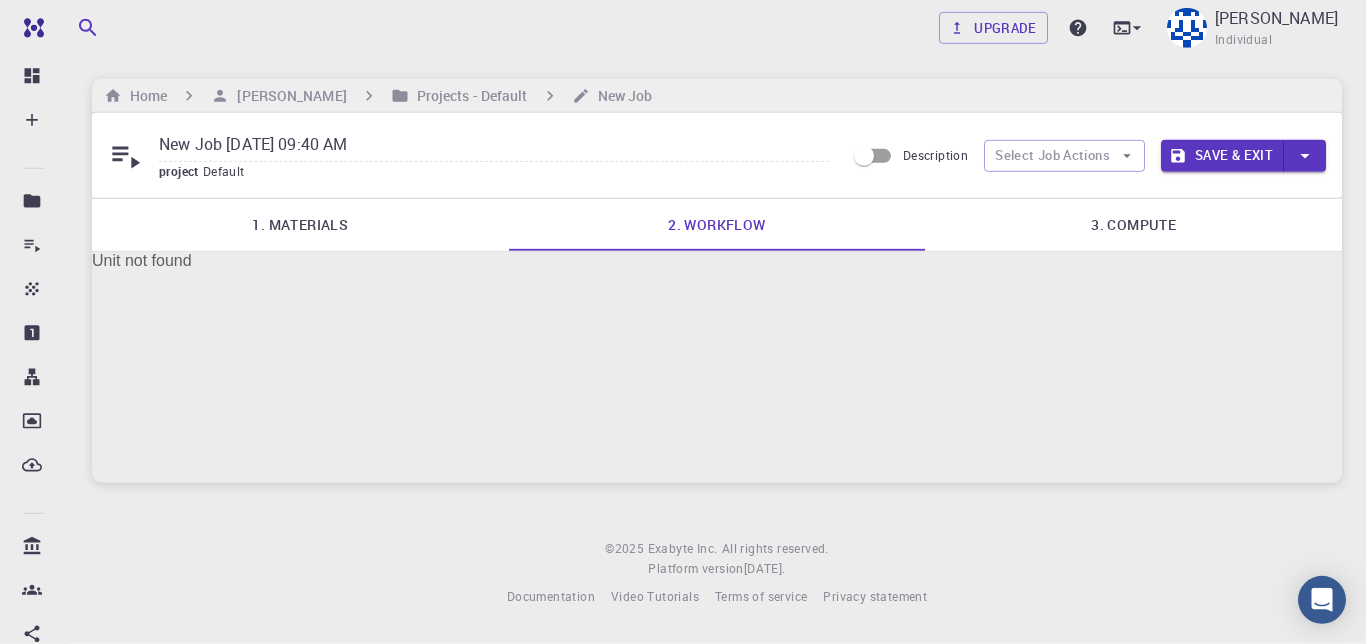 scroll, scrollTop: 6, scrollLeft: 0, axis: vertical 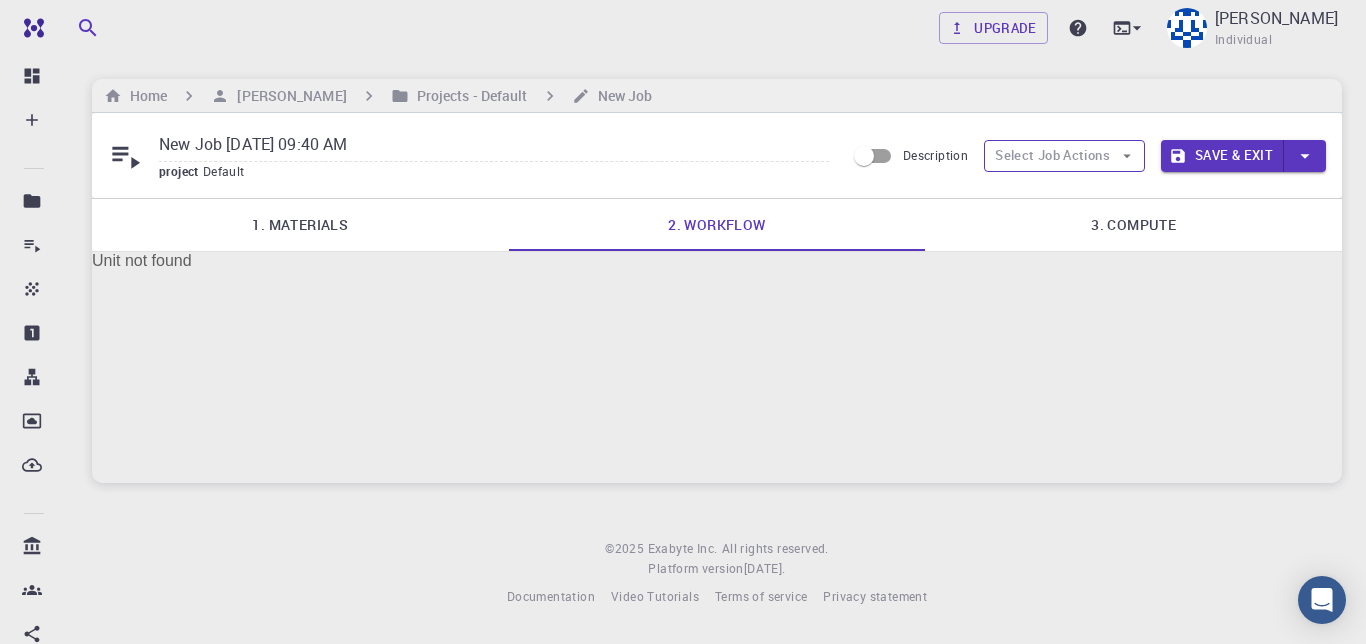 click on "Select Job Actions" at bounding box center (1064, 156) 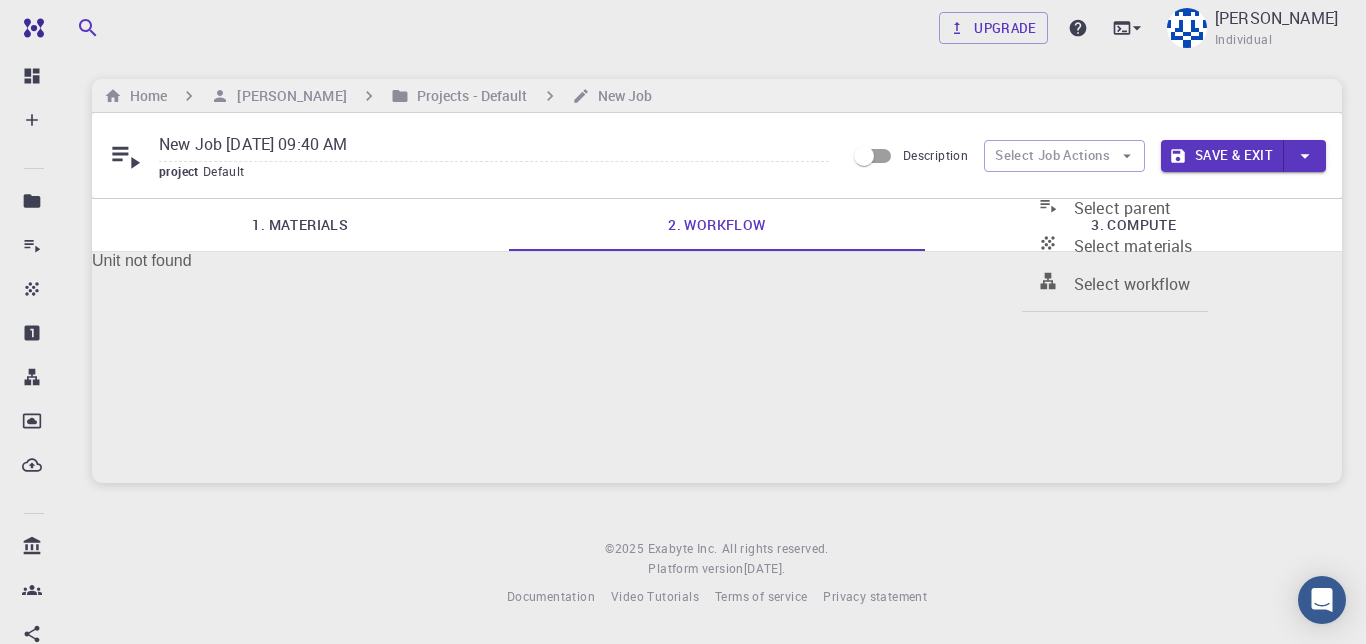 click on "1. Materials" at bounding box center [300, 225] 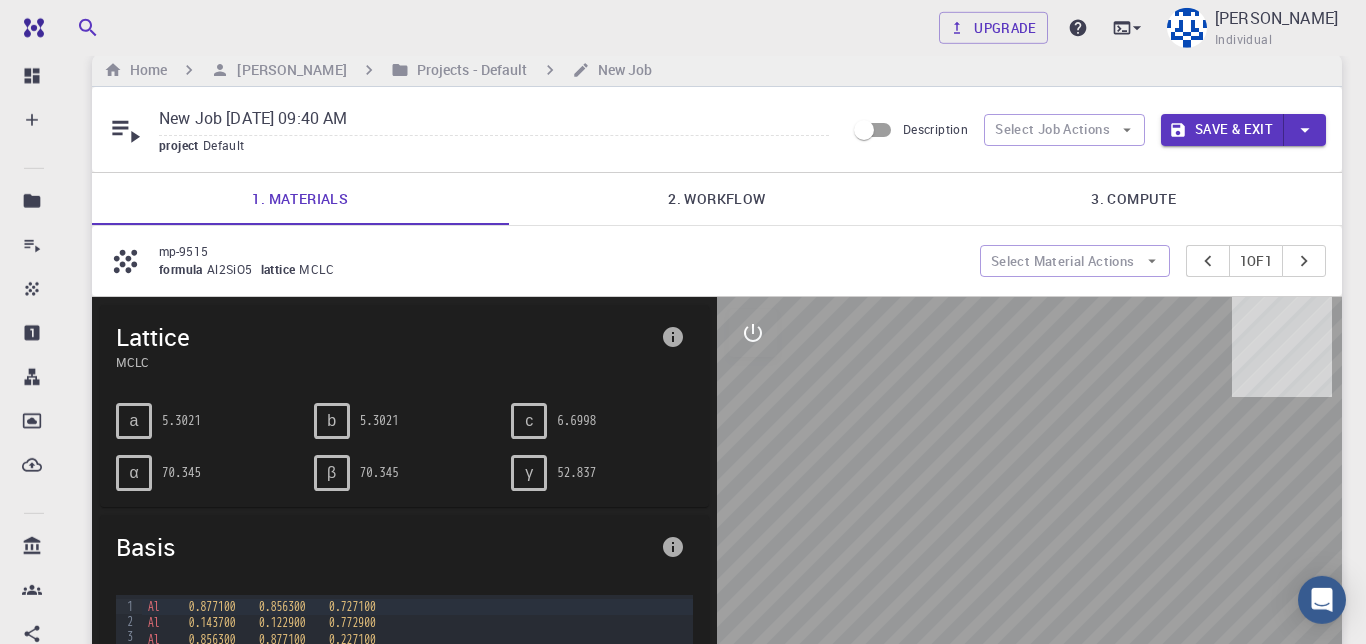scroll, scrollTop: 0, scrollLeft: 0, axis: both 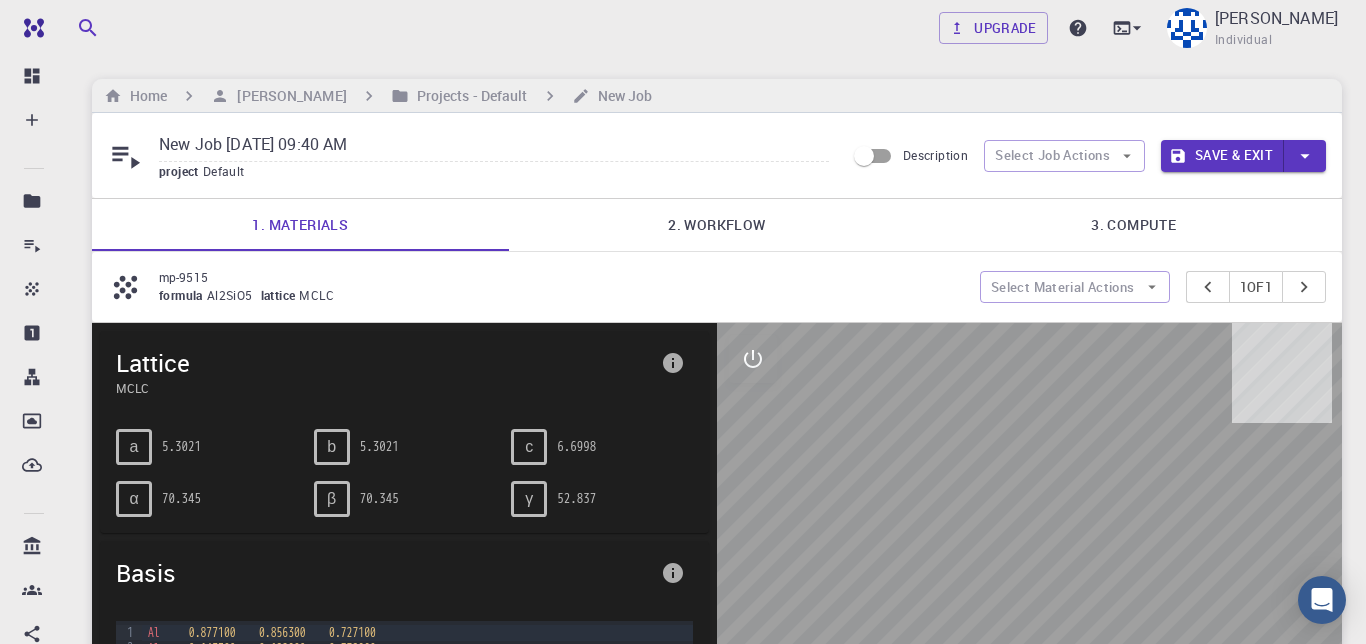 click on "2. Workflow" at bounding box center [717, 225] 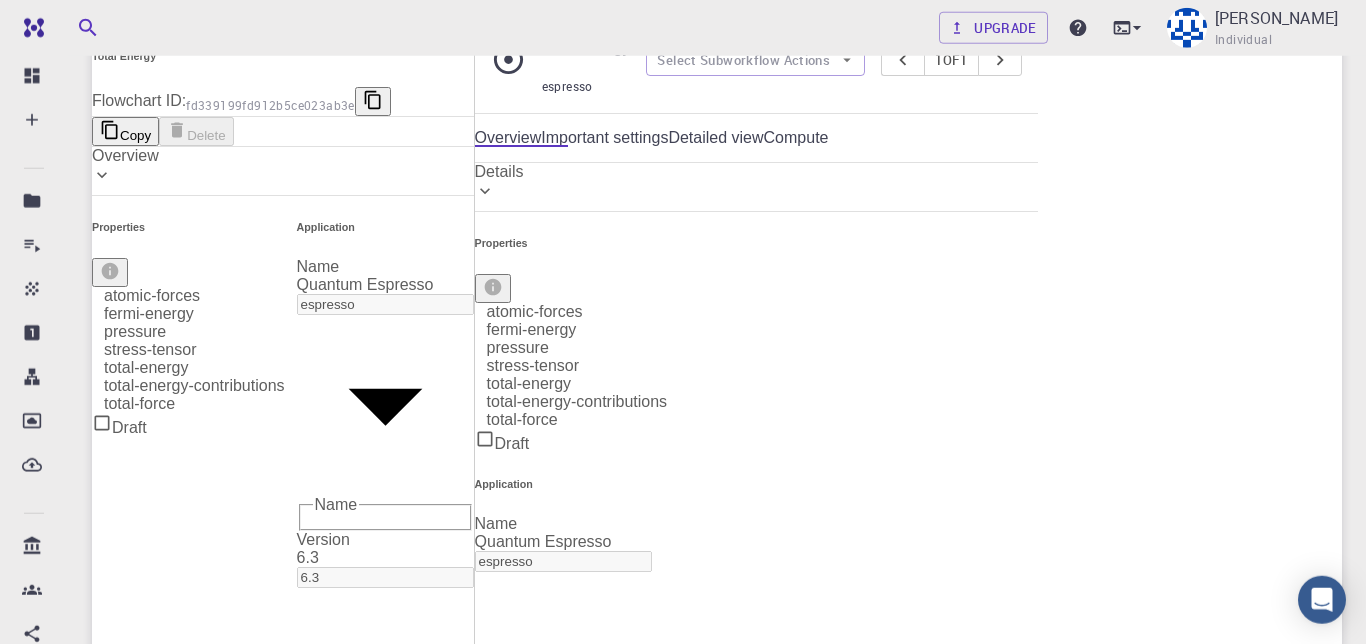 scroll, scrollTop: 351, scrollLeft: 0, axis: vertical 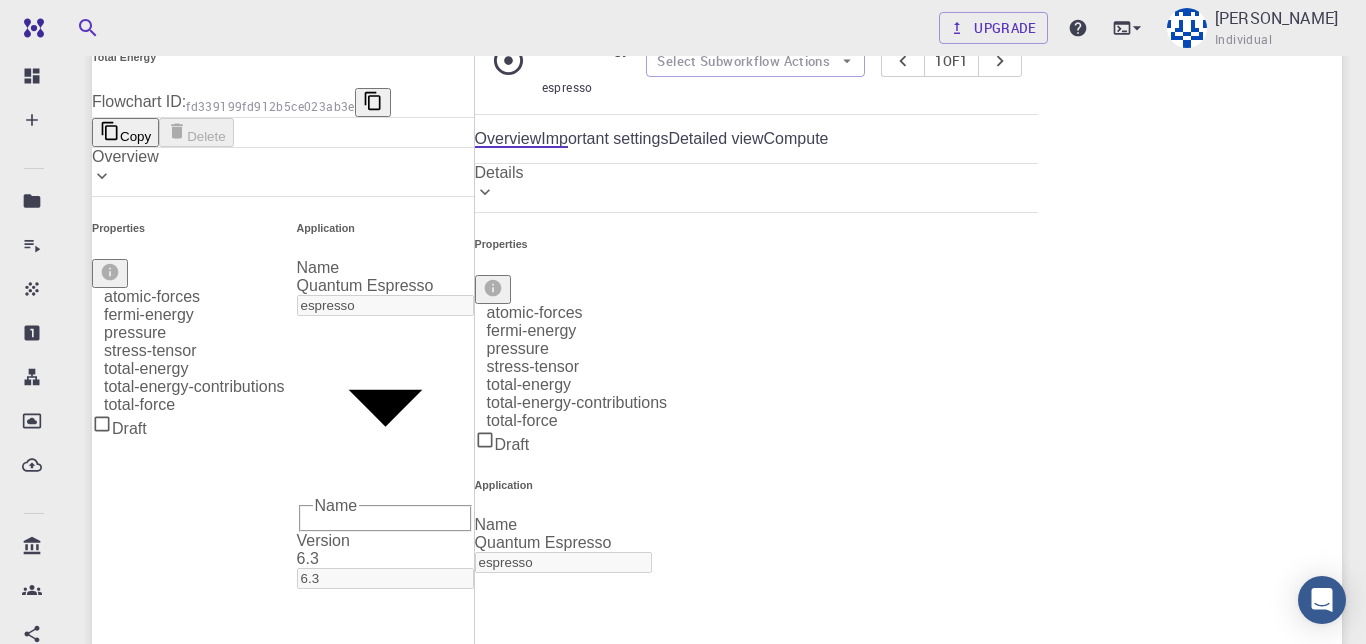 click 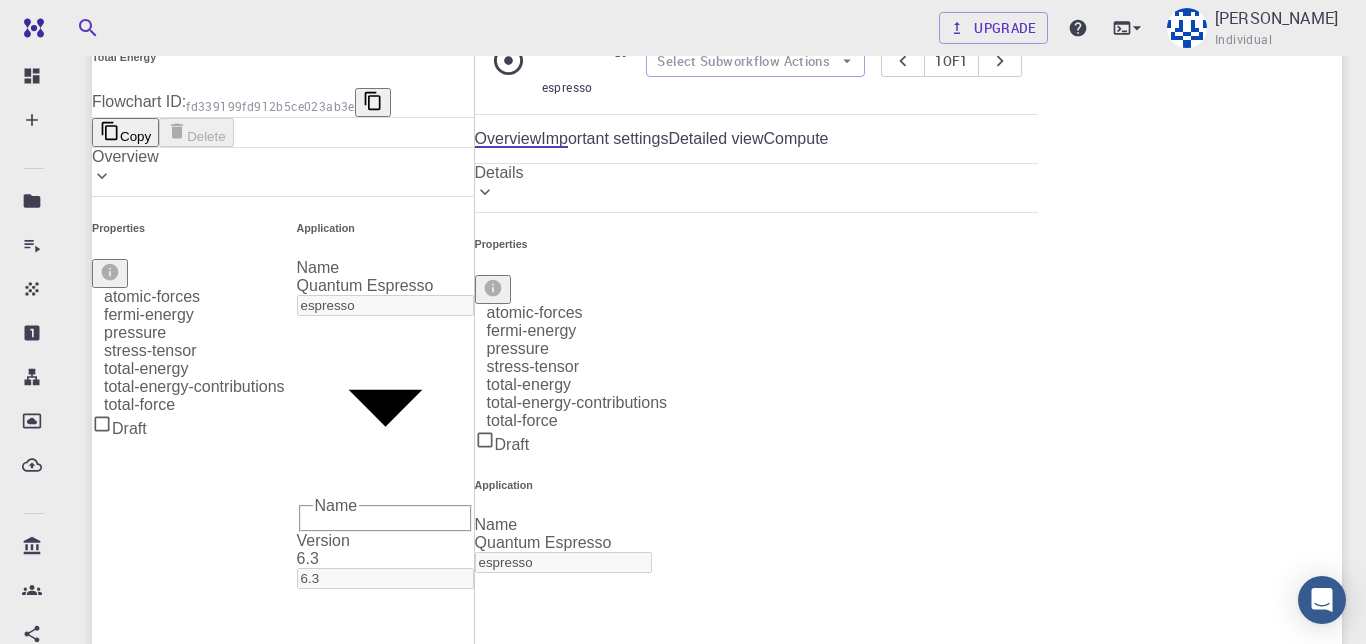 click at bounding box center [683, 322] 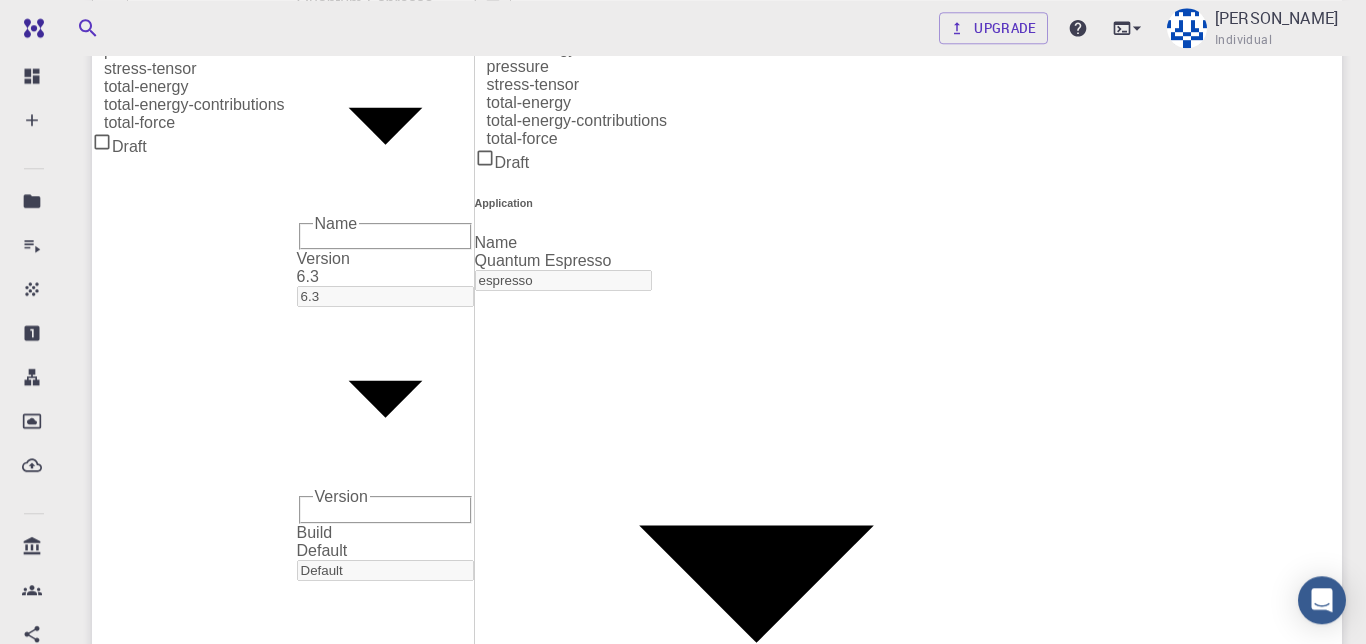 scroll, scrollTop: 630, scrollLeft: 0, axis: vertical 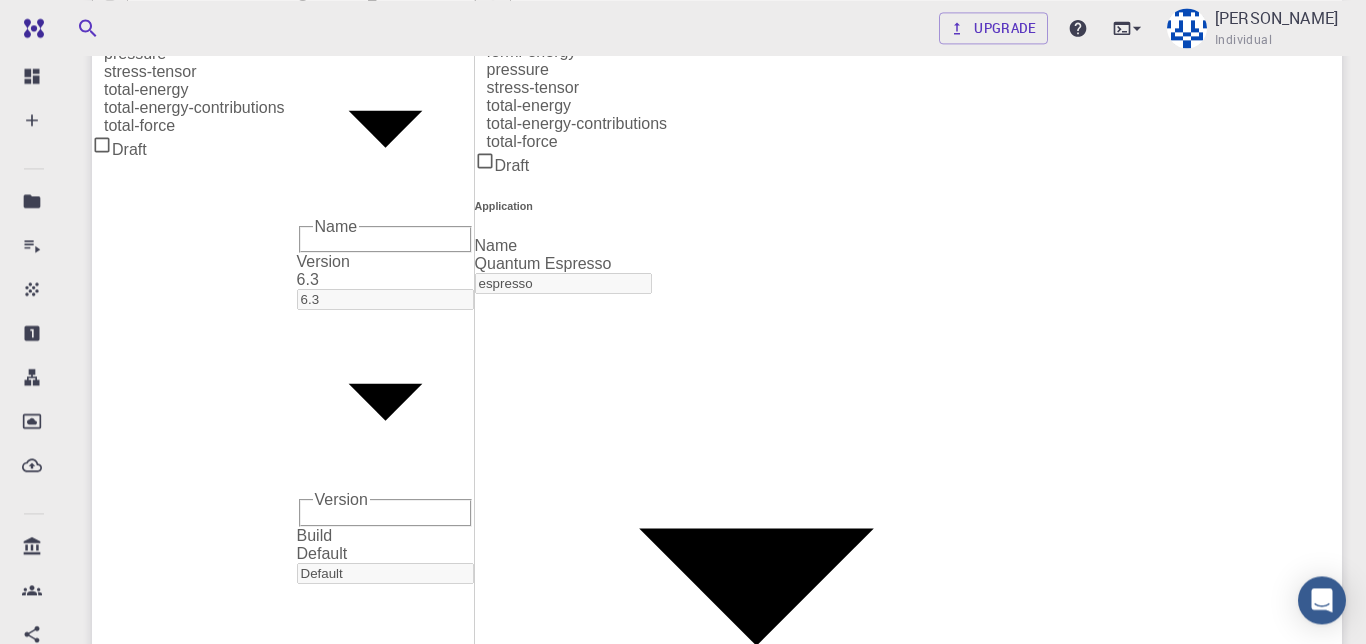 click on "View Delete Clone" at bounding box center (896, 3464) 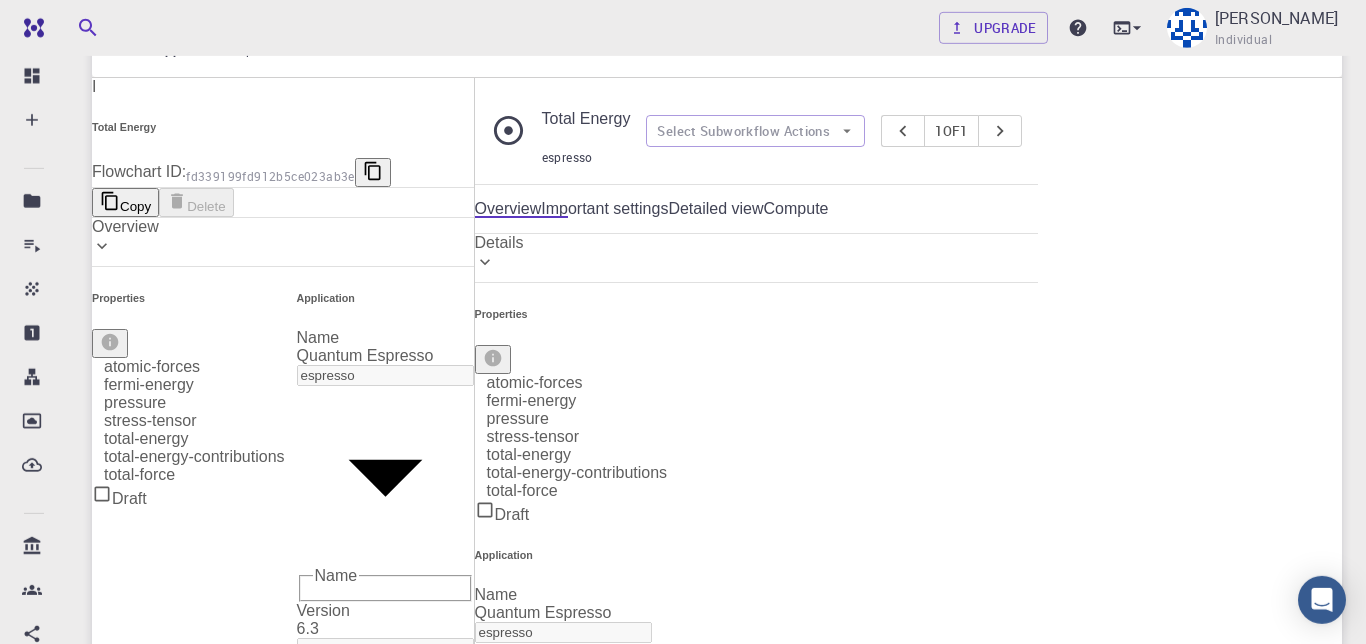 scroll, scrollTop: 238, scrollLeft: 0, axis: vertical 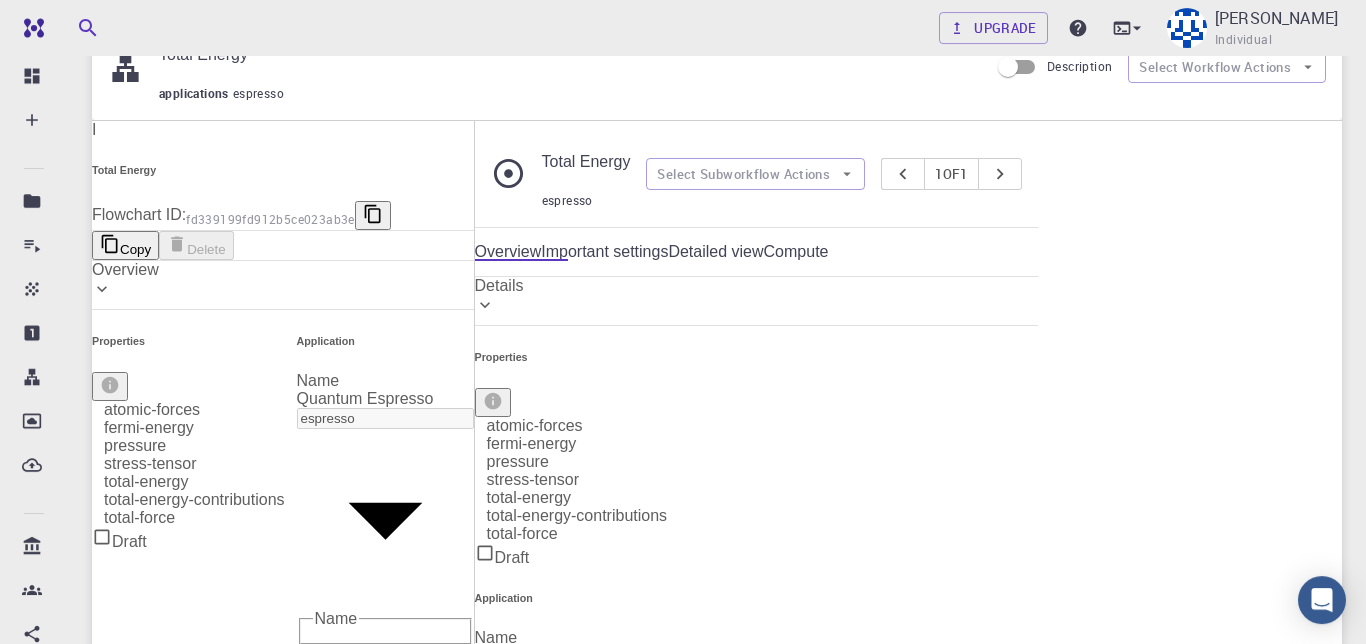 click on "Important settings" at bounding box center (604, 252) 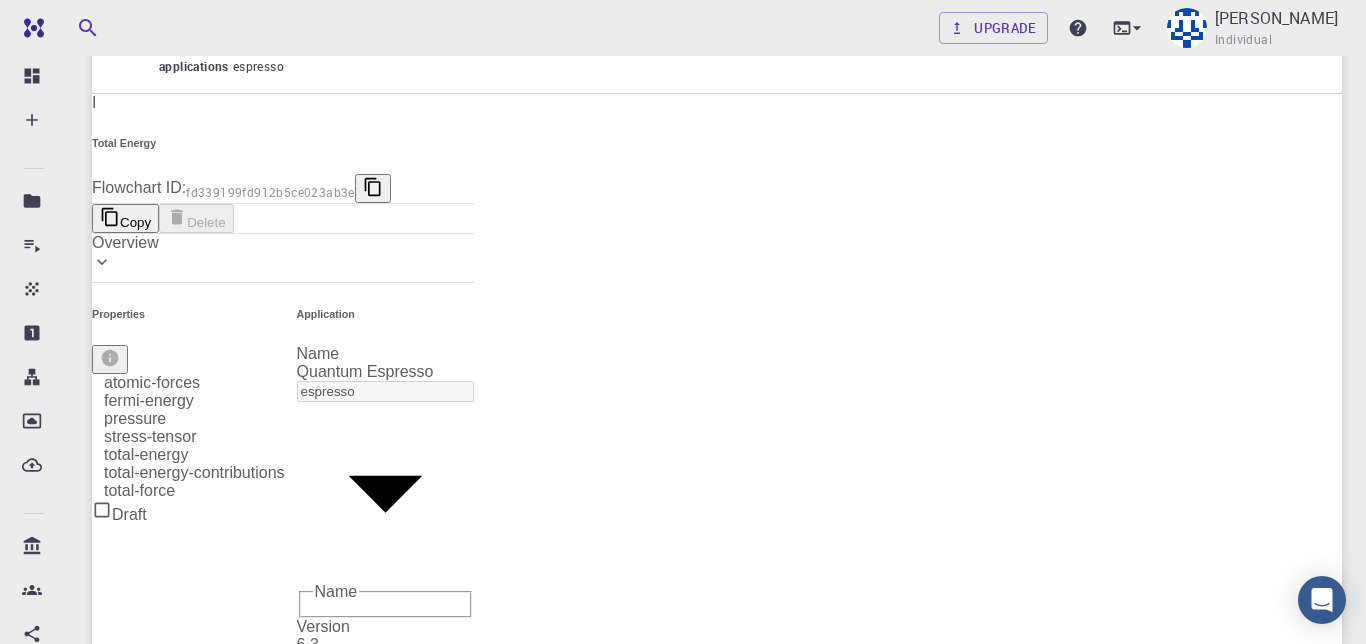 scroll, scrollTop: 169, scrollLeft: 0, axis: vertical 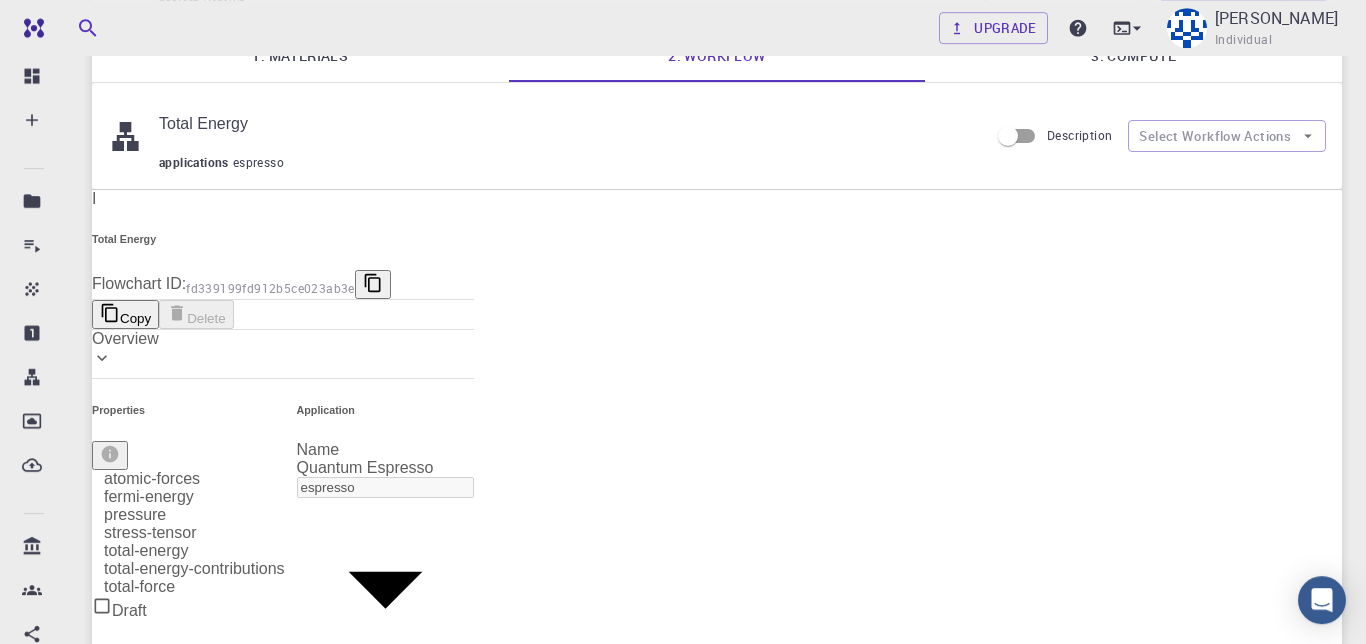 click on "Detailed view" at bounding box center [334, 1569] 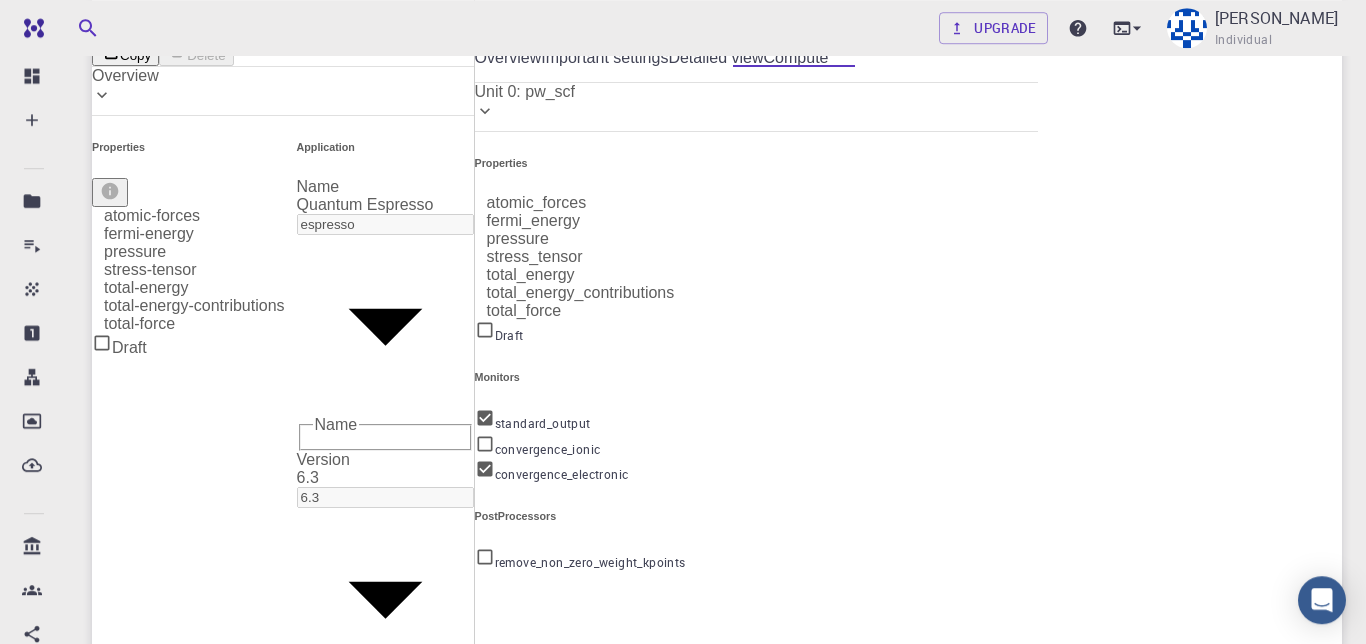 scroll, scrollTop: 134, scrollLeft: 0, axis: vertical 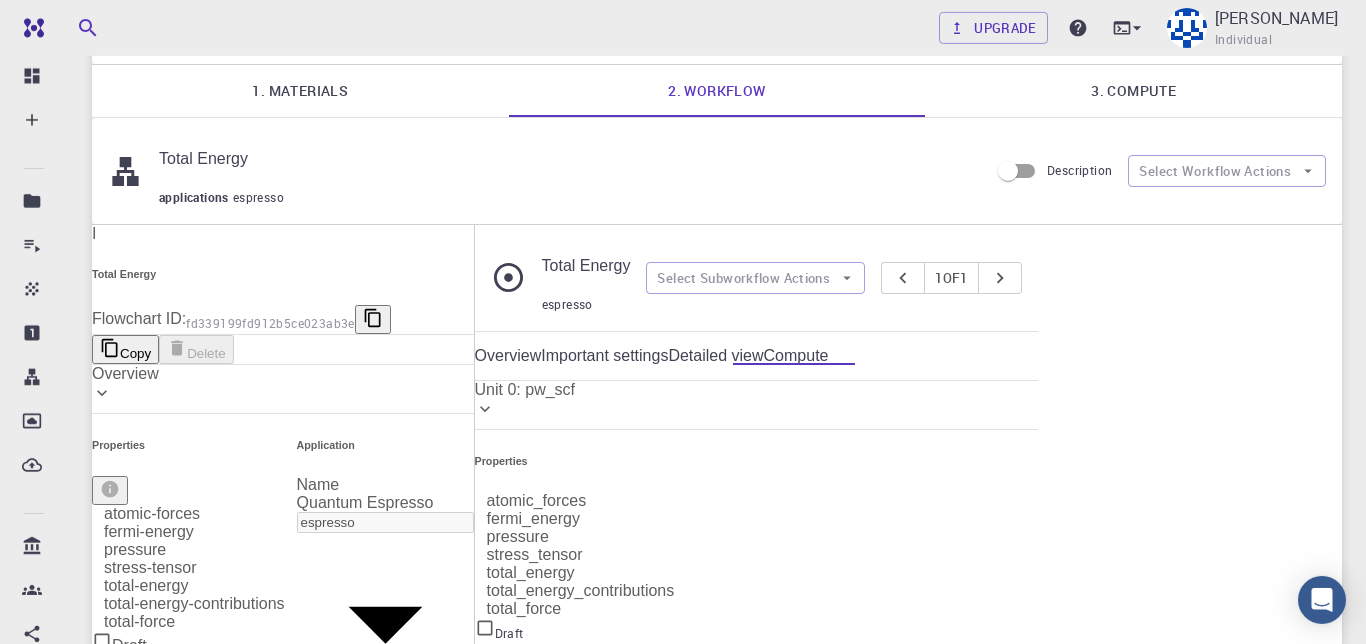 click on "Compute" at bounding box center (796, 356) 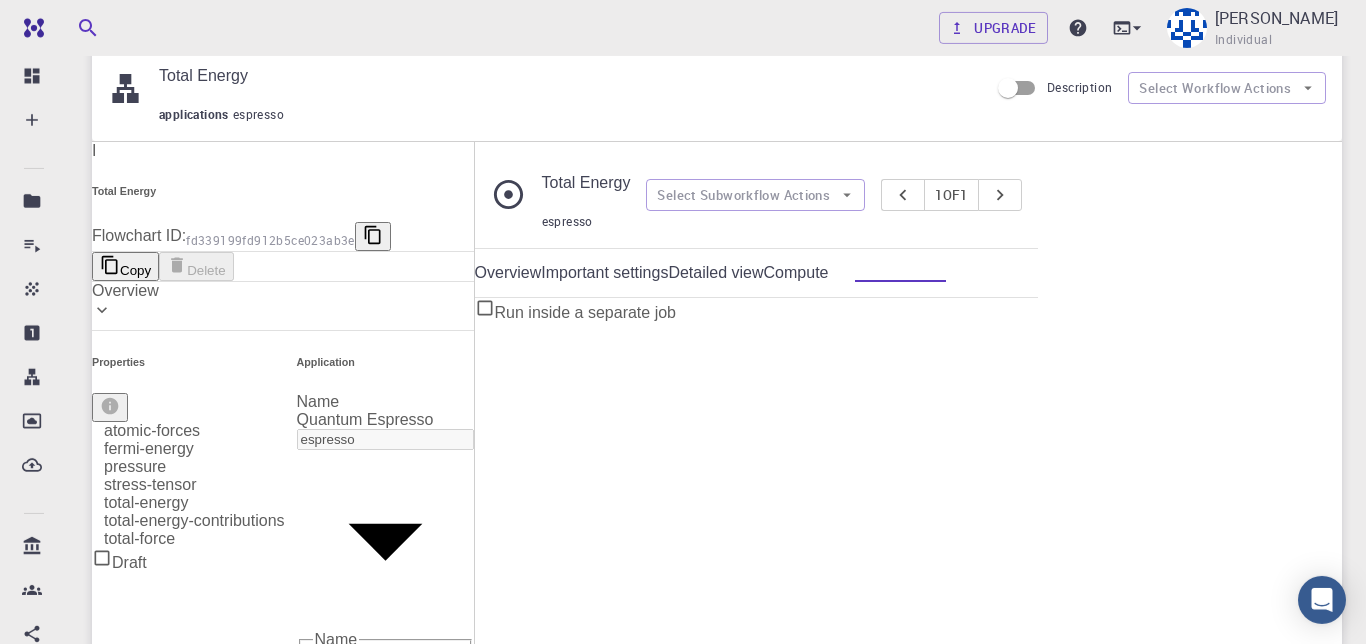 scroll, scrollTop: 223, scrollLeft: 0, axis: vertical 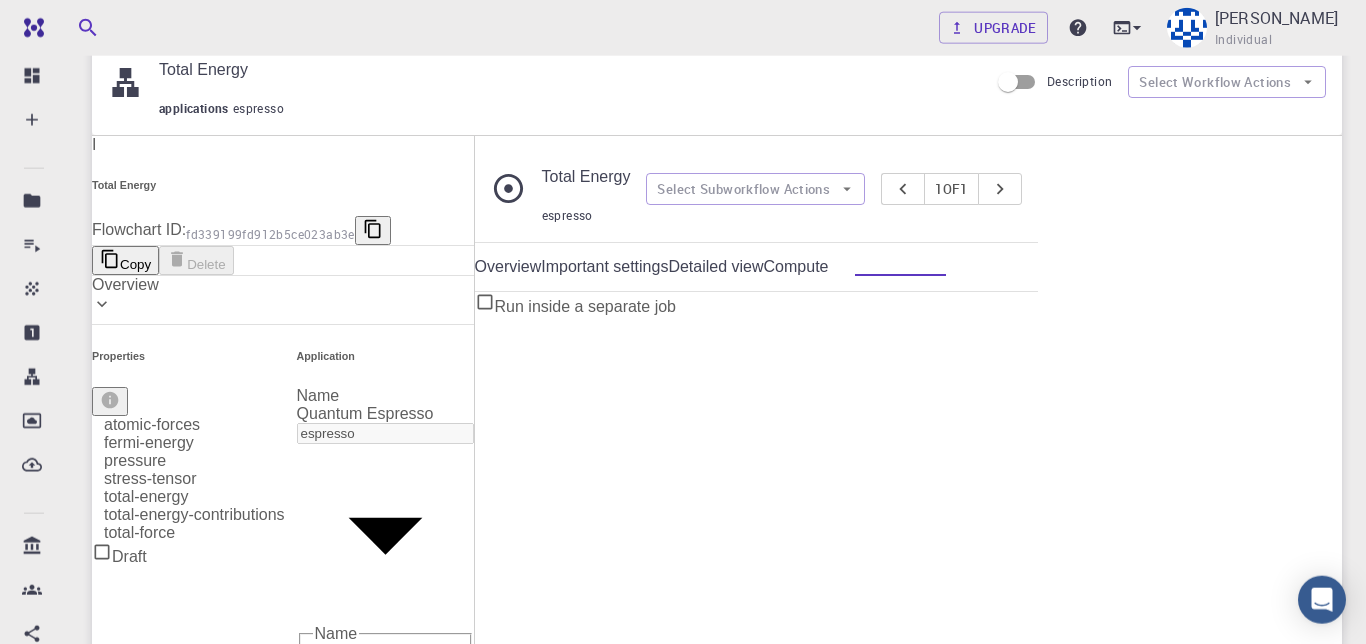 click on "Run inside a separate job" at bounding box center [683, 710] 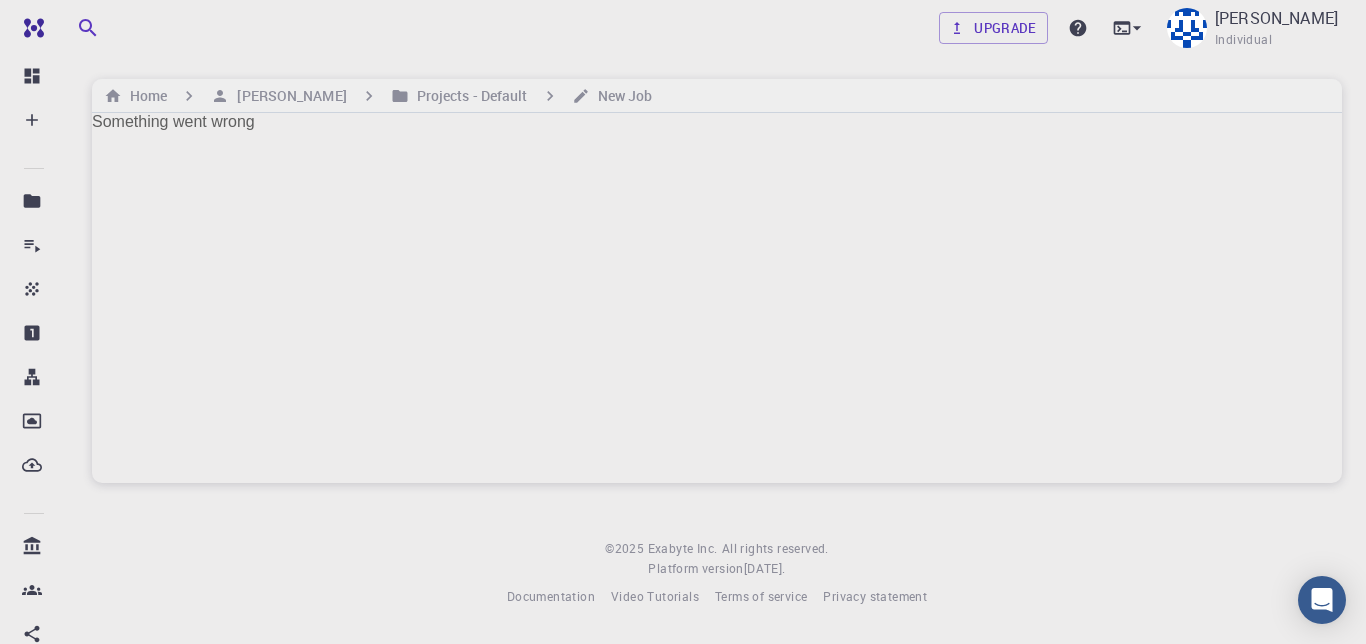 scroll, scrollTop: 0, scrollLeft: 0, axis: both 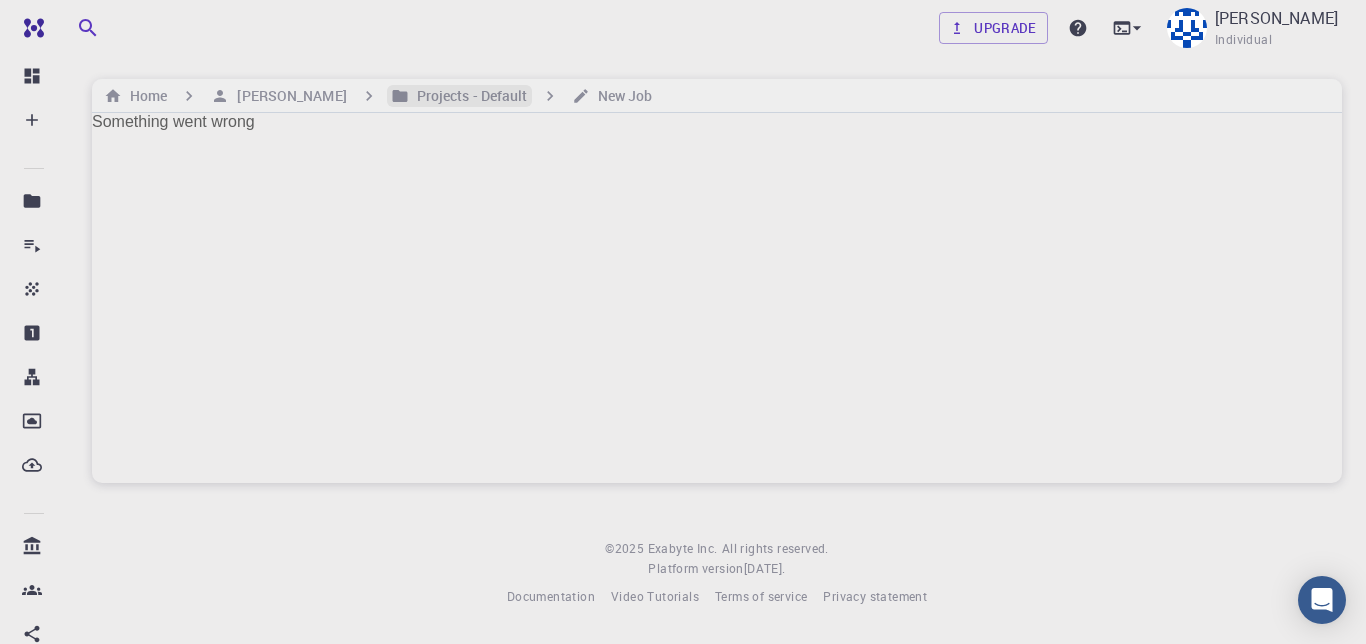click on "Projects - Default" at bounding box center [468, 96] 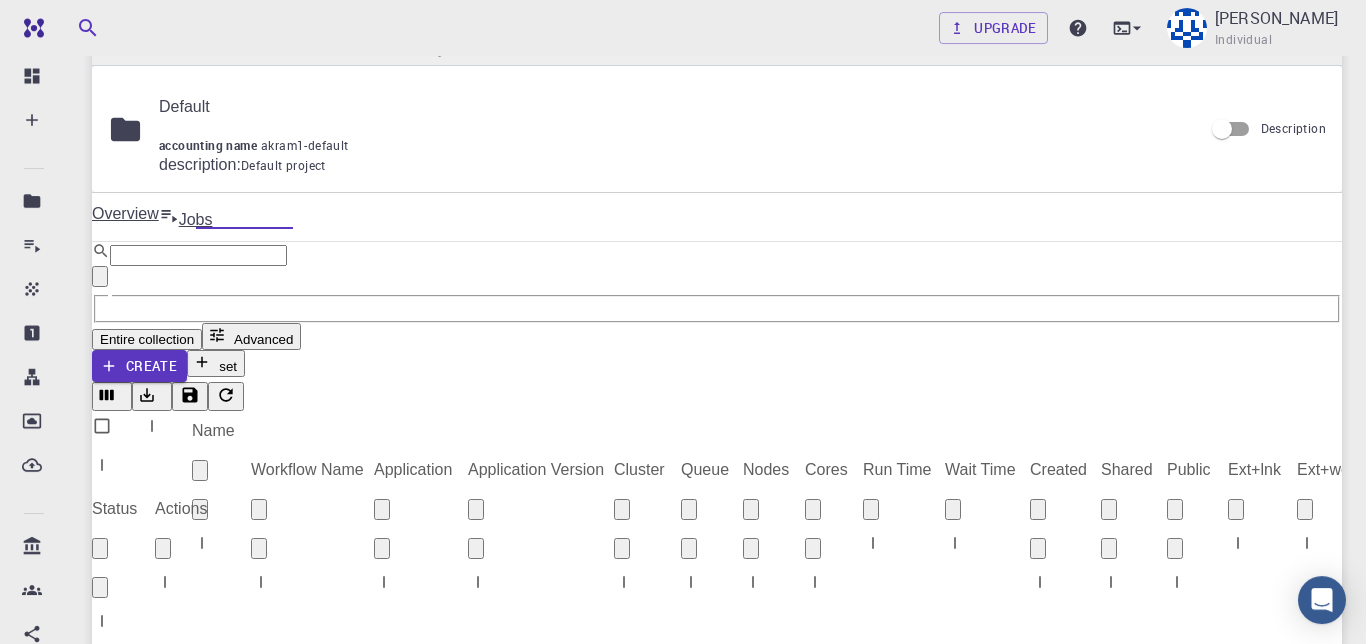 scroll, scrollTop: 0, scrollLeft: 0, axis: both 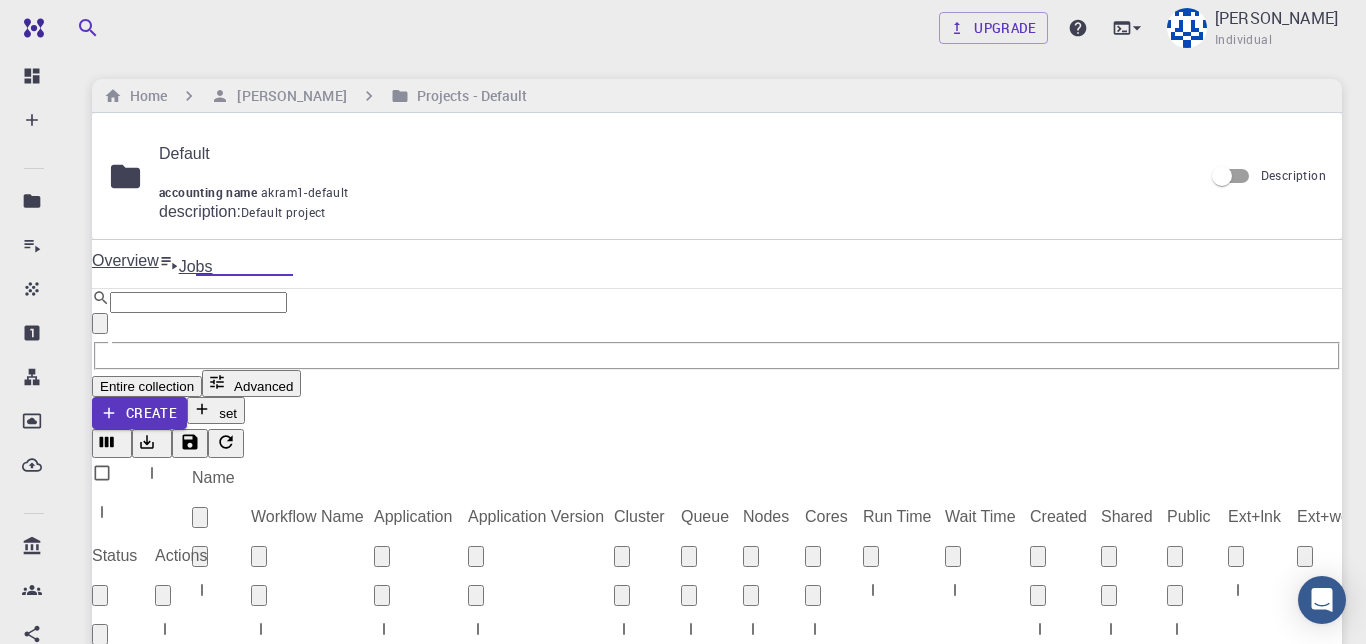 click at bounding box center (717, 1124) 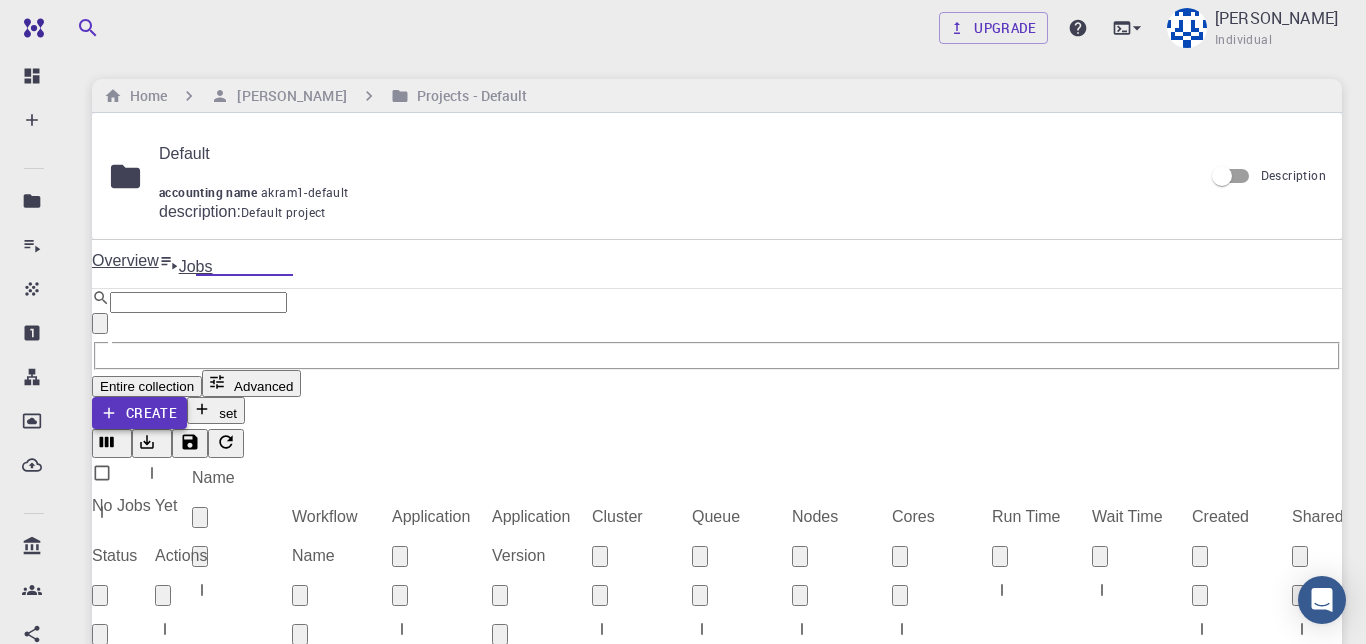 click on "Create" at bounding box center (139, 413) 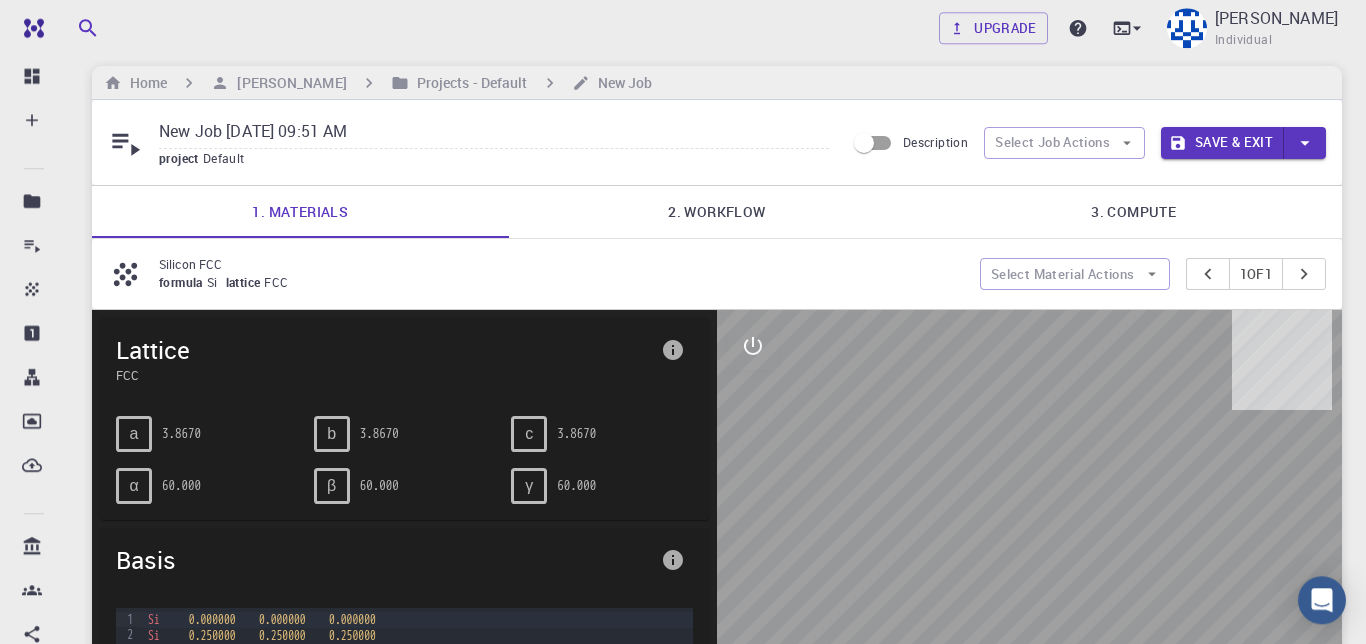 scroll, scrollTop: 0, scrollLeft: 0, axis: both 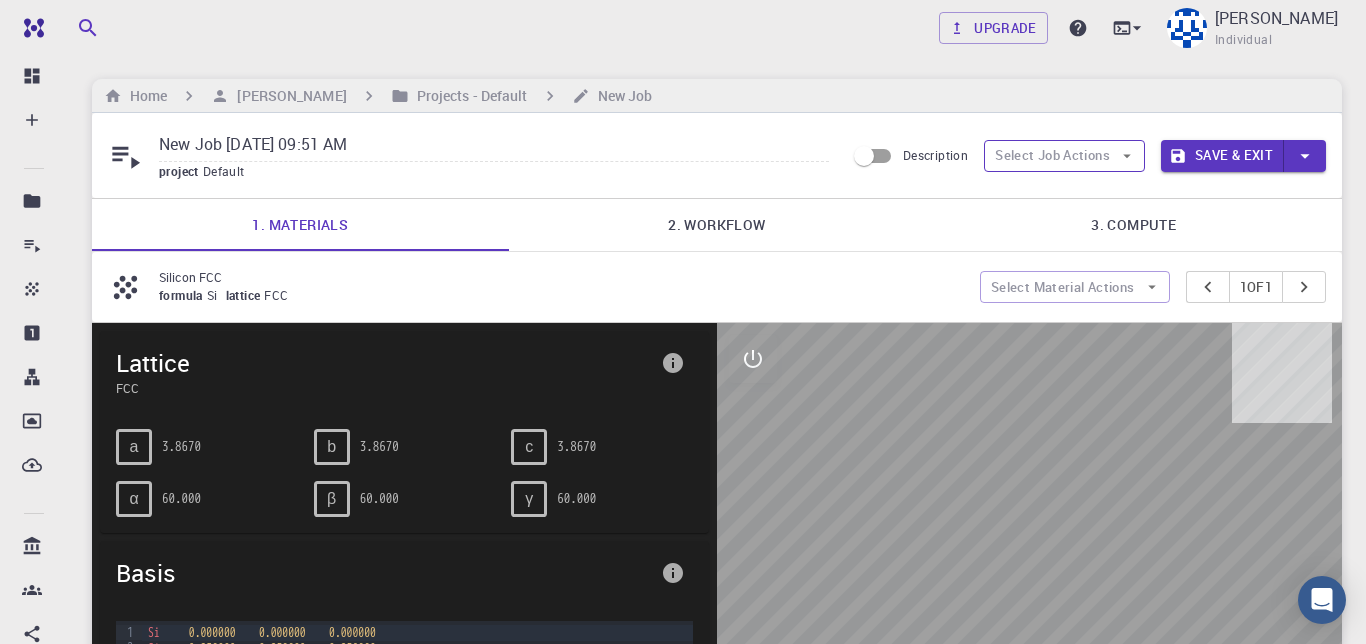 click on "Select Job Actions" at bounding box center (1064, 156) 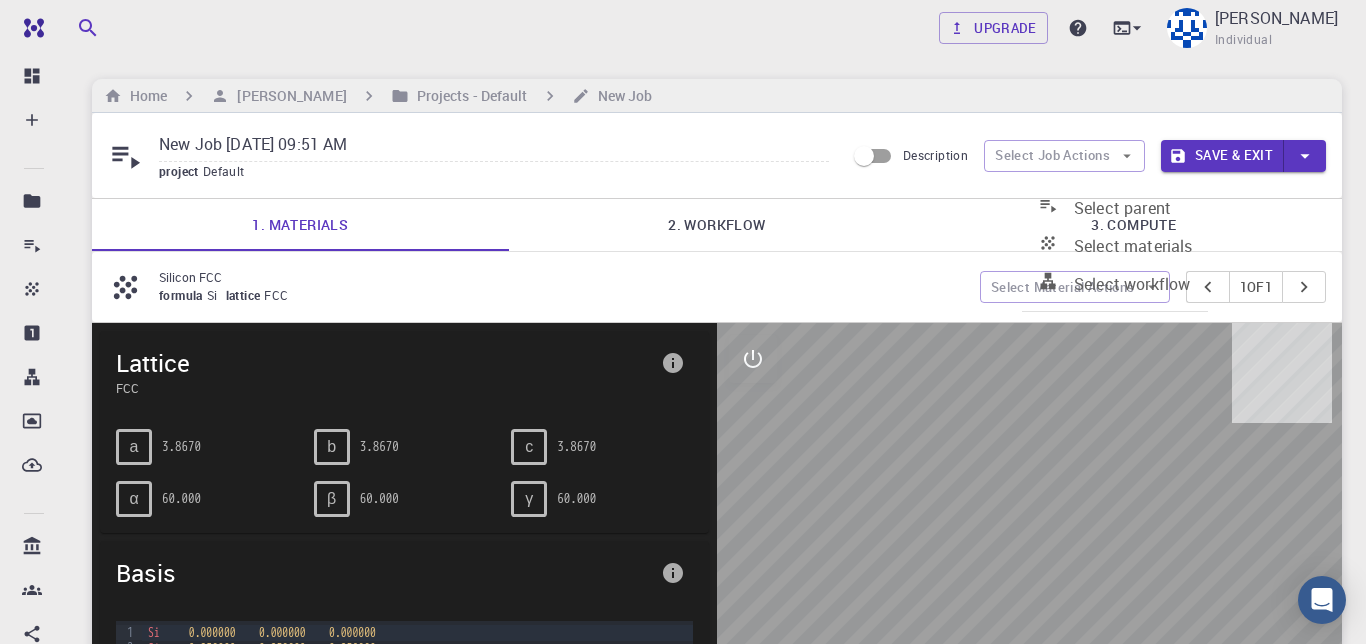 click on "Select materials" at bounding box center [1133, 246] 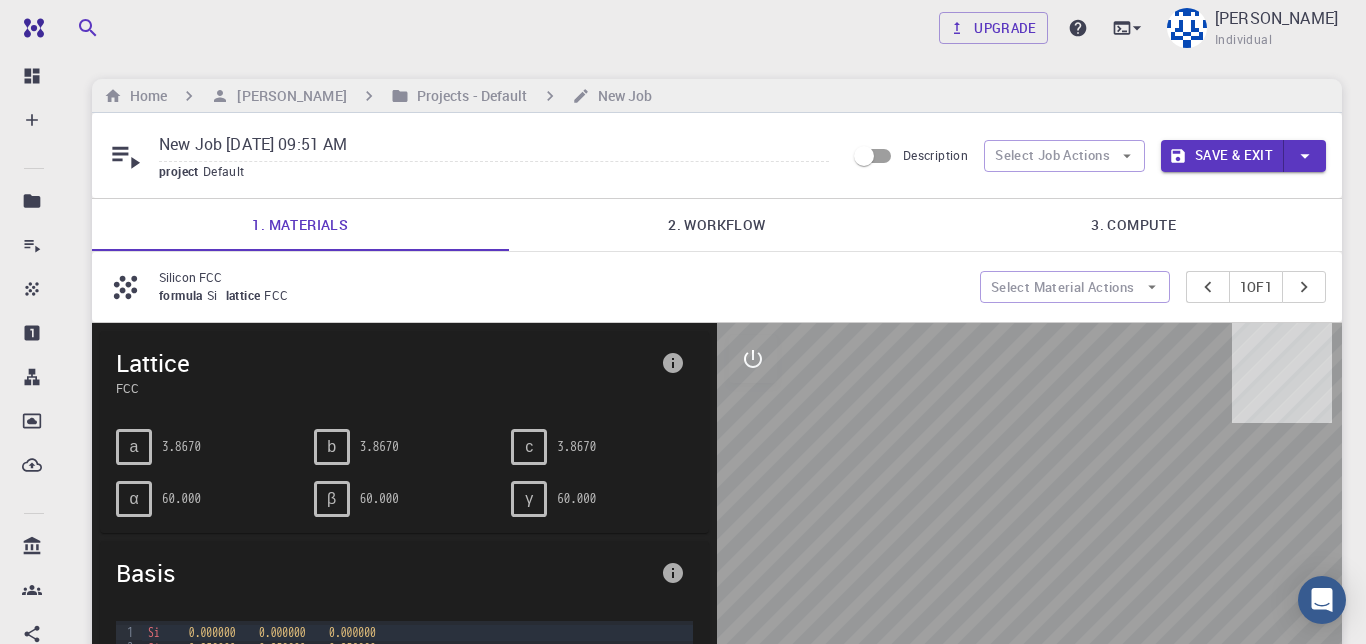 click at bounding box center (651, 2169) 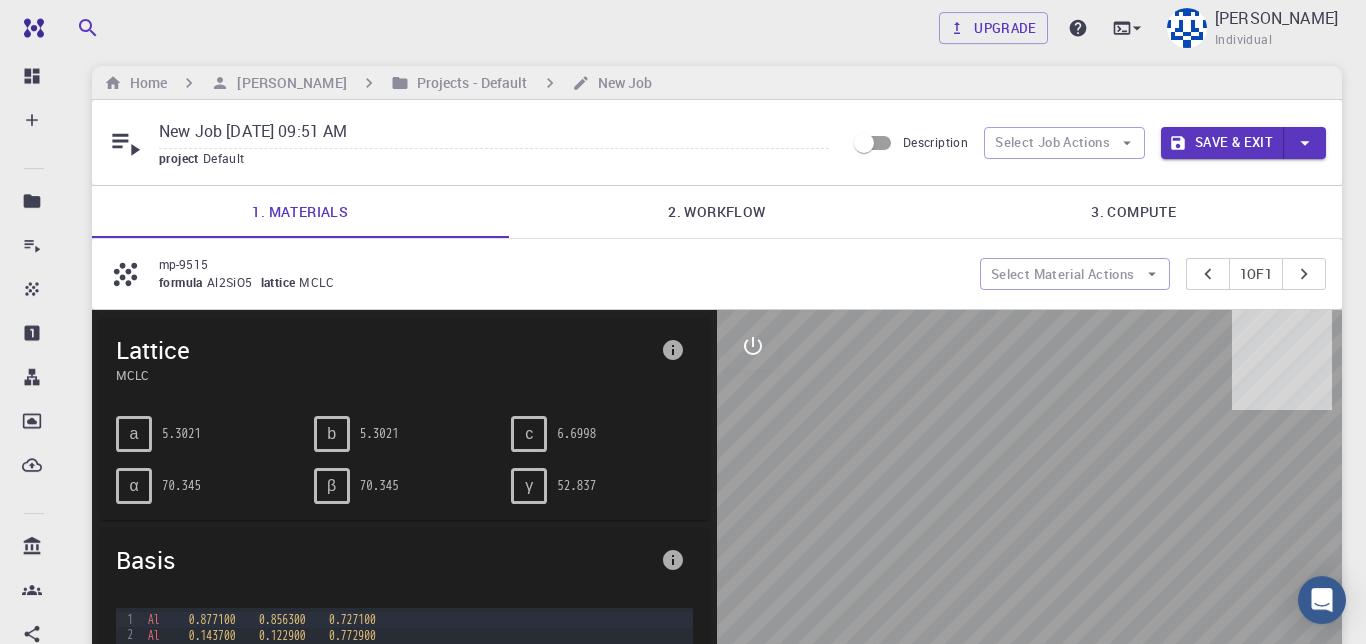 scroll, scrollTop: 12, scrollLeft: 0, axis: vertical 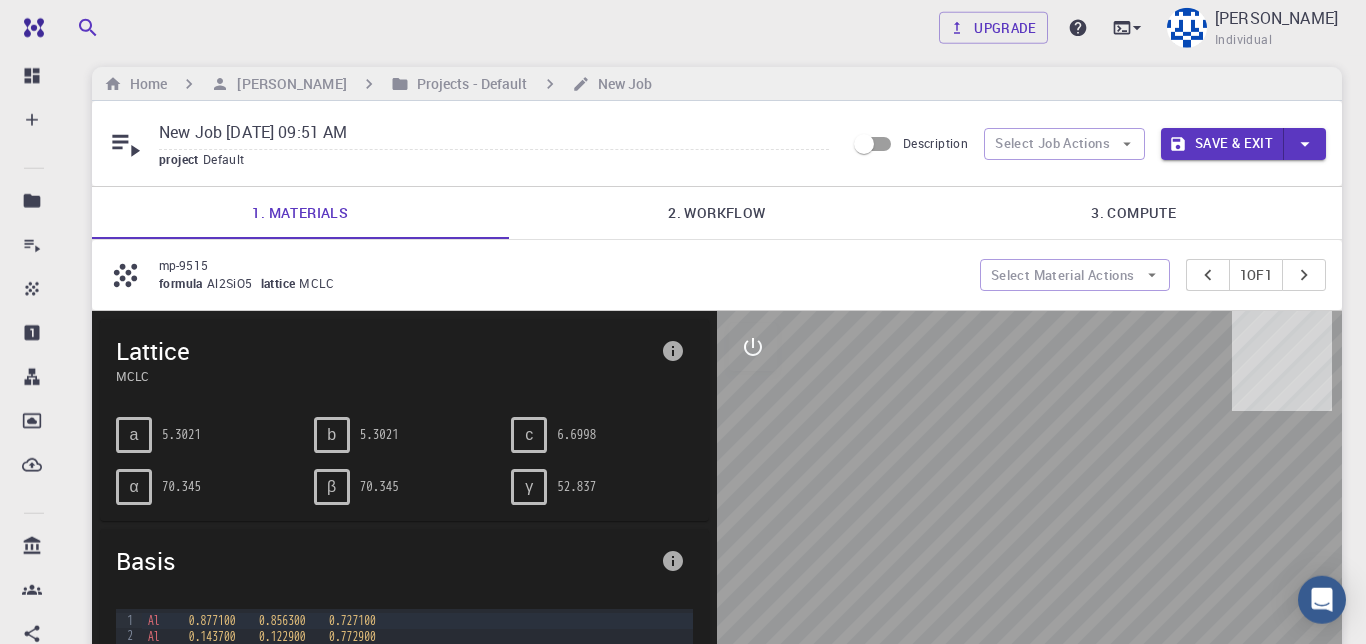click on "2. Workflow" at bounding box center (717, 213) 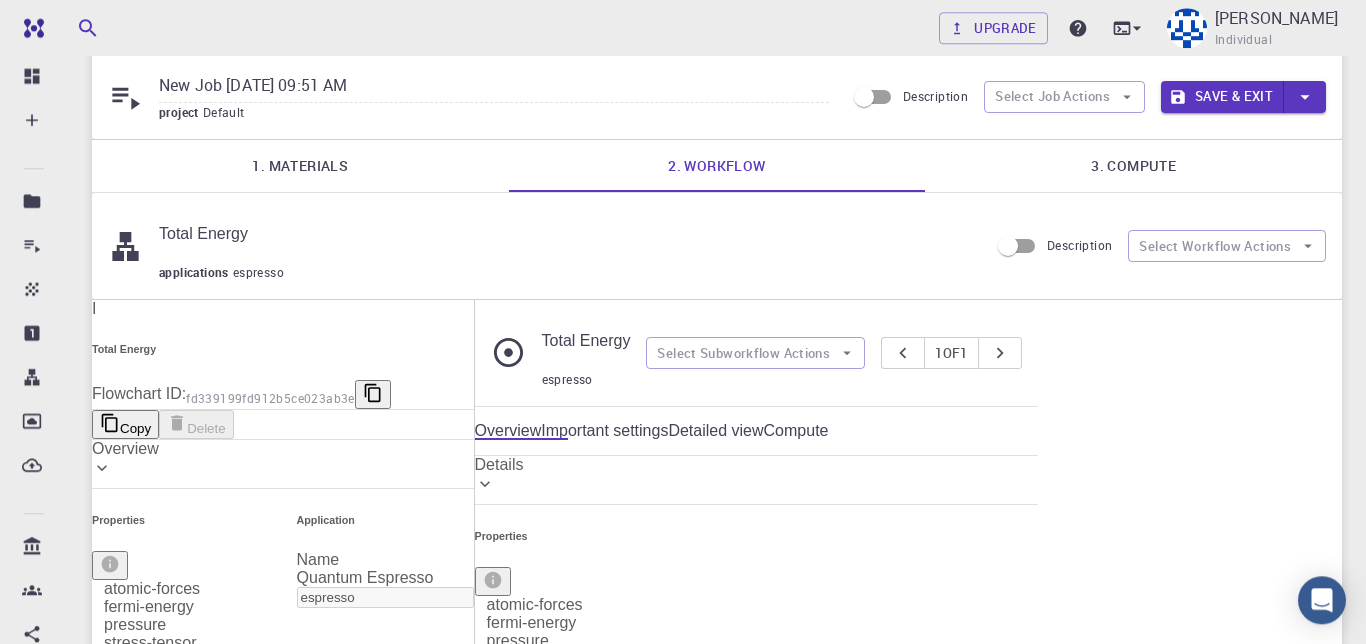 scroll, scrollTop: 57, scrollLeft: 0, axis: vertical 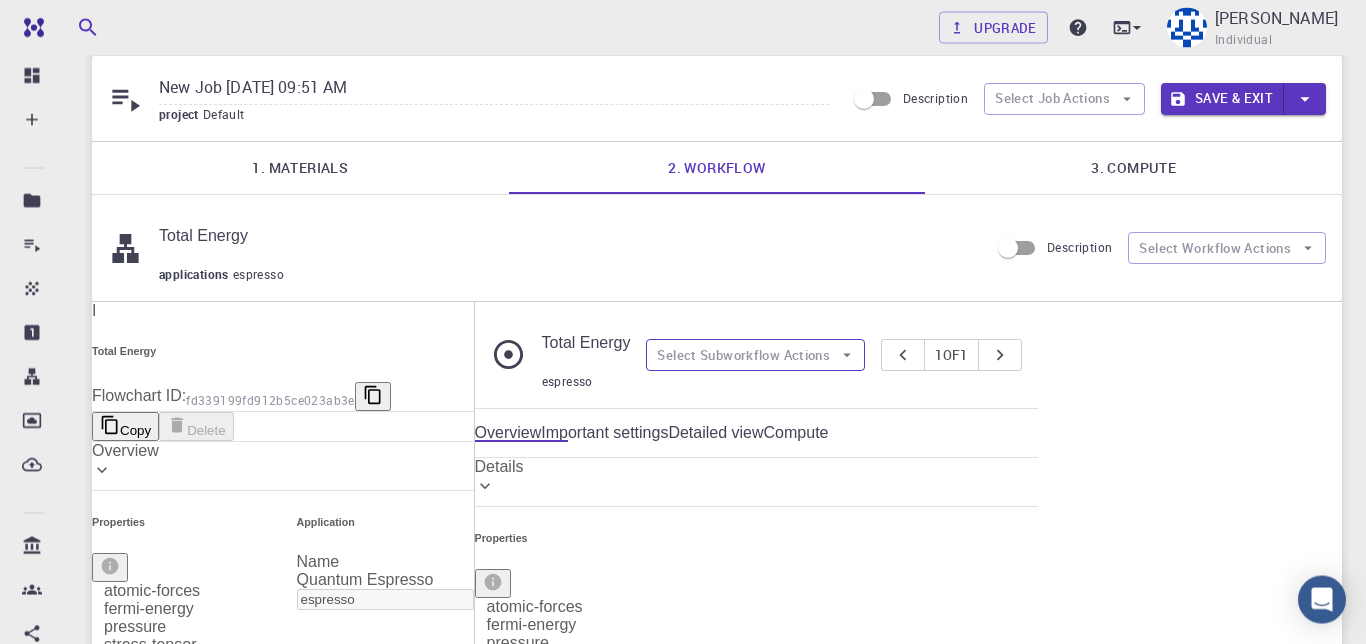 click on "Select Subworkflow Actions" at bounding box center (755, 355) 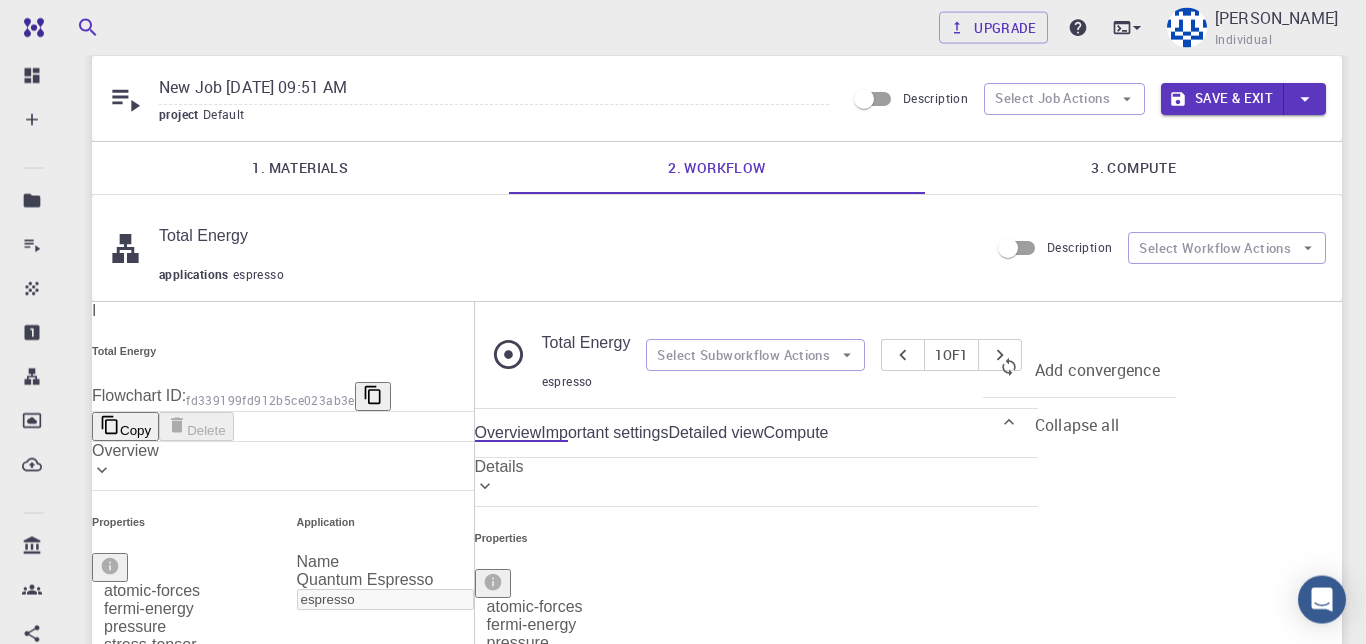 click on "Add convergence" at bounding box center [1097, 370] 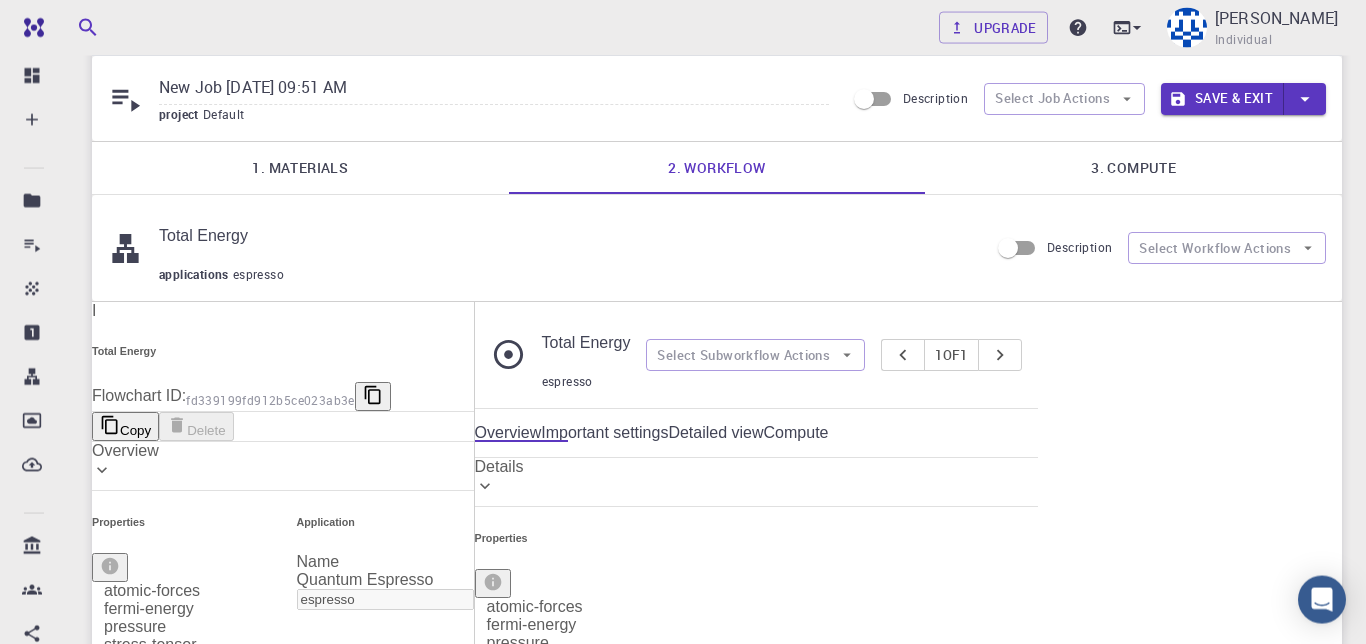 click on "Free Dashboard Create New Job New Material Create Material Upload File Import from Bank Import from 3rd Party New Workflow New Project Projects Jobs Materials Properties Workflows Dropbox External Uploads Bank Materials Workflows Accounts Shared with me Shared publicly Shared externally Documentation Contact Support Compute load: Low Upgrade [PERSON_NAME] Individual Home [PERSON_NAME] Projects - Default New Job New Job [DATE] 09:51 AM project Default Description Select Job Actions Save & Exit 1. Materials 2. Workflow 3. Compute Total Energy applications espresso Description Select Workflow Actions I Total Energy Flowchart ID:  fd339199fd912b5ce023ab3e Copy Delete Overview Properties atomic-forces fermi-energy pressure stress-tensor total-energy total-energy-contributions total-force Draft Application Name Quantum Espresso espresso Name Version 6.3 6.3 Version Build Default Default Build Units 01 I pw_scf f7a2db41-d4dc-4073-9f1f-e82dee020d8f Total Energy espresso 1  of  1 Overview" at bounding box center [683, 2197] 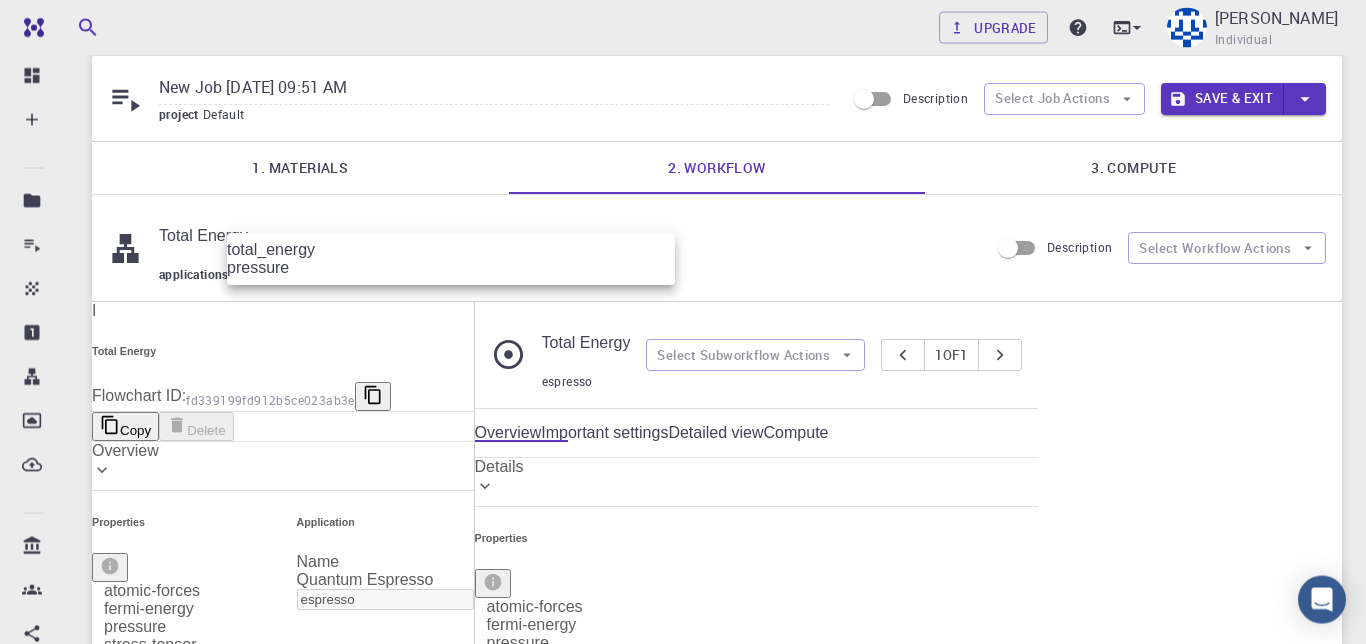 click at bounding box center [683, 322] 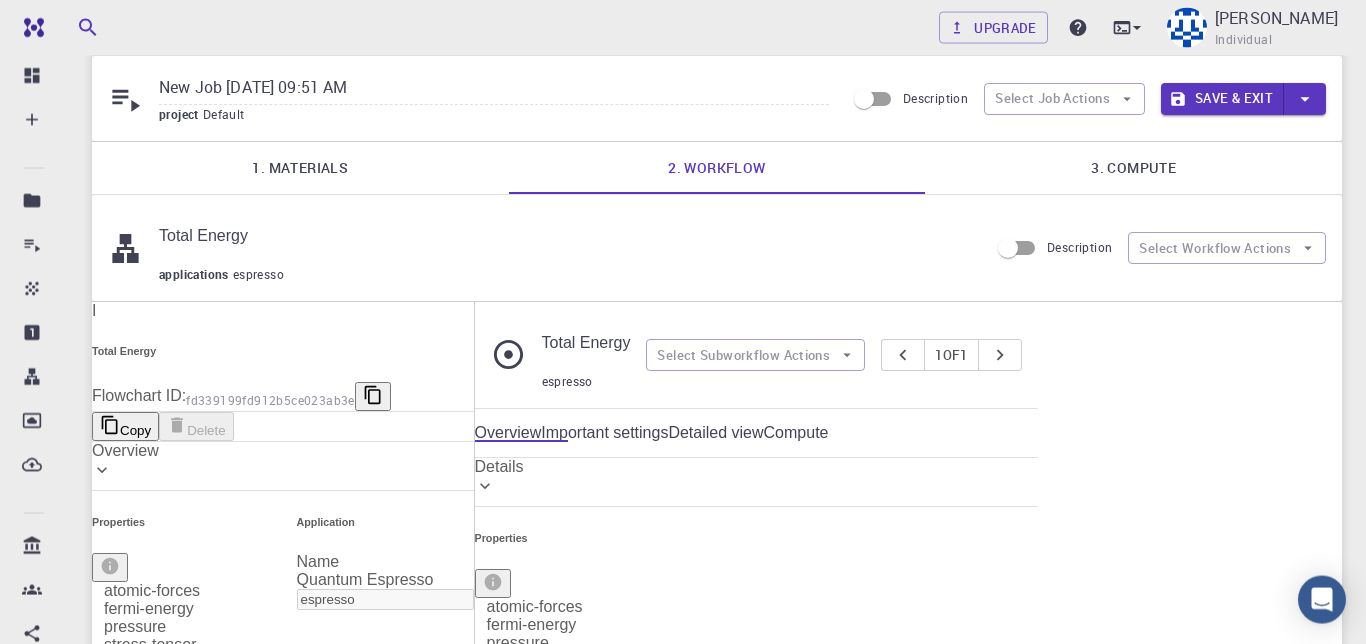 click on "Free Dashboard Create New Job New Material Create Material Upload File Import from Bank Import from 3rd Party New Workflow New Project Projects Jobs Materials Properties Workflows Dropbox External Uploads Bank Materials Workflows Accounts Shared with me Shared publicly Shared externally Documentation Contact Support Compute load: Low Upgrade [PERSON_NAME] Individual Home [PERSON_NAME] Projects - Default New Job New Job [DATE] 09:51 AM project Default Description Select Job Actions Save & Exit 1. Materials 2. Workflow 3. Compute Total Energy applications espresso Description Select Workflow Actions I Total Energy Flowchart ID:  fd339199fd912b5ce023ab3e Copy Delete Overview Properties atomic-forces fermi-energy pressure stress-tensor total-energy total-energy-contributions total-force Draft Application Name Quantum Espresso espresso Name Version 6.3 6.3 Version Build Default Default Build Units 01 I pw_scf f7a2db41-d4dc-4073-9f1f-e82dee020d8f Total Energy espresso 1  of  1 Overview" at bounding box center [683, 2197] 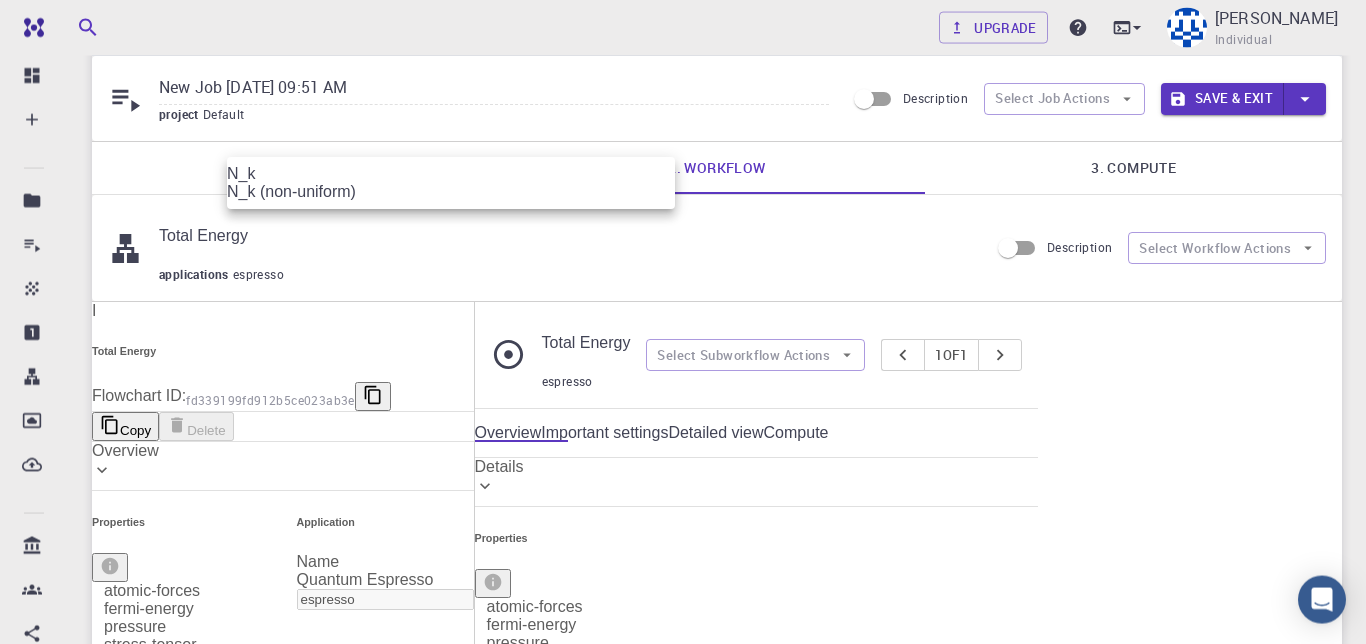 click at bounding box center (683, 322) 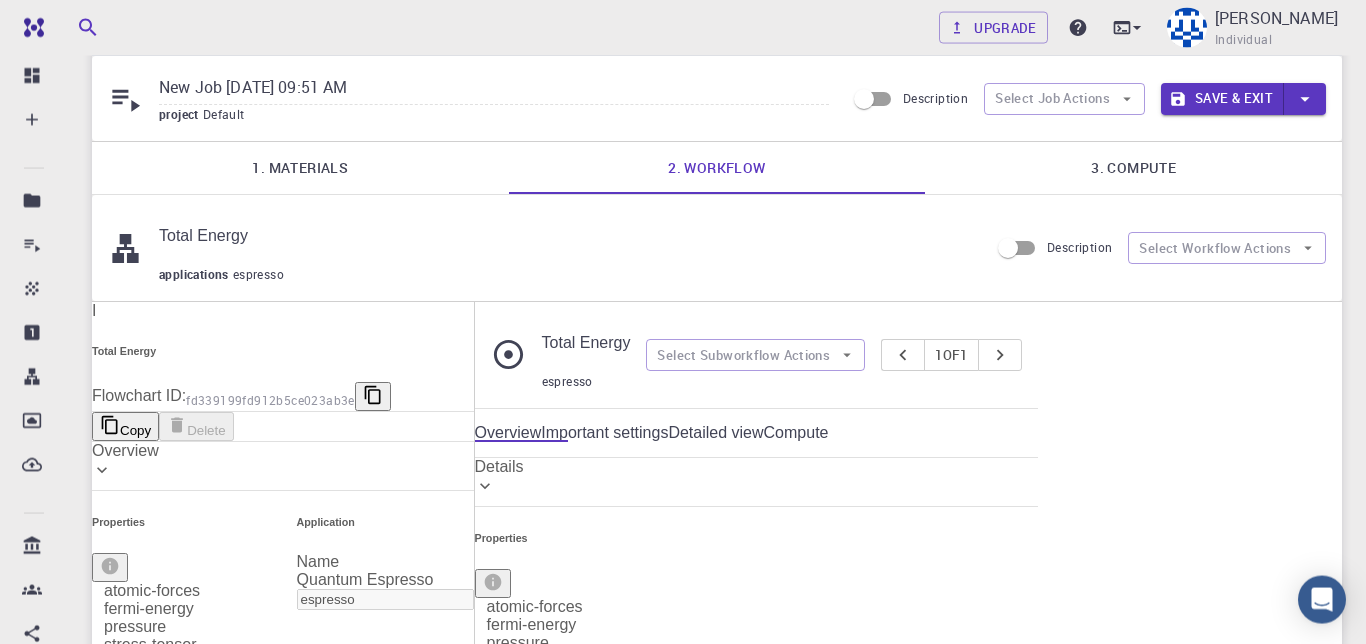 click on "Apply" at bounding box center (82, 4441) 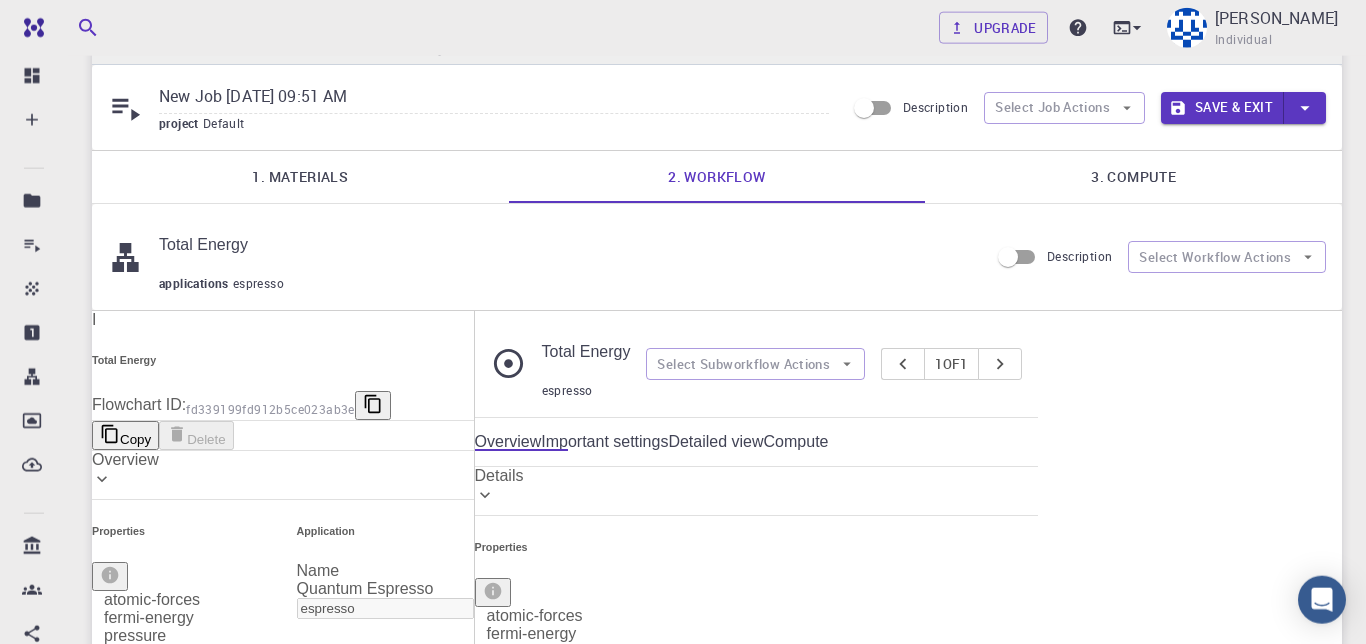 scroll, scrollTop: 0, scrollLeft: 0, axis: both 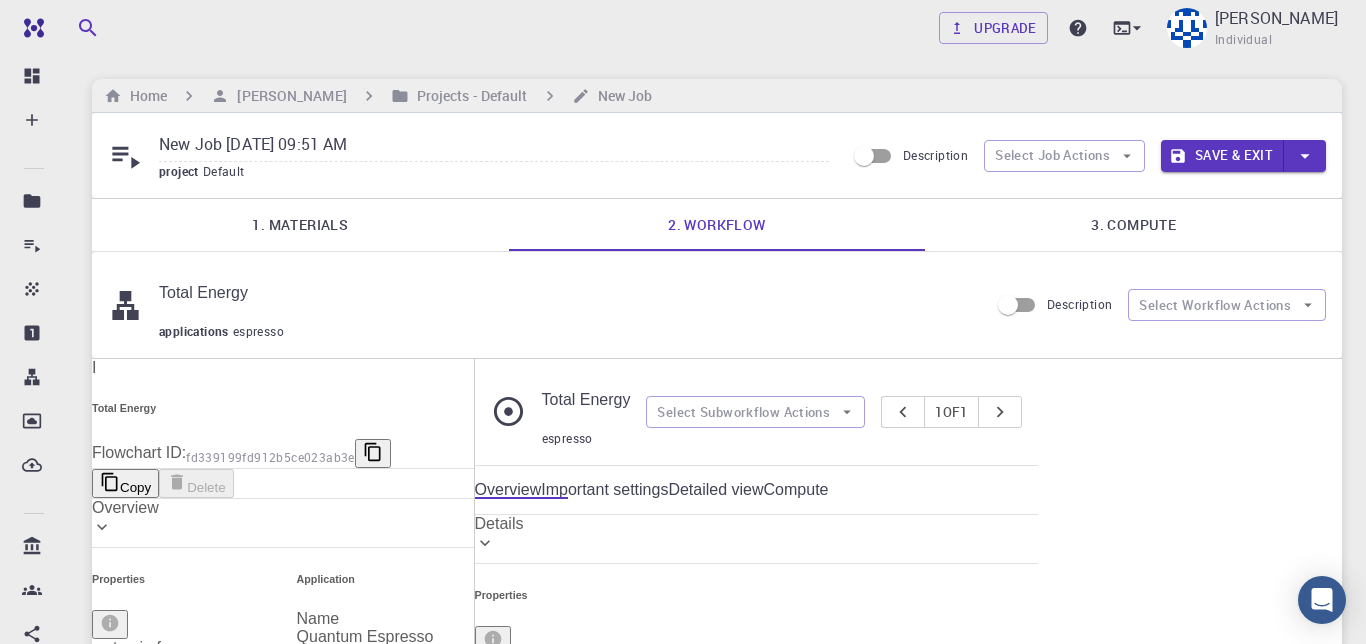 click on "Important settings" at bounding box center [604, 490] 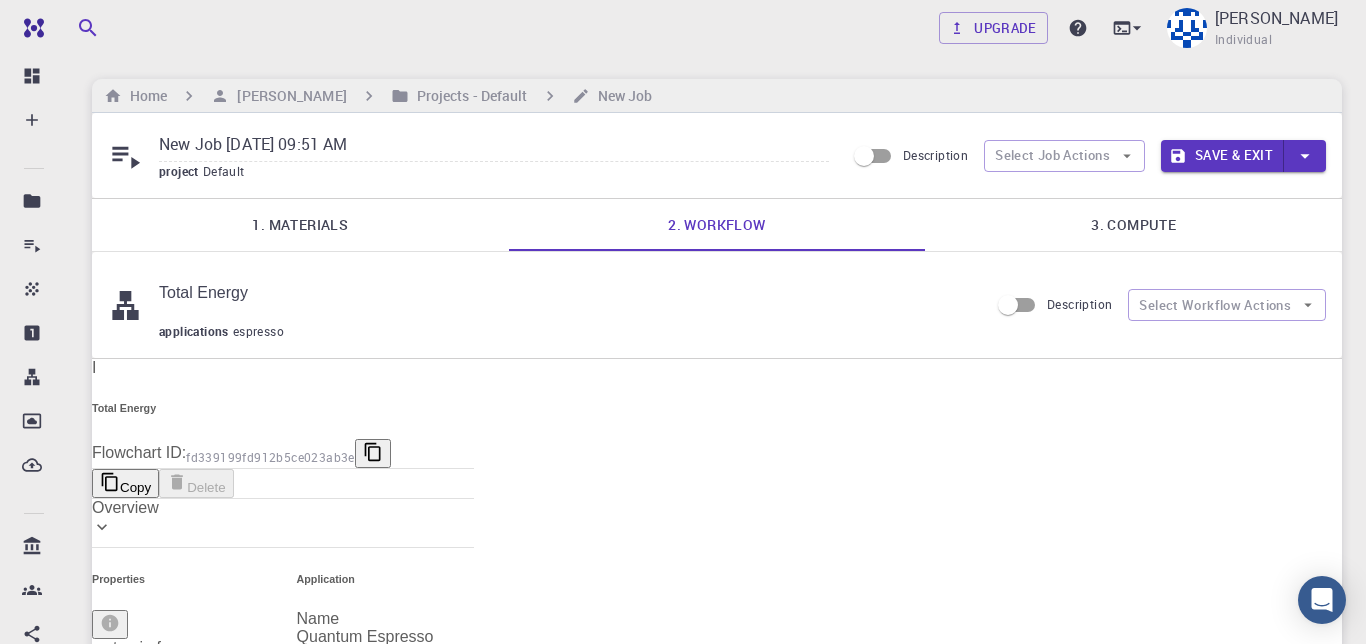 click on "3. Compute" at bounding box center (1133, 225) 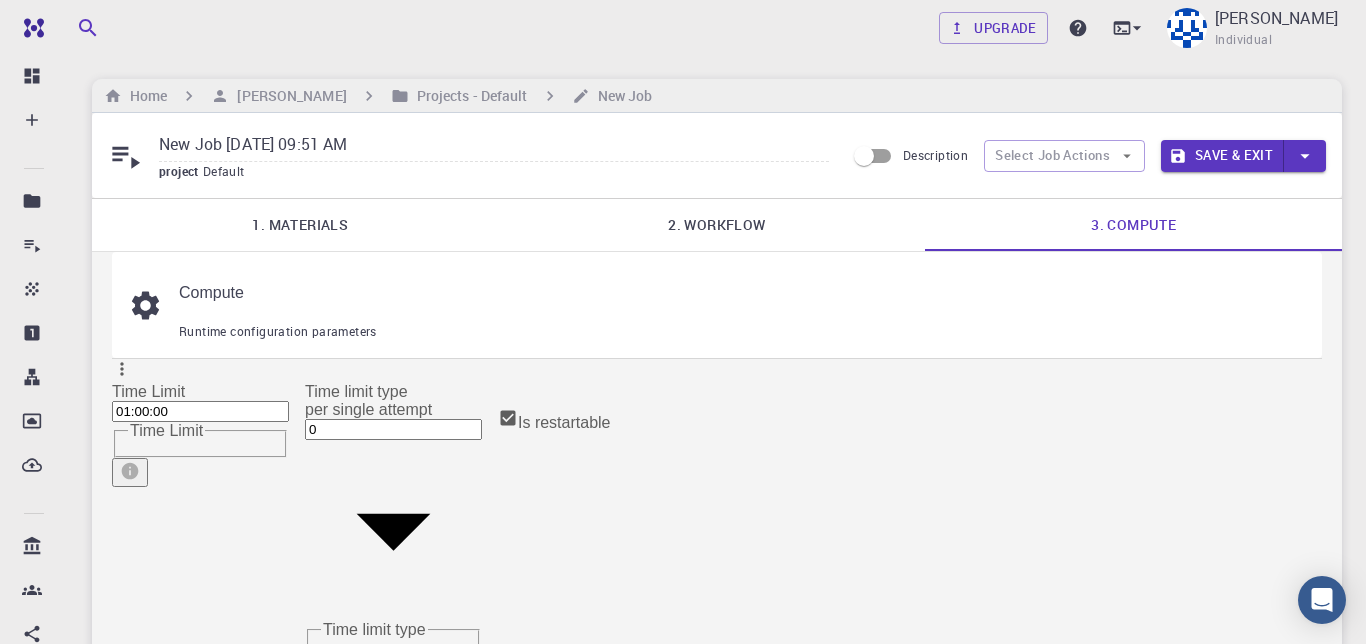 scroll, scrollTop: 11, scrollLeft: 0, axis: vertical 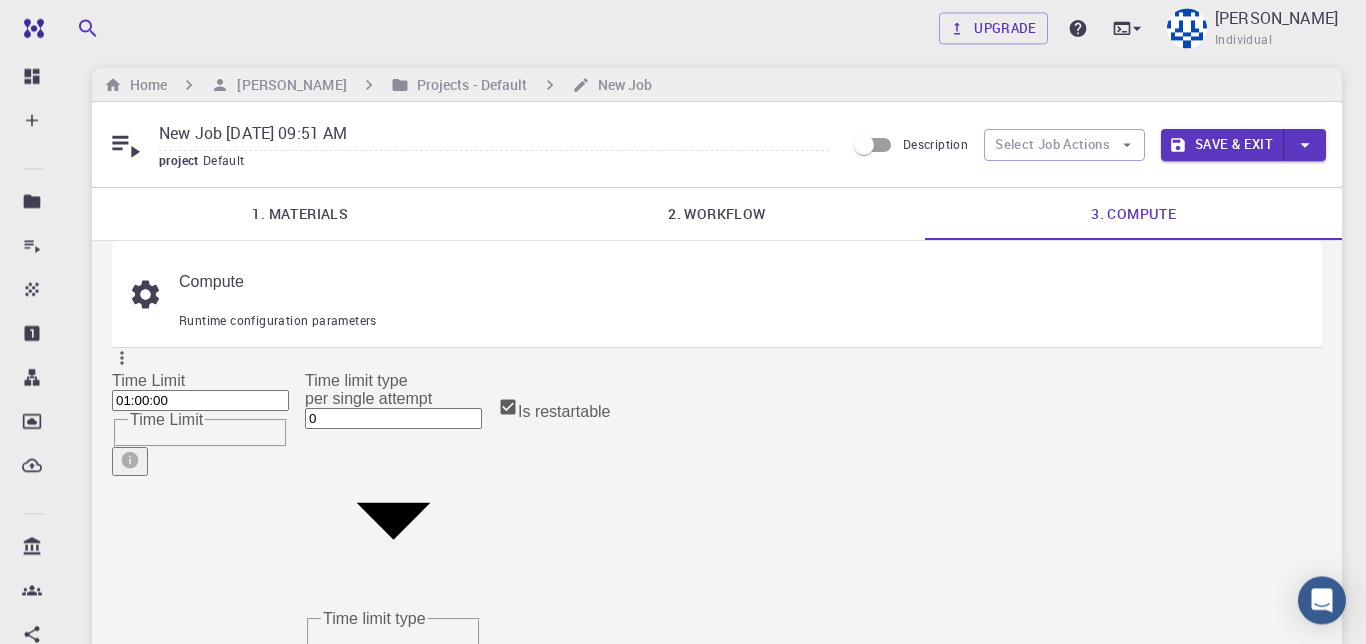 click on "Free Dashboard Create New Job New Material Create Material Upload File Import from Bank Import from 3rd Party New Workflow New Project Projects Jobs Materials Properties Workflows Dropbox External Uploads Bank Materials Workflows Accounts Shared with me Shared publicly Shared externally Documentation Contact Support Compute load: Low Upgrade [PERSON_NAME] Individual Home [PERSON_NAME] Projects - Default New Job New Job [DATE] 09:51 AM project Default Description Select Job Actions Save & Exit 1. Materials 2. Workflow 3. Compute Compute Runtime configuration parameters Time Limit 01:00:00 Time Limit   Time limit type per single attempt 0 Time limit type     Is restartable Cluster Cluster Cluster-001 (AWS) 0 Cluster   Queue debug (D) Queue   Nodes 1 Nodes   Cores 1 Cores   See cluster status   Compute documentation   Advanced options Number of Images 1 Number of Images   Kpoint Pools 1 Kpoint Pools   Band Pools 1 Band Pools   FFT Task Groups 1 FFT Task Groups   1   Notifications ." at bounding box center (683, 1090) 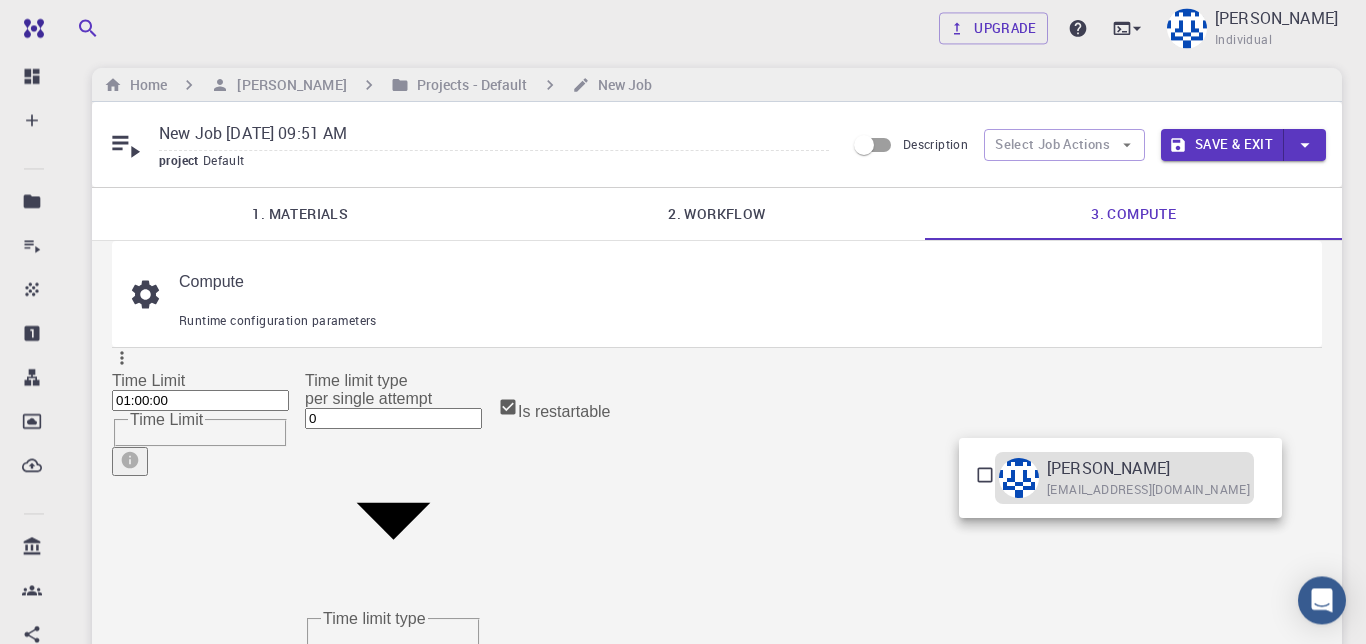 click on "[EMAIL_ADDRESS][DOMAIN_NAME]" at bounding box center [1148, 490] 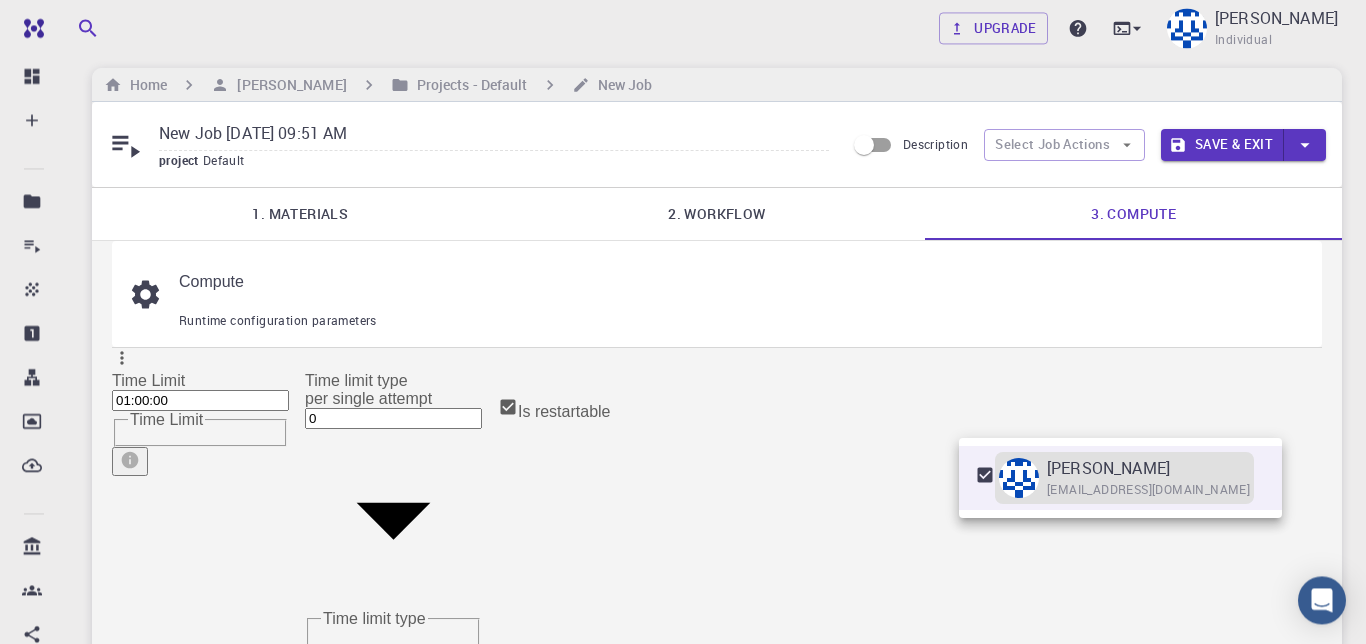 type on "[object Object]" 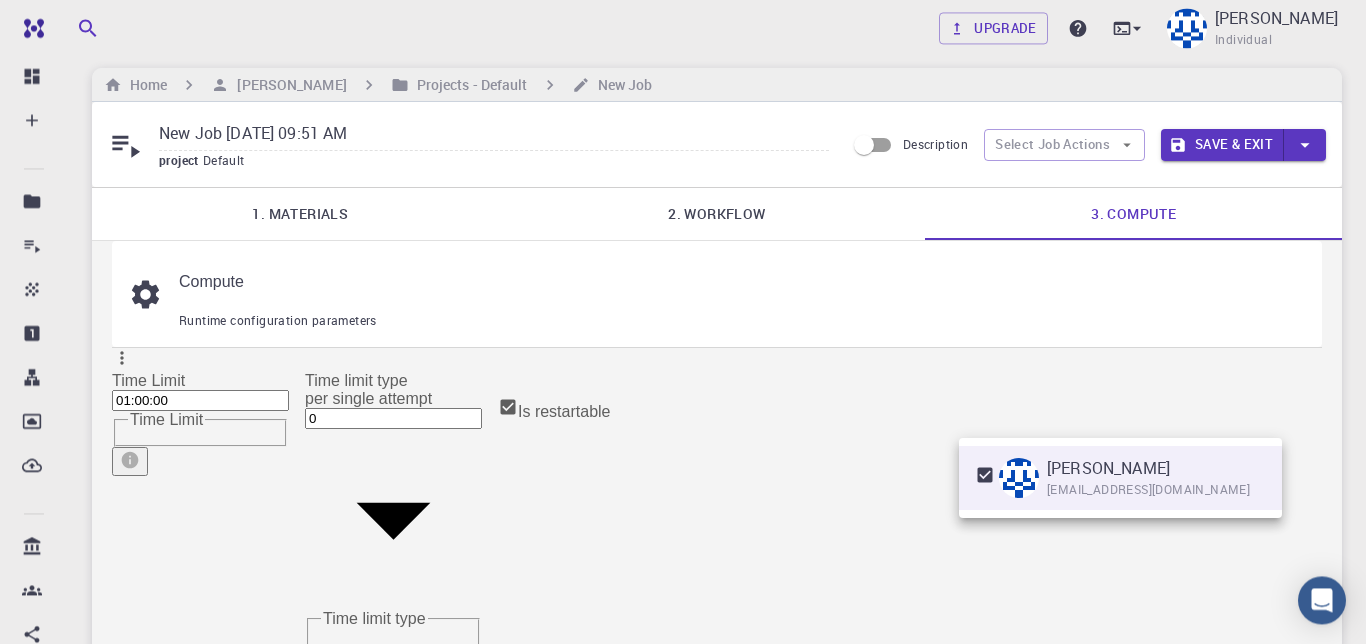 click at bounding box center [683, 322] 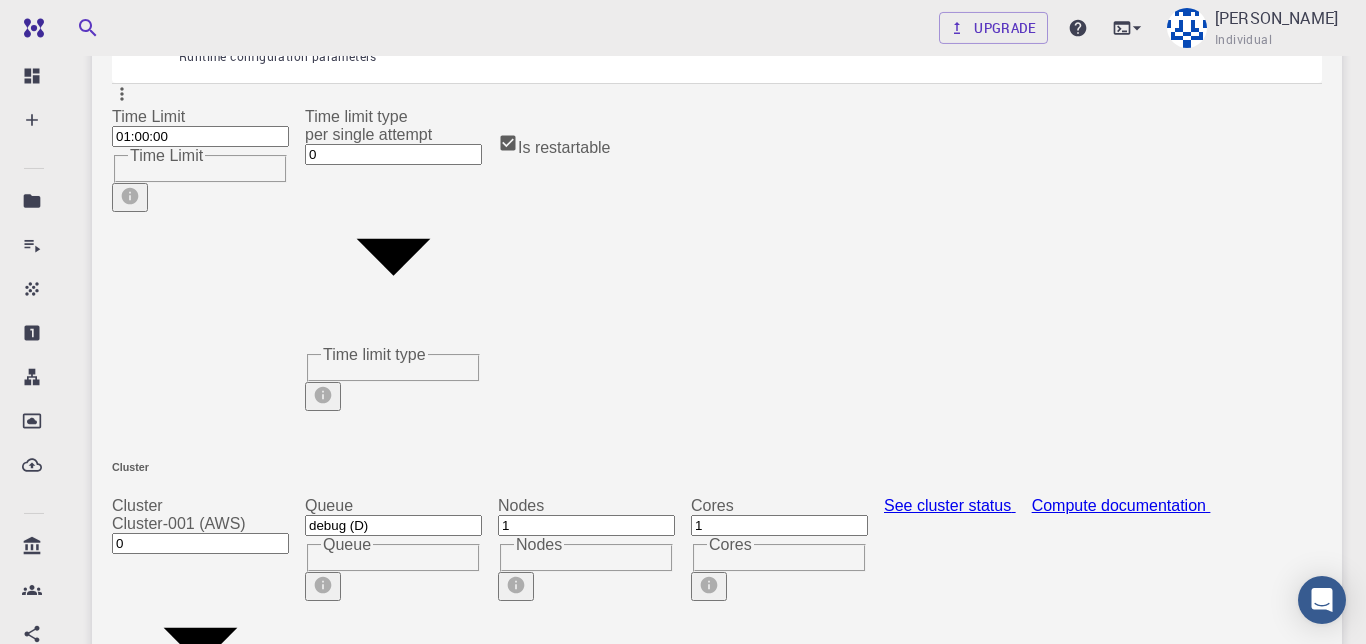 scroll, scrollTop: 291, scrollLeft: 0, axis: vertical 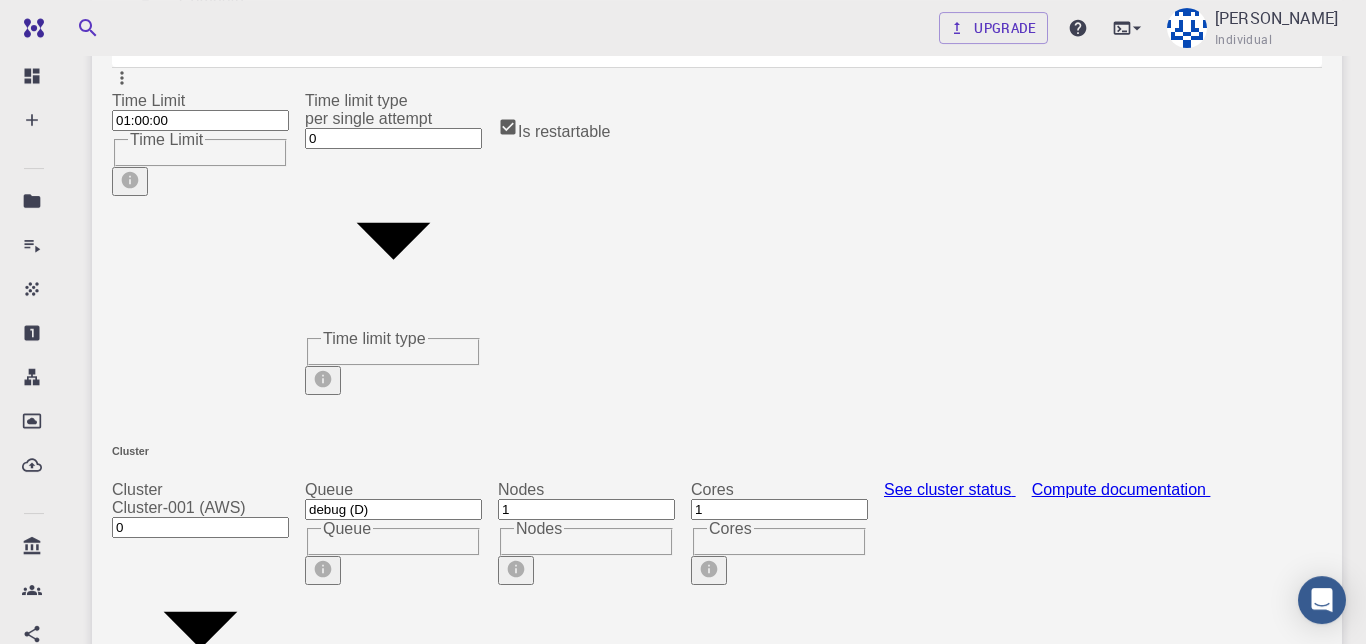 click on "Started" at bounding box center [415, 1723] 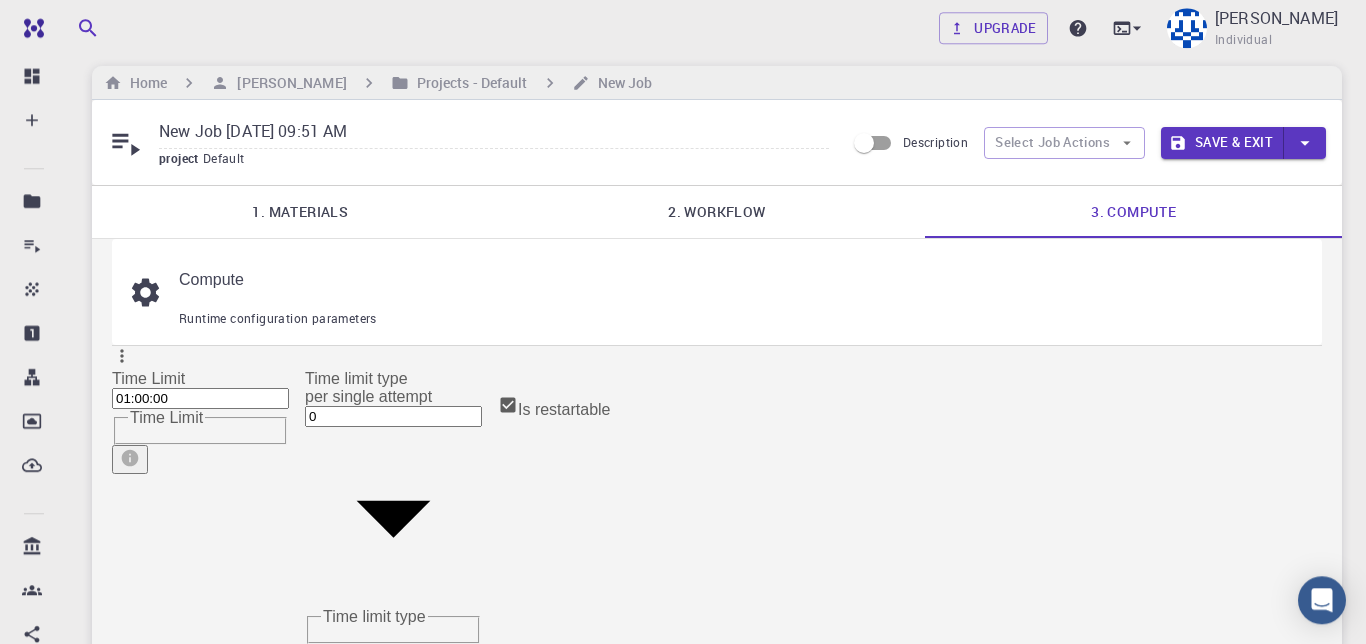 scroll, scrollTop: 20, scrollLeft: 0, axis: vertical 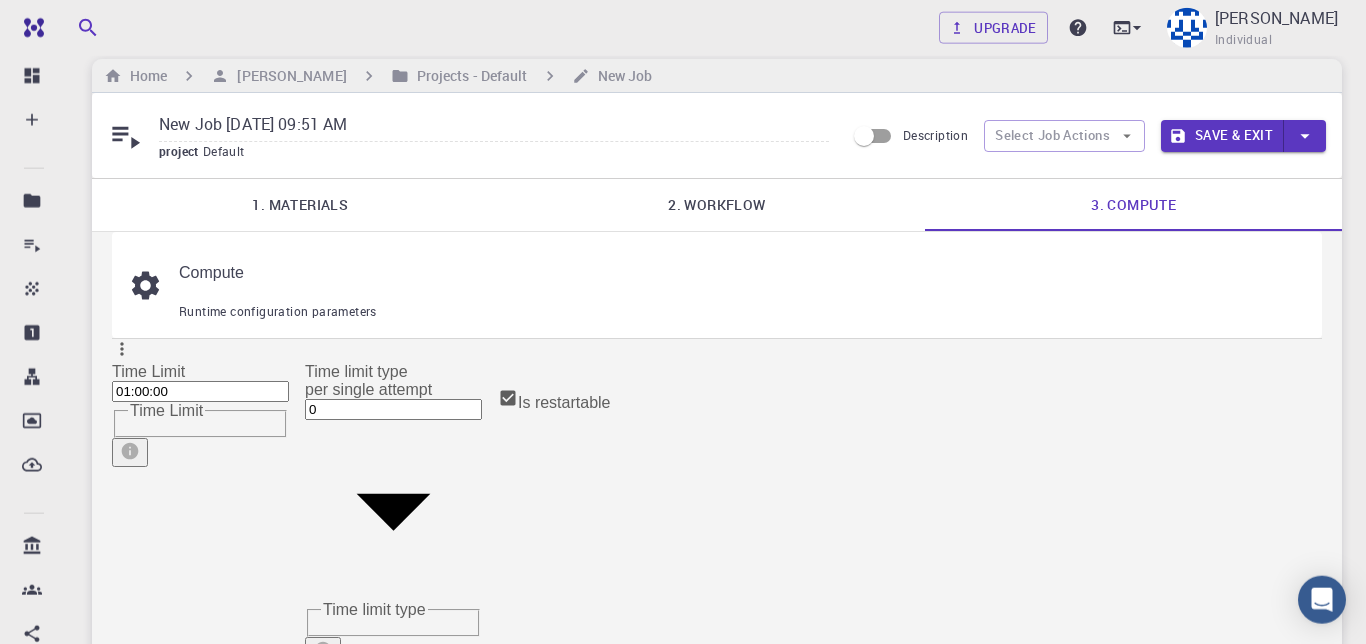 click 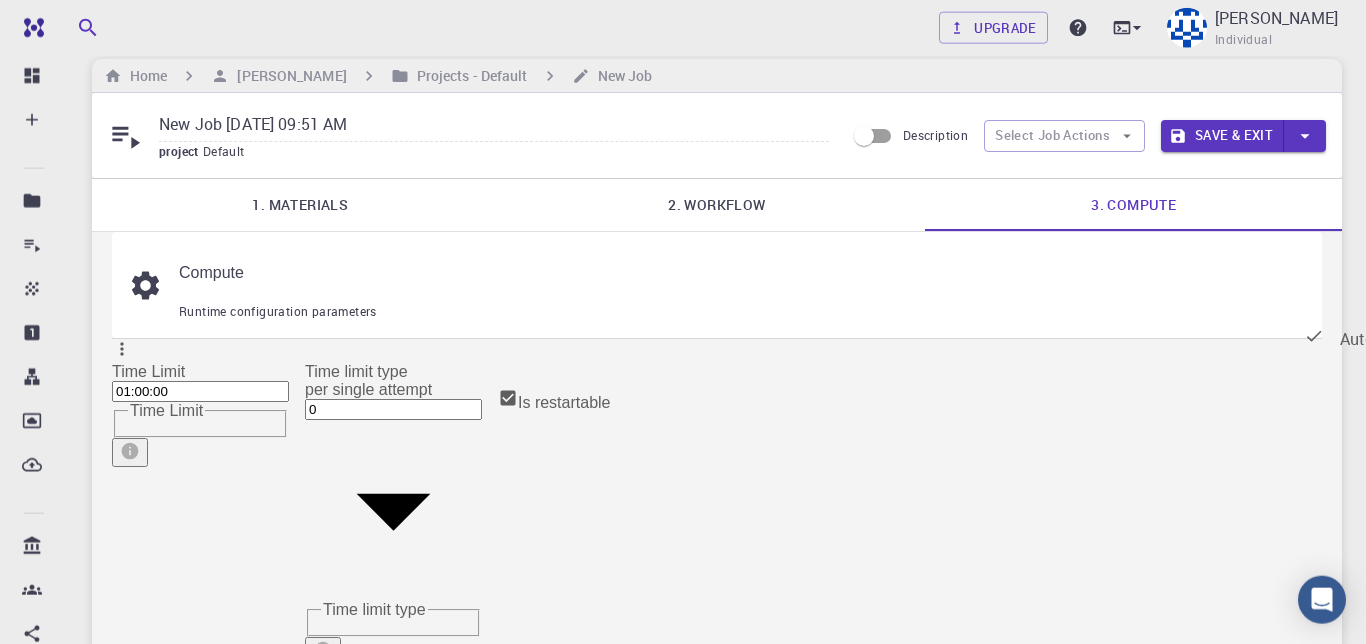click 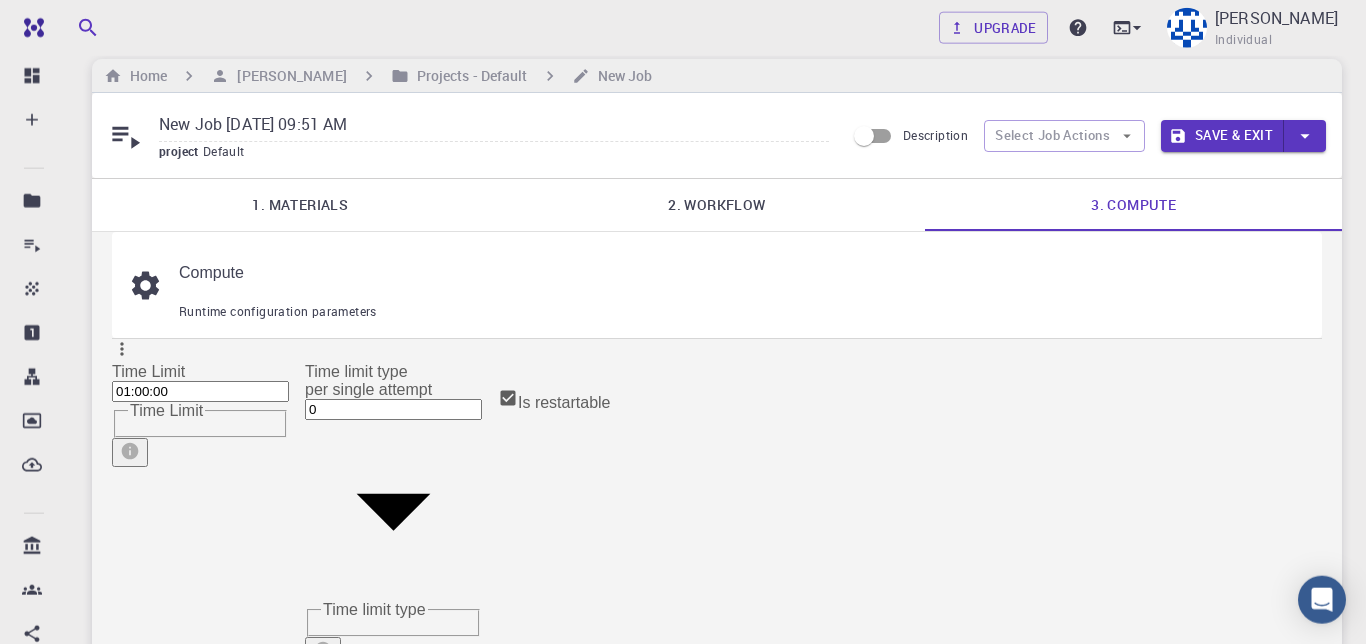 click on "Started" at bounding box center [416, 1996] 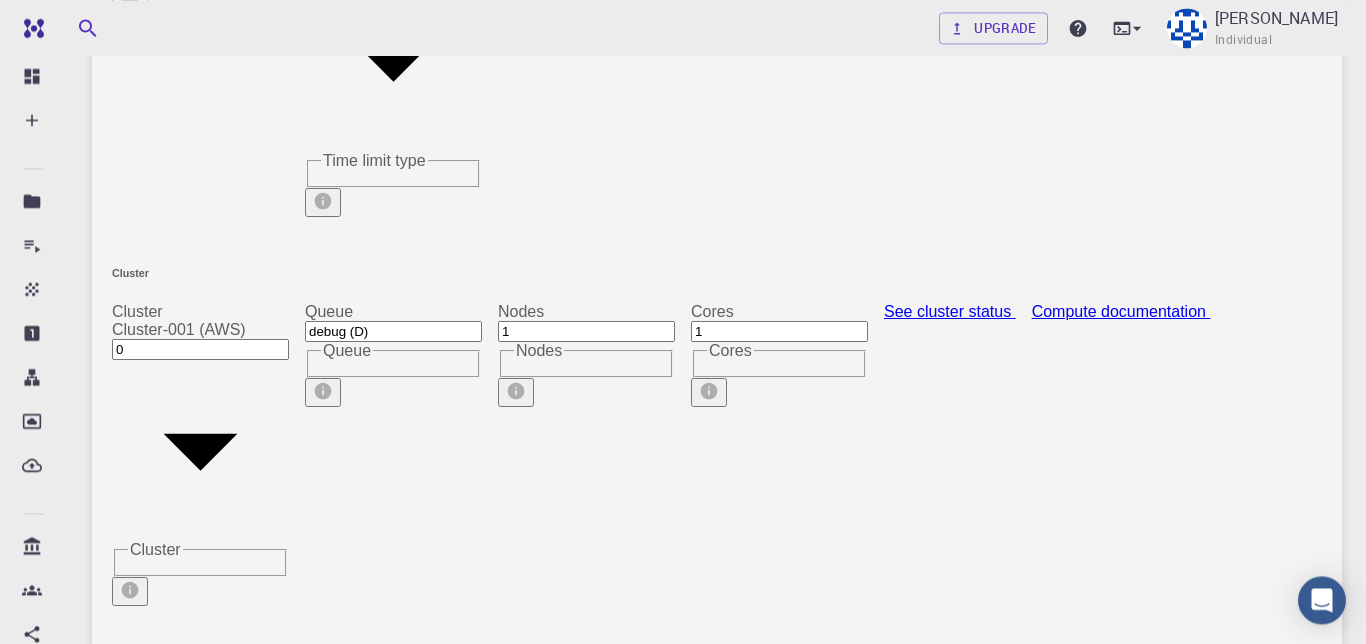 scroll, scrollTop: 475, scrollLeft: 0, axis: vertical 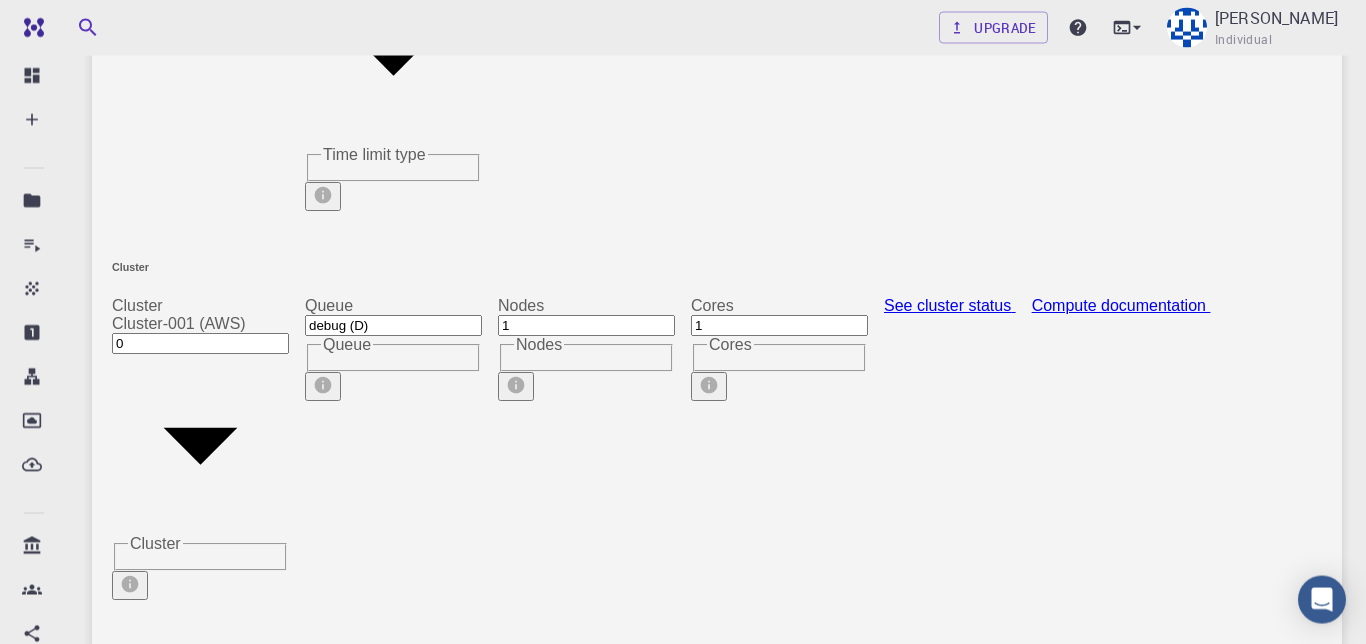 click on "Compute documentation" at bounding box center [1121, 305] 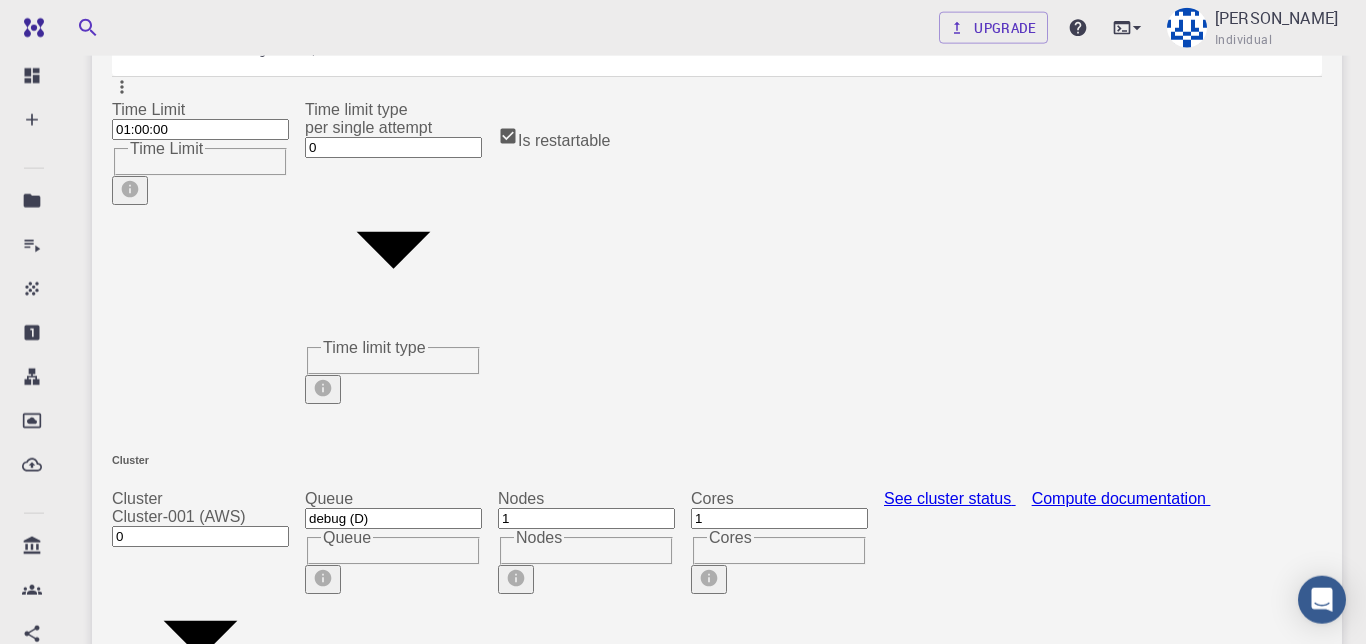 scroll, scrollTop: 261, scrollLeft: 0, axis: vertical 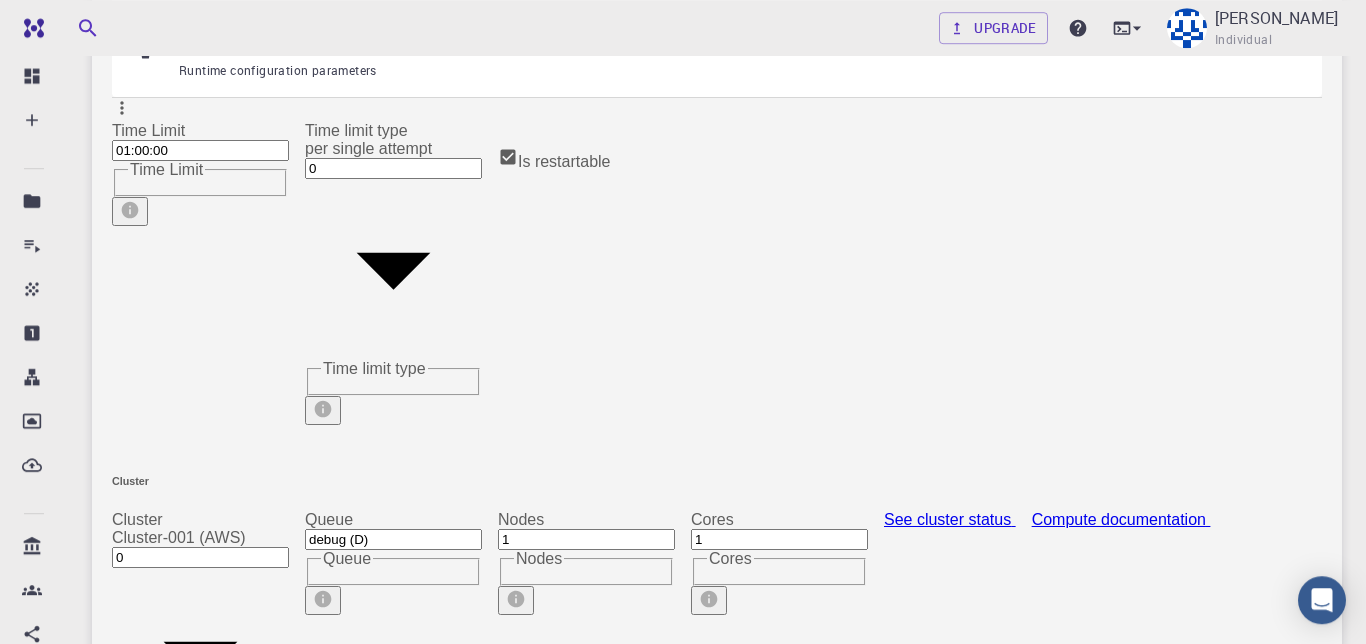 click on "Started" at bounding box center (416, 1755) 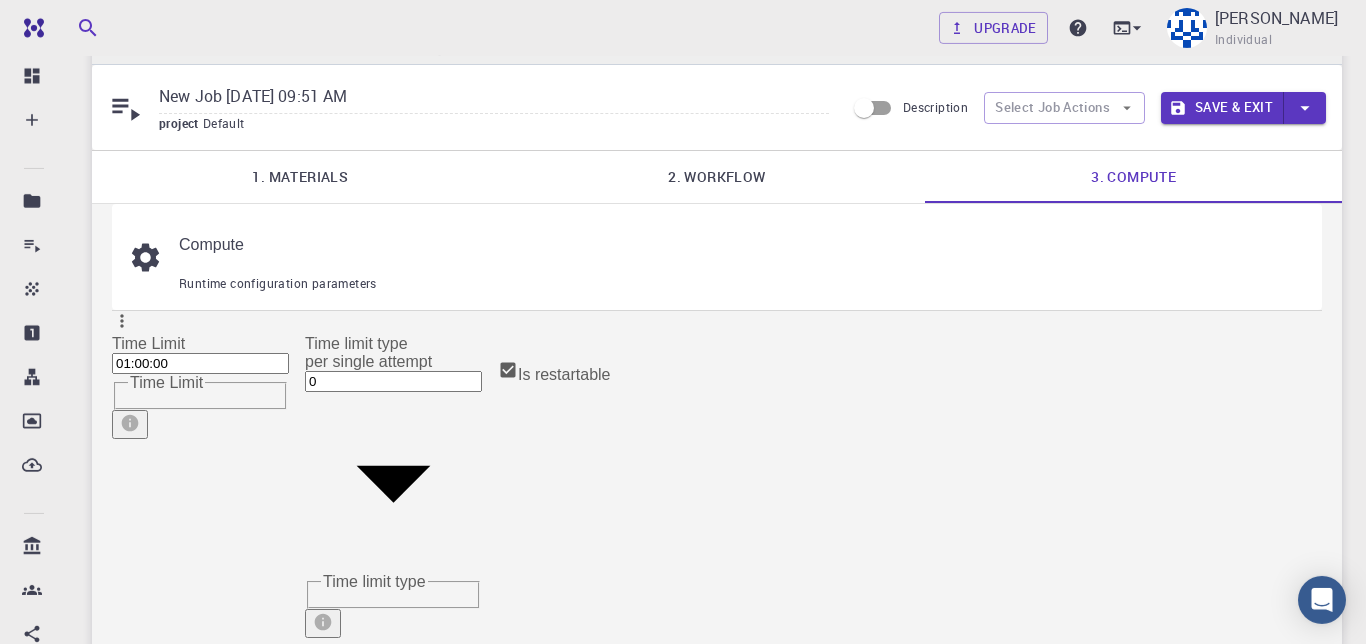 scroll, scrollTop: 0, scrollLeft: 0, axis: both 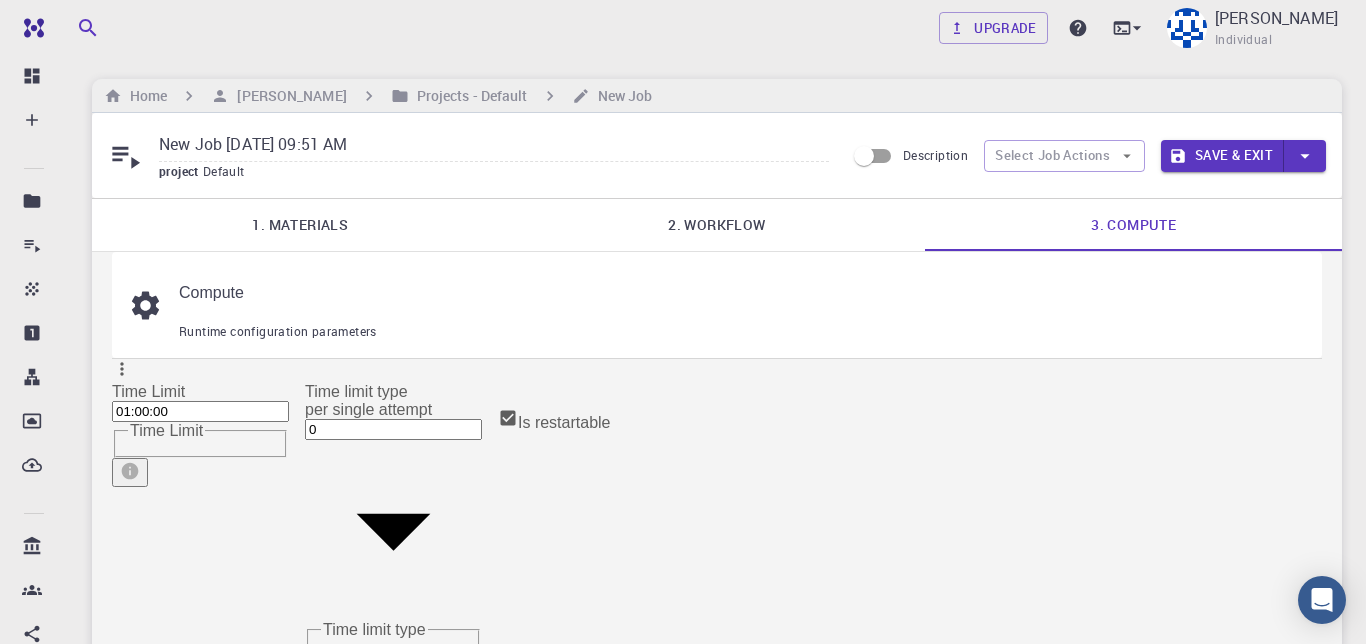 click on "Description" at bounding box center [864, 156] 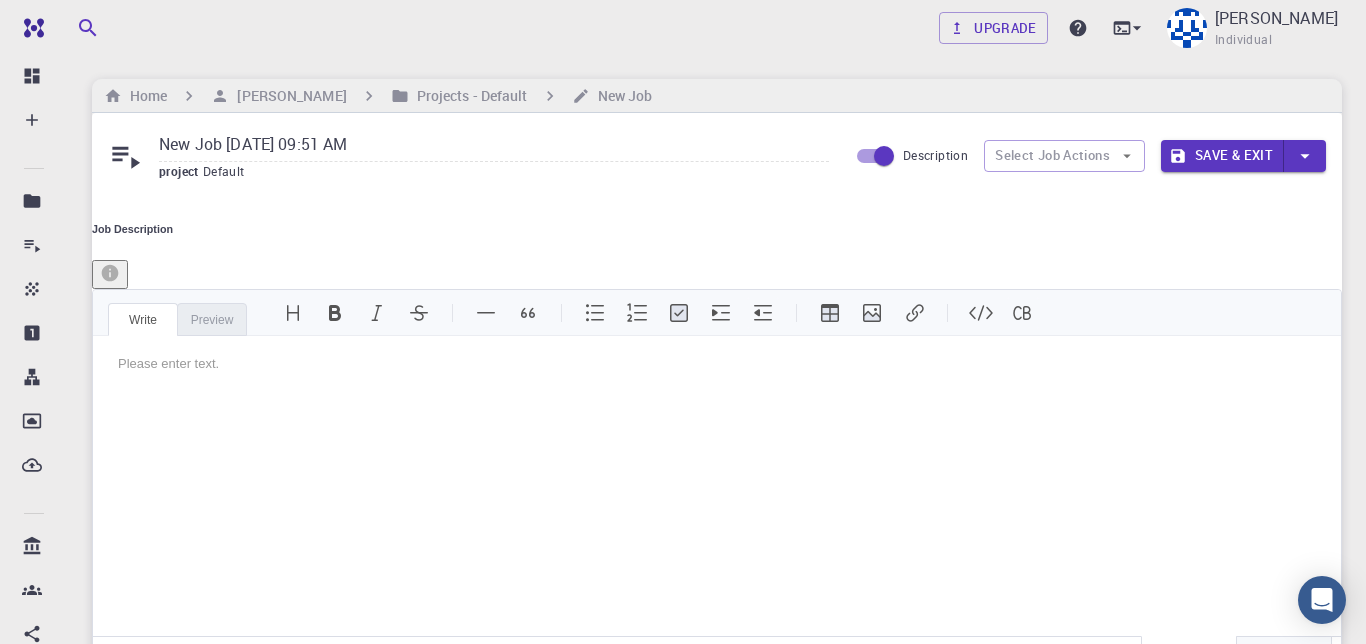 scroll, scrollTop: 0, scrollLeft: 0, axis: both 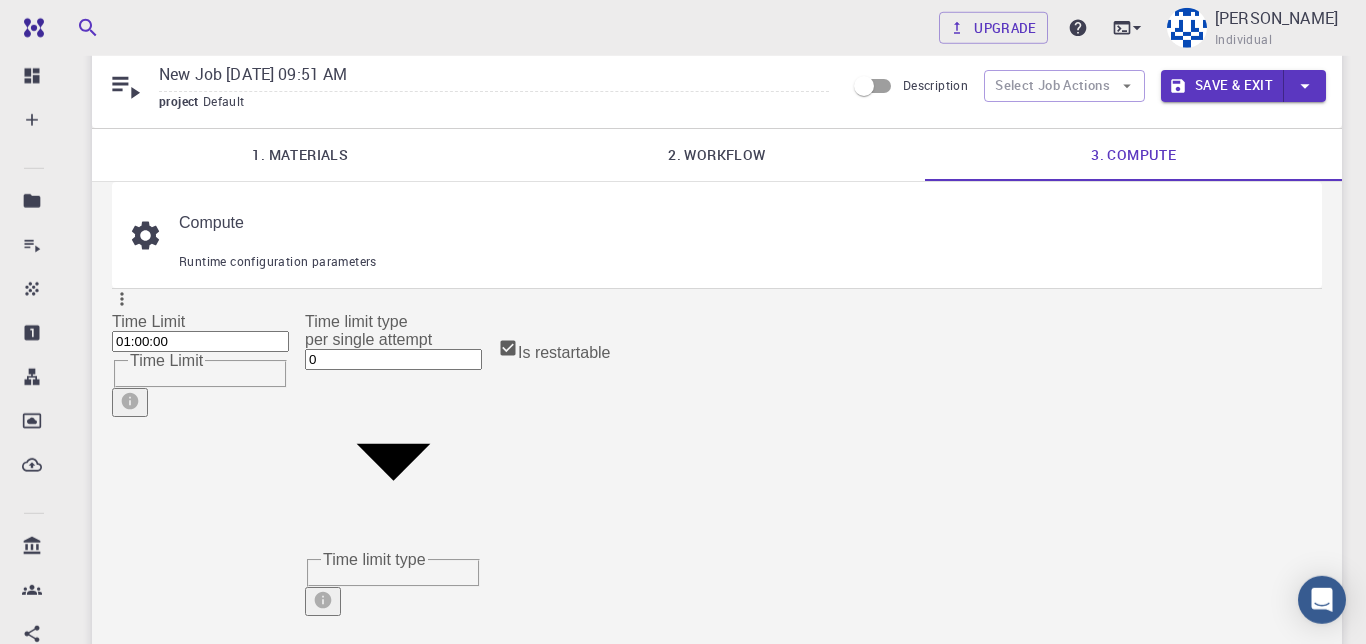 click on "Ended" at bounding box center (568, 1946) 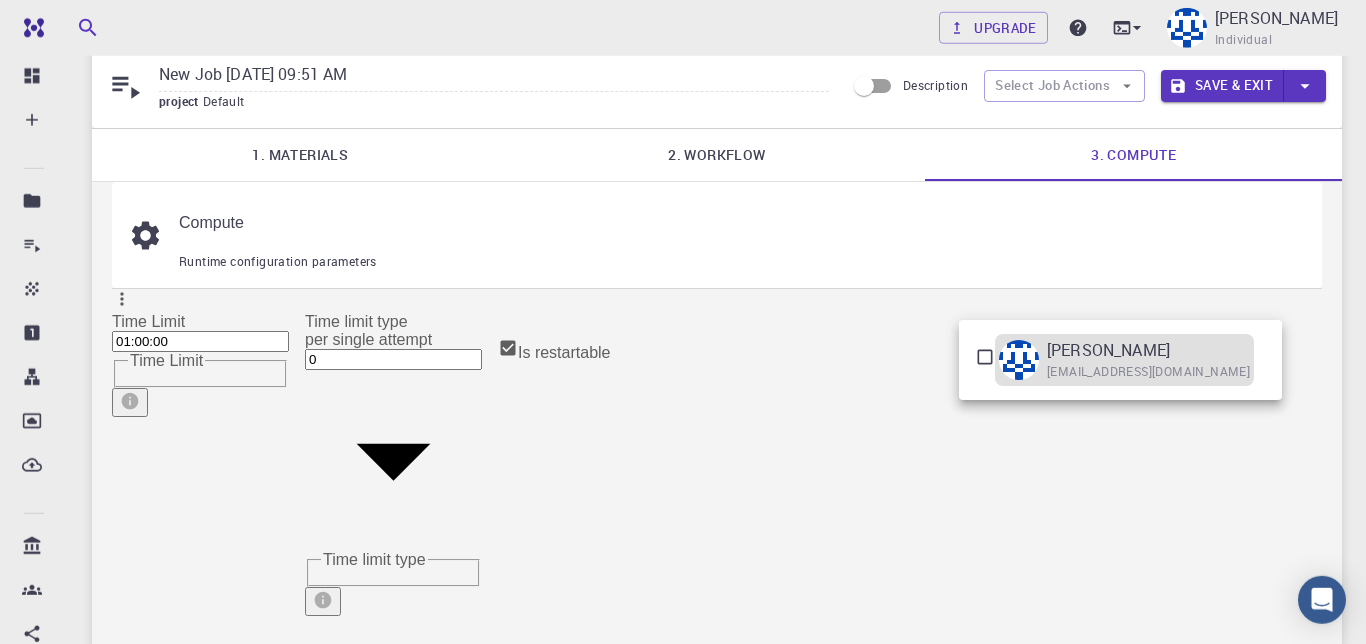 click on "[EMAIL_ADDRESS][DOMAIN_NAME]" at bounding box center [1148, 372] 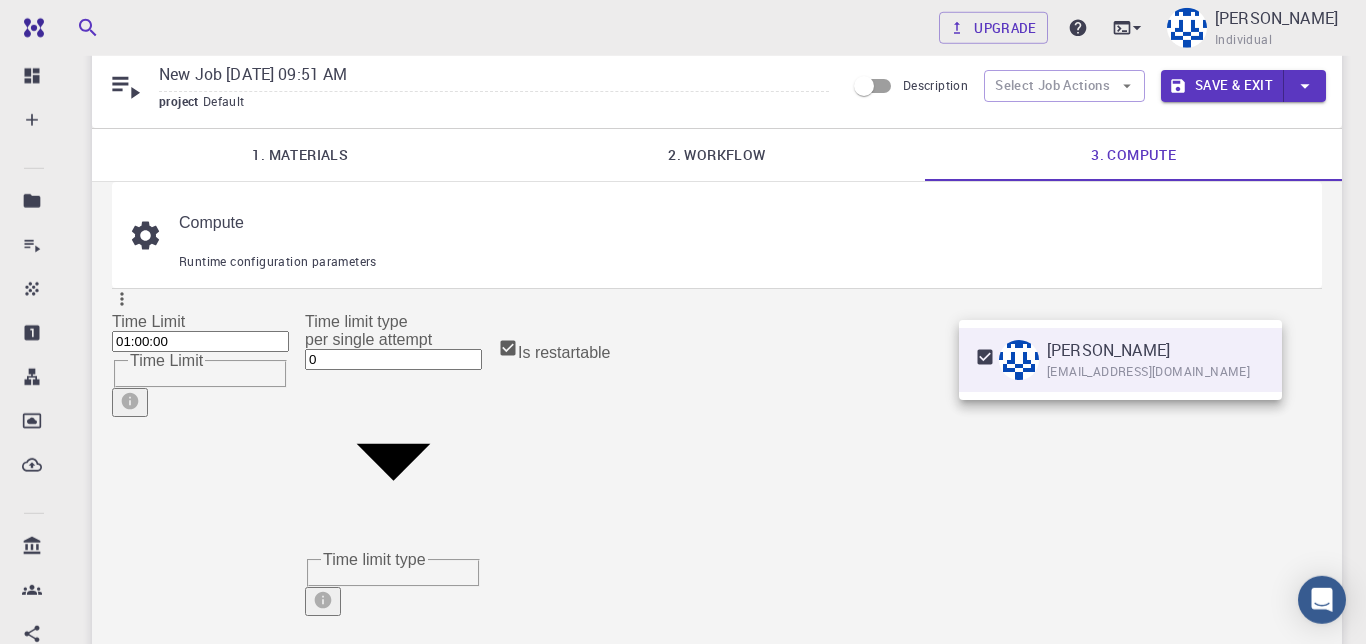 click at bounding box center (683, 322) 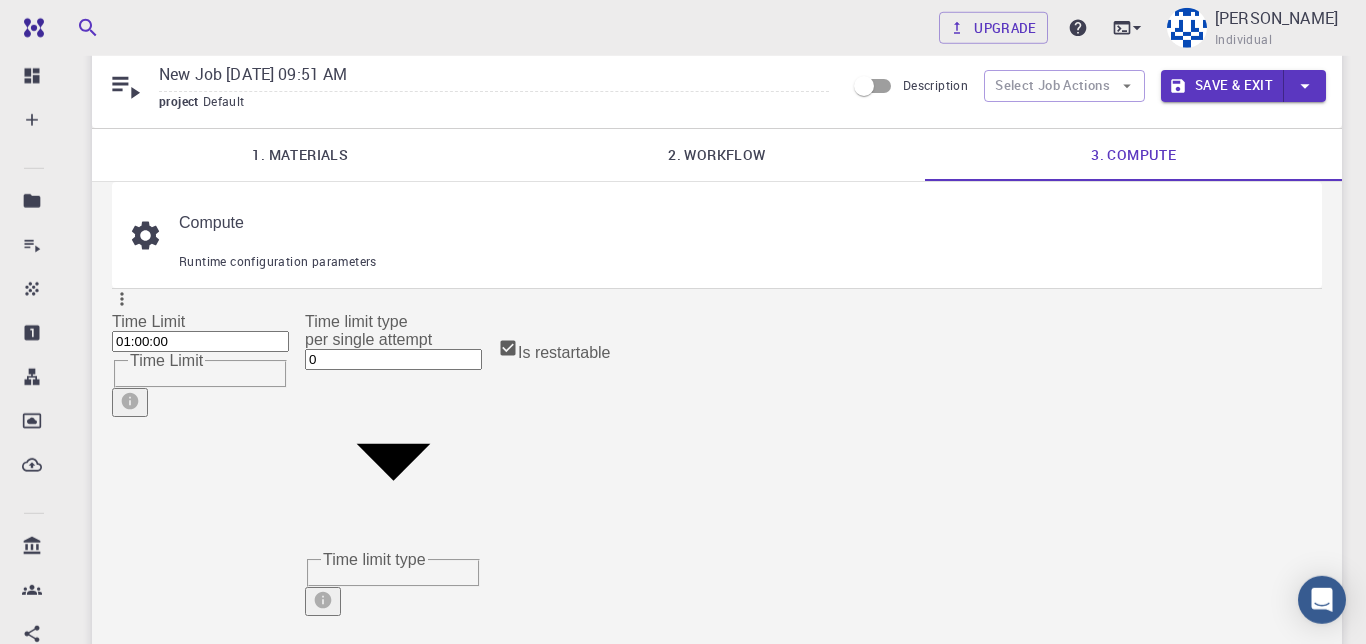 click on "Started" at bounding box center (415, 1944) 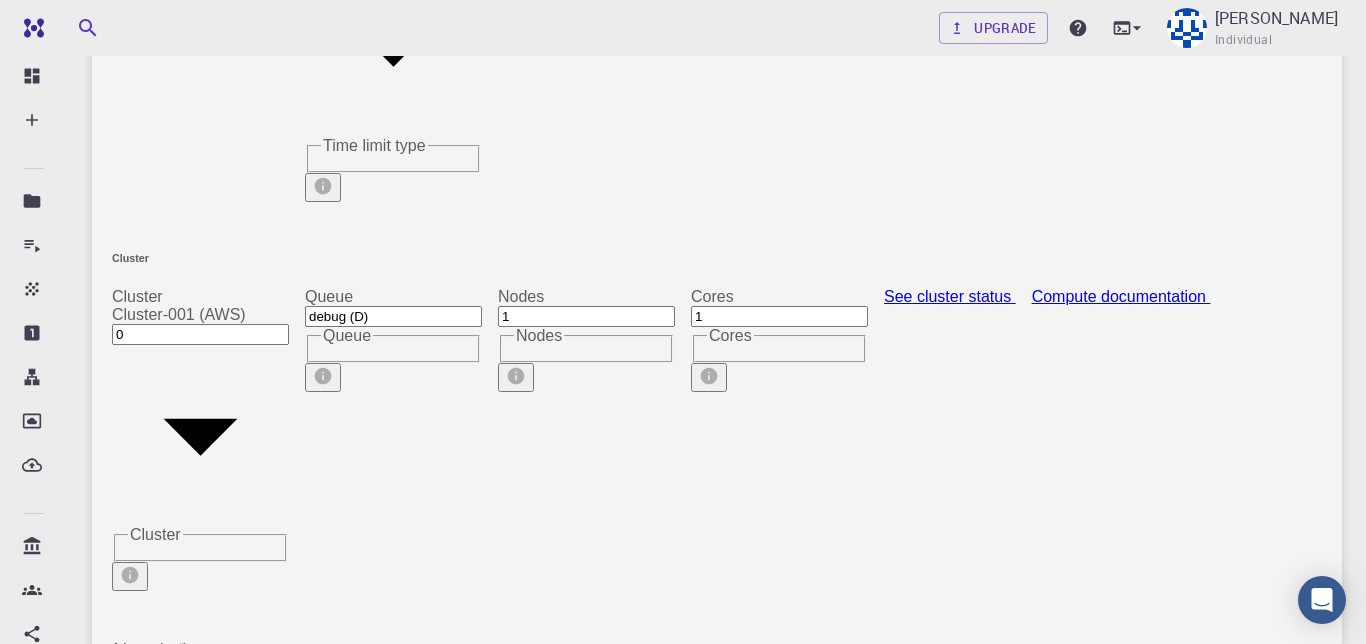scroll, scrollTop: 0, scrollLeft: 0, axis: both 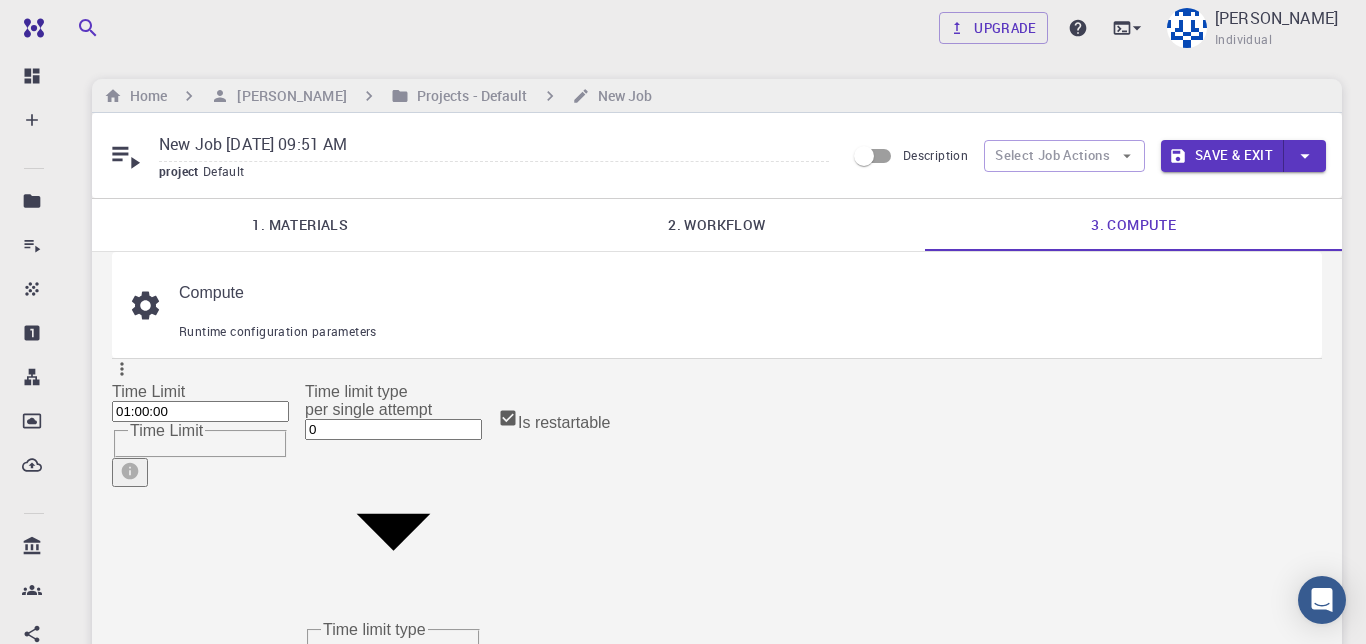 click at bounding box center (1305, 156) 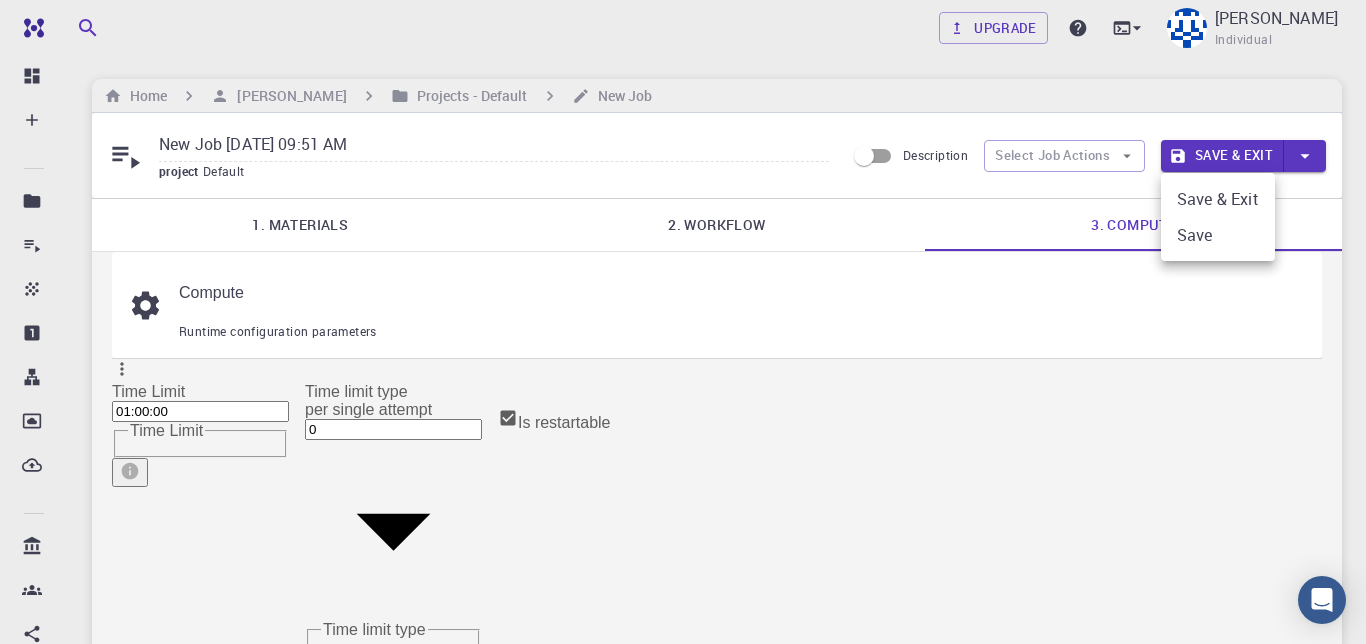 click on "Save" at bounding box center (1218, 235) 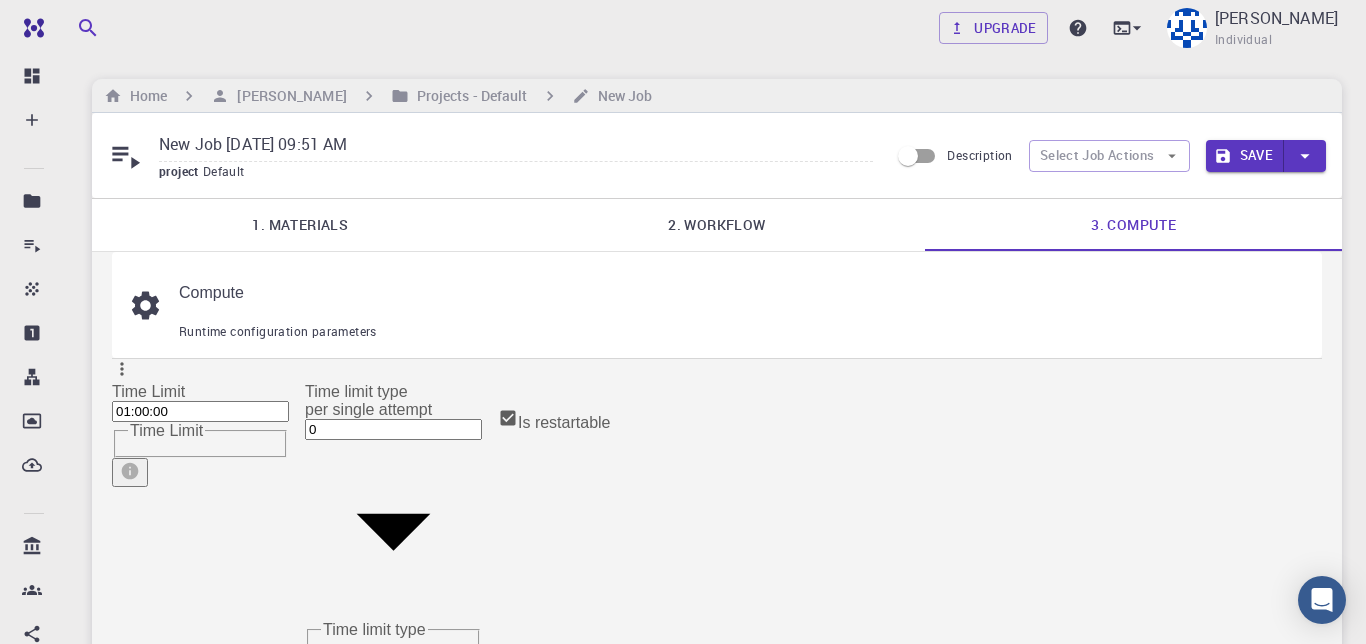click on "Aborted" at bounding box center (498, 2018) 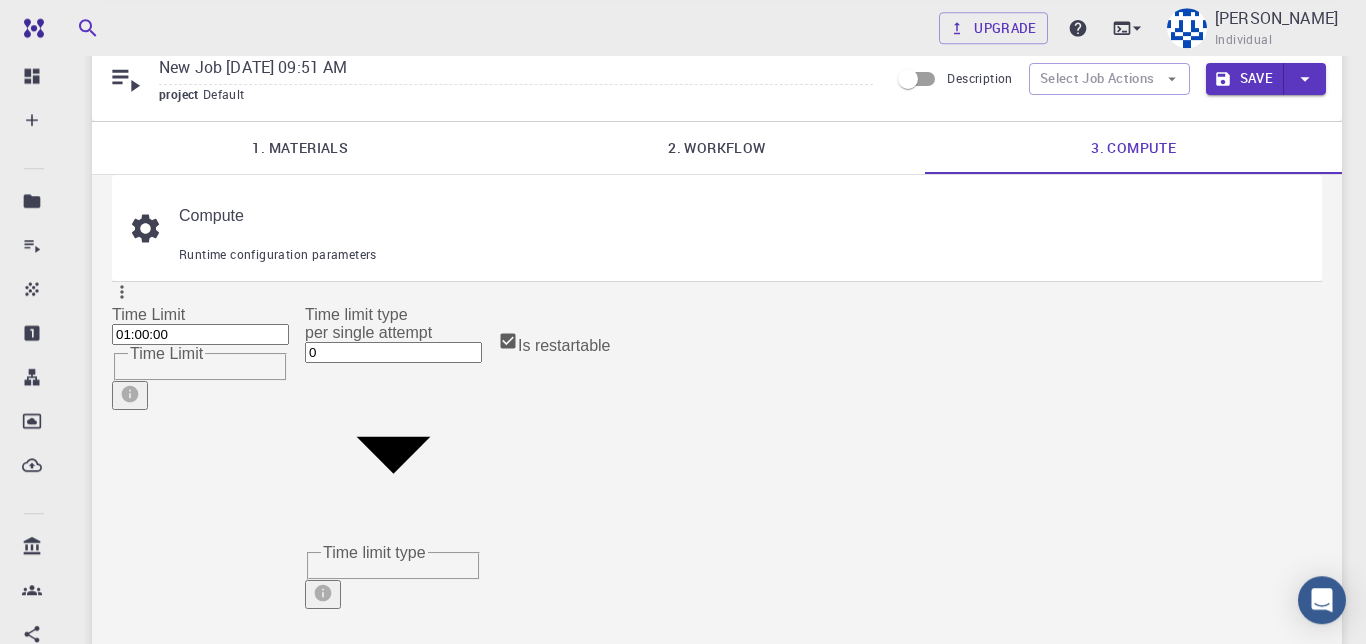 scroll, scrollTop: 75, scrollLeft: 0, axis: vertical 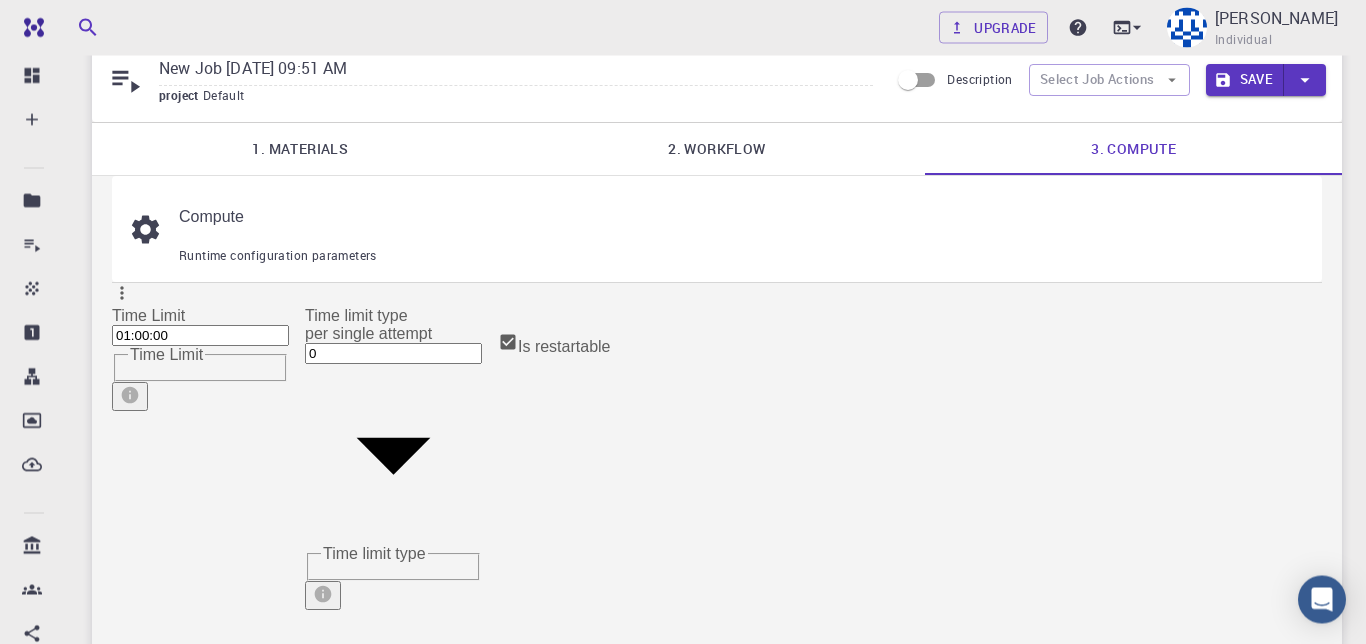 click 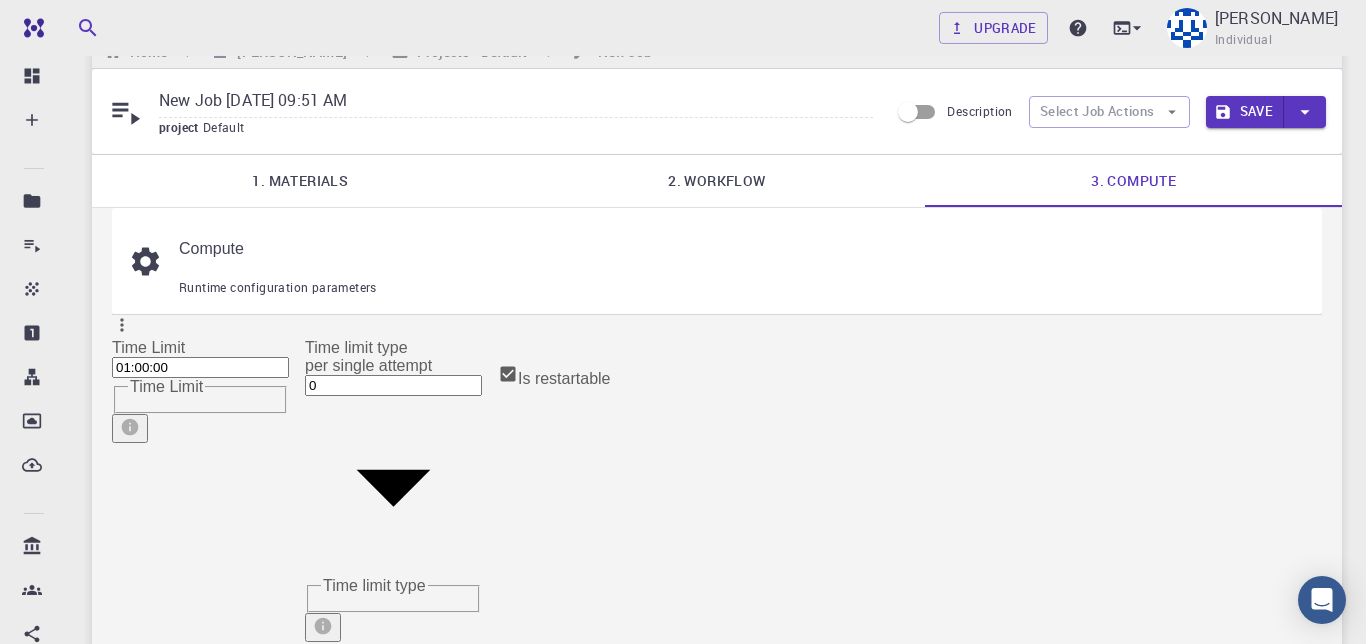 scroll, scrollTop: 42, scrollLeft: 0, axis: vertical 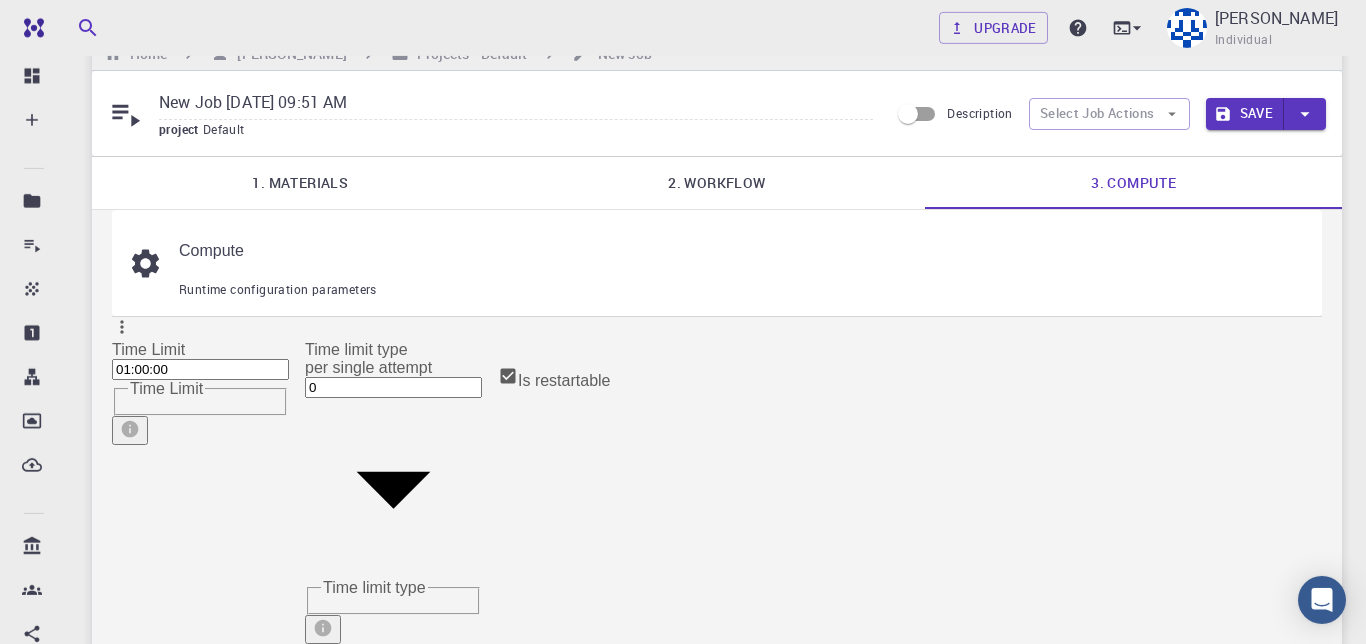 click on "2. Workflow" at bounding box center (717, 183) 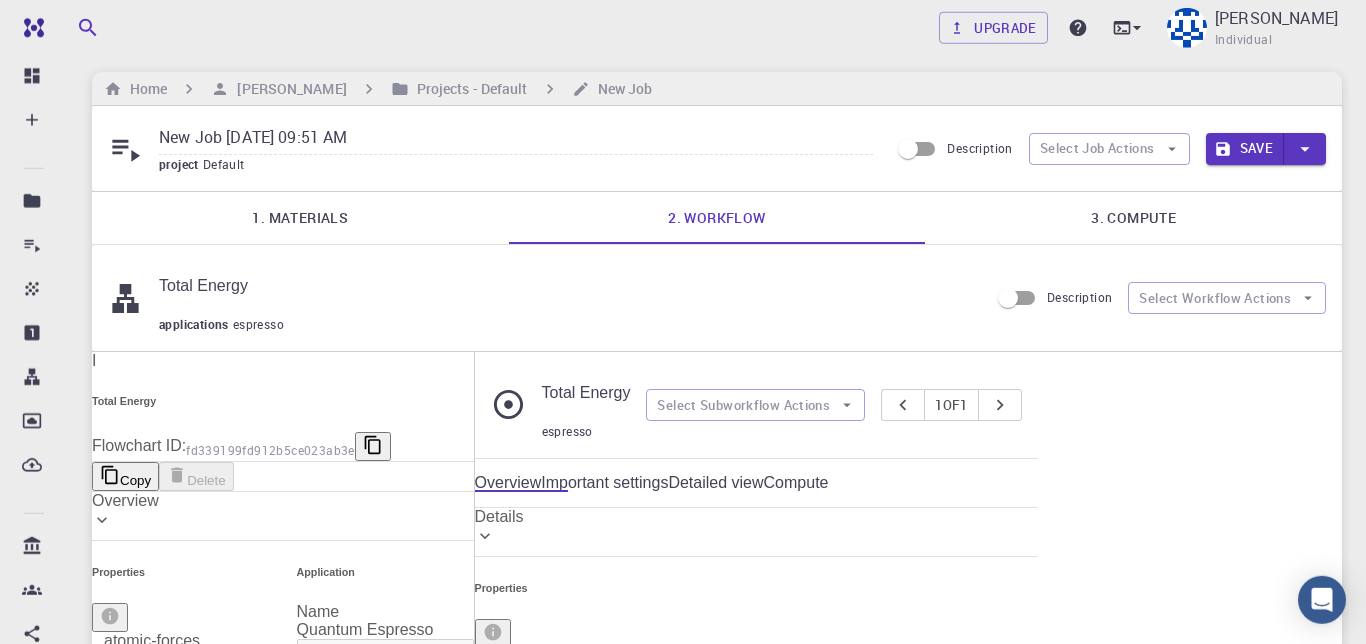 scroll, scrollTop: 0, scrollLeft: 0, axis: both 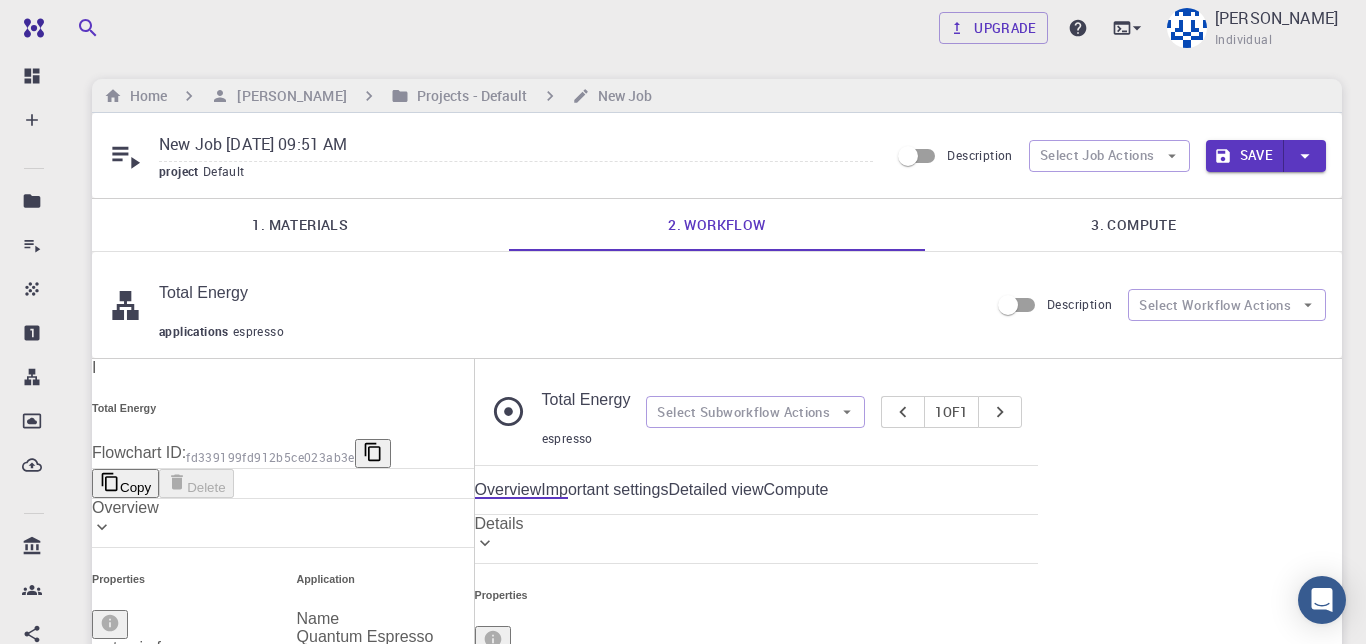click on "Compute" at bounding box center (796, 490) 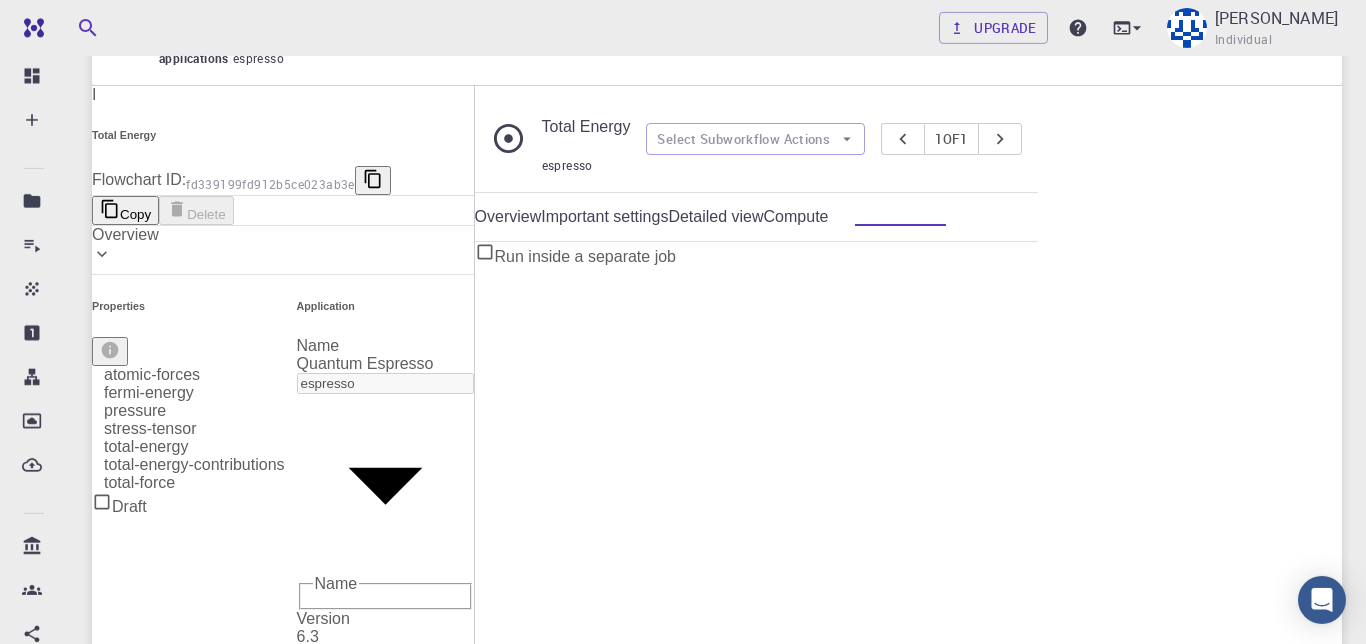 scroll, scrollTop: 253, scrollLeft: 0, axis: vertical 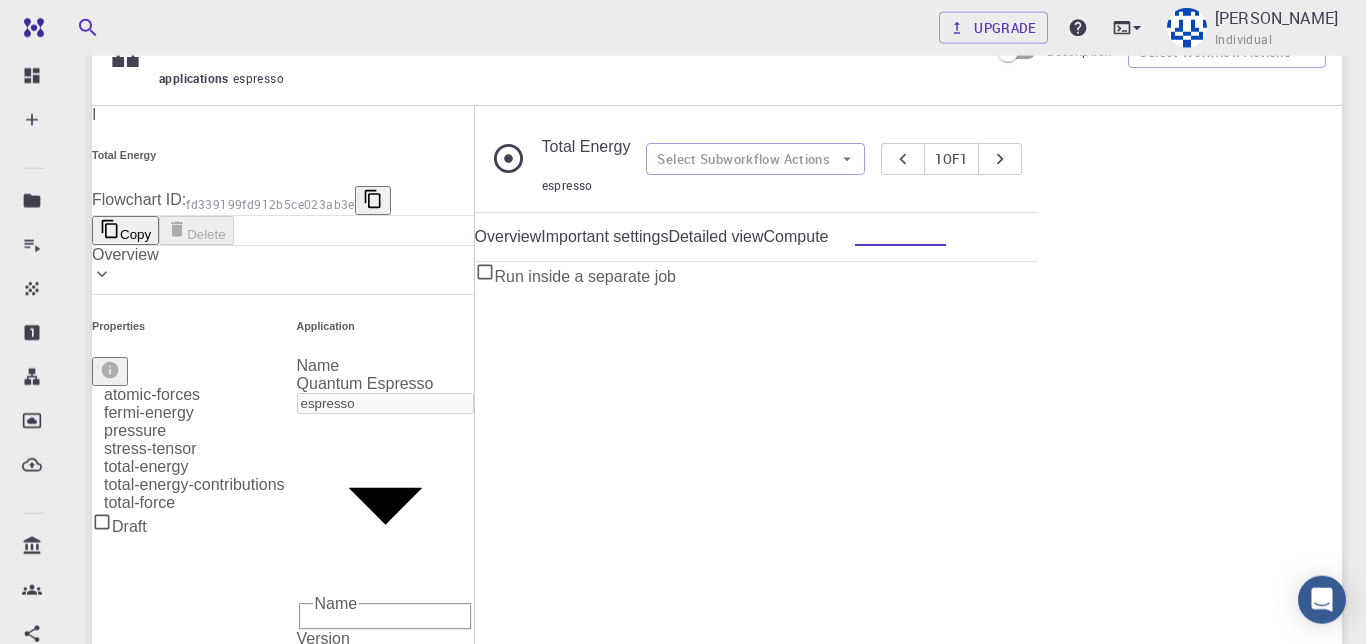 click on "Overview" at bounding box center (508, 237) 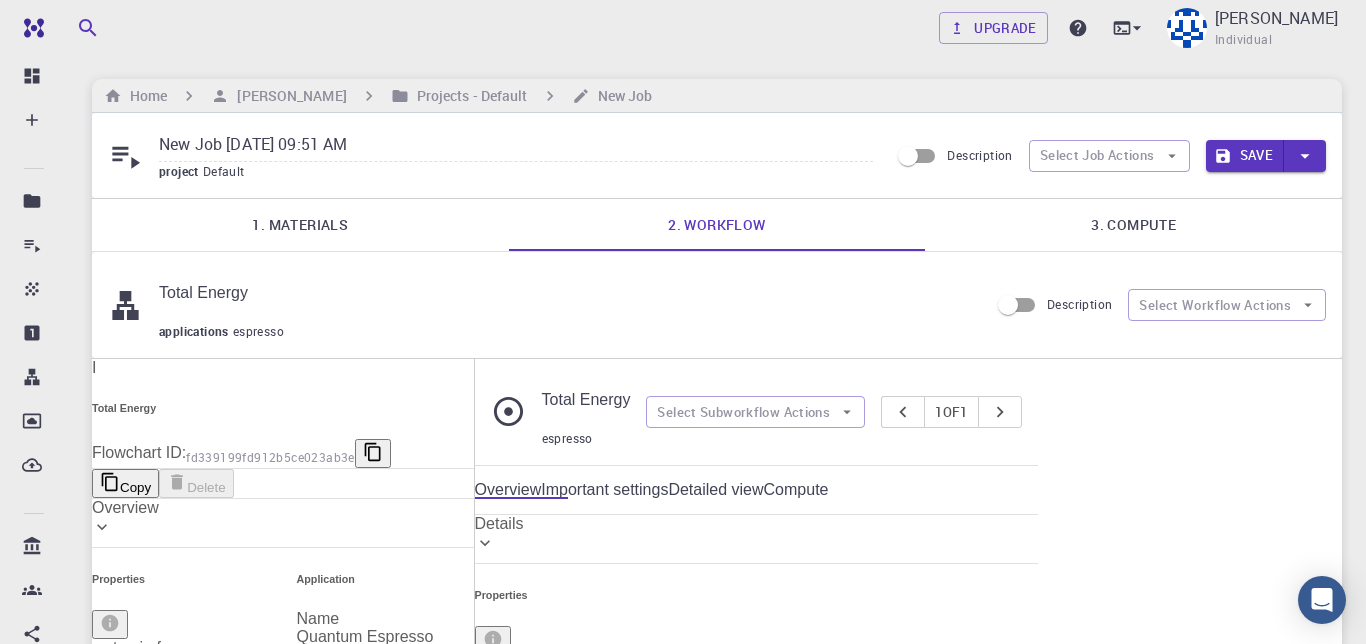 scroll, scrollTop: 45, scrollLeft: 0, axis: vertical 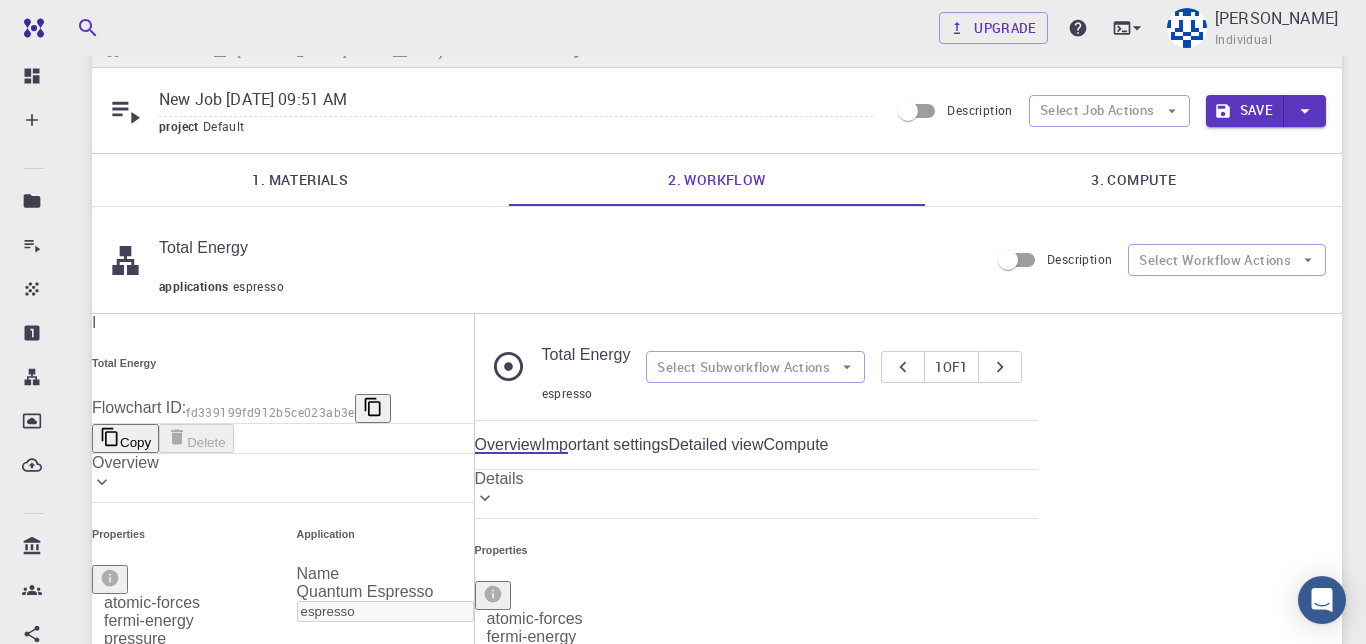 click on "3. Compute" at bounding box center (1133, 180) 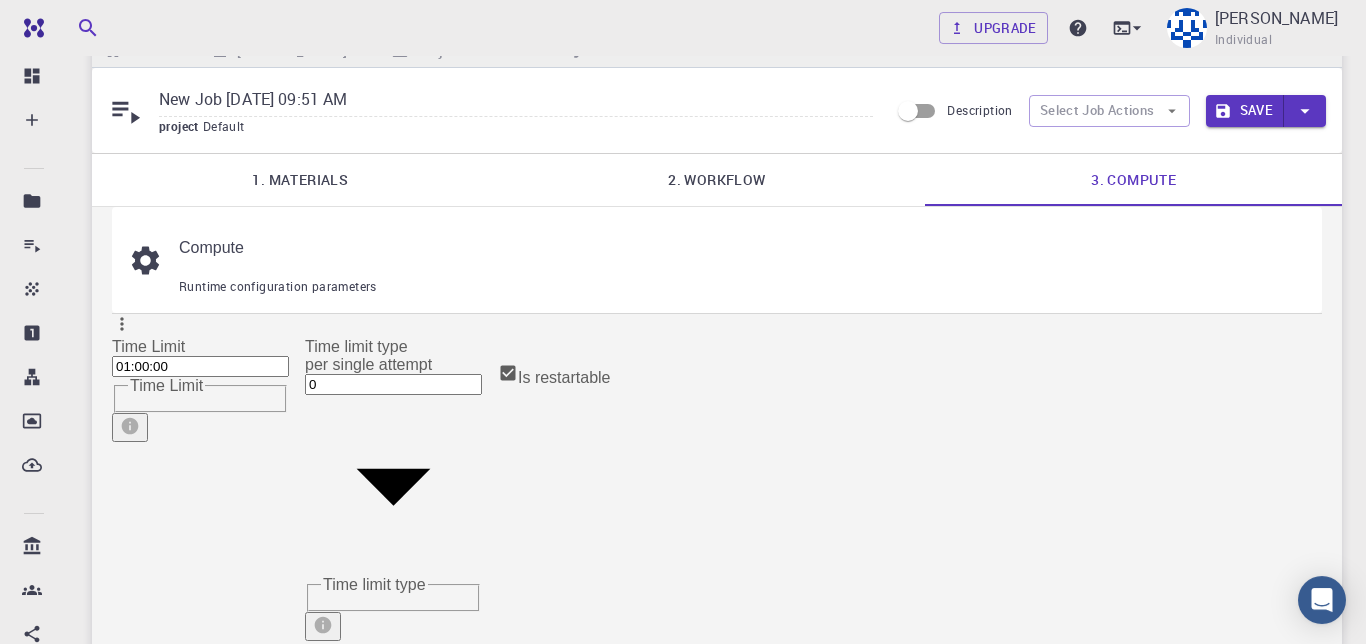 click on "Started" at bounding box center [416, 1971] 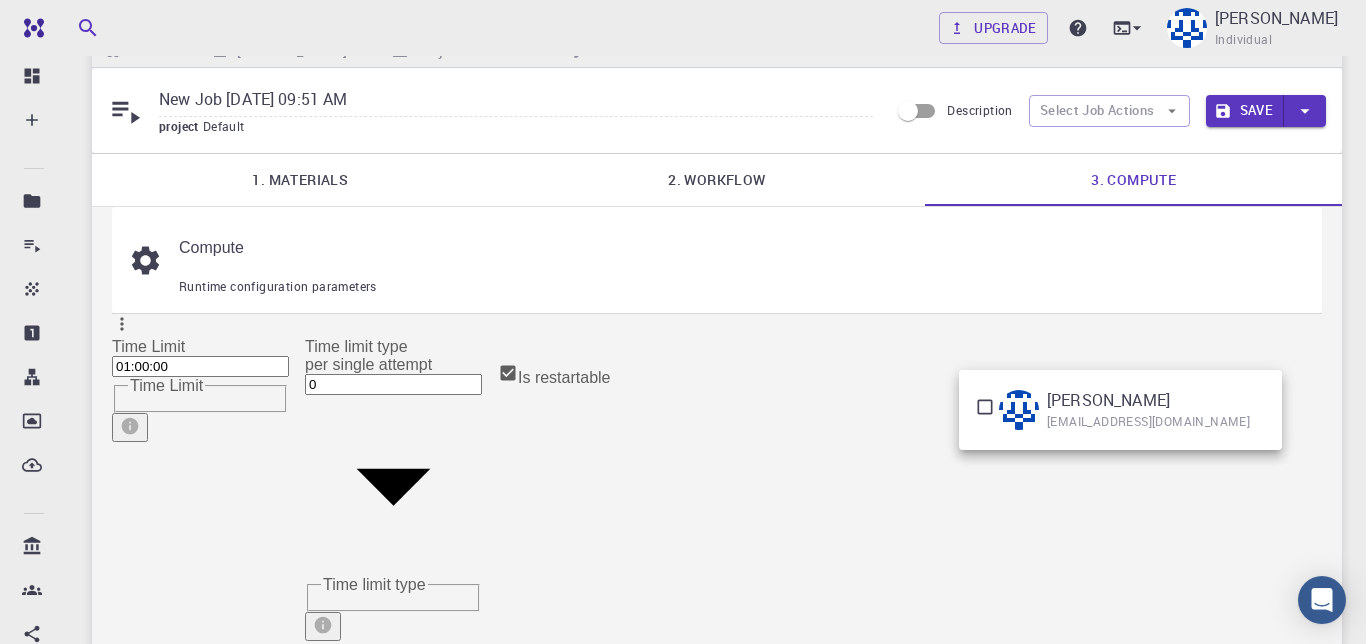 click at bounding box center (1120, 410) 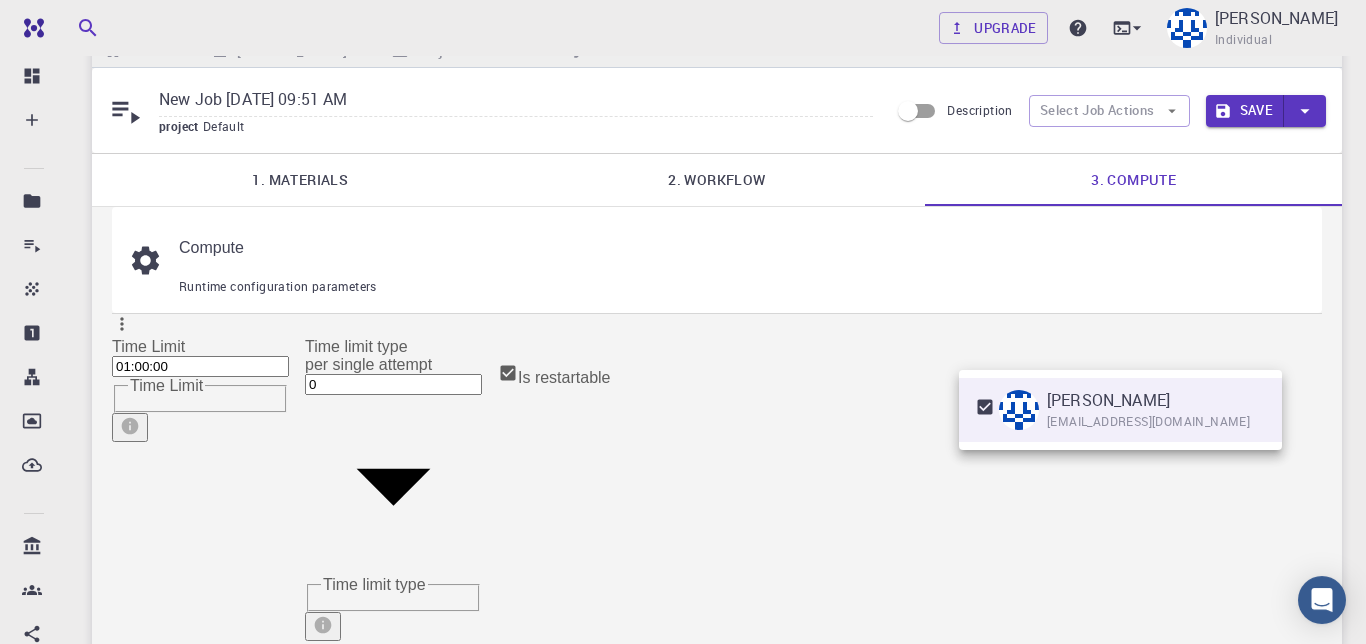 click at bounding box center [683, 322] 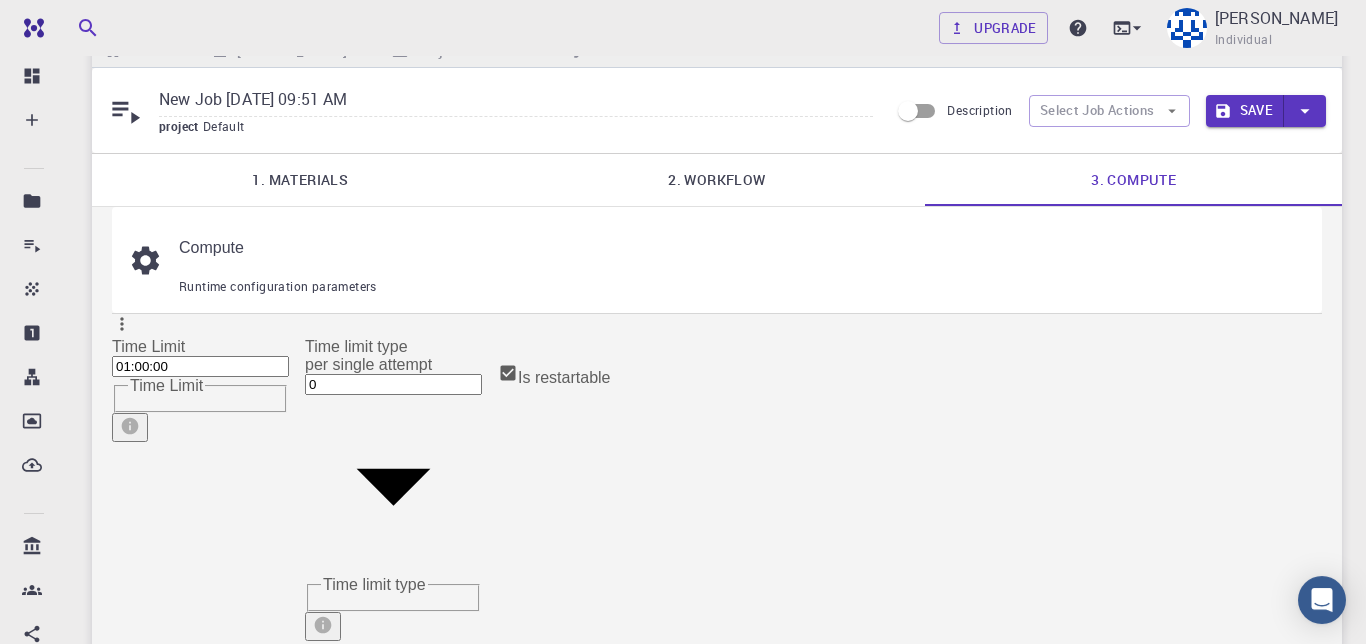 click on "Started" at bounding box center (415, 1969) 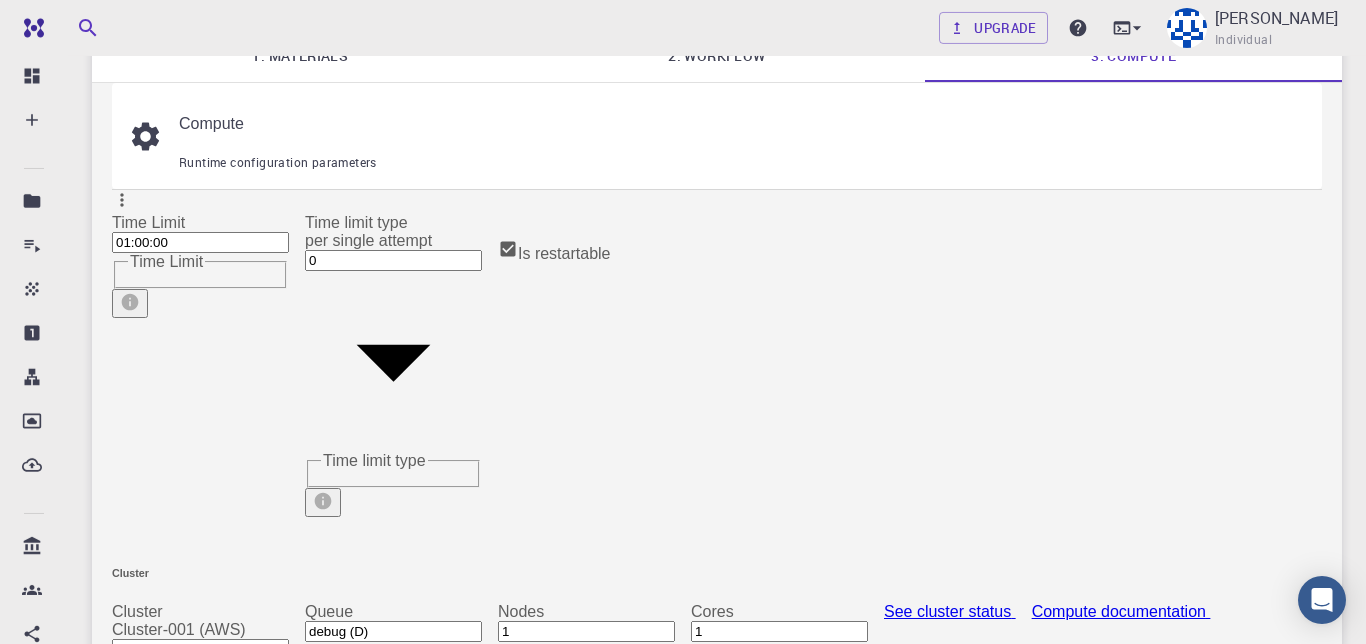 scroll, scrollTop: 0, scrollLeft: 0, axis: both 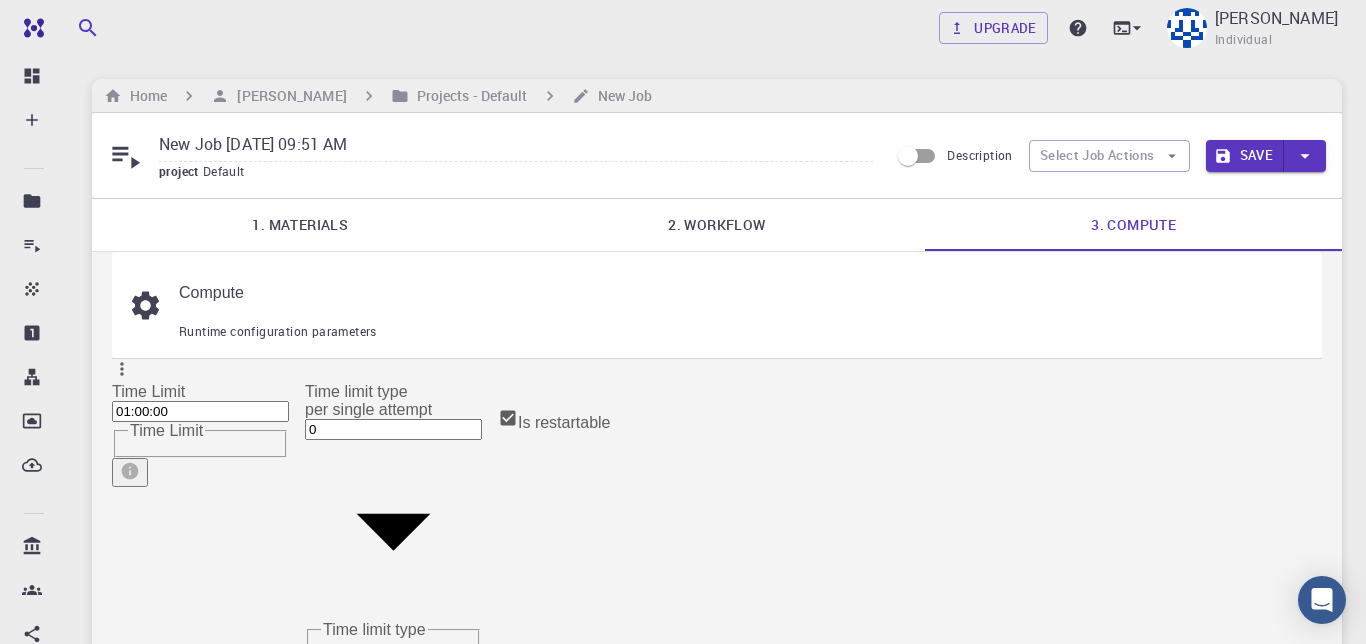 click 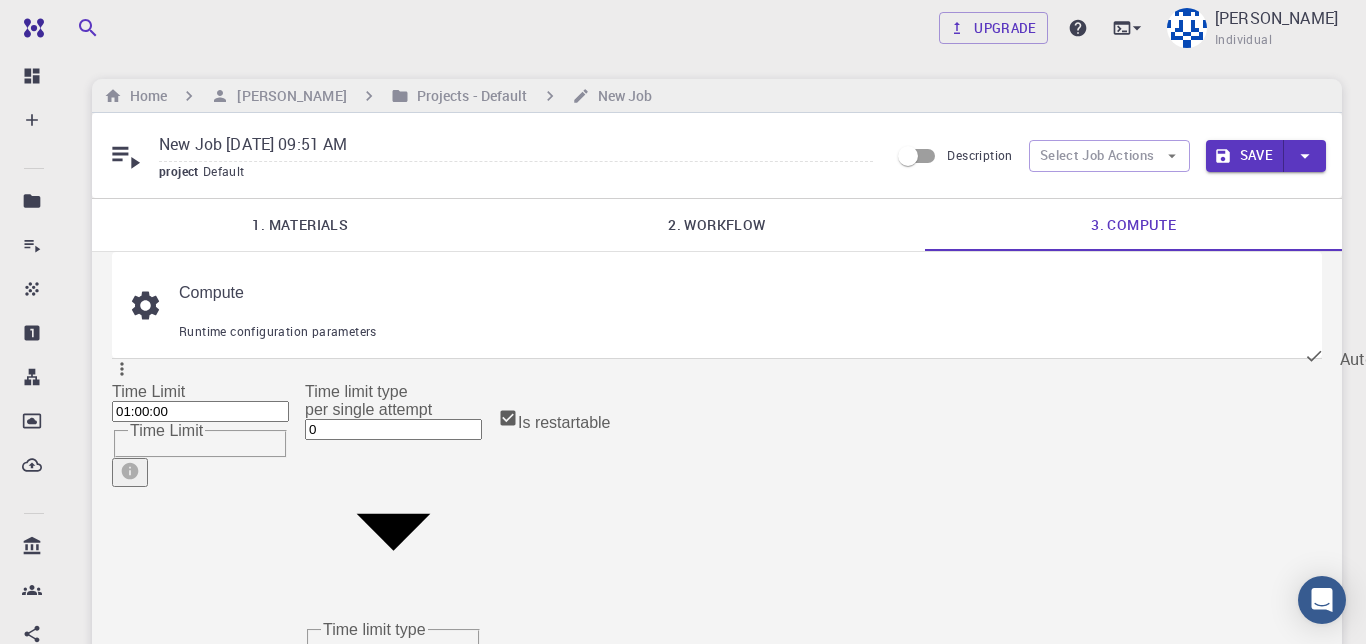 click on "Auto set" at bounding box center [1370, 359] 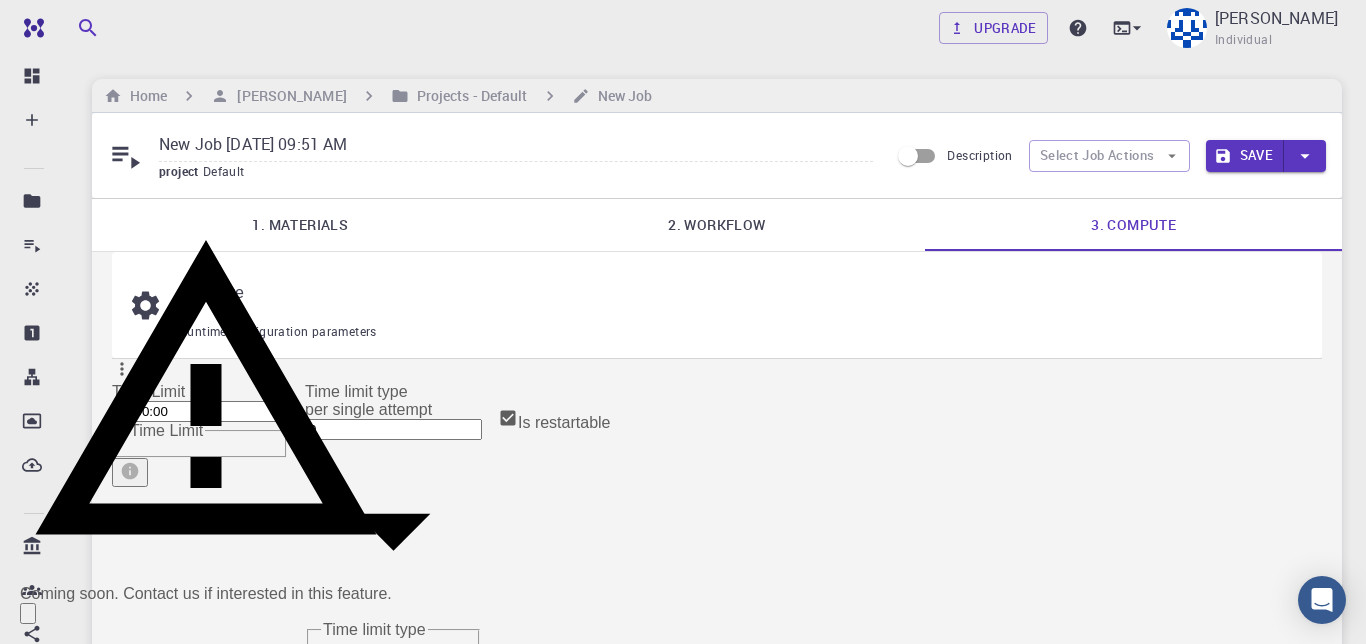 click on "Compute" at bounding box center [734, 293] 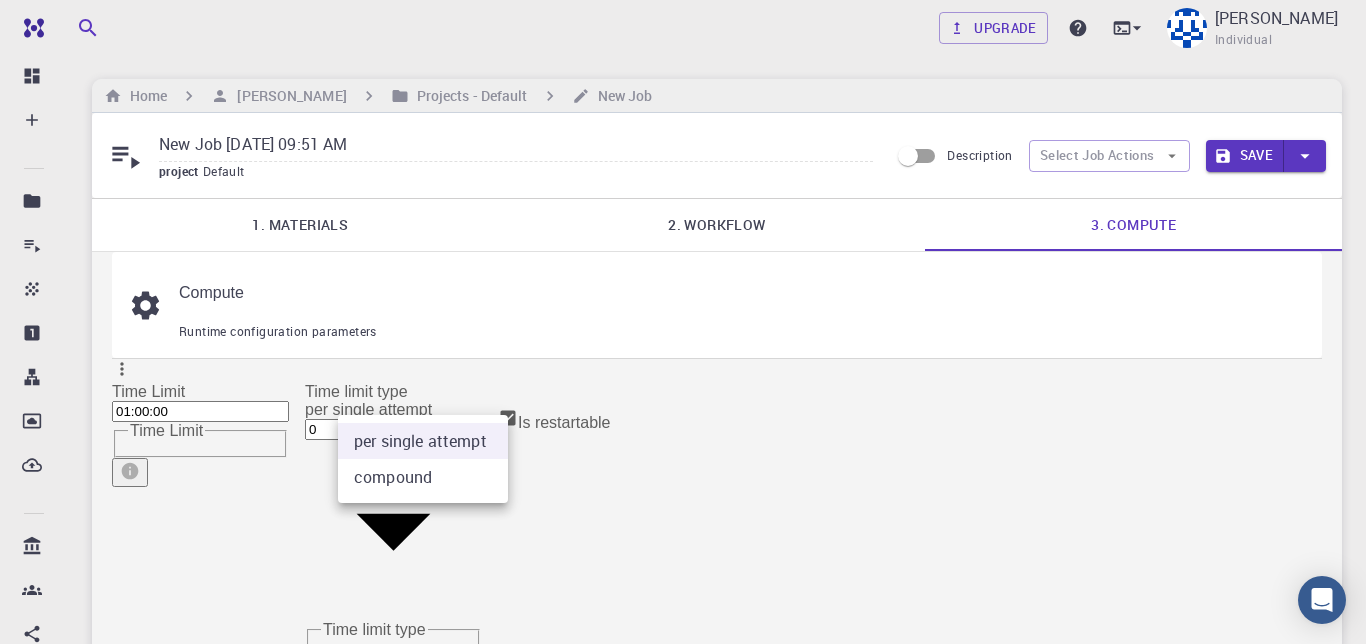 click at bounding box center [683, 322] 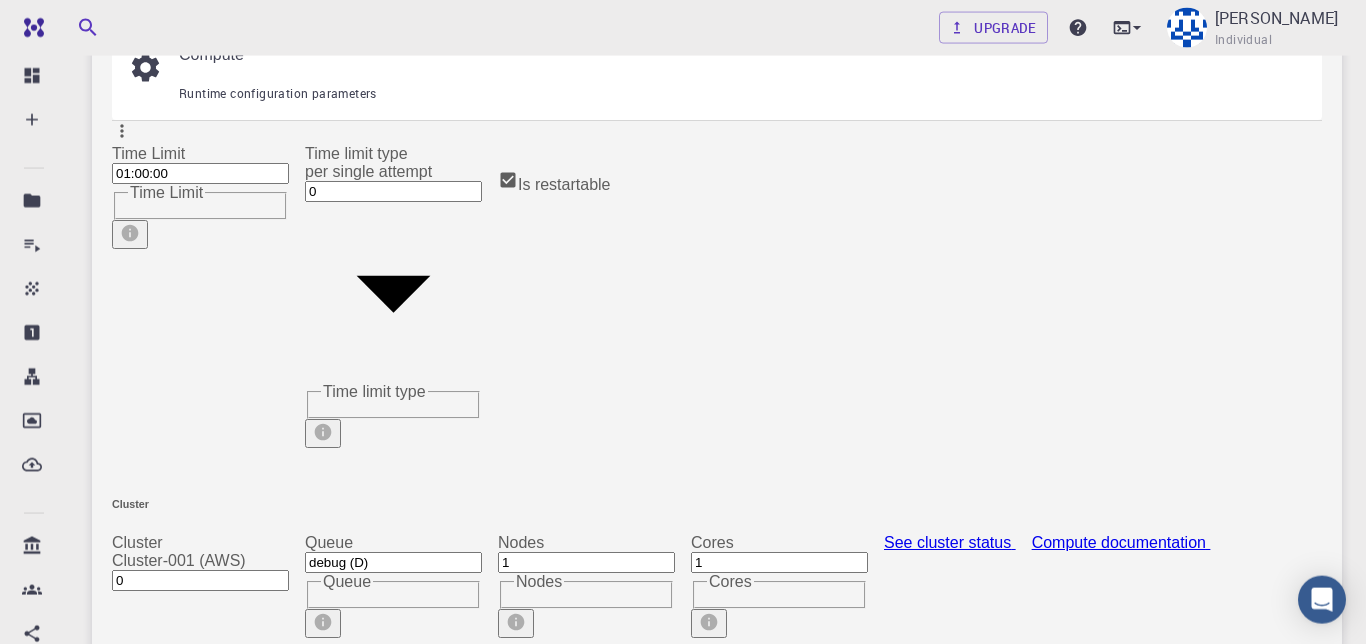 scroll, scrollTop: 240, scrollLeft: 0, axis: vertical 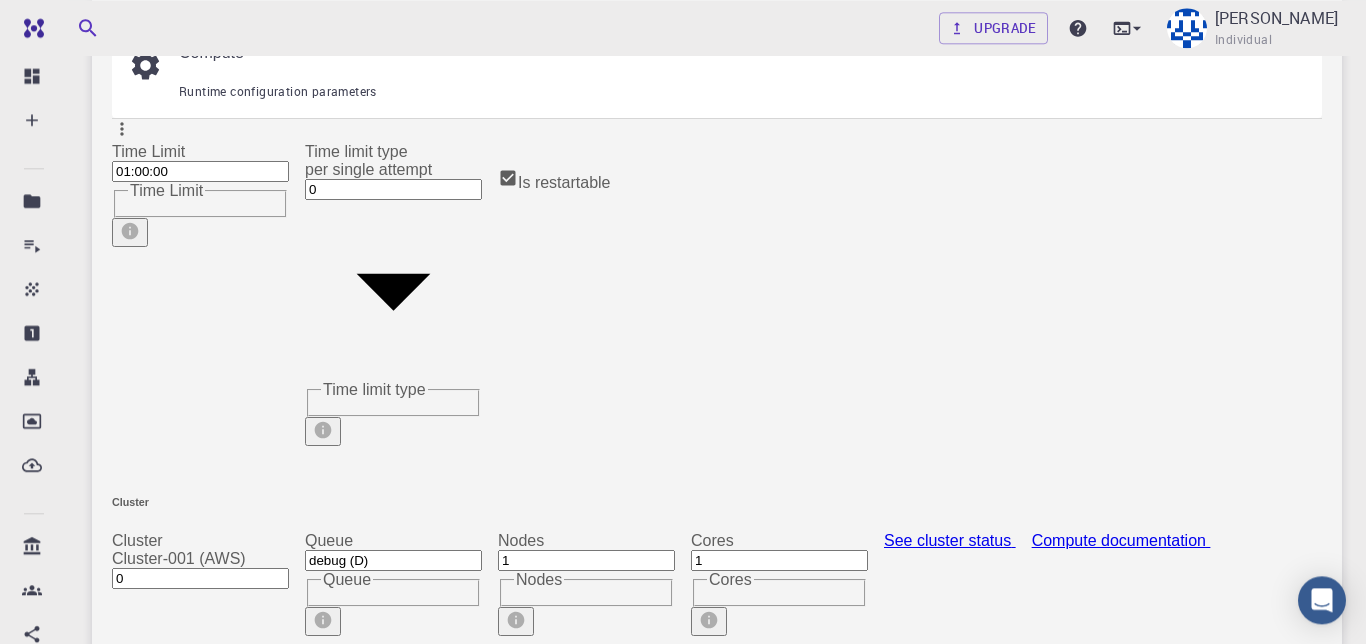 click on "Free Dashboard Create New Job New Material Create Material Upload File Import from Bank Import from 3rd Party New Workflow New Project Projects Jobs Materials Properties Workflows Dropbox External Uploads Bank Materials Workflows Accounts Shared with me Shared publicly Shared externally Documentation Contact Support Compute load: Low Upgrade [PERSON_NAME] Individual Home [PERSON_NAME] Projects - Default New Job New Job [DATE] 09:51 AM project Default Description Select Job Actions Save 1. Materials 2. Workflow 3. Compute Compute Runtime configuration parameters Time Limit 01:00:00 Time Limit   Time limit type per single attempt 0 Time limit type     Is restartable Cluster Cluster Cluster-001 (AWS) 0 Cluster   Queue debug (D) Queue   Nodes 1 Nodes   Cores 1 Cores   See cluster status   Compute documentation   Advanced options Number of Images 1 Number of Images   Kpoint Pools 1 Kpoint Pools   Band Pools 1 Band Pools   FFT Task Groups 1 FFT Task Groups   Parallelization levels 1" at bounding box center (683, 860) 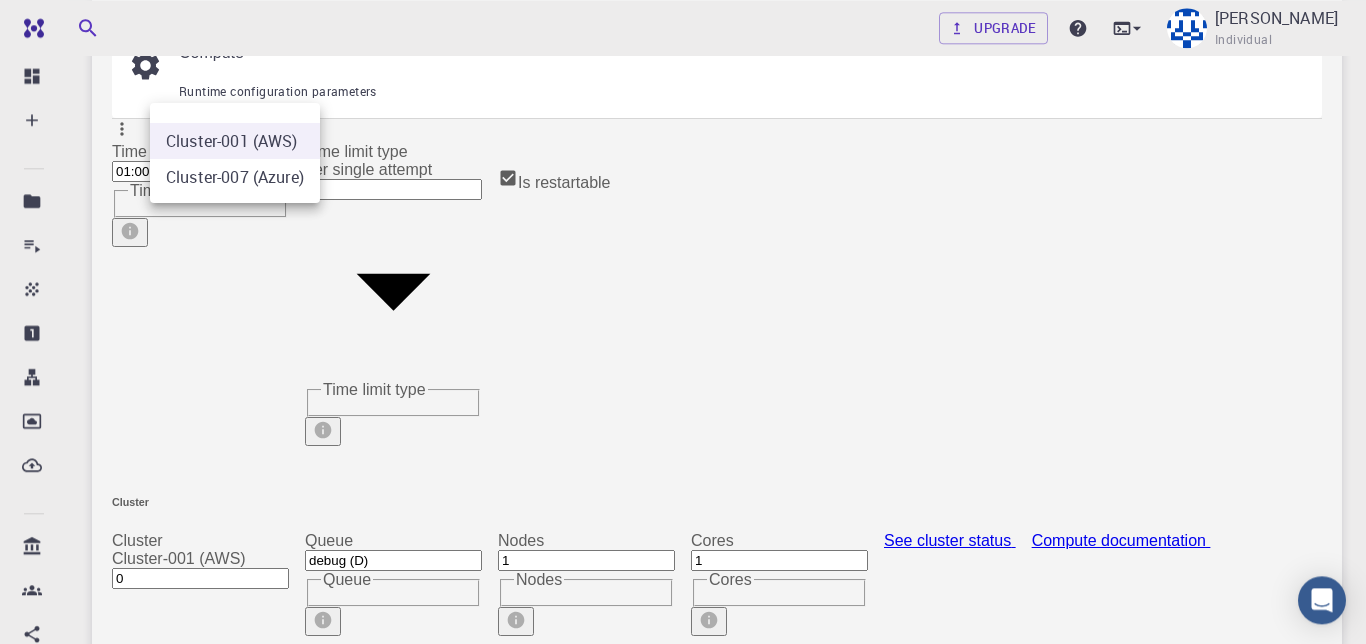 click at bounding box center (683, 322) 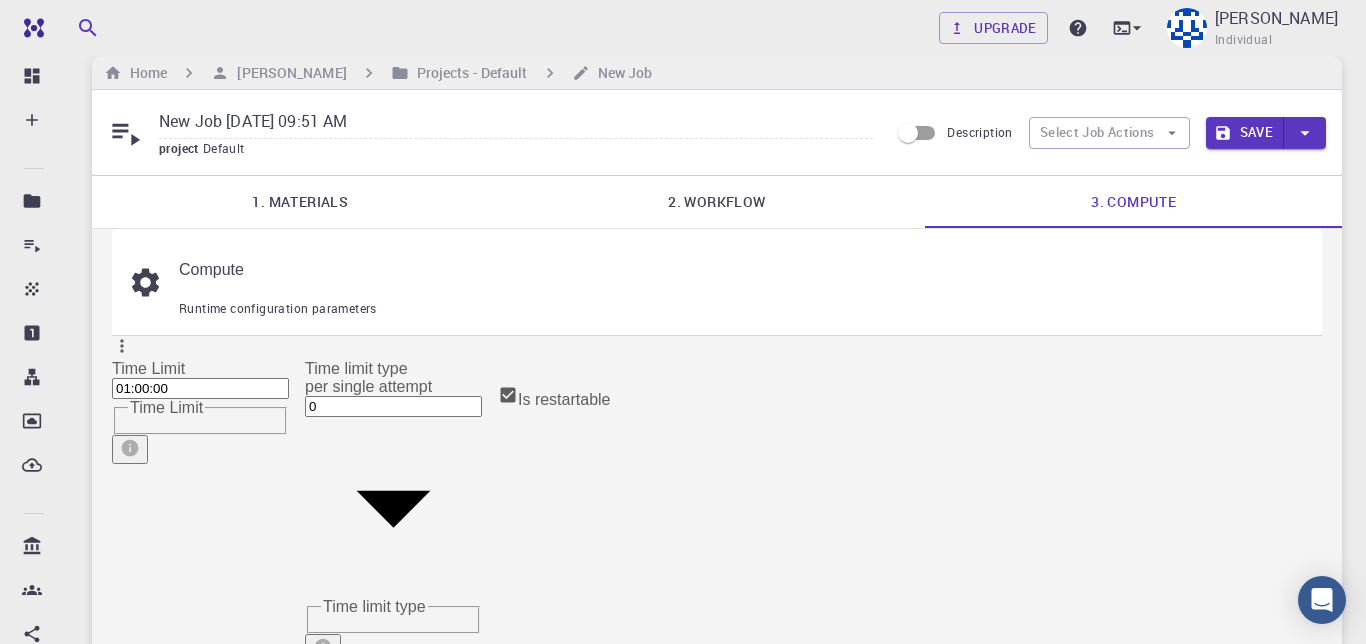 scroll, scrollTop: 0, scrollLeft: 0, axis: both 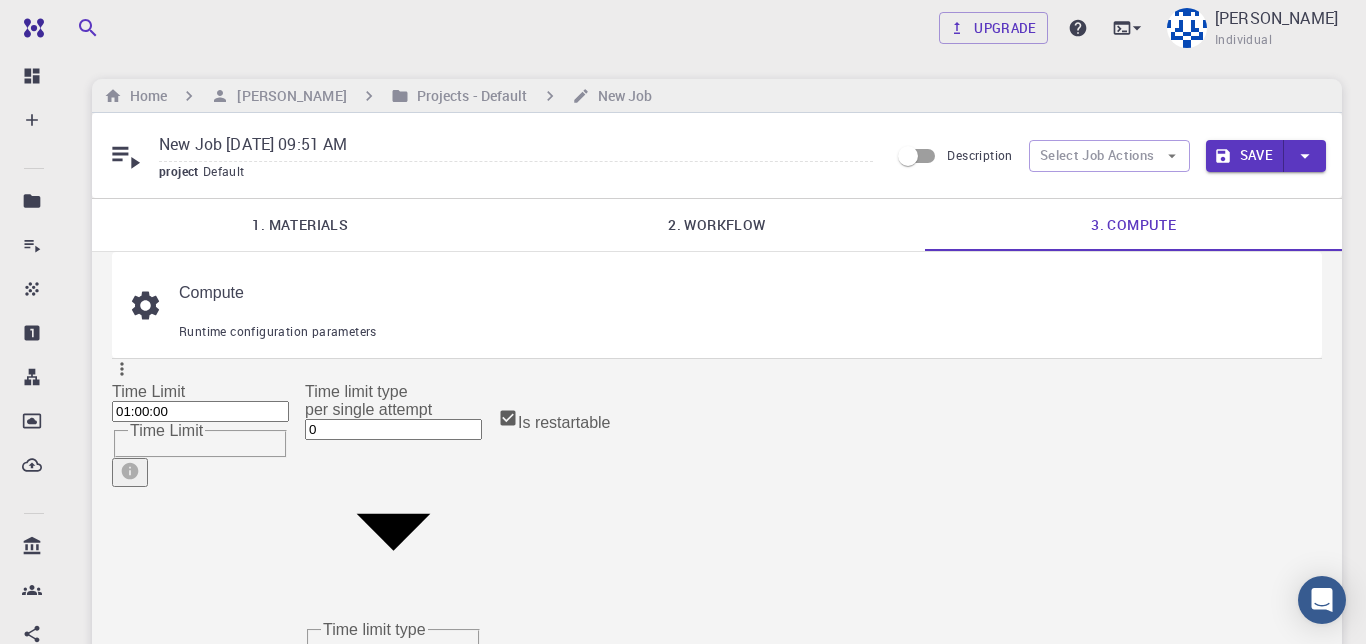 click 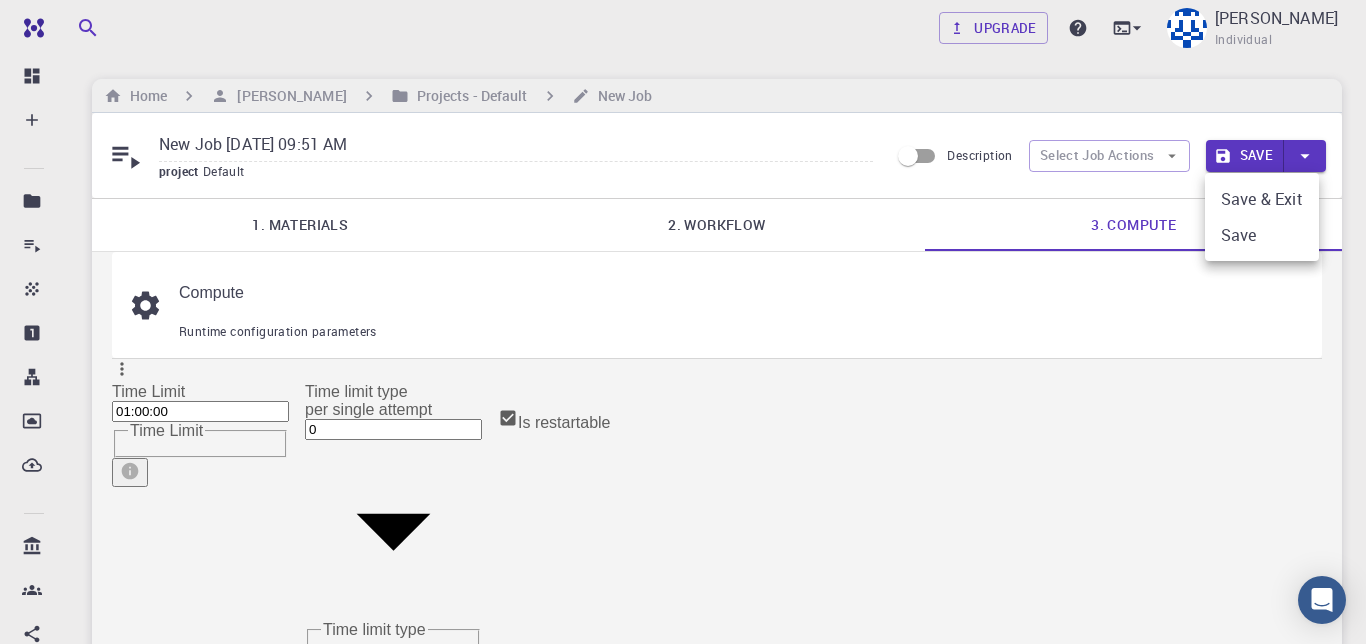 click on "Save & Exit" at bounding box center [1262, 199] 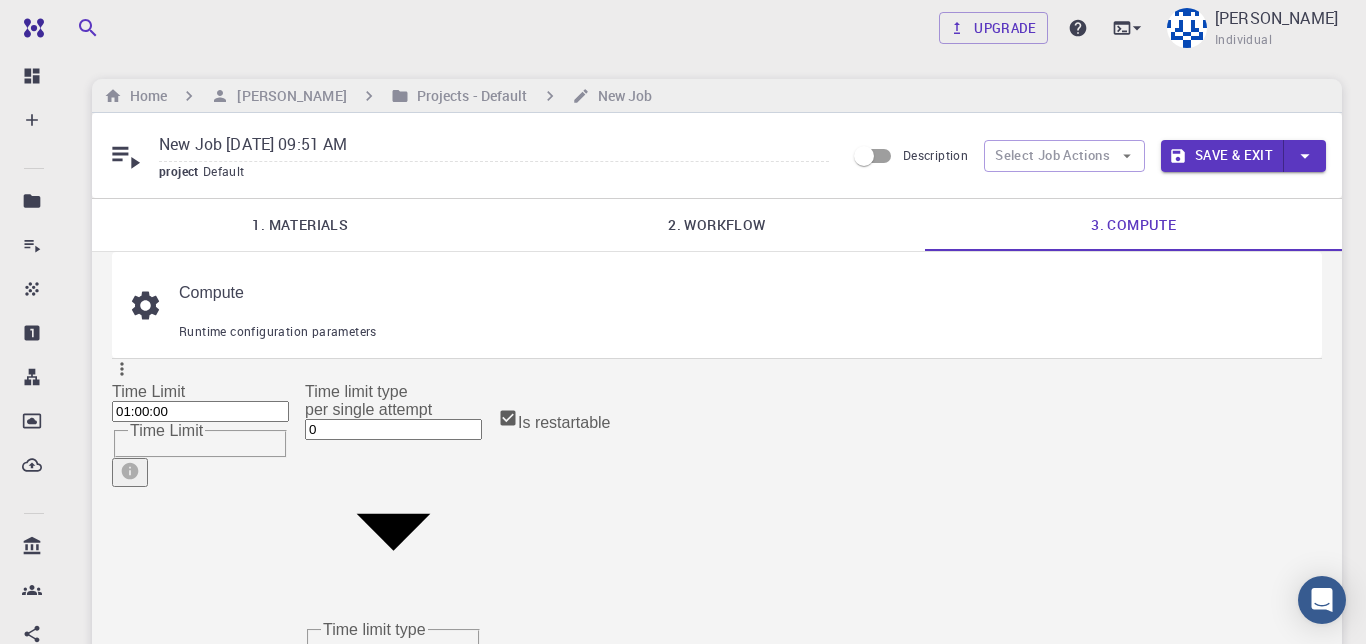 click on "Save & Exit" at bounding box center [1222, 156] 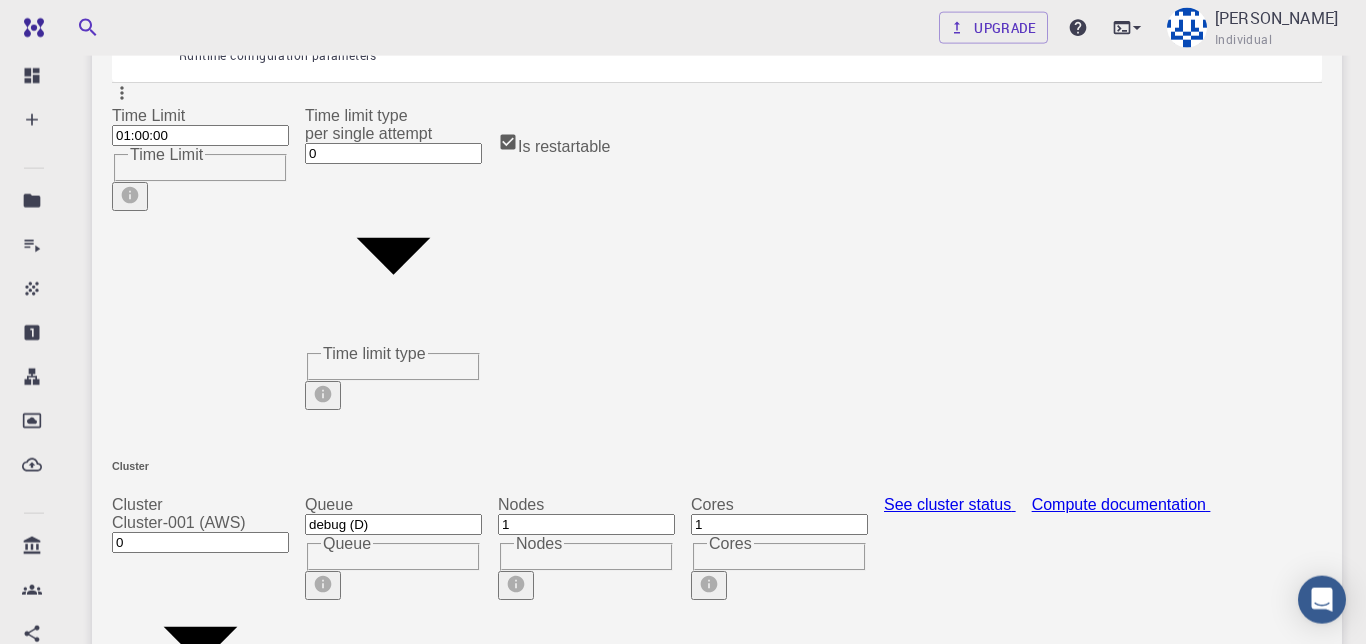 scroll, scrollTop: 0, scrollLeft: 0, axis: both 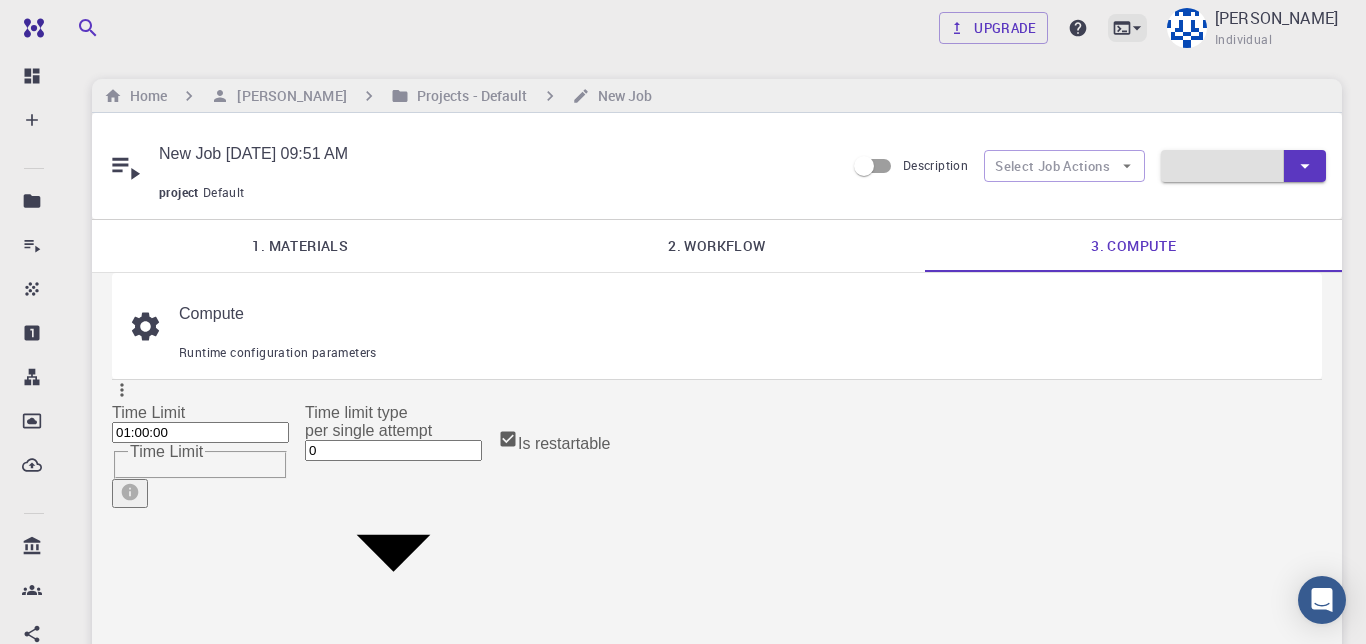 click 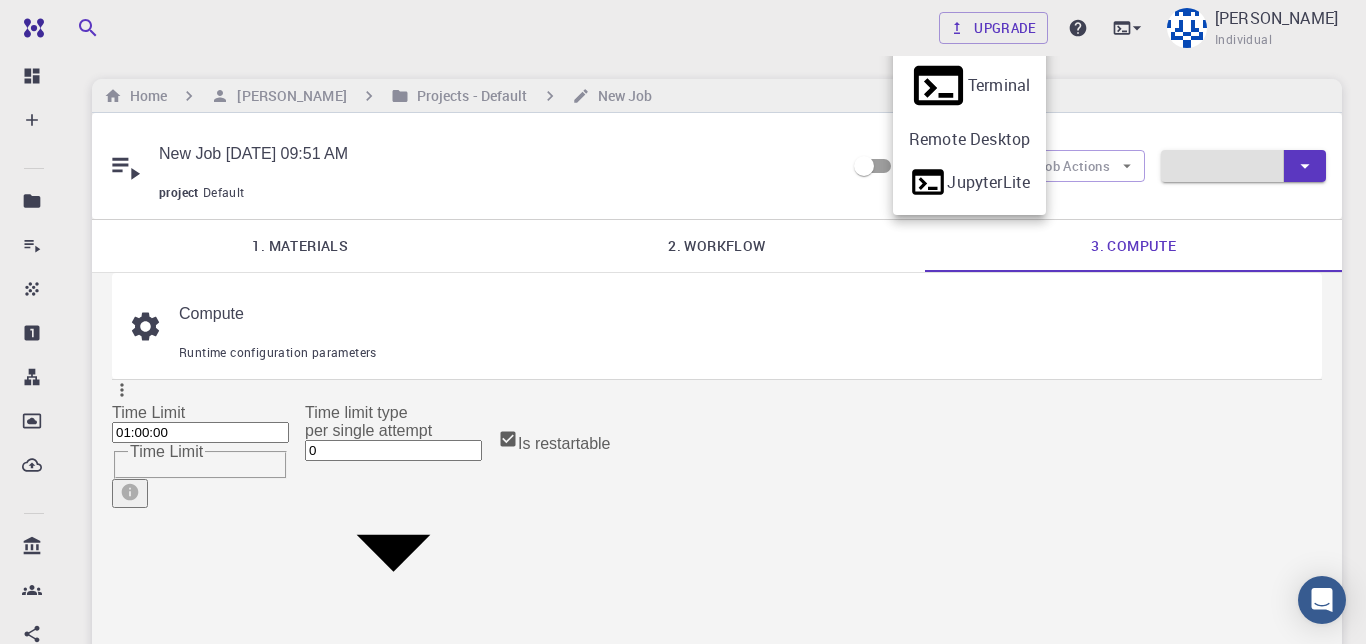 click at bounding box center [683, 322] 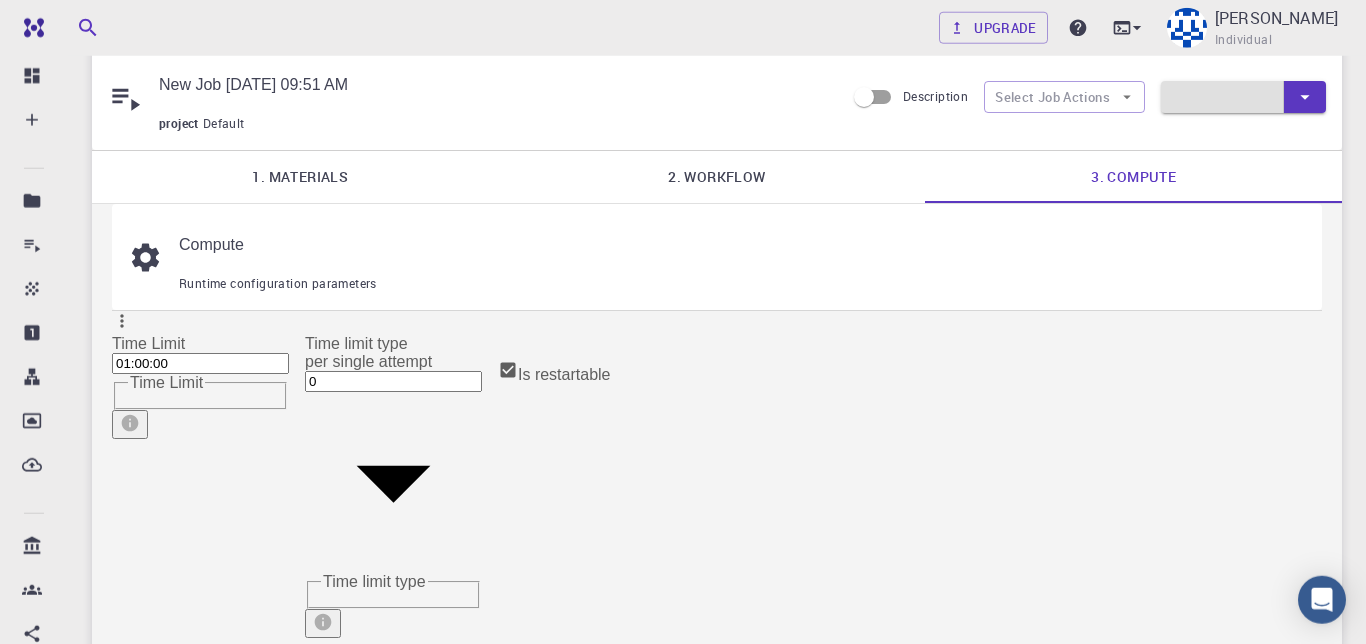 scroll, scrollTop: 0, scrollLeft: 0, axis: both 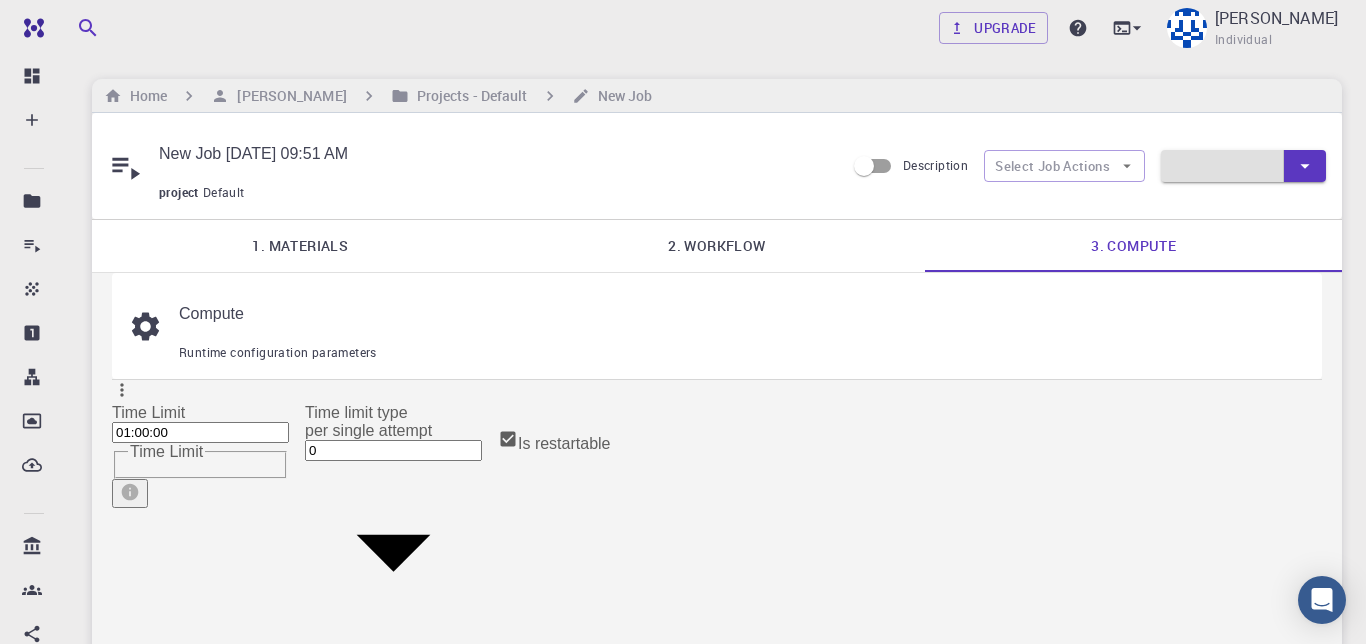 click 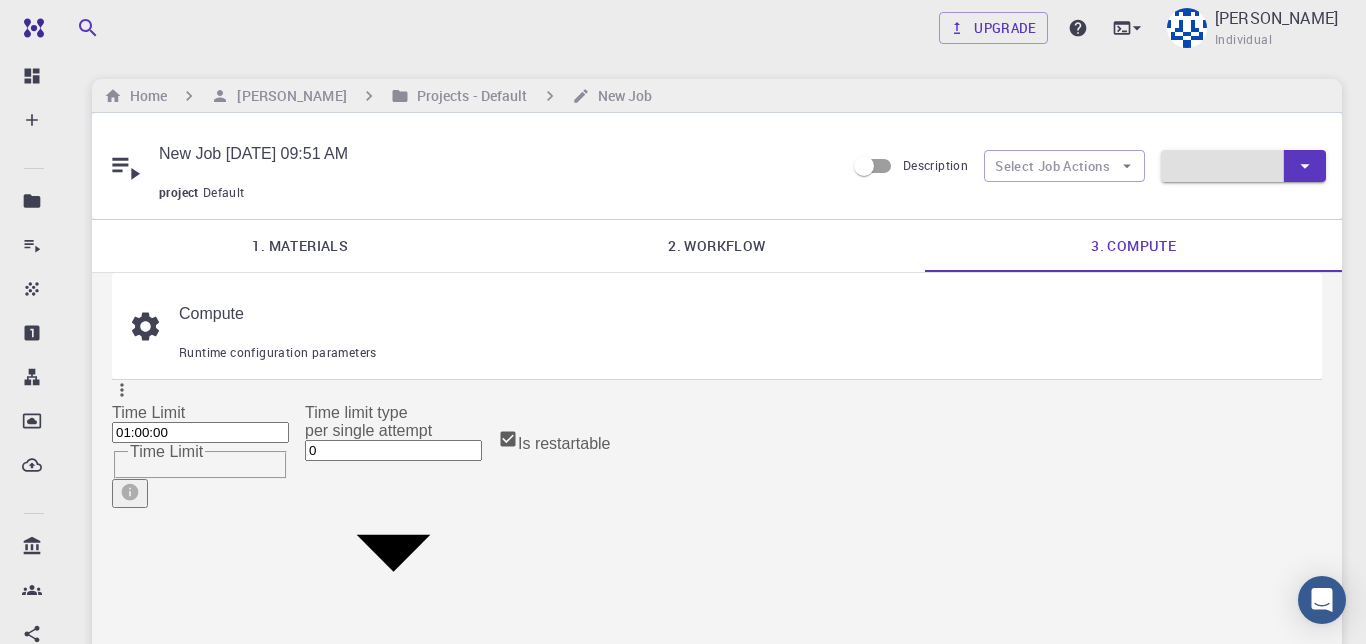 click at bounding box center (683, 322) 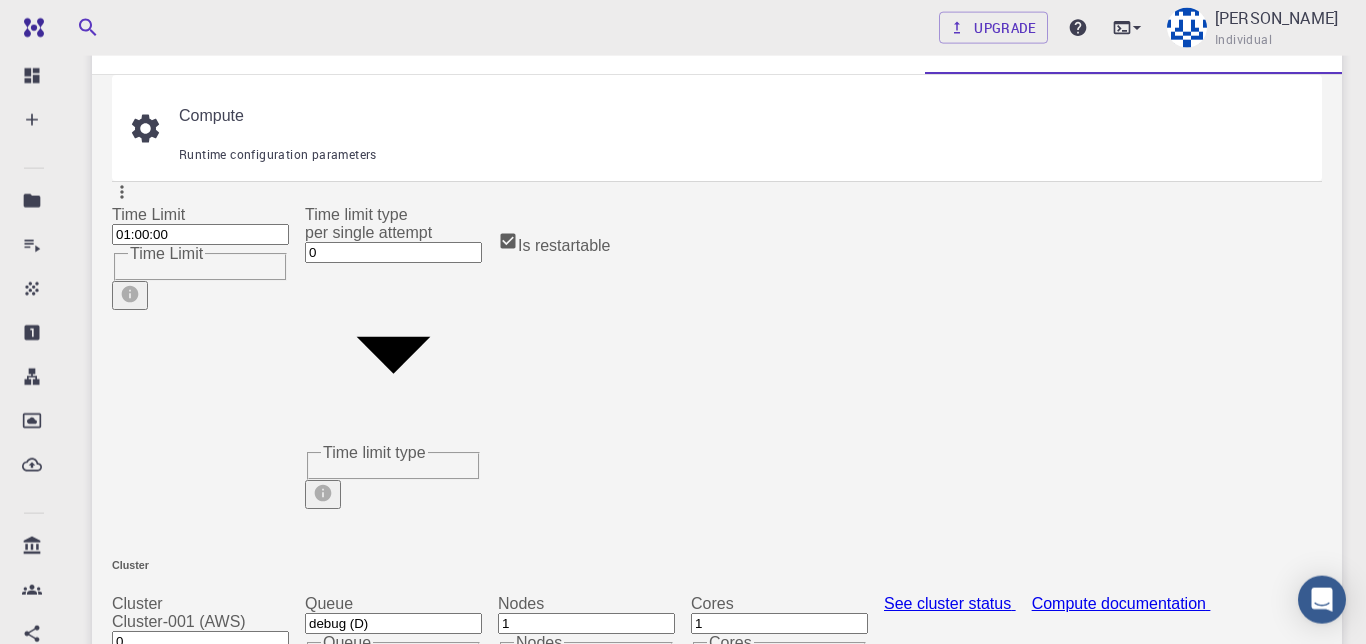 scroll, scrollTop: 201, scrollLeft: 0, axis: vertical 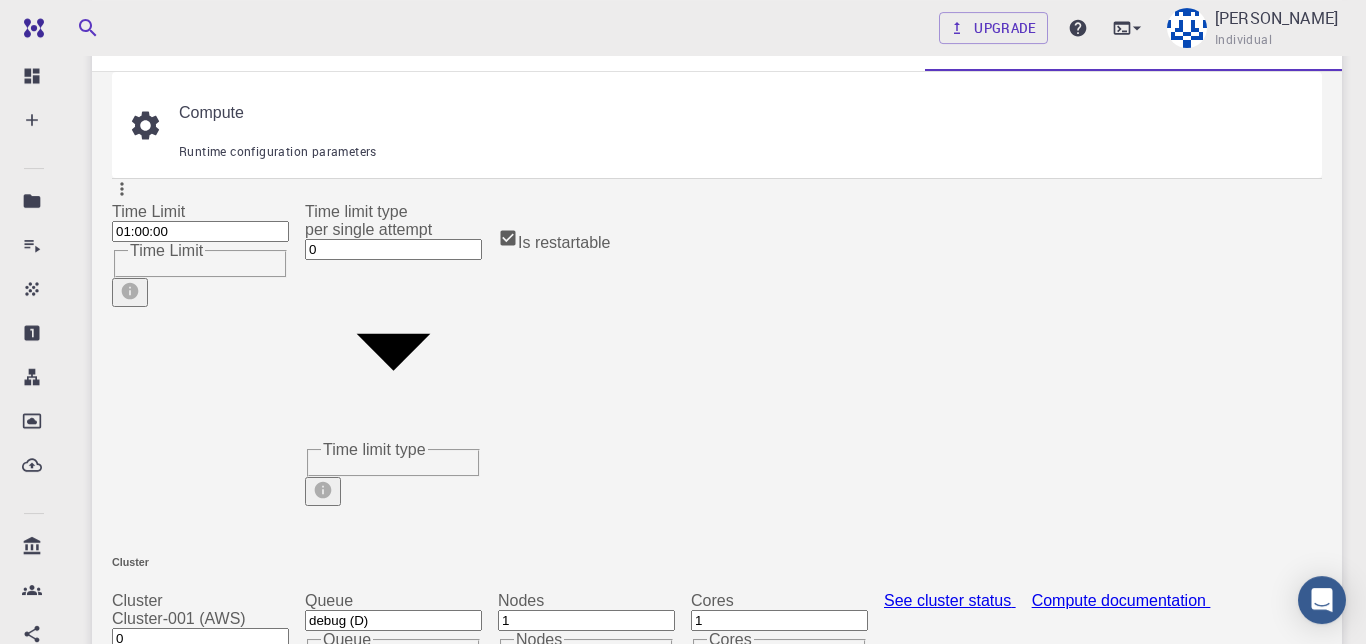 click 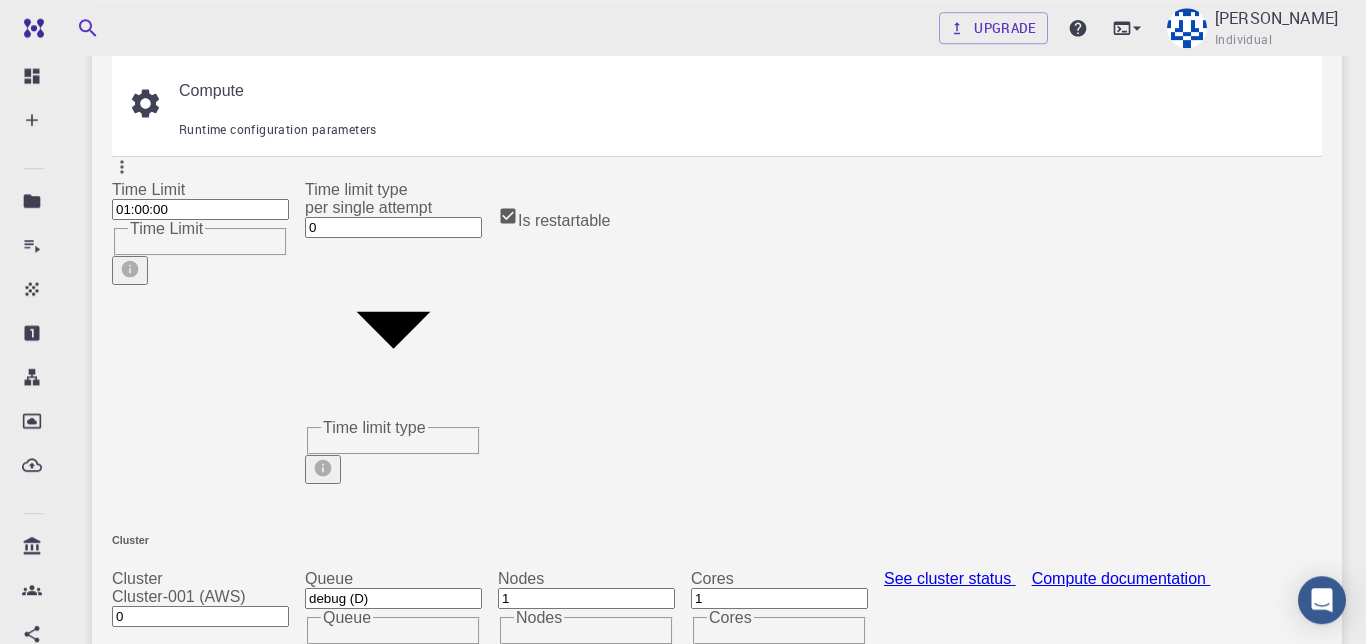 scroll, scrollTop: 0, scrollLeft: 0, axis: both 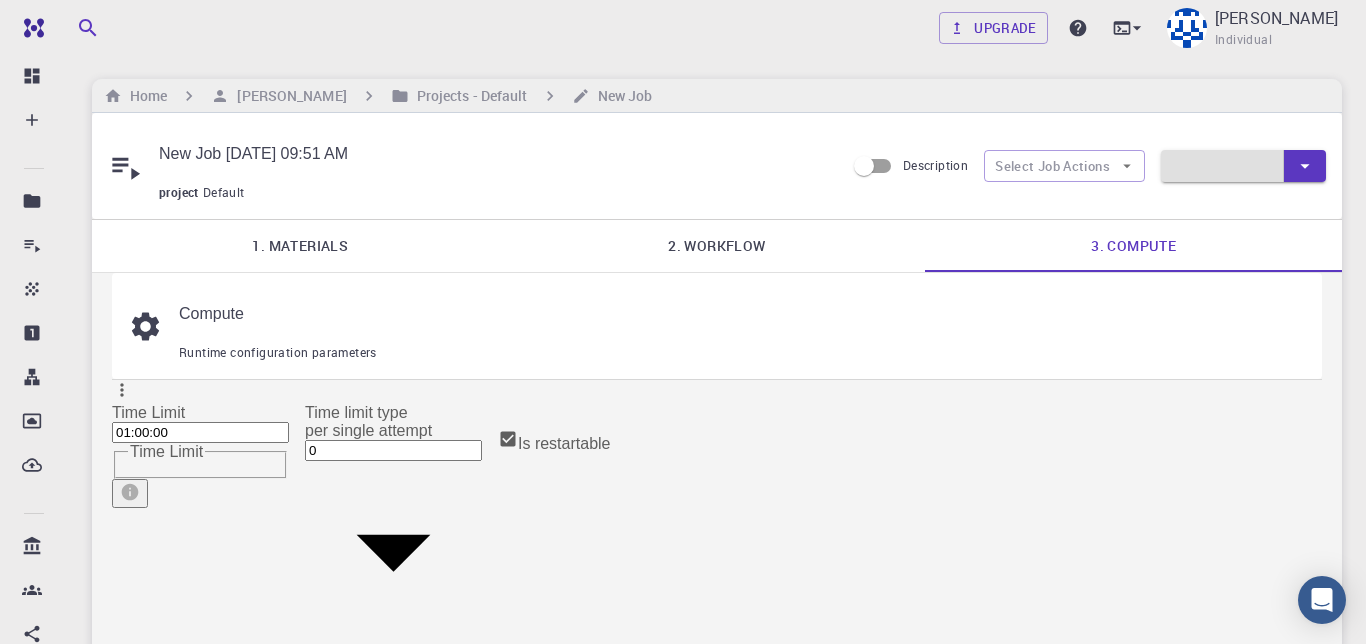 click at bounding box center (1305, 166) 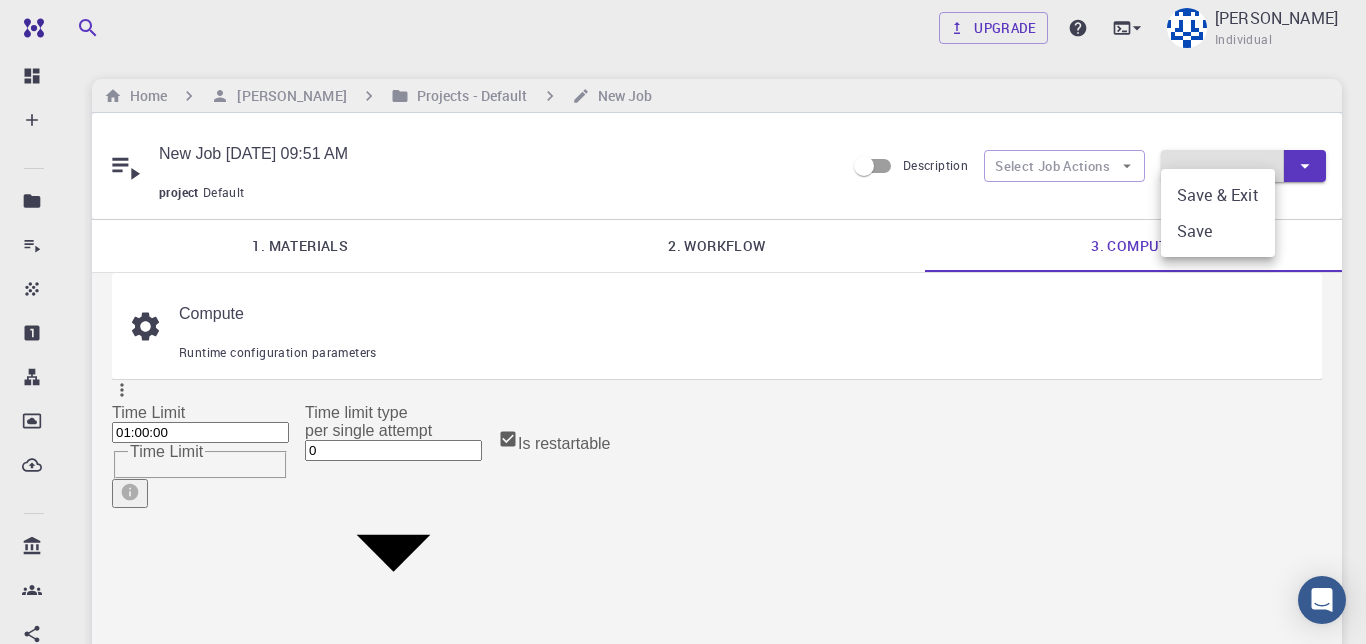 click on "Save & Exit" at bounding box center (1218, 195) 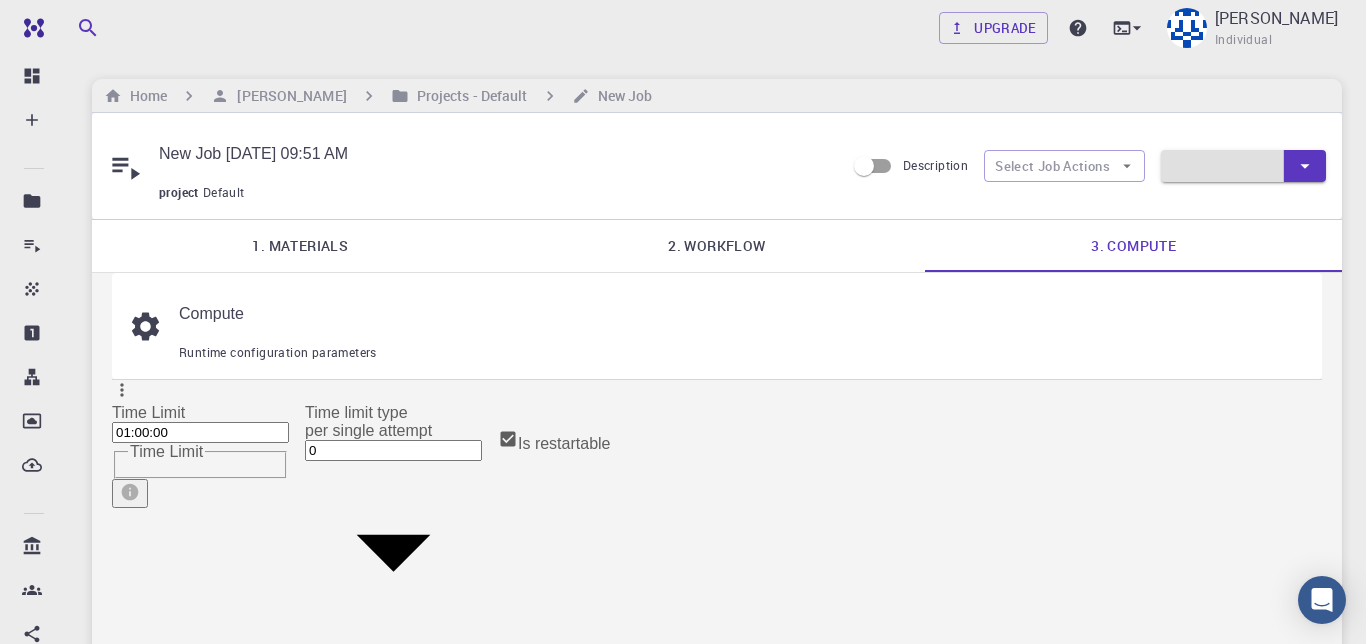 click 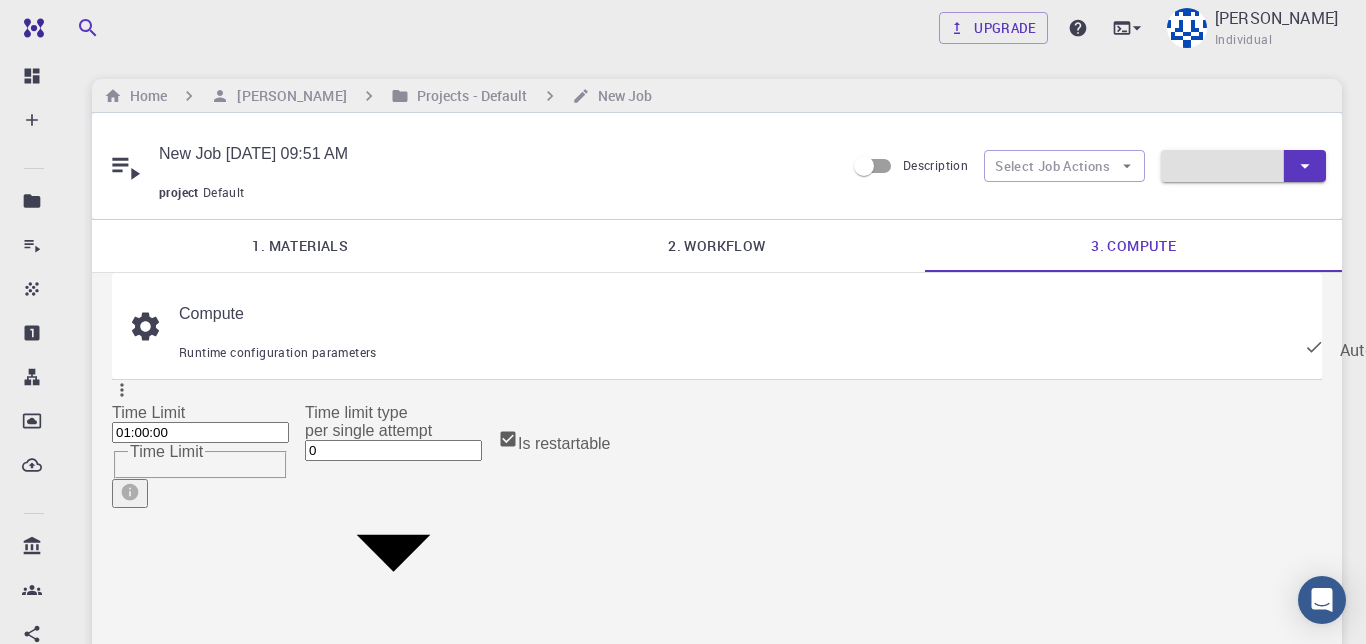 click 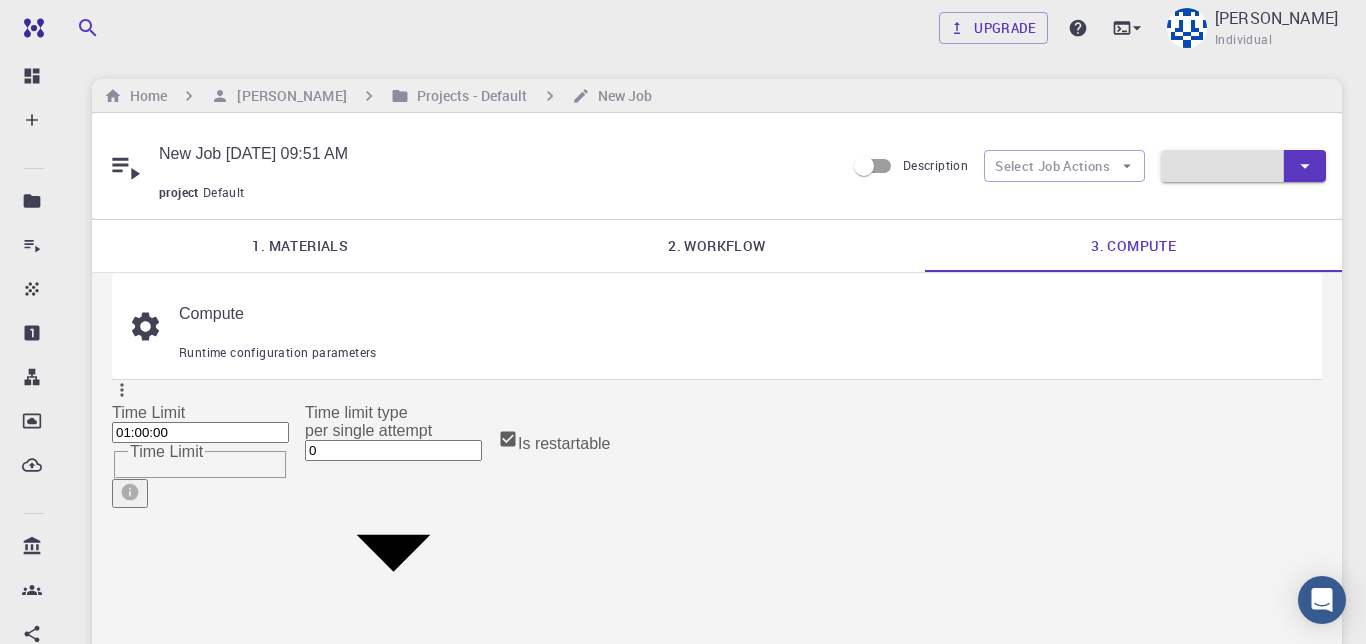 click on "1. Materials" at bounding box center (300, 246) 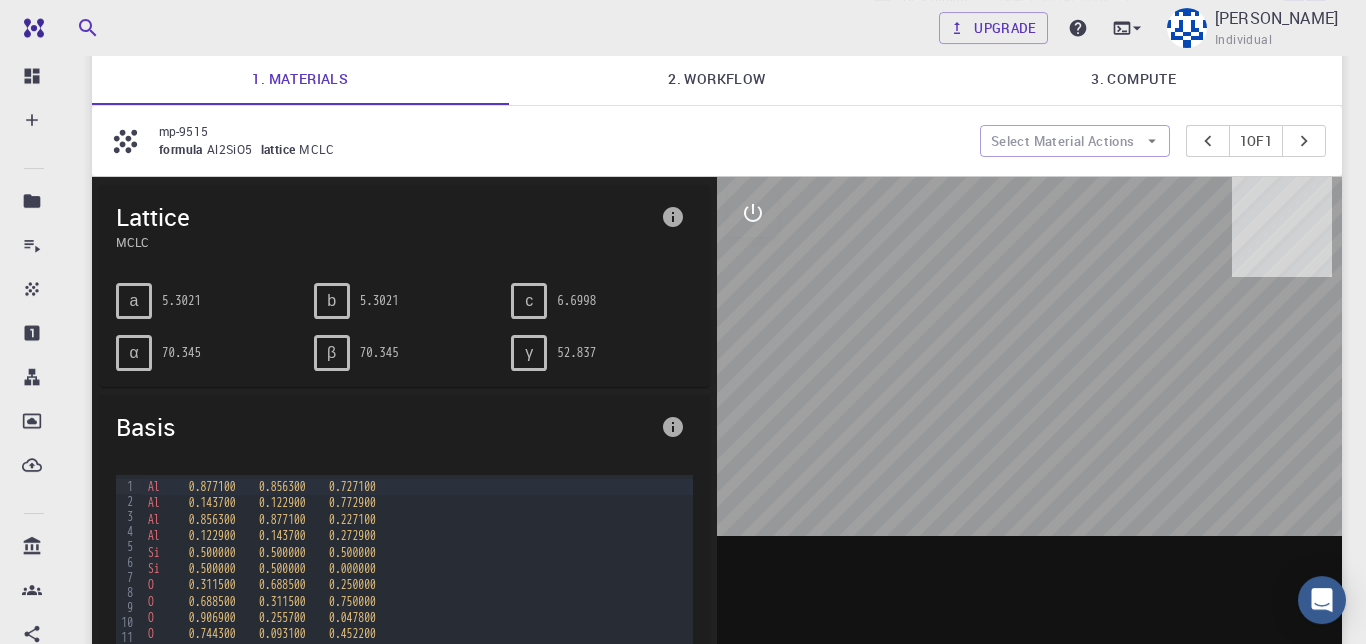 scroll, scrollTop: 161, scrollLeft: 0, axis: vertical 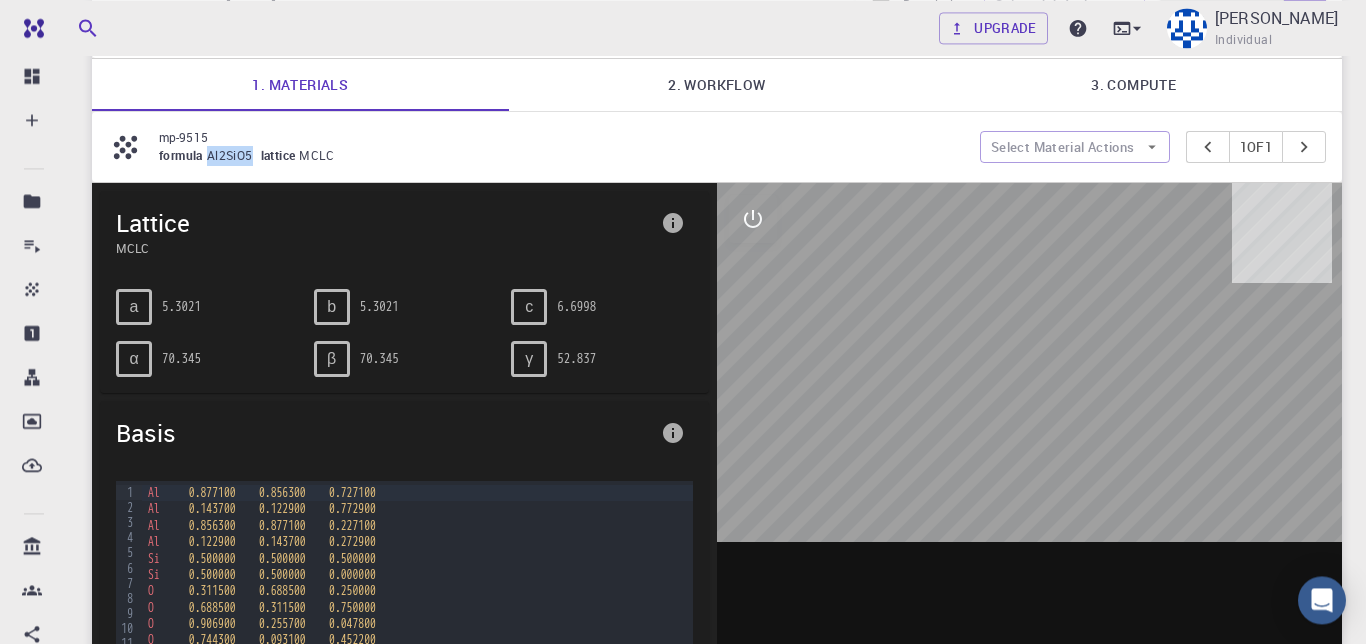 drag, startPoint x: 263, startPoint y: 137, endPoint x: 209, endPoint y: 131, distance: 54.33231 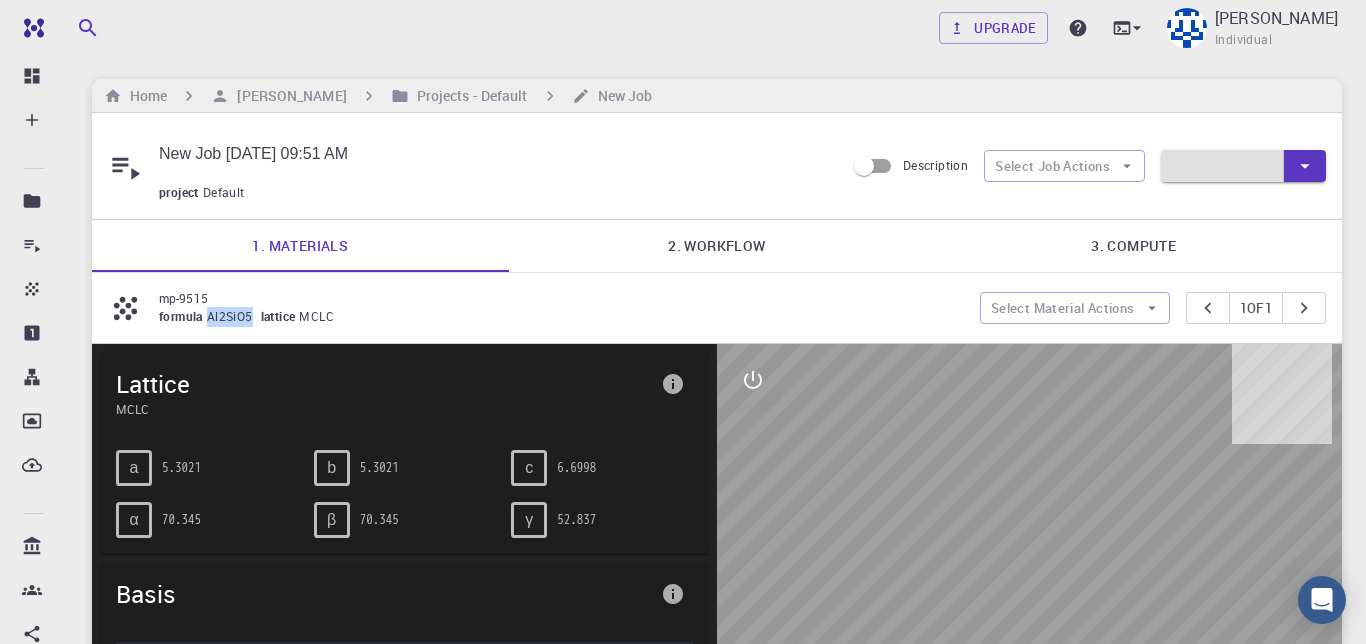 click on "2. Workflow" at bounding box center [717, 246] 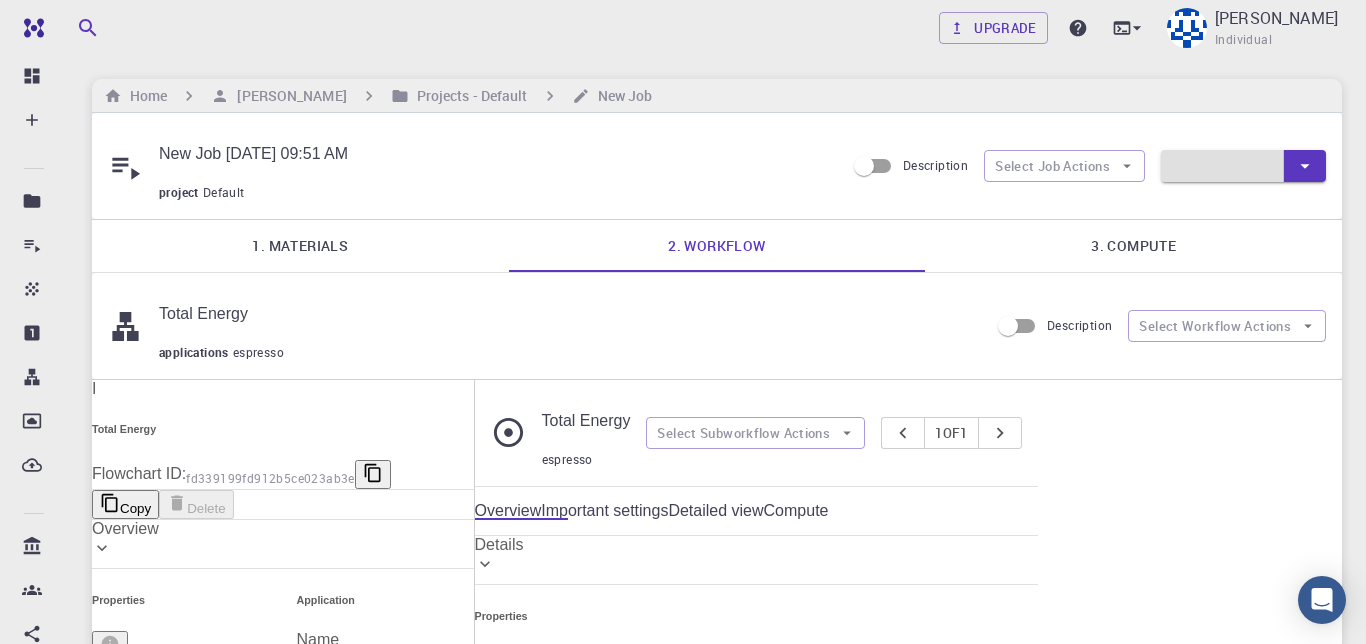 click on "3. Compute" at bounding box center (1133, 246) 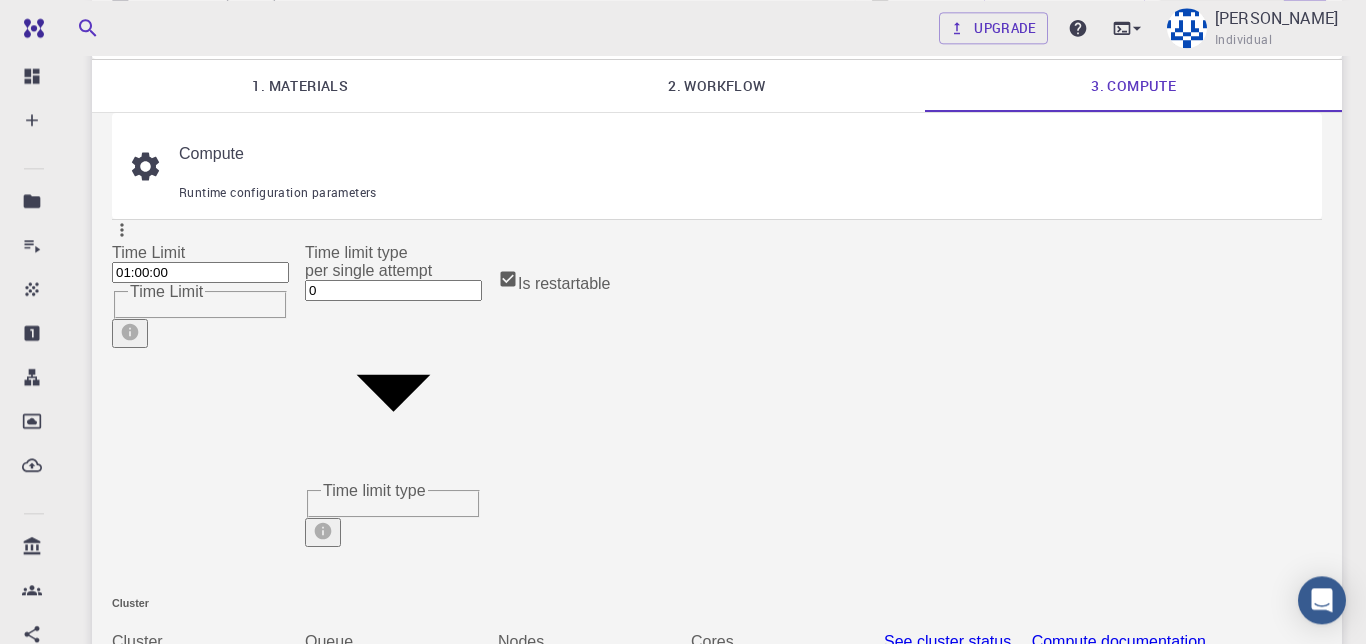 scroll, scrollTop: 0, scrollLeft: 0, axis: both 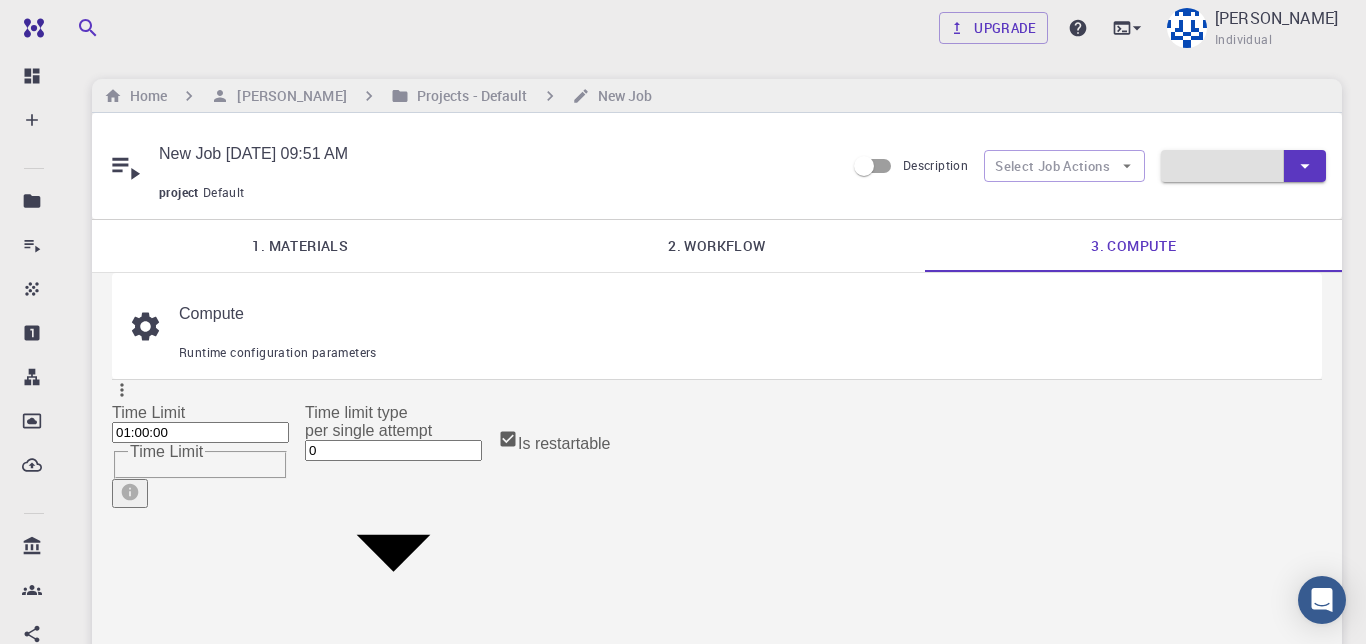 click on "1. Materials" at bounding box center (300, 246) 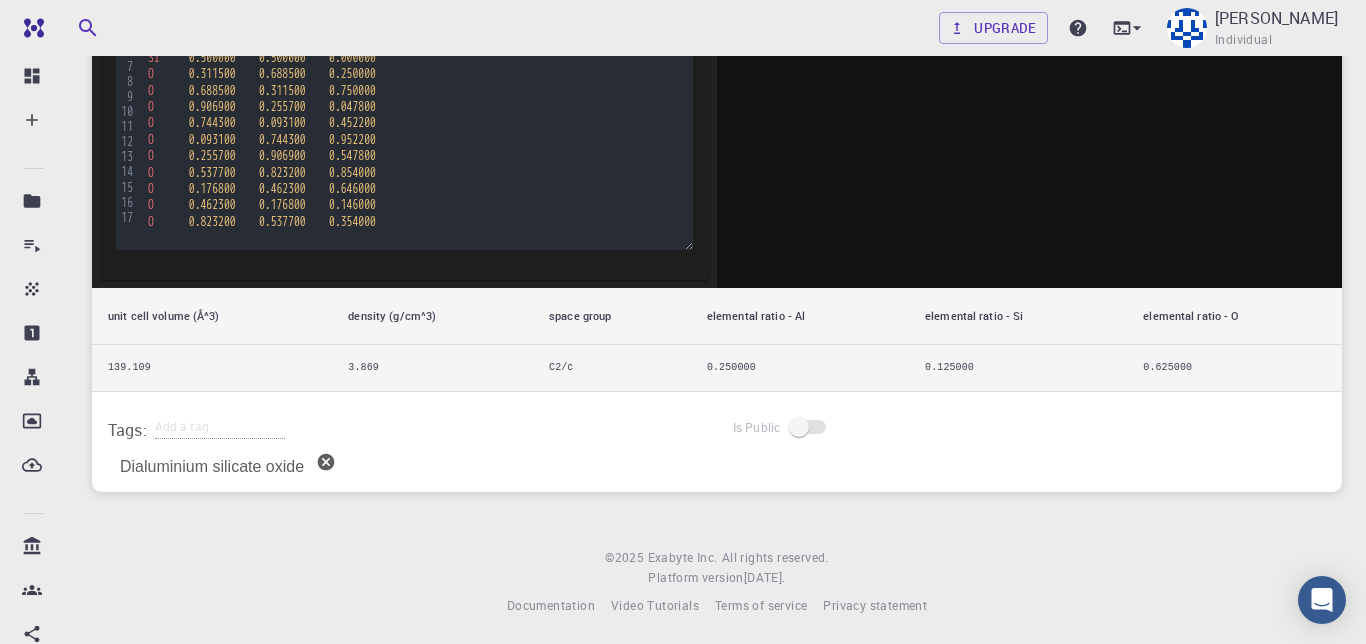 scroll, scrollTop: 0, scrollLeft: 0, axis: both 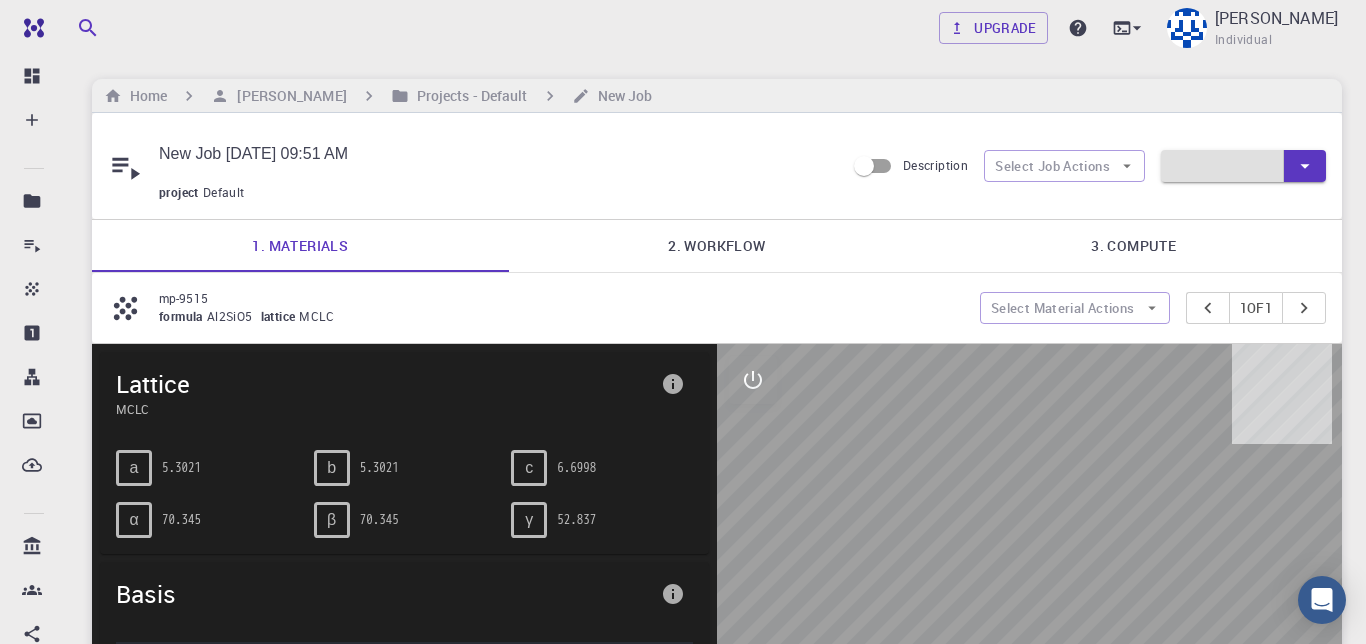 click on "3. Compute" at bounding box center [1133, 246] 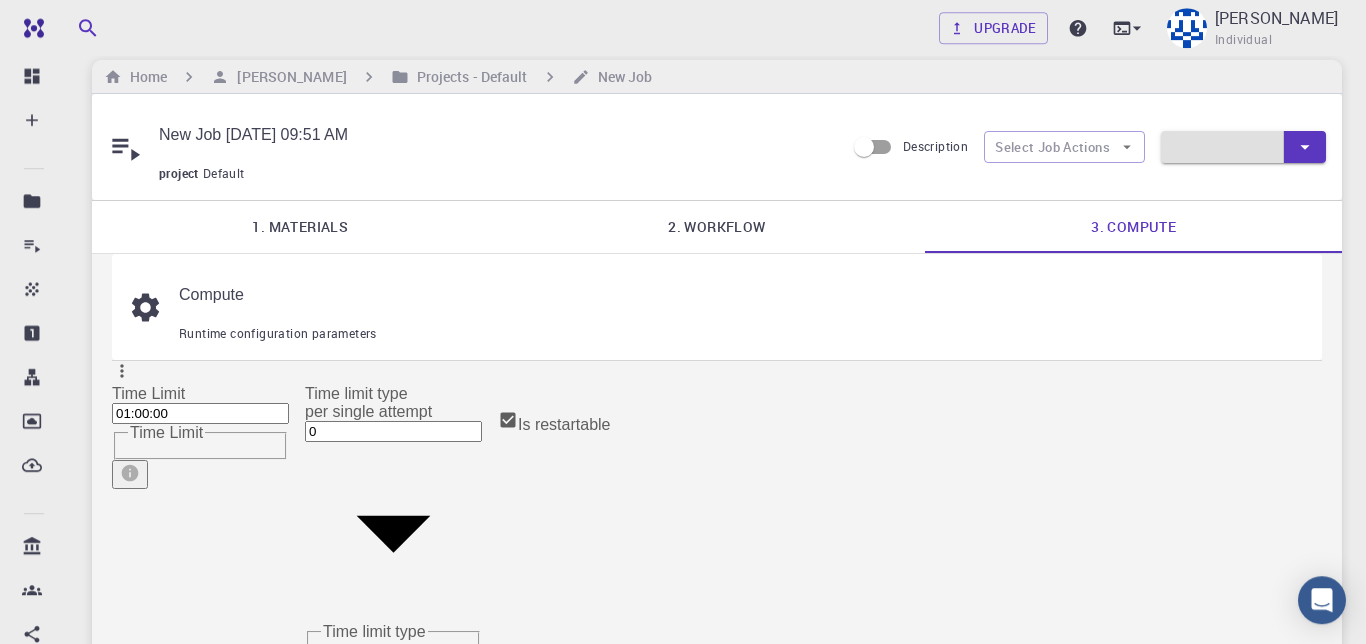 scroll, scrollTop: 20, scrollLeft: 0, axis: vertical 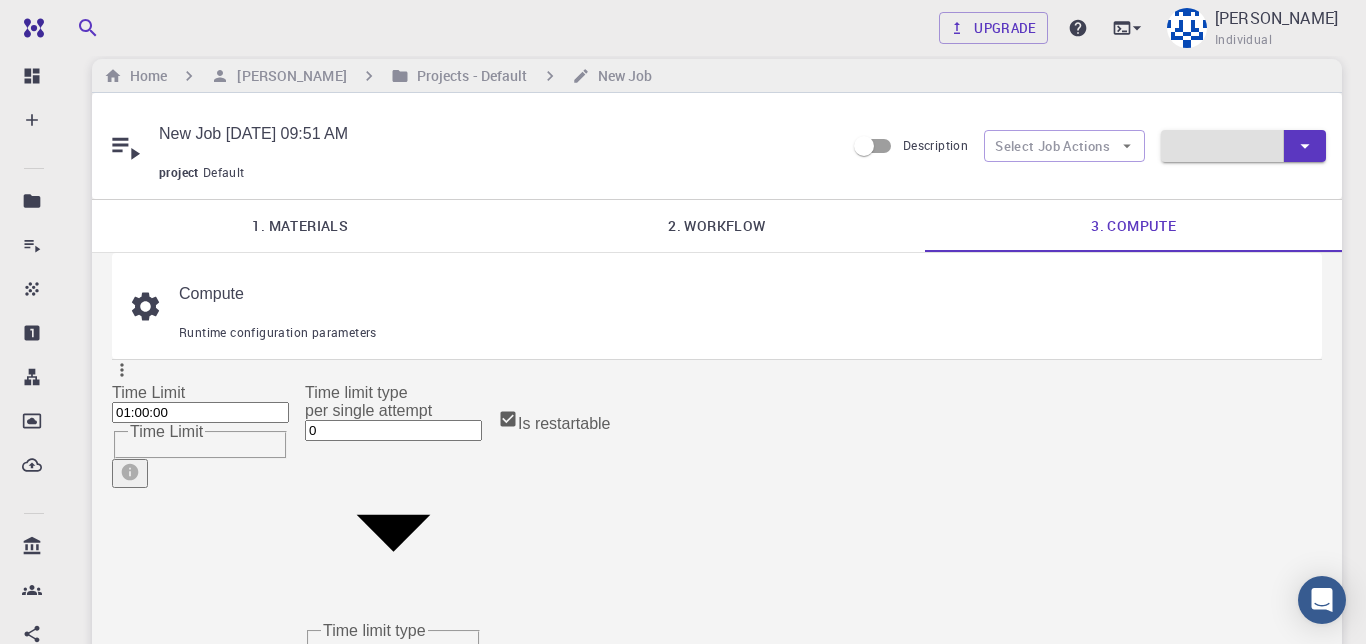 click at bounding box center (1305, 146) 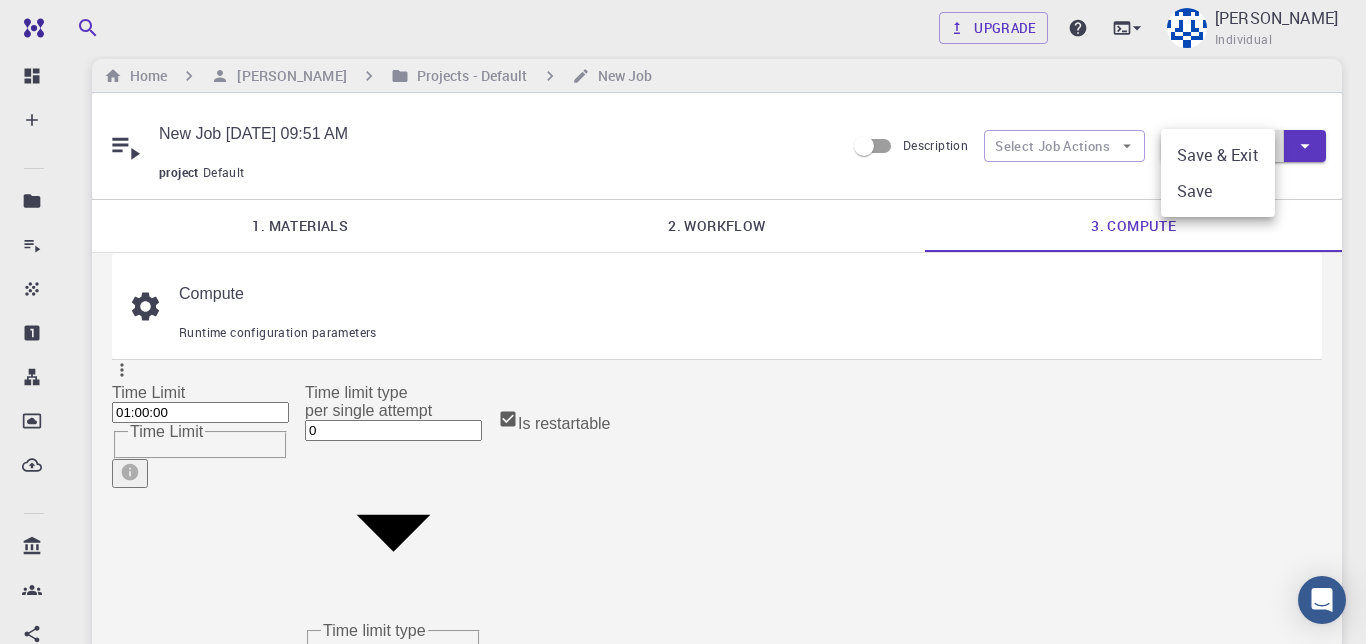 click on "Save & Exit" at bounding box center [1218, 155] 